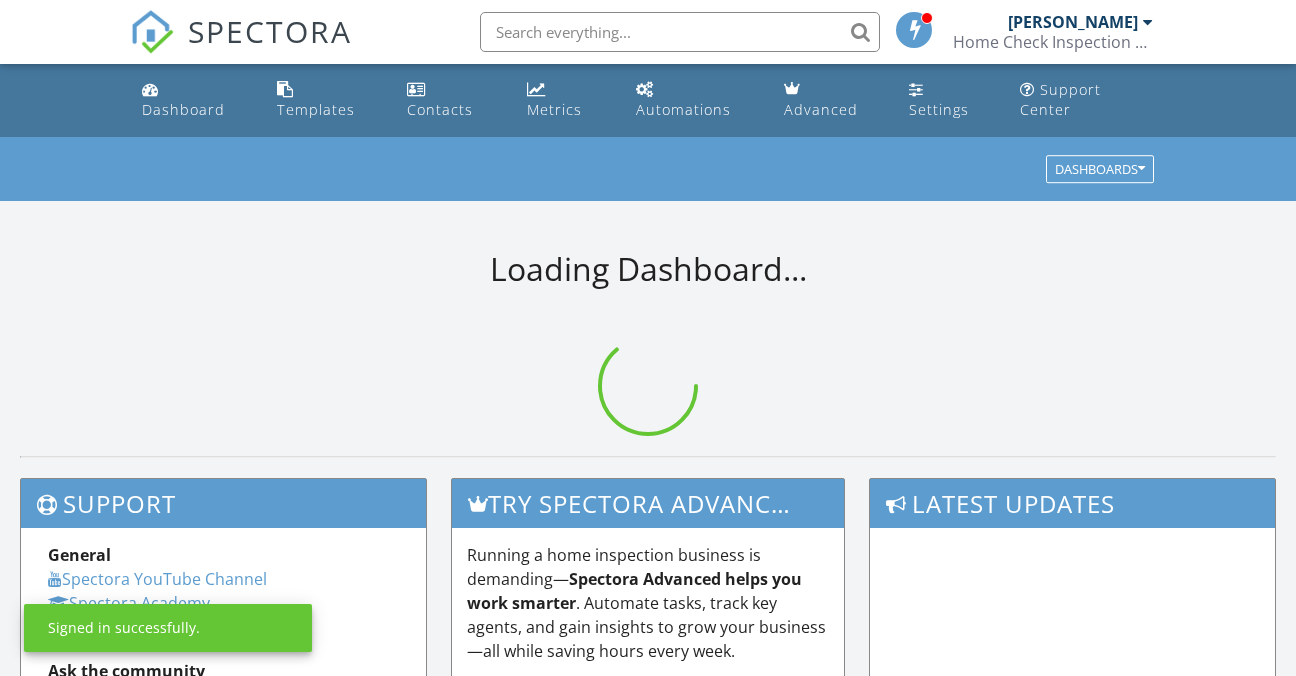 scroll, scrollTop: 0, scrollLeft: 0, axis: both 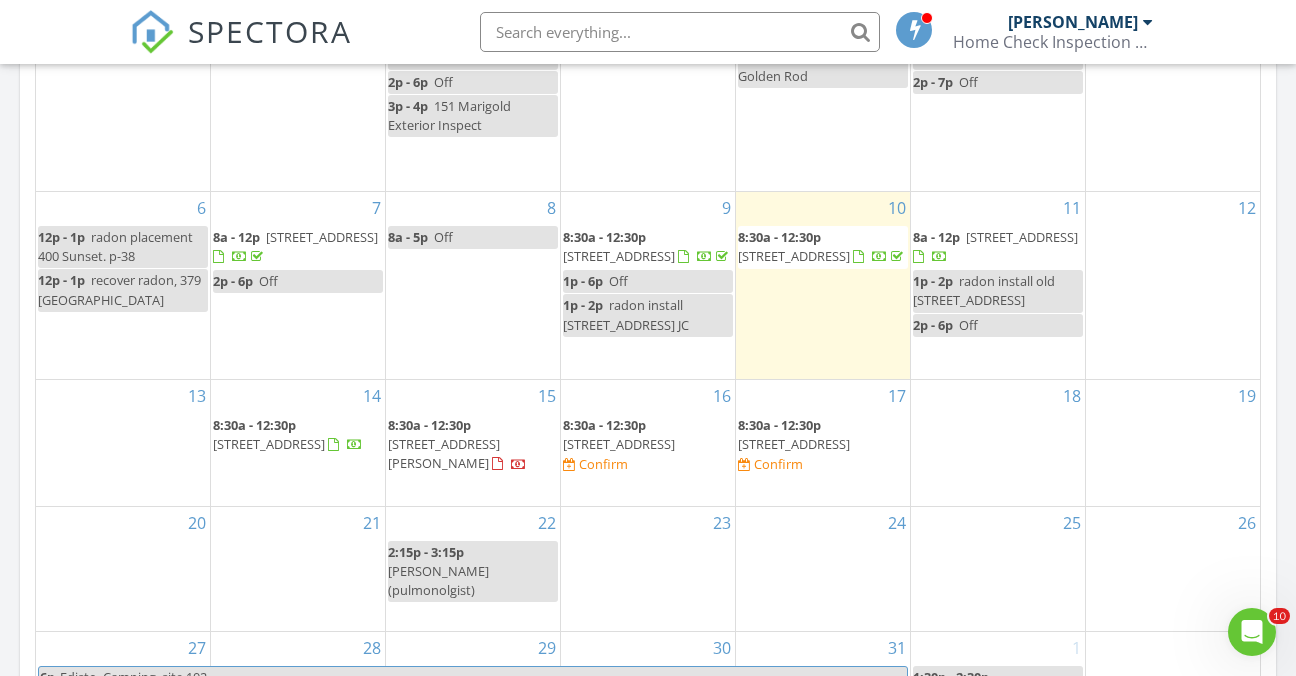 click on "2340 Hamshire St, Johnson City 37601" at bounding box center [1022, 237] 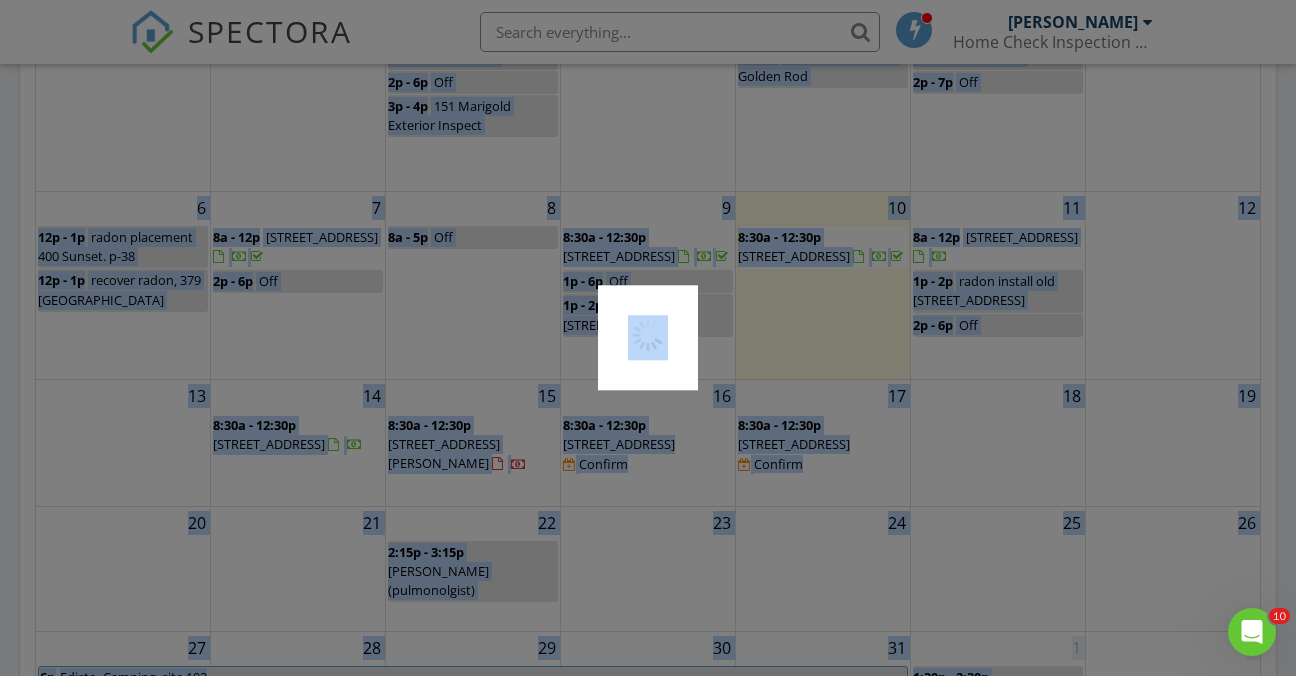 click at bounding box center [648, 338] 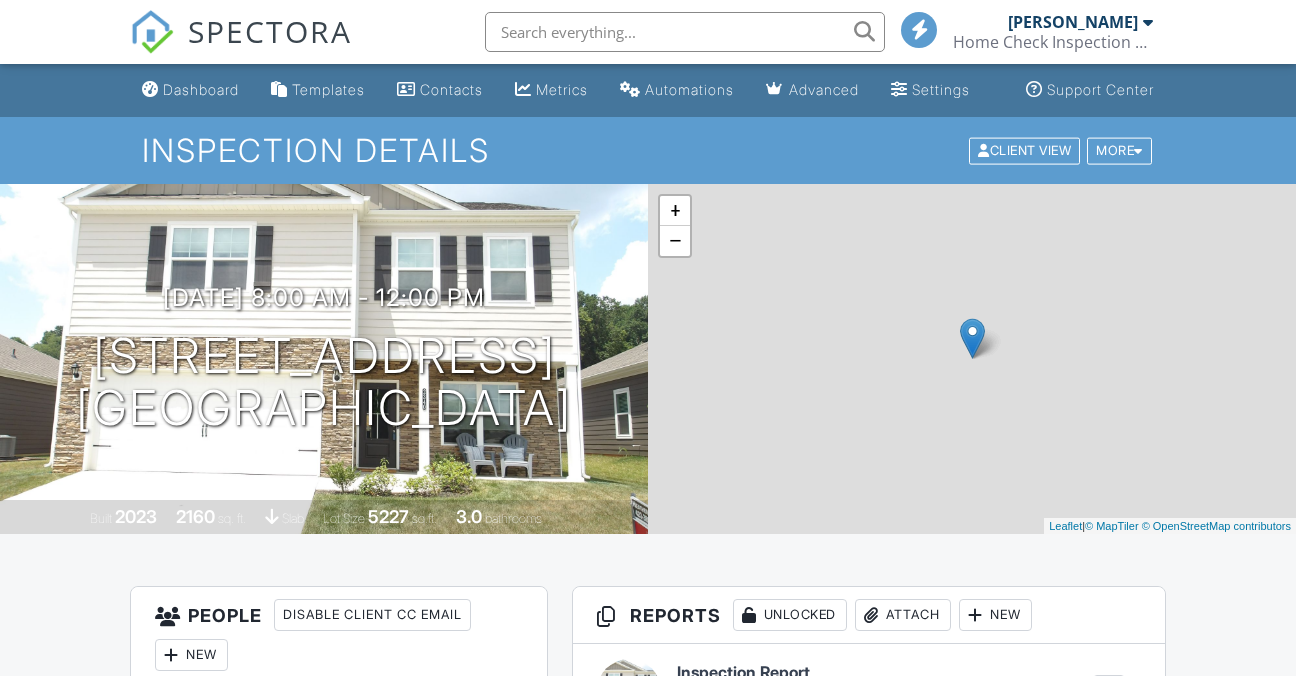 scroll, scrollTop: 0, scrollLeft: 0, axis: both 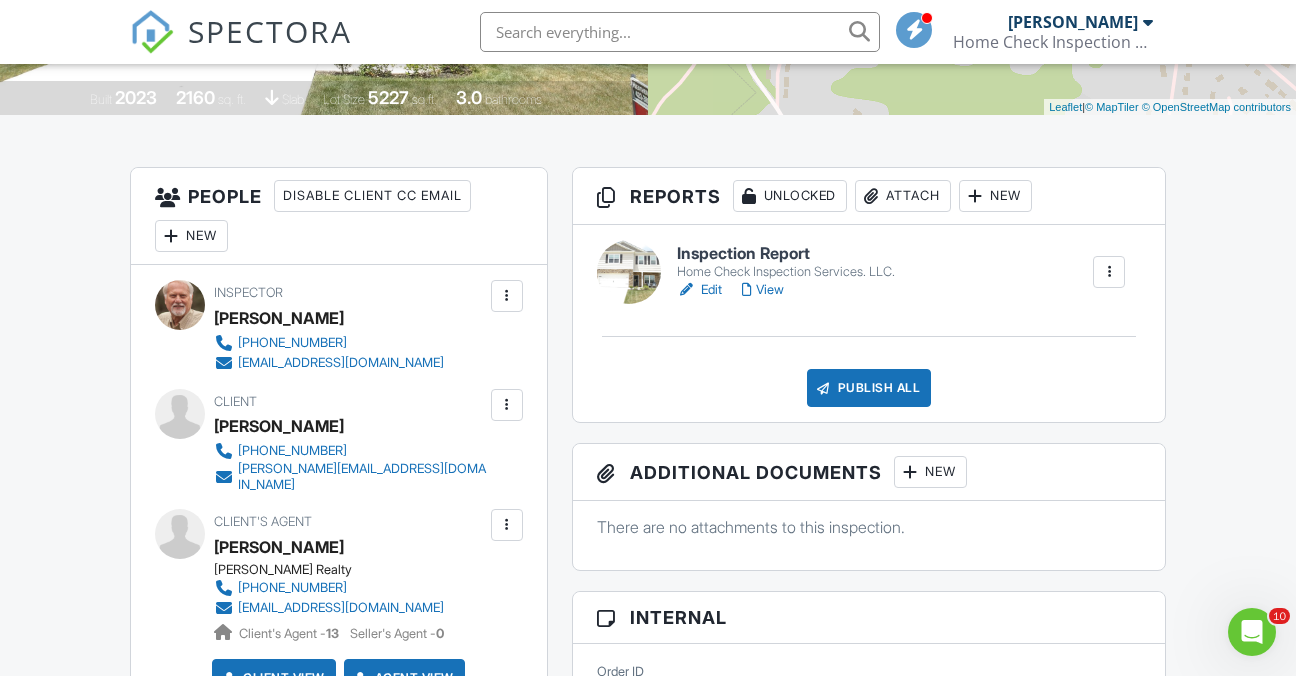 click on "Edit" at bounding box center [699, 290] 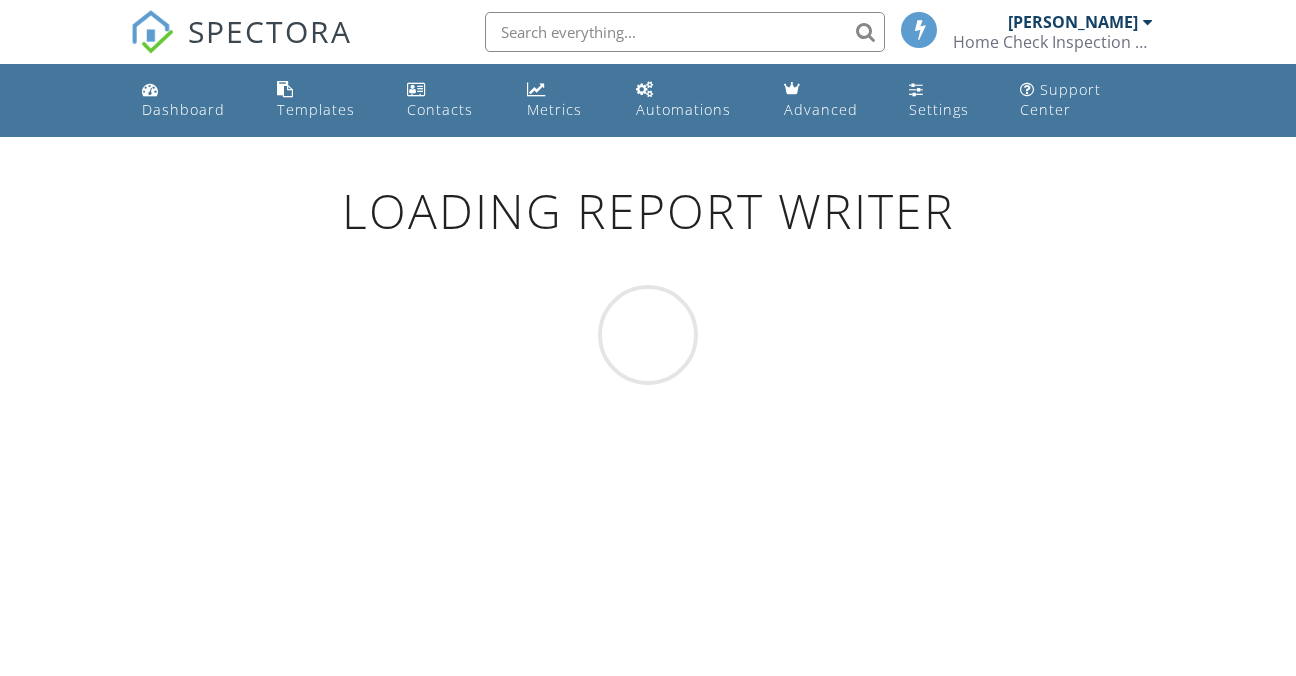 scroll, scrollTop: 0, scrollLeft: 0, axis: both 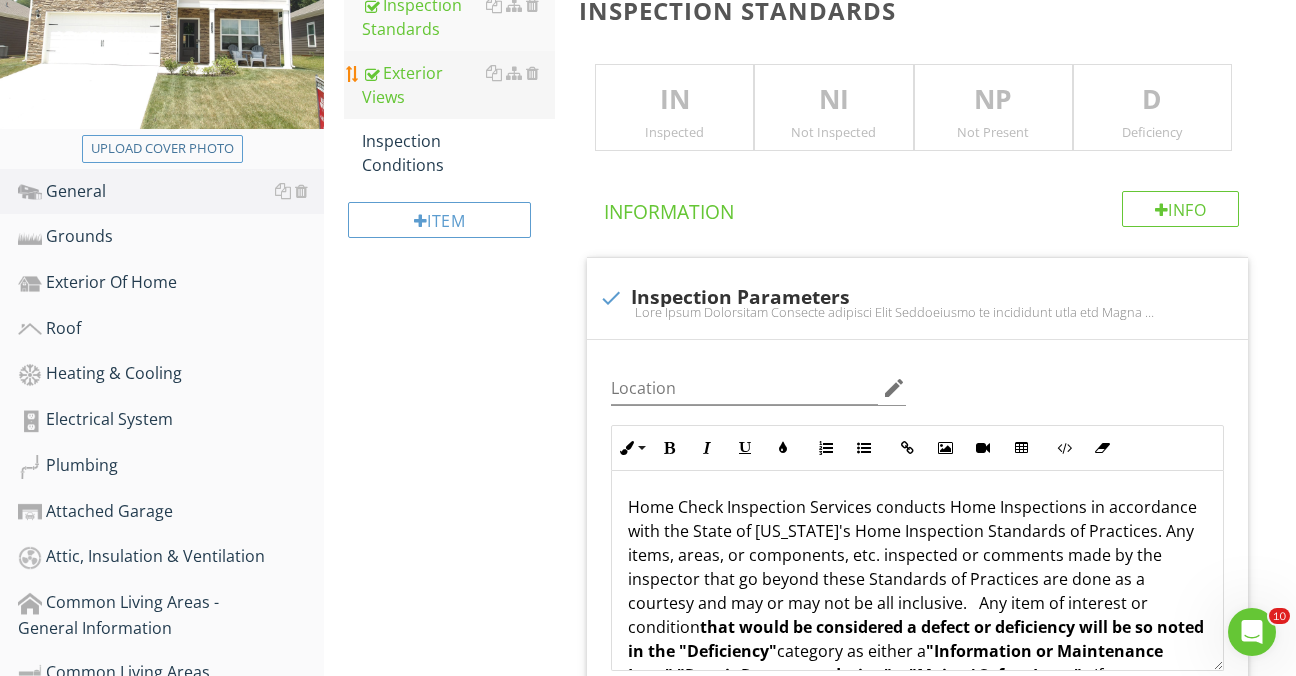 click on "Exterior Views" at bounding box center (458, 85) 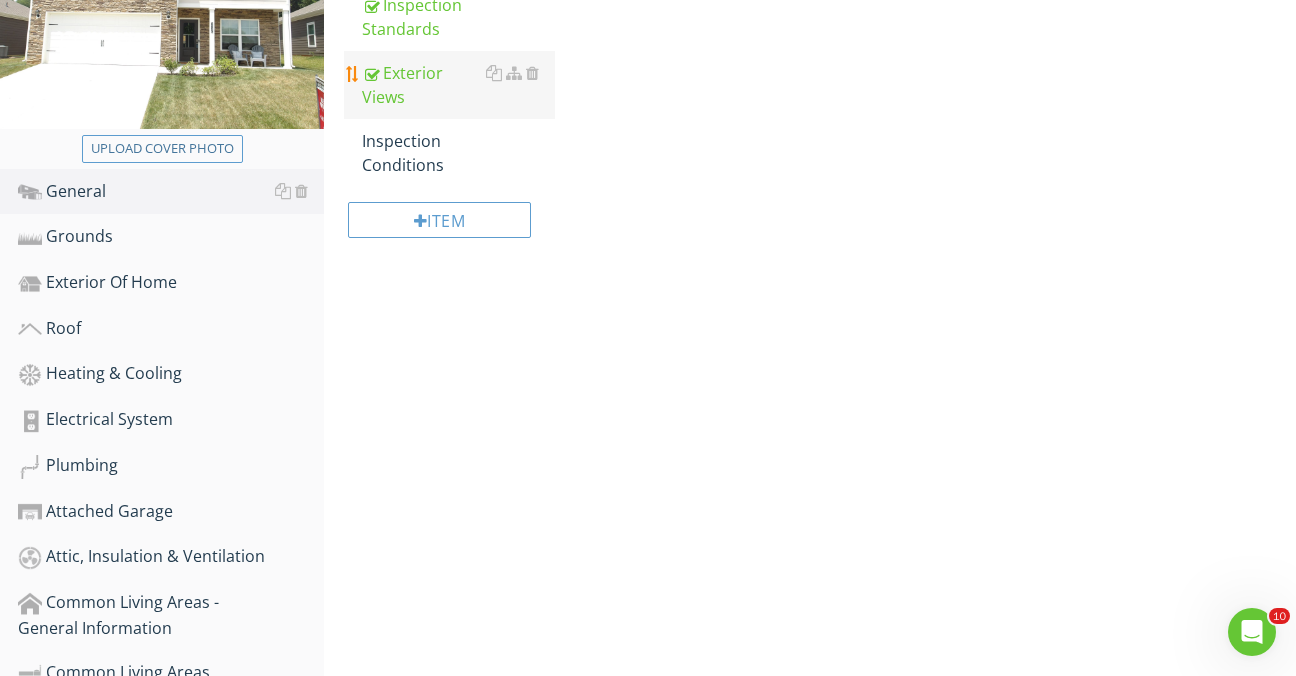 click on "Exterior Views" at bounding box center [458, 85] 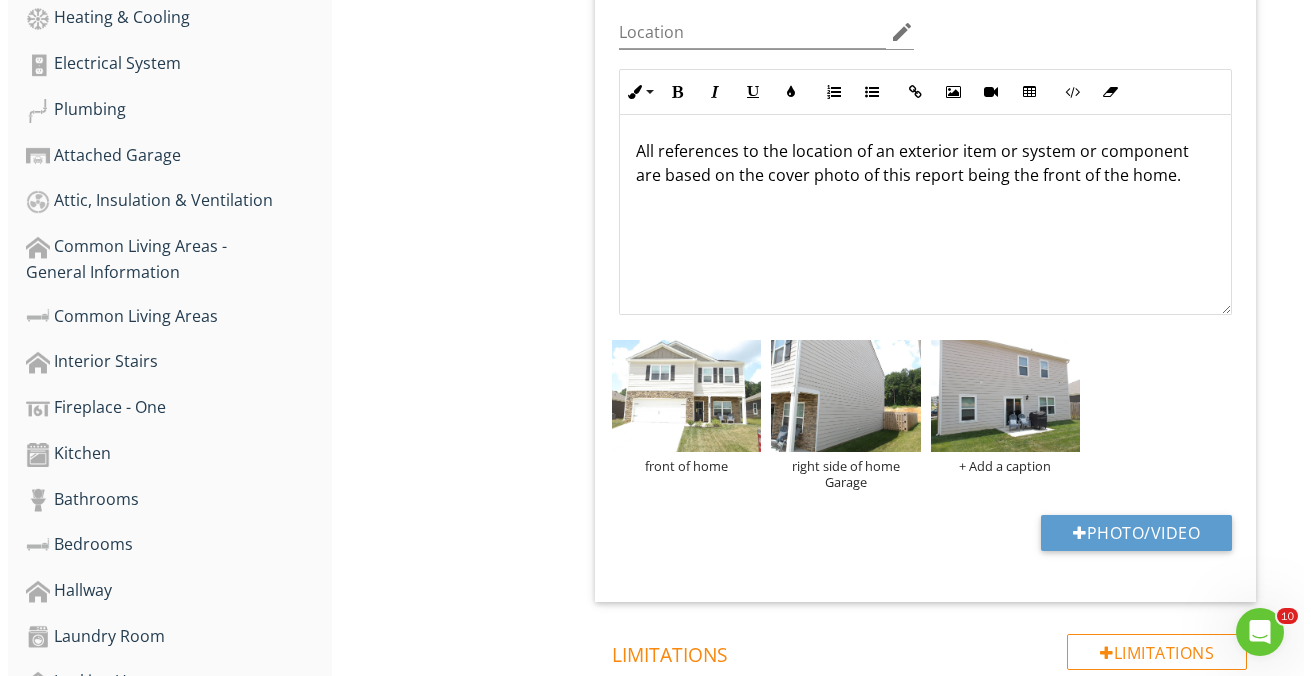 scroll, scrollTop: 697, scrollLeft: 0, axis: vertical 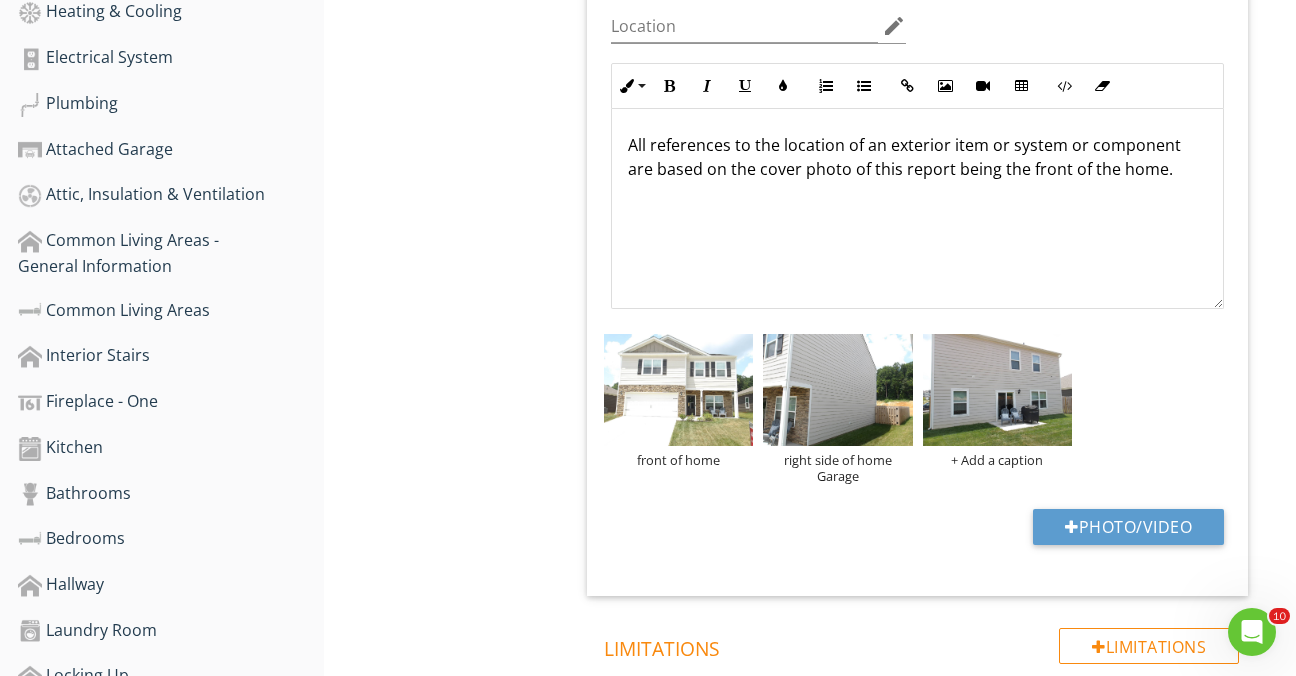 click on "Exterior Views
IN   Inspected NI   Not Inspected NP   Not Present D   Deficiency
Info
Information                 3         check
Exterior Views Of Home
All references to the location of an exterior item or system or component are based on the cover photo of this report being the front of the home.
Location edit       Inline Style XLarge Large Normal Small Light Small/Light Bold Italic Underline Colors Ordered List Unordered List Insert Link Insert Image Insert Video Insert Table Code View Clear Formatting All references to the location of an exterior item or system or component are based on the cover photo of this report being the front of the home. Enter text here <p>All references to the location of an exterior item or system or component are based on the cover photo of this report being the front of the home.</p>" at bounding box center [931, 277] 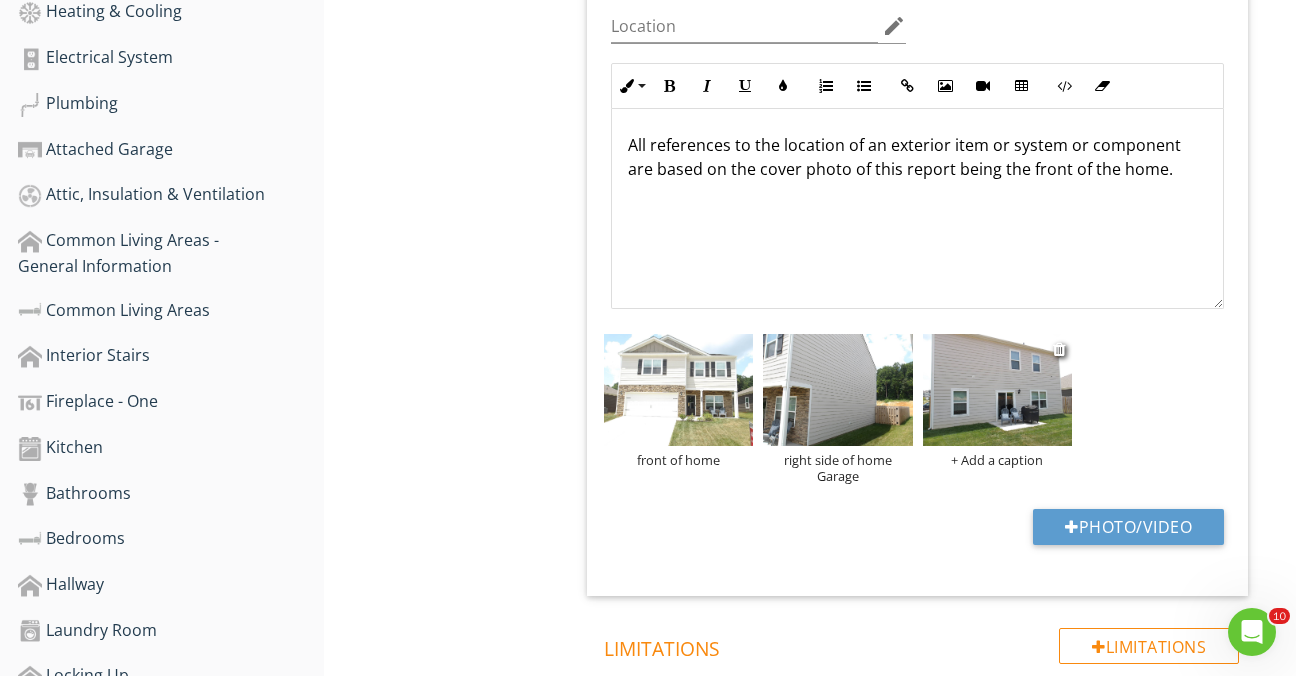 click on "+ Add a caption" at bounding box center (997, 460) 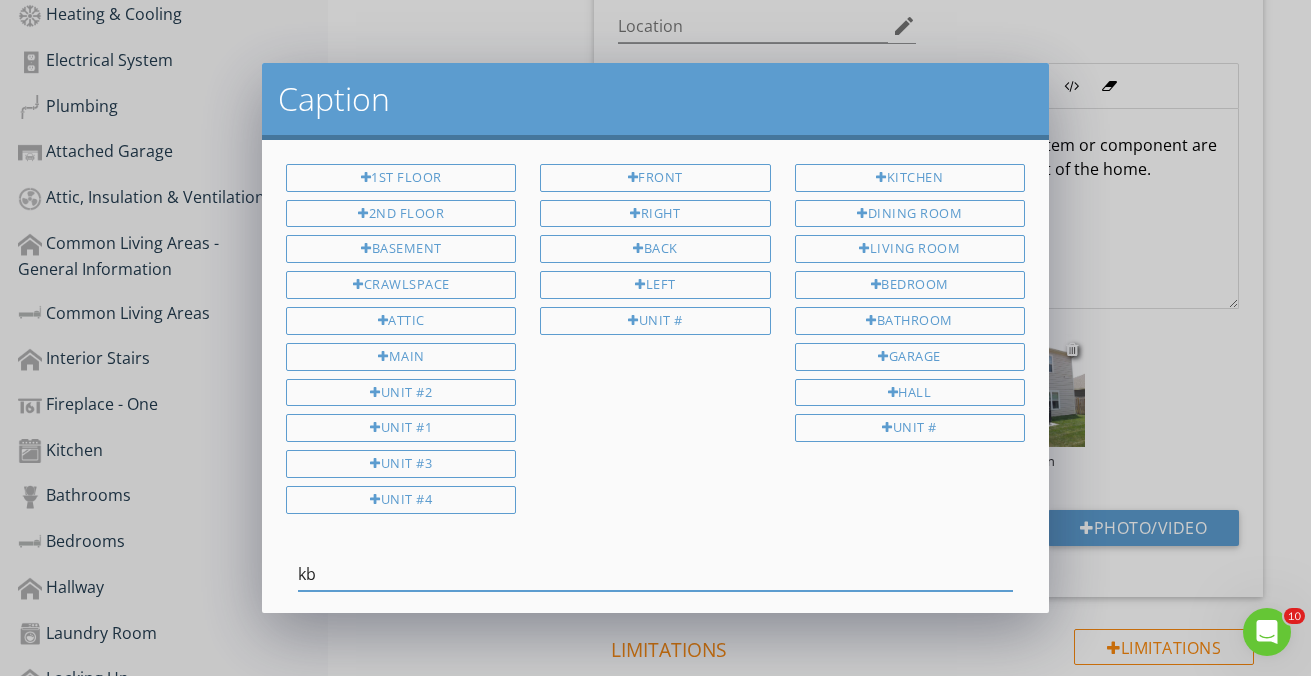 type on "k" 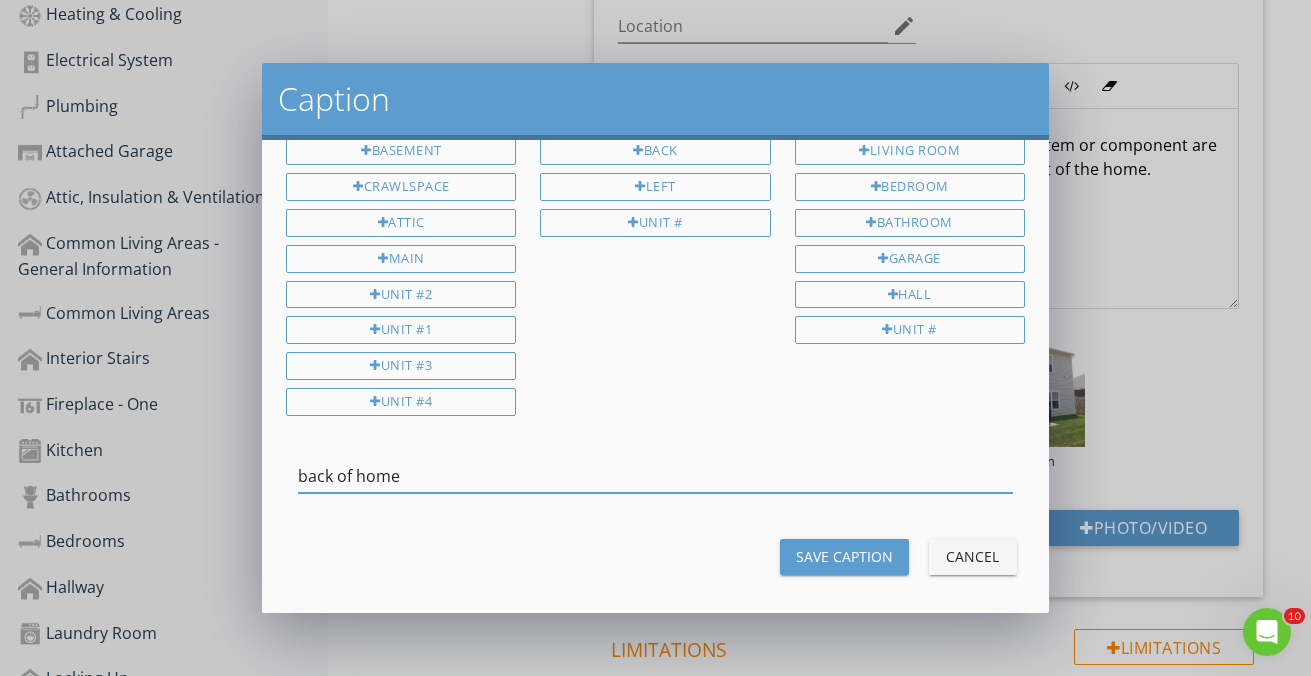 scroll, scrollTop: 110, scrollLeft: 0, axis: vertical 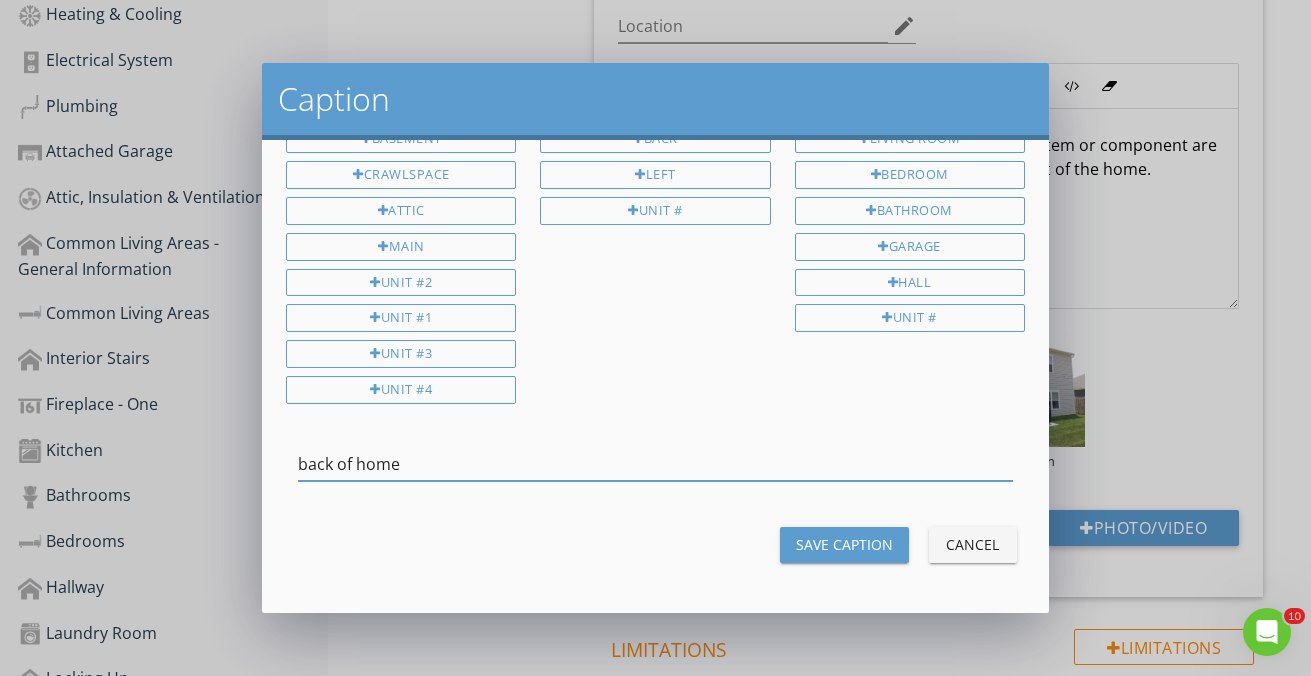 type on "back of home" 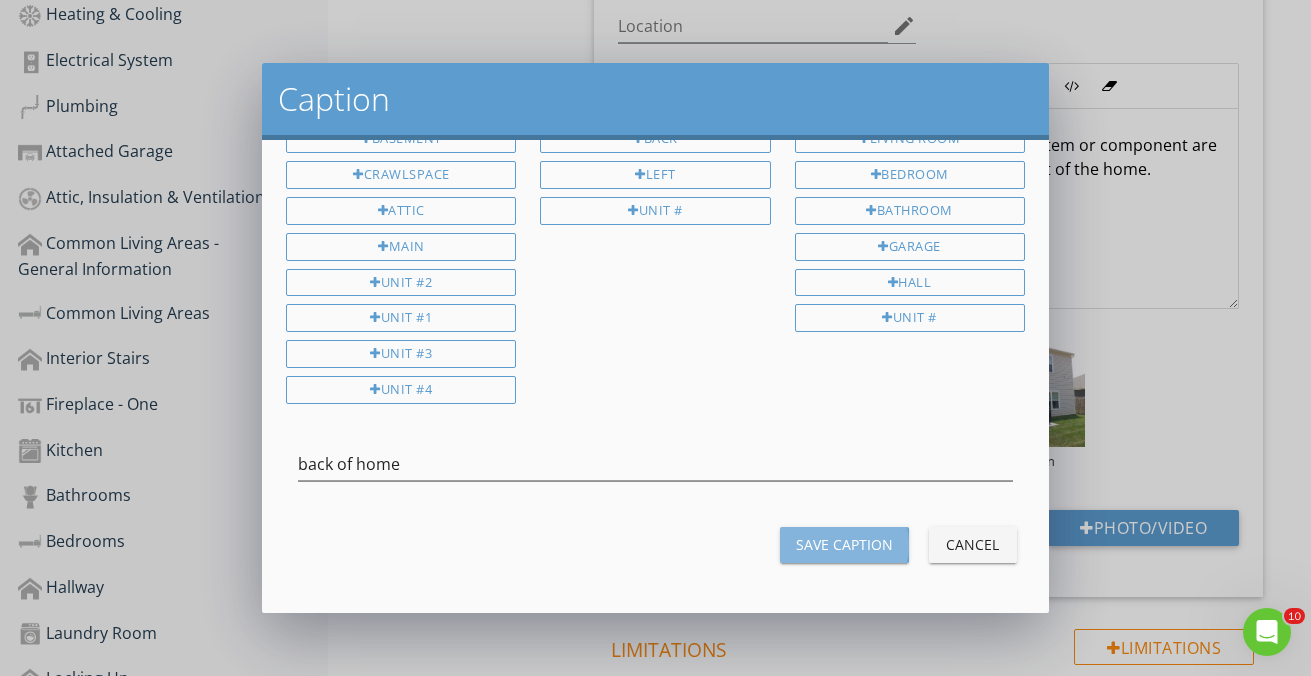 click on "Save Caption" at bounding box center [844, 544] 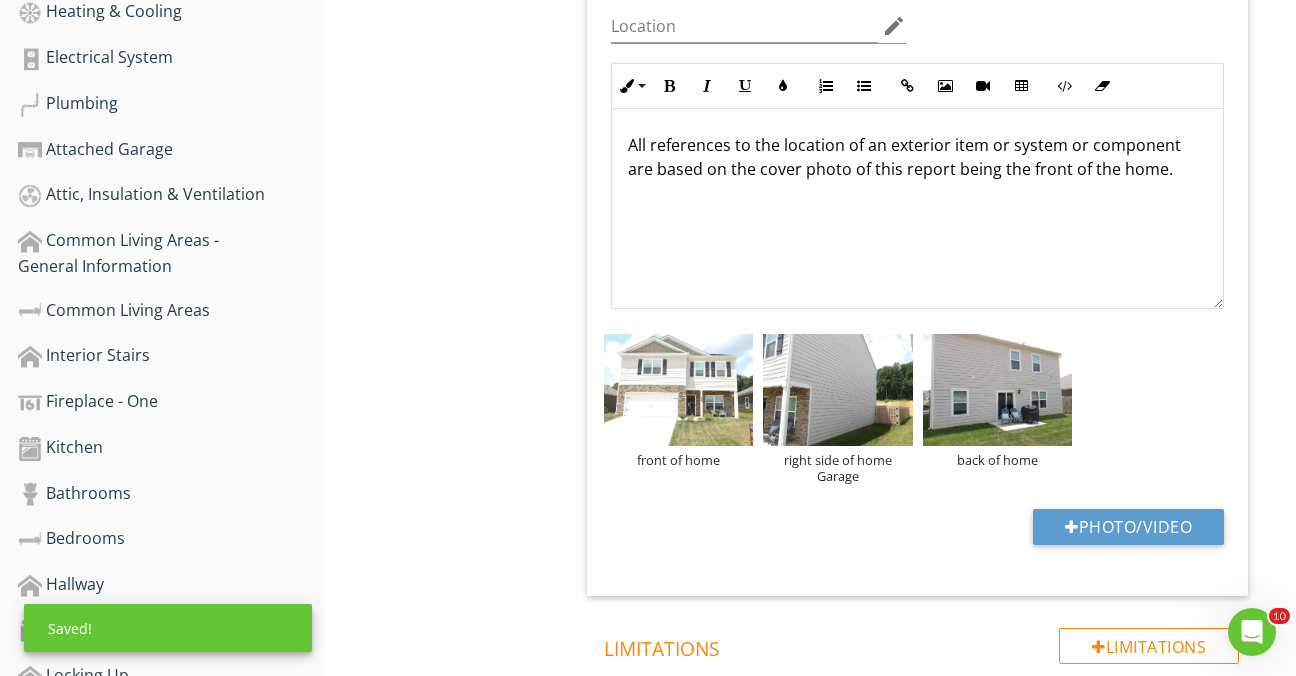 click on "Location edit       Inline Style XLarge Large Normal Small Light Small/Light Bold Italic Underline Colors Ordered List Unordered List Insert Link Insert Image Insert Video Insert Table Code View Clear Formatting All references to the location of an exterior item or system or component are based on the cover photo of this report being the front of the home. Enter text here <p>All references to the location of an exterior item or system or component are based on the cover photo of this report being the front of the home.</p>
front of home
right side of home Garage
back of home
Photo/Video" at bounding box center (917, 287) 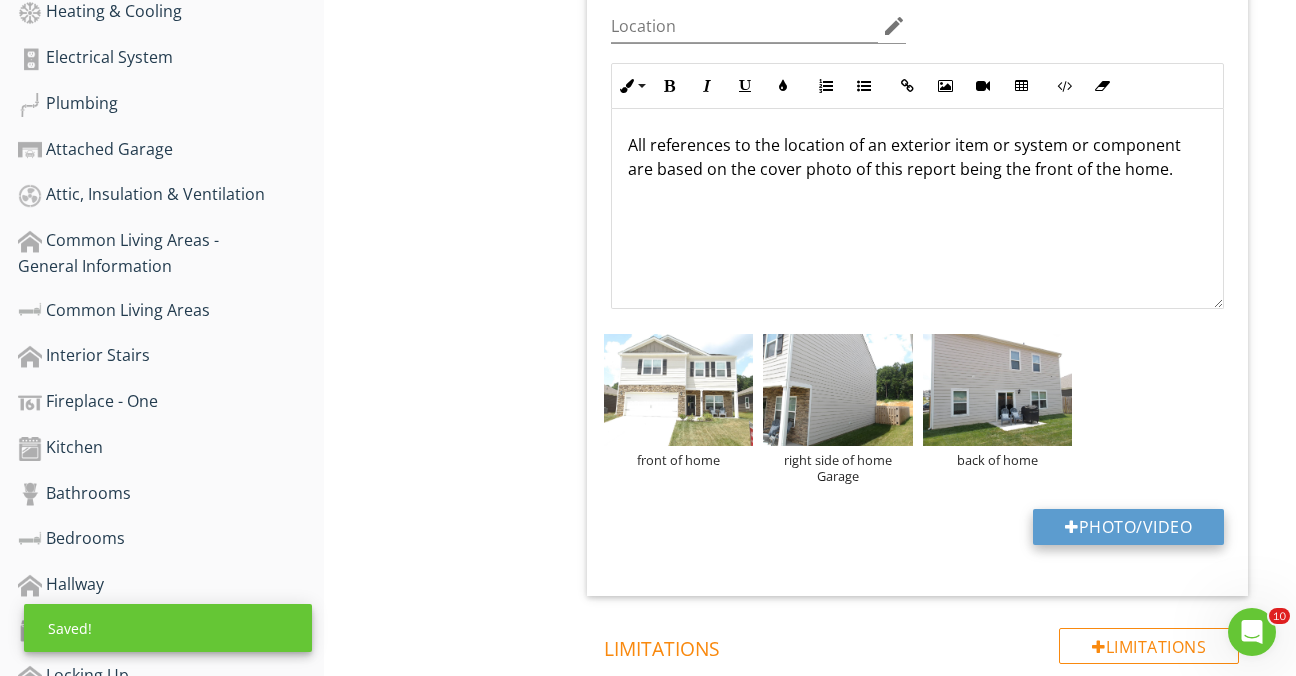 click on "Photo/Video" at bounding box center [1128, 527] 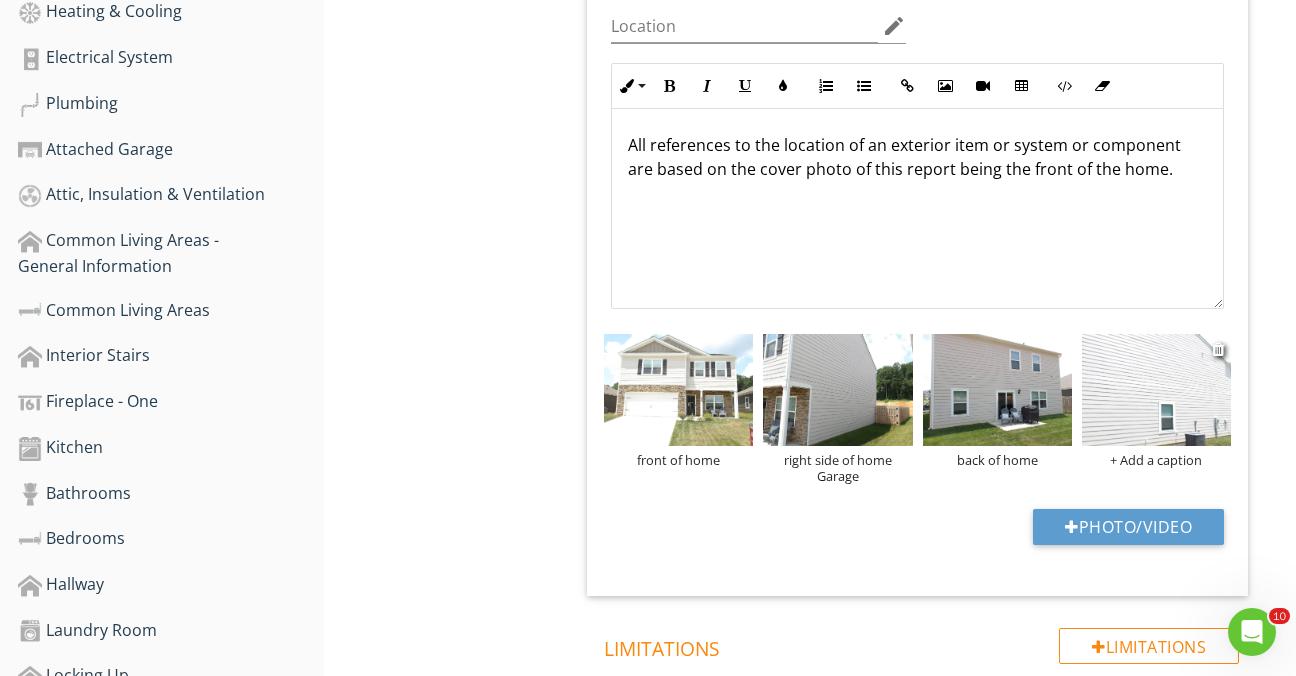 click on "+ Add a caption" at bounding box center [1156, 460] 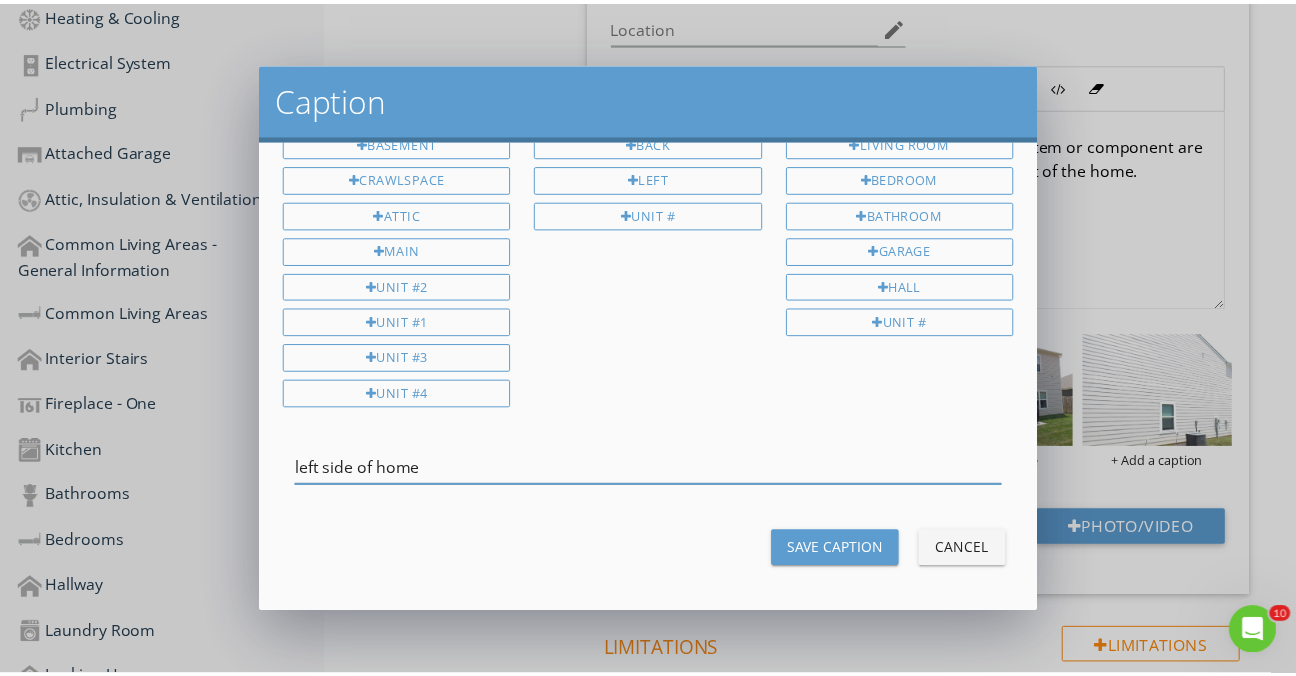 scroll, scrollTop: 110, scrollLeft: 0, axis: vertical 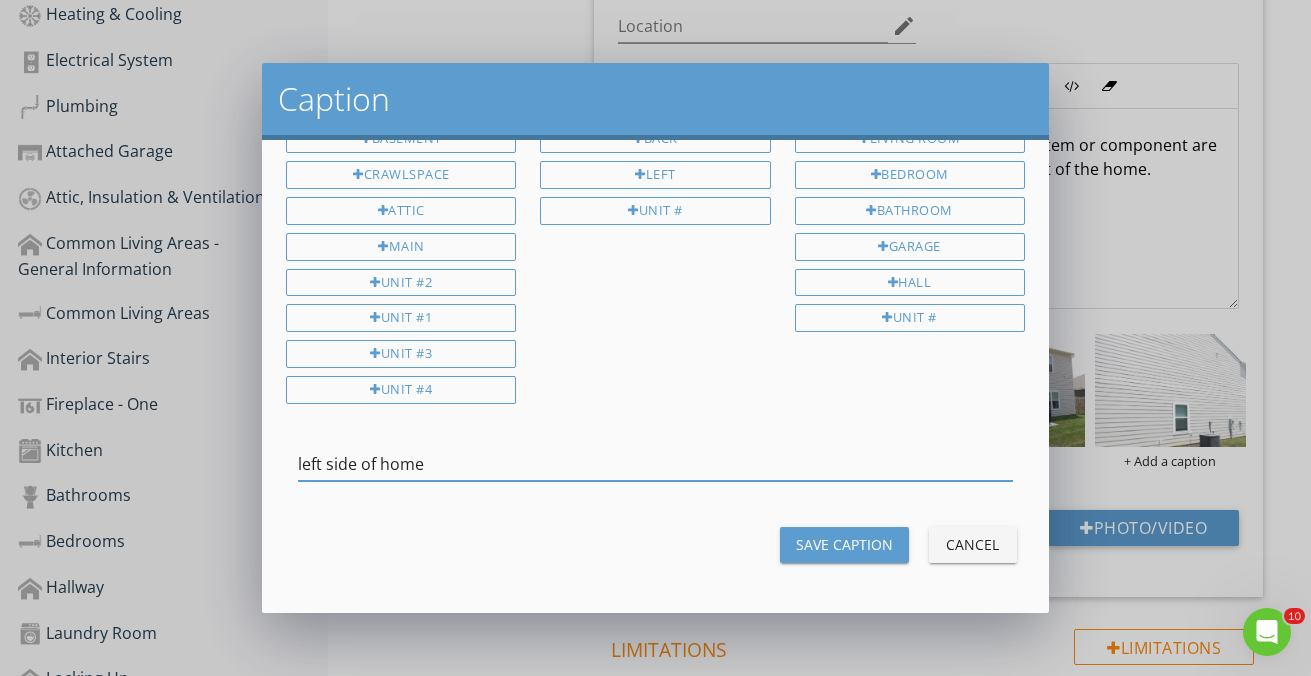 type on "left side of home" 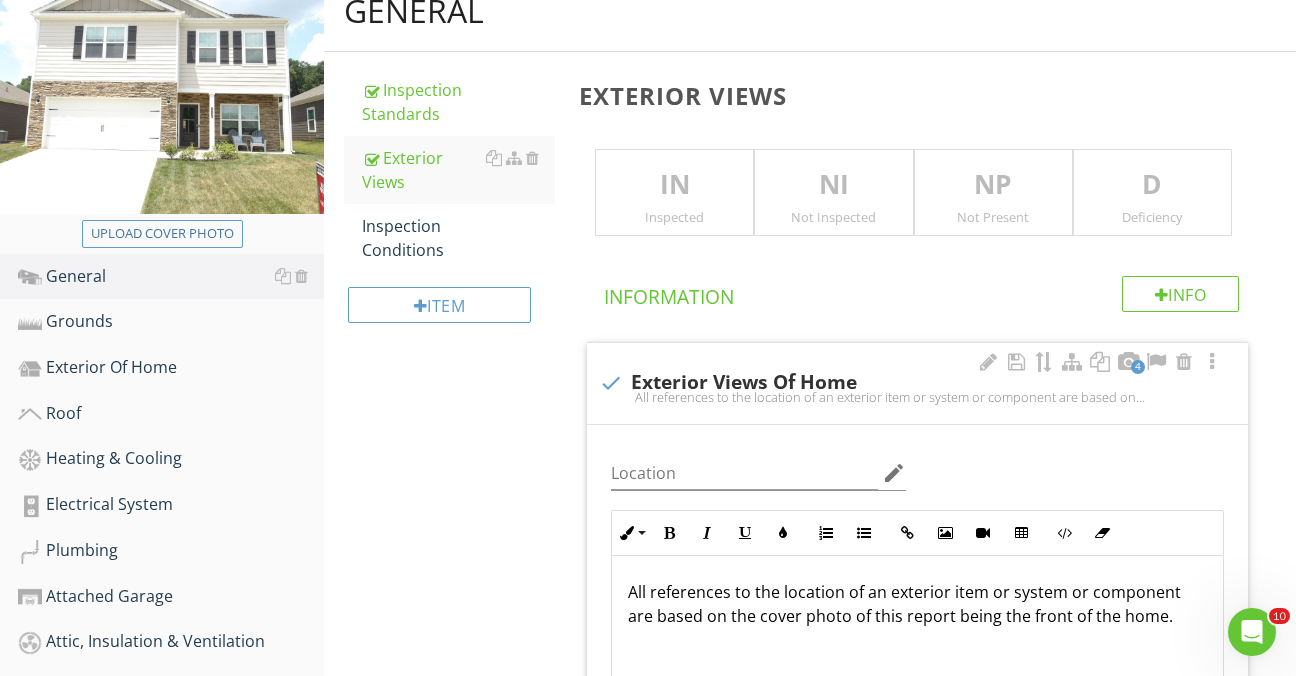 scroll, scrollTop: 213, scrollLeft: 0, axis: vertical 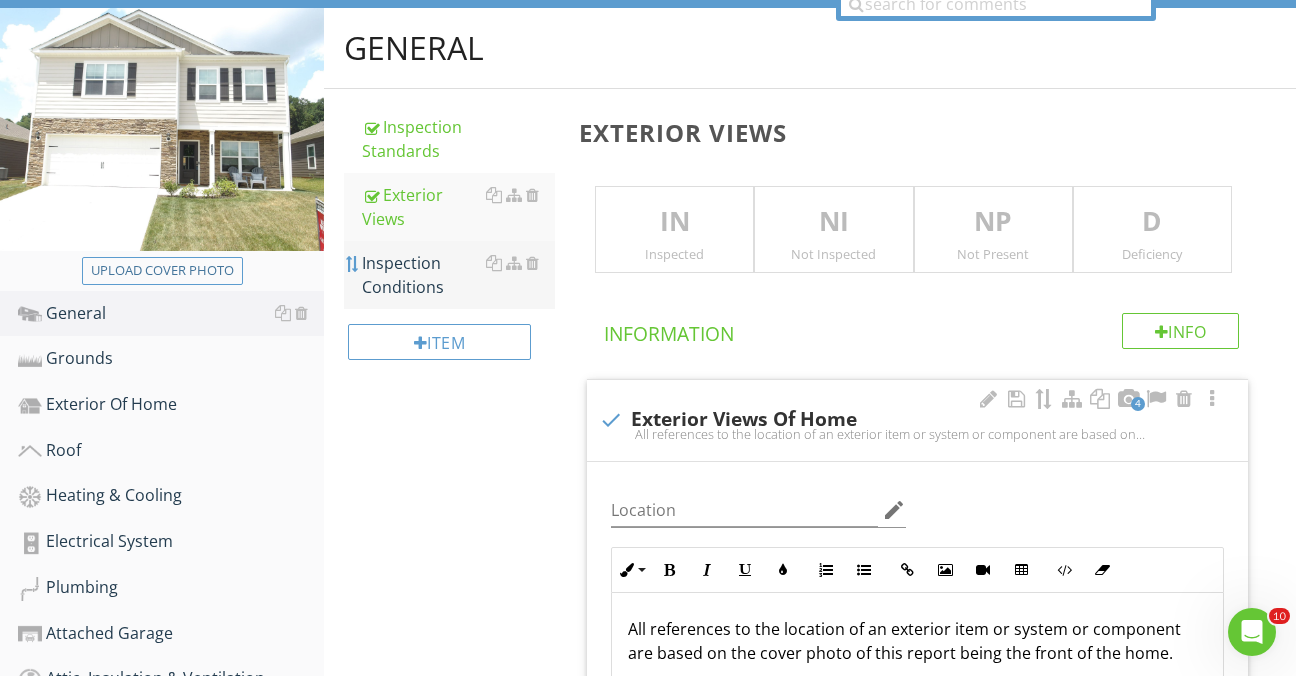 click at bounding box center (353, 264) 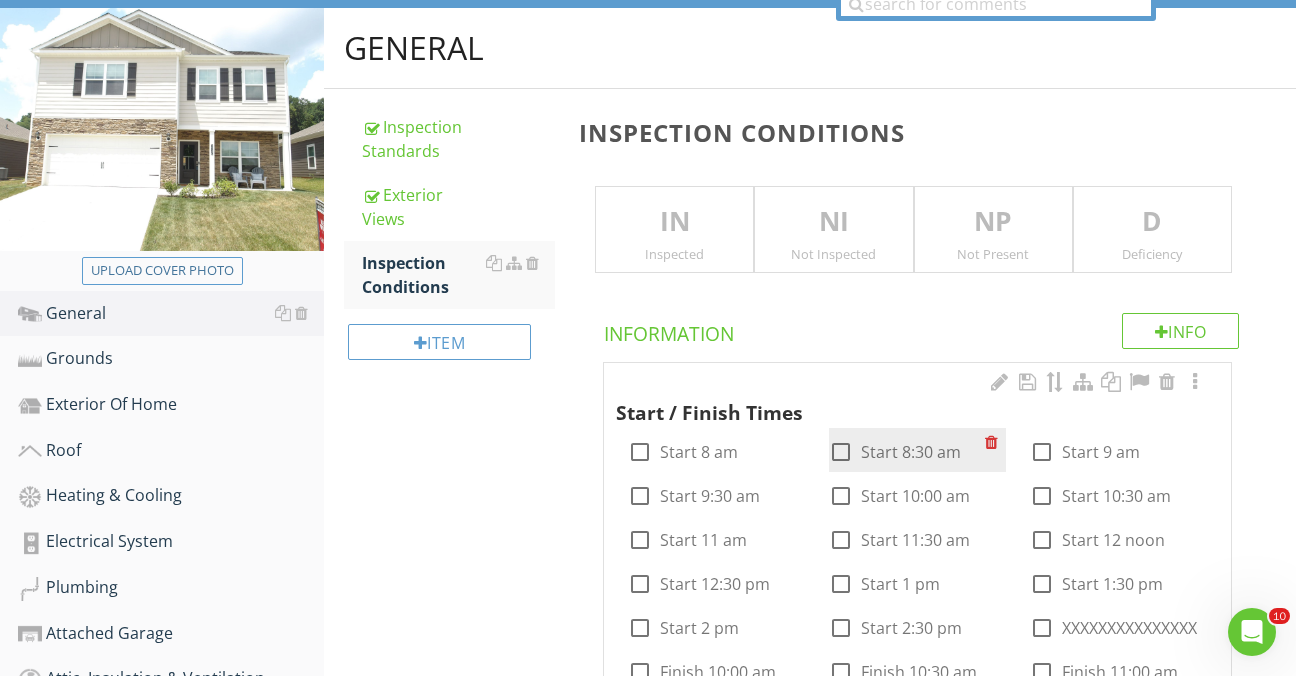 click at bounding box center (841, 452) 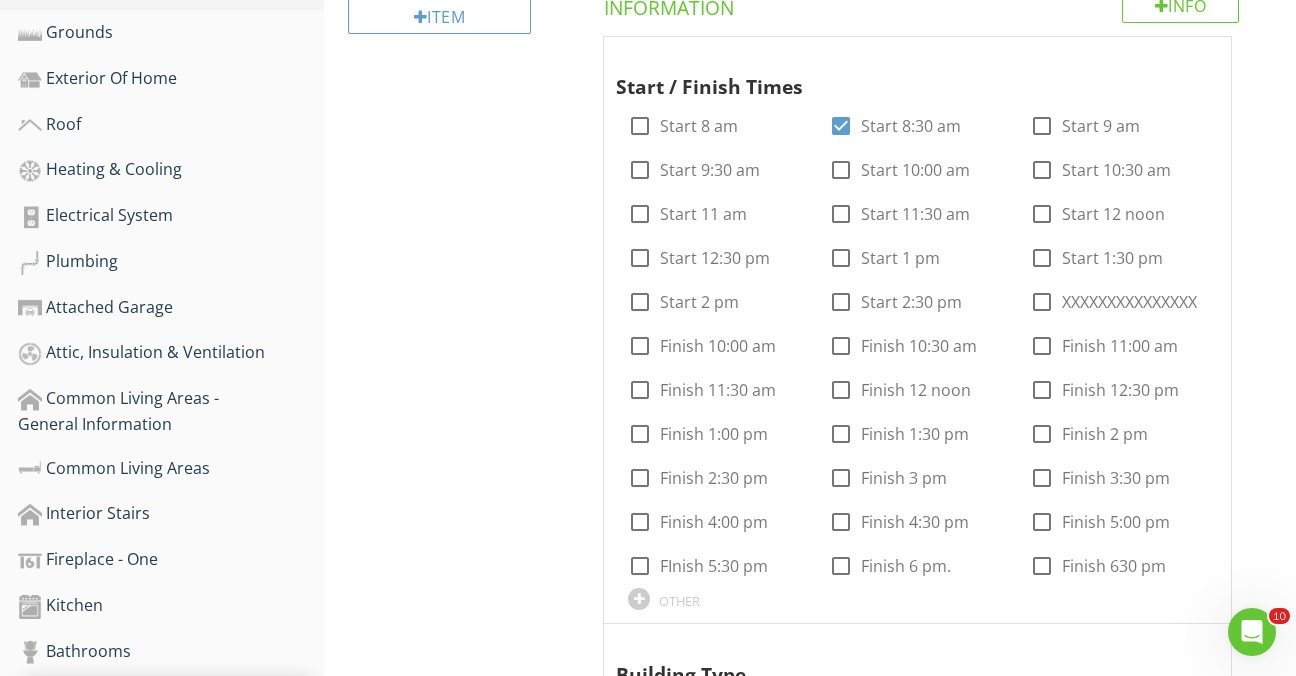 scroll, scrollTop: 544, scrollLeft: 0, axis: vertical 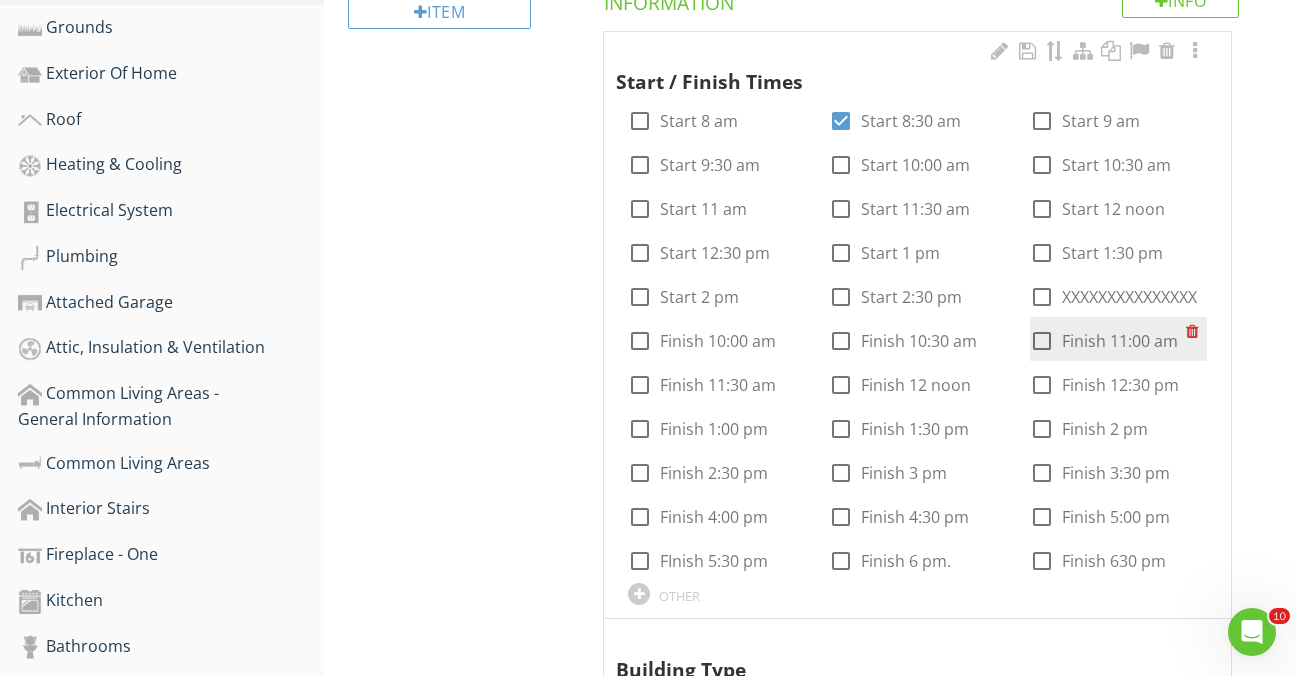 click at bounding box center [1042, 341] 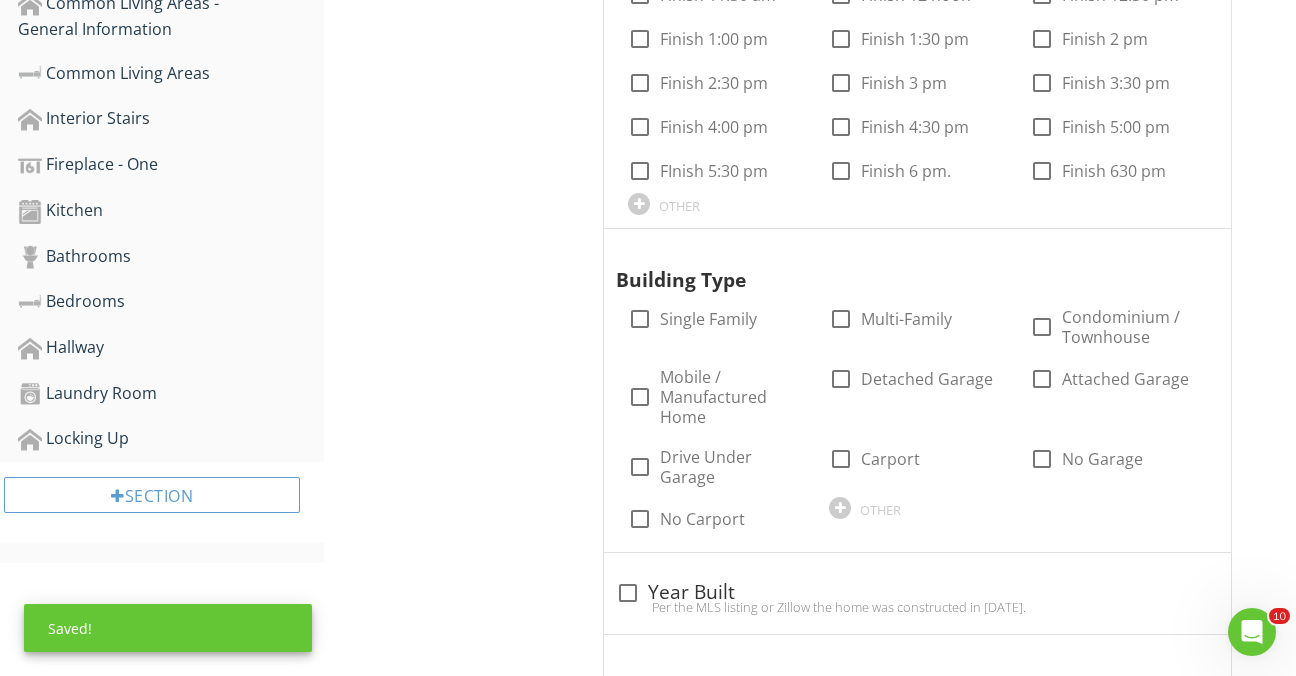 scroll, scrollTop: 939, scrollLeft: 0, axis: vertical 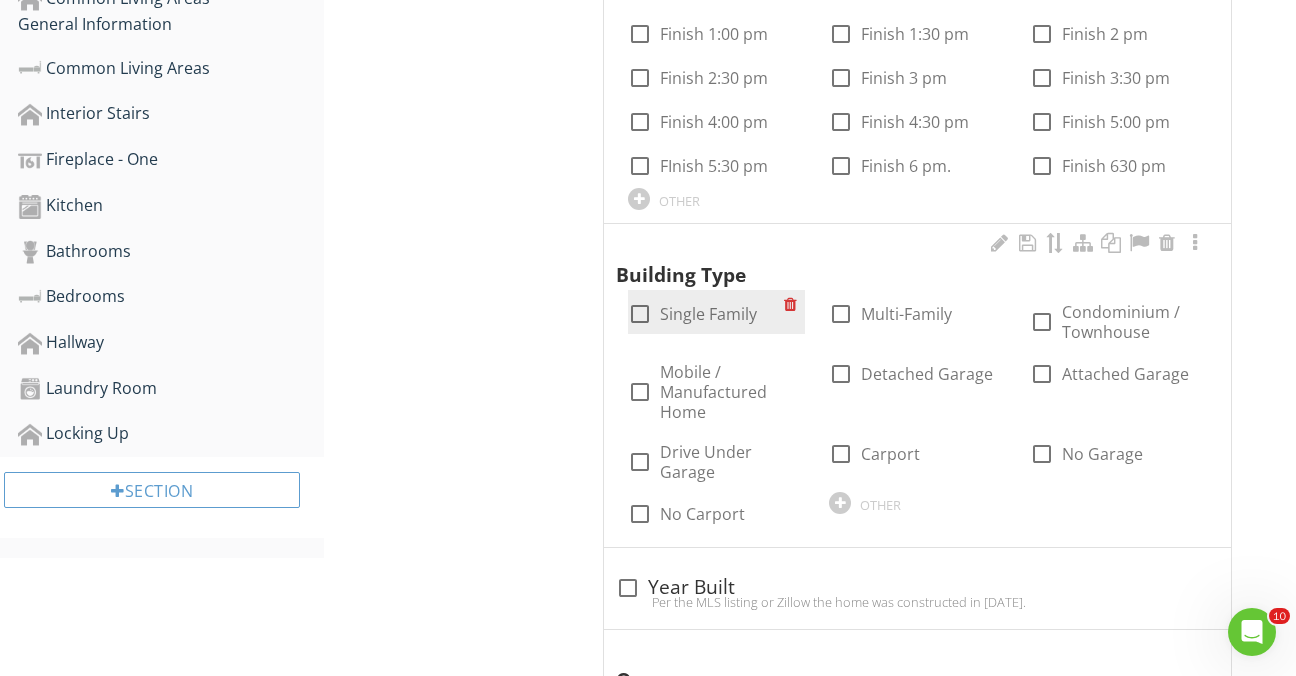 click at bounding box center [640, 314] 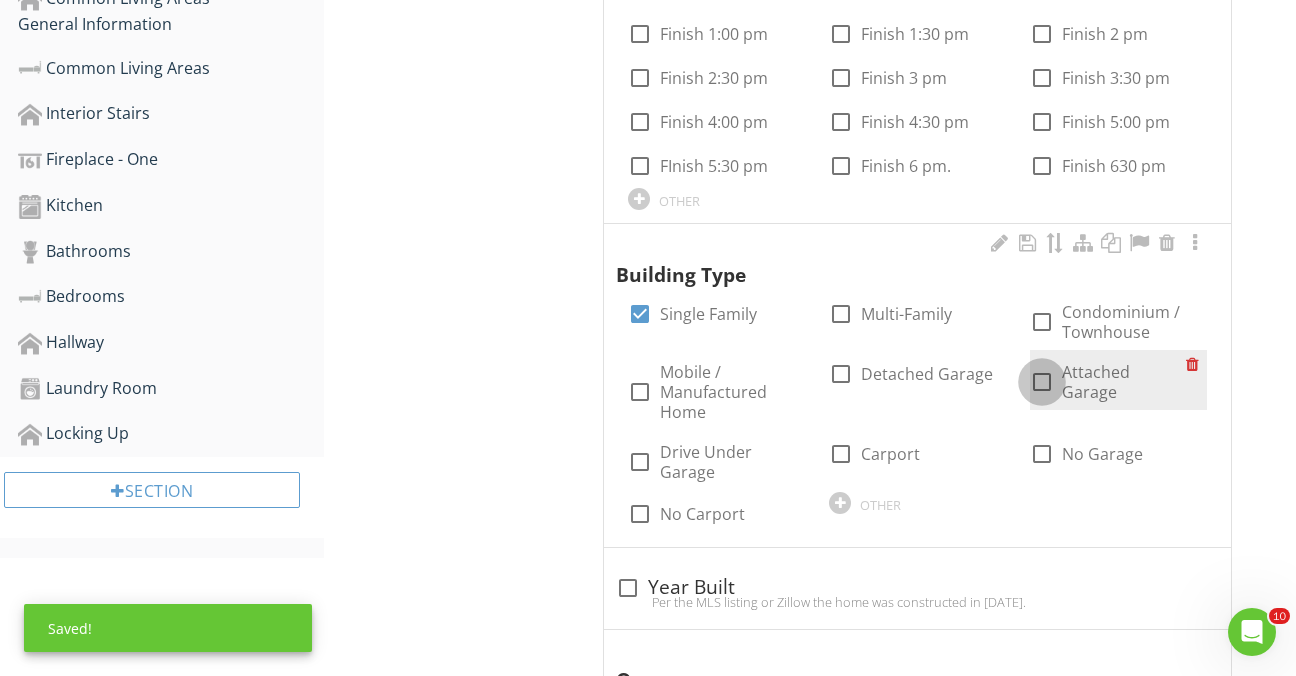 click at bounding box center (1042, 382) 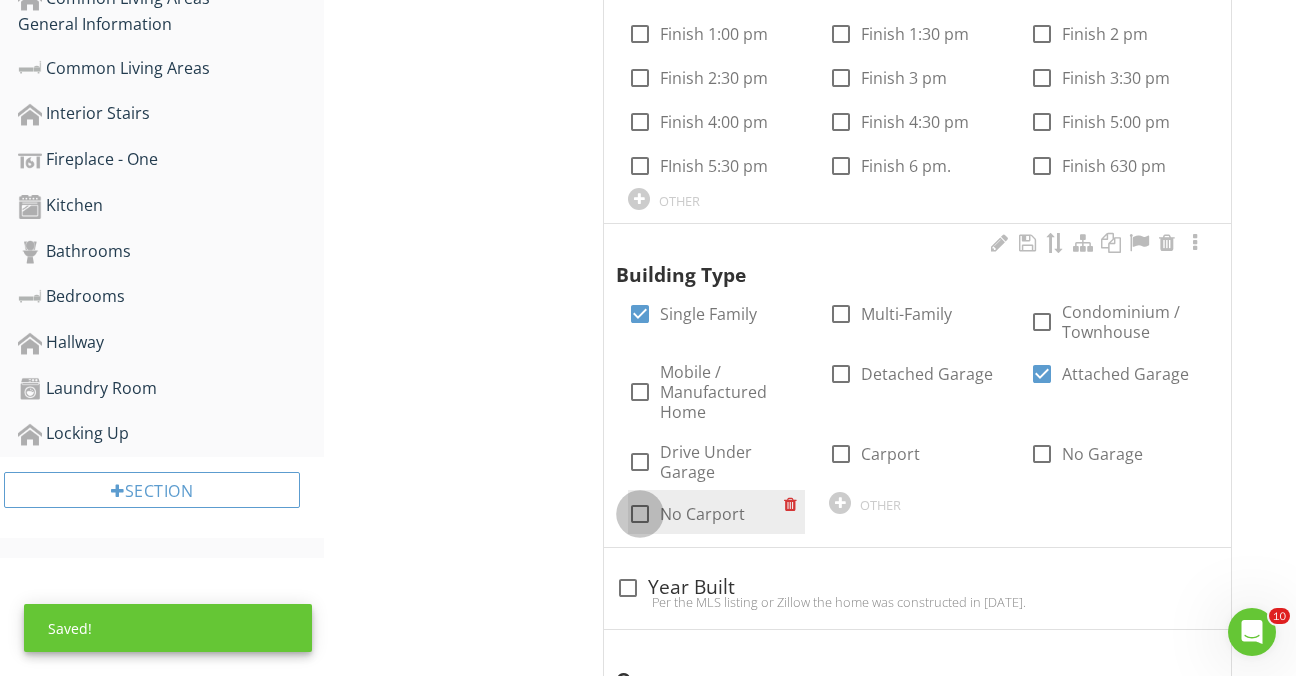 click at bounding box center (640, 514) 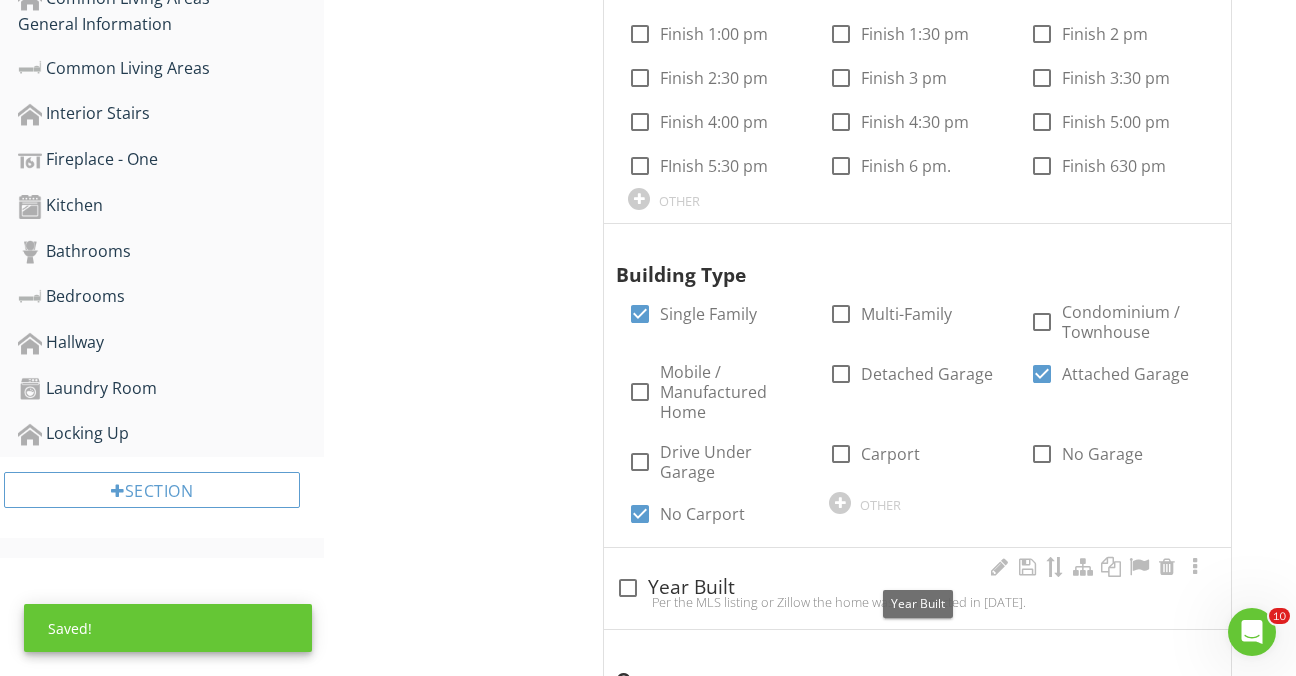 click at bounding box center (628, 588) 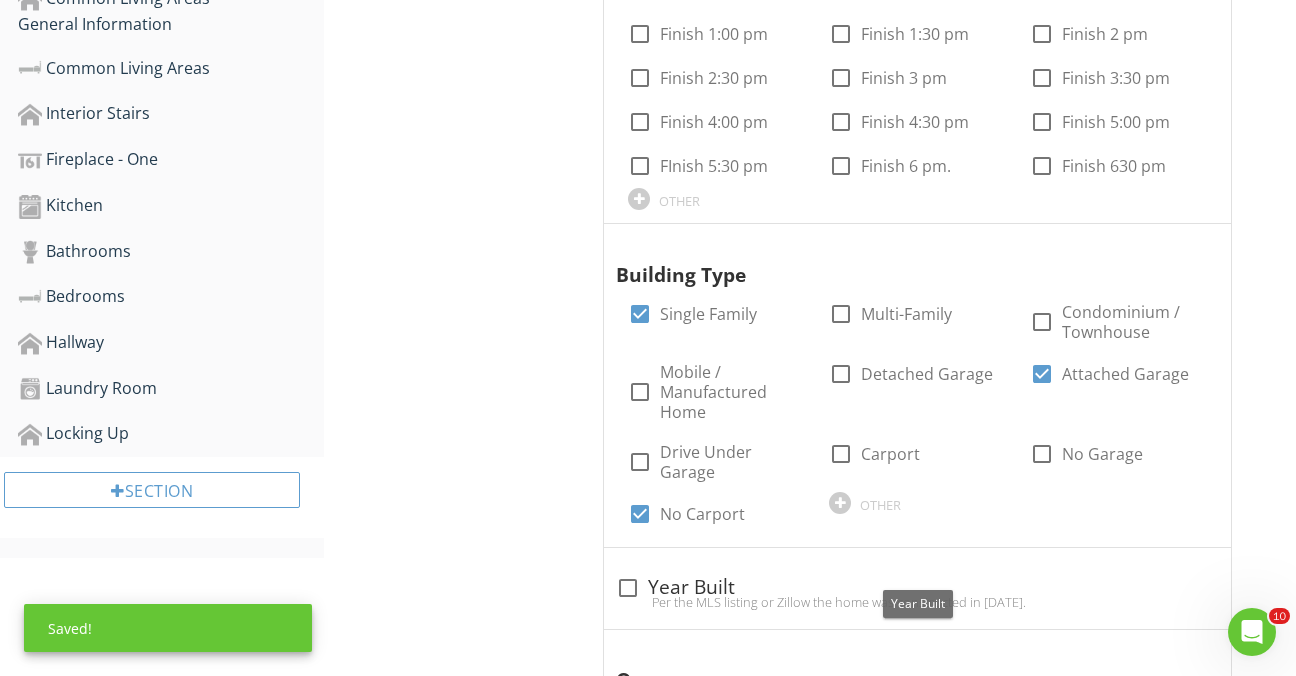 checkbox on "true" 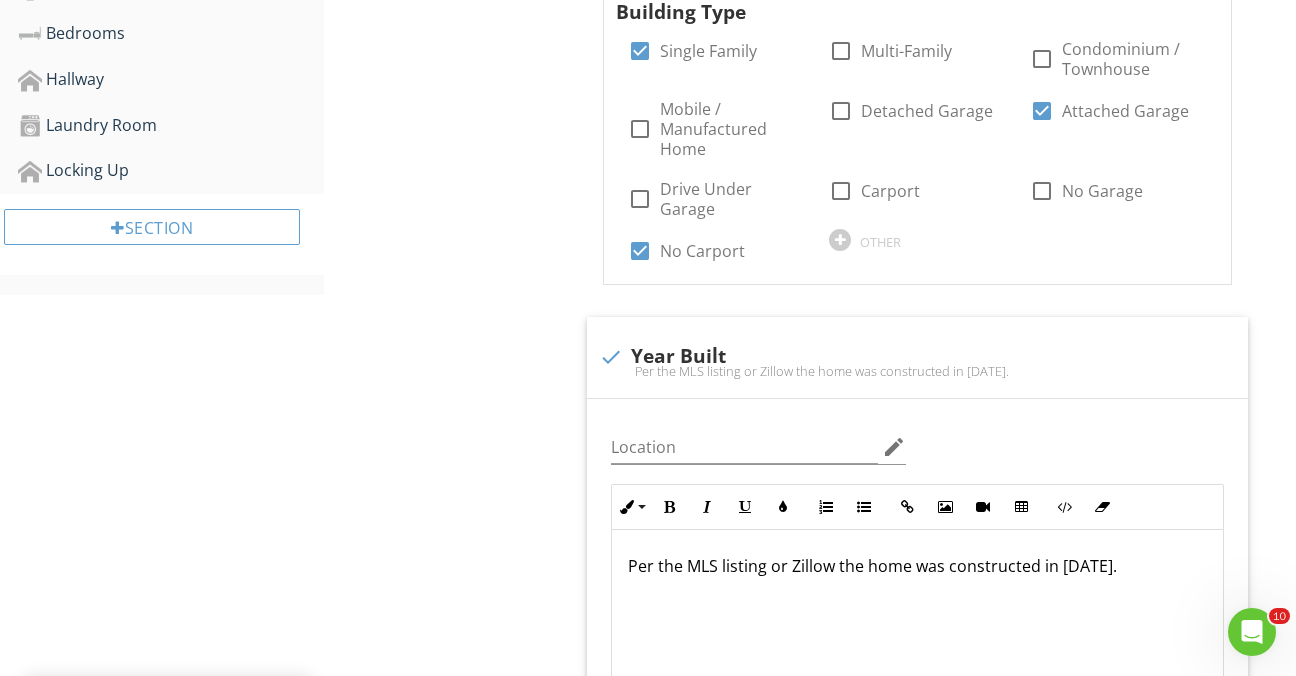 scroll, scrollTop: 1219, scrollLeft: 0, axis: vertical 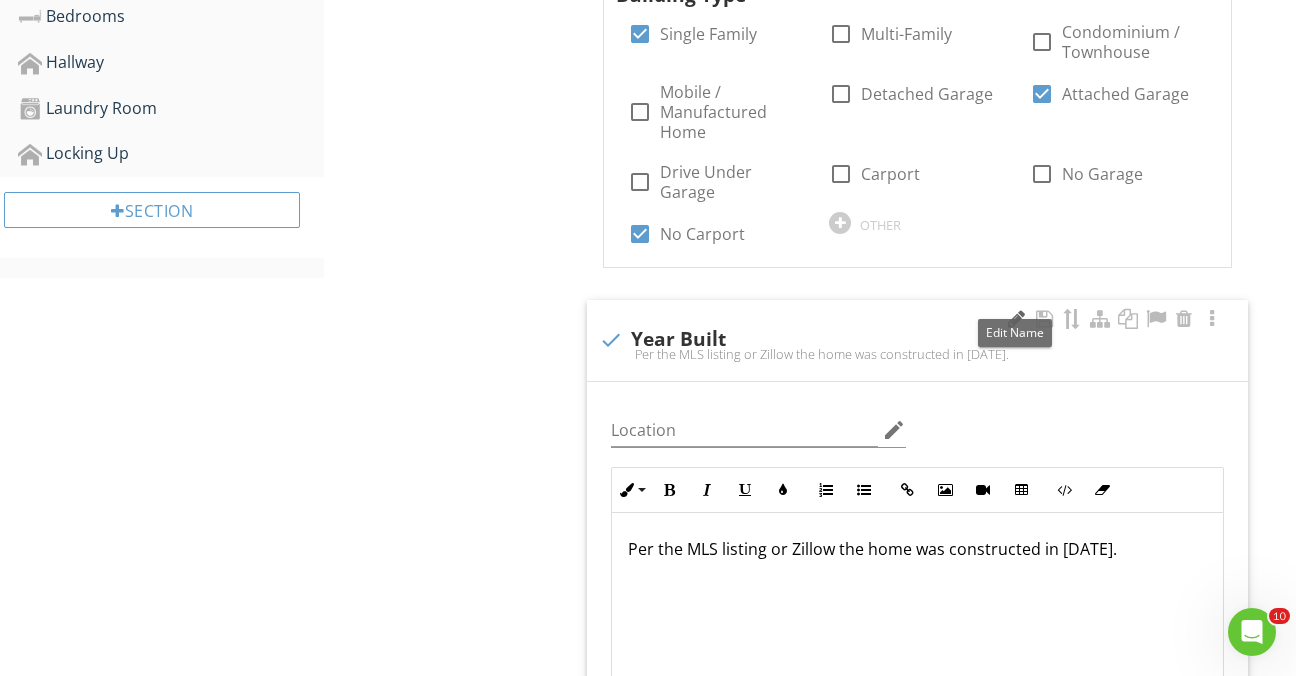 click at bounding box center (1016, 319) 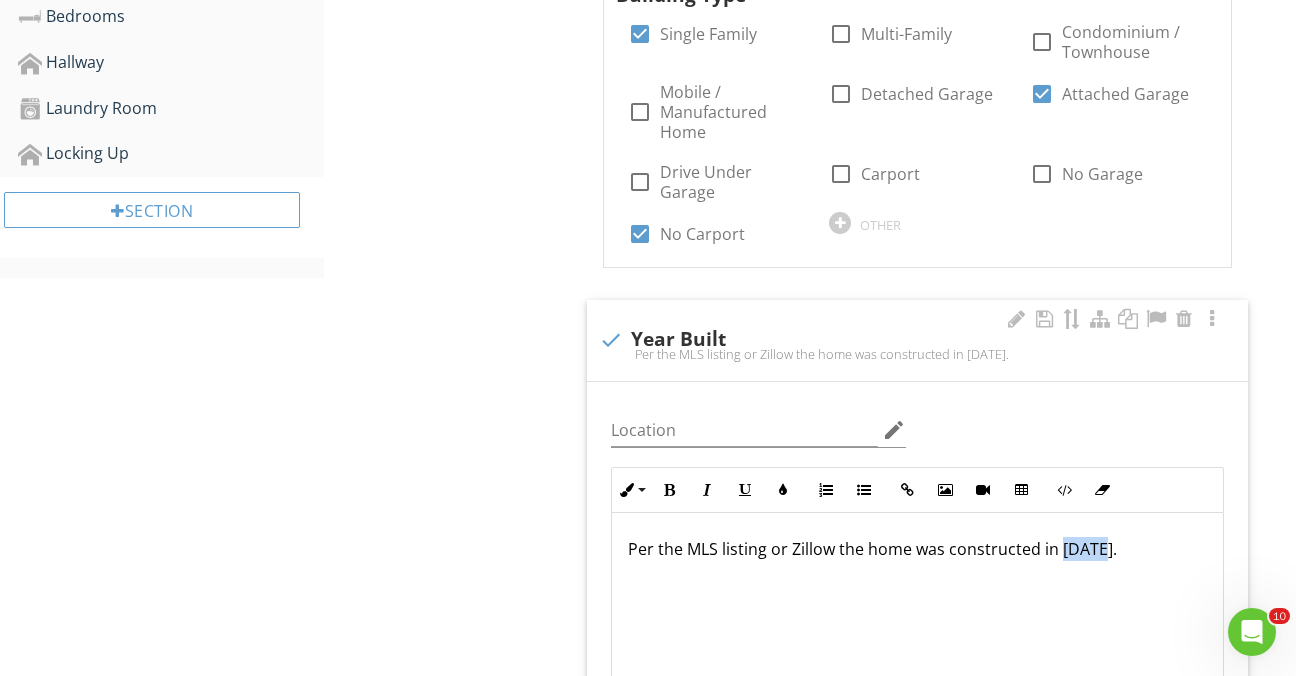 drag, startPoint x: 1060, startPoint y: 509, endPoint x: 1097, endPoint y: 514, distance: 37.336308 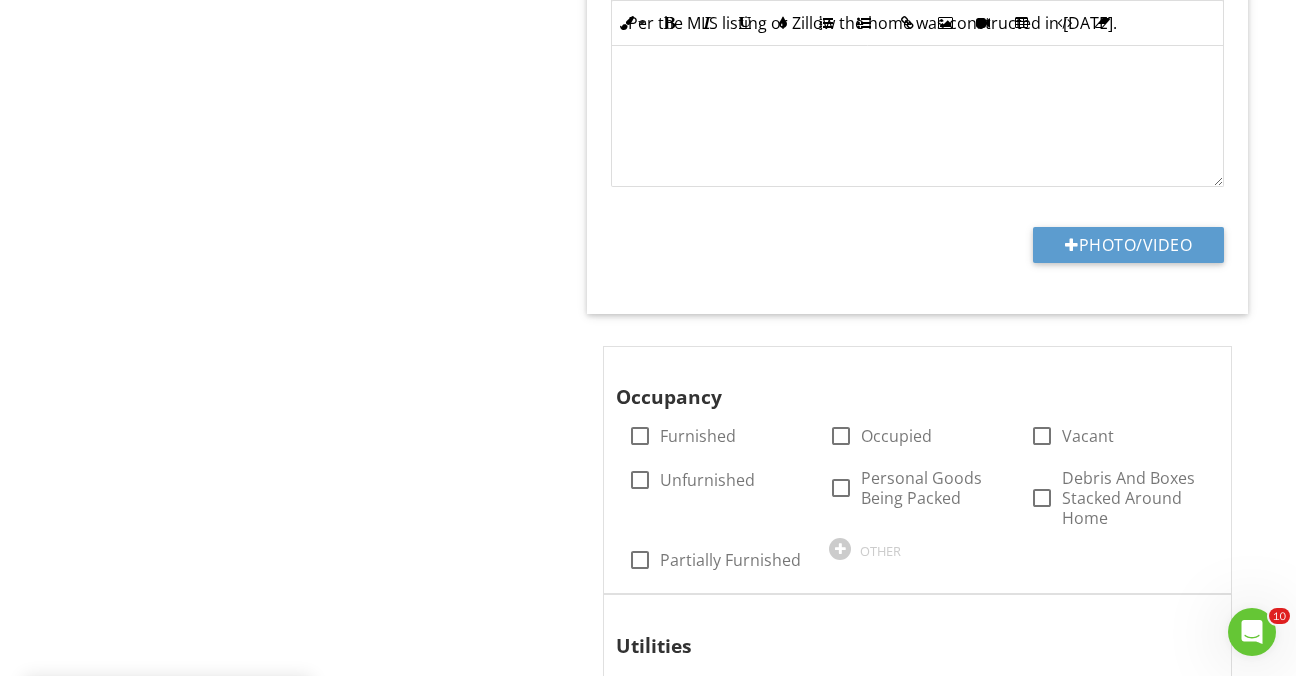 scroll, scrollTop: 1756, scrollLeft: 0, axis: vertical 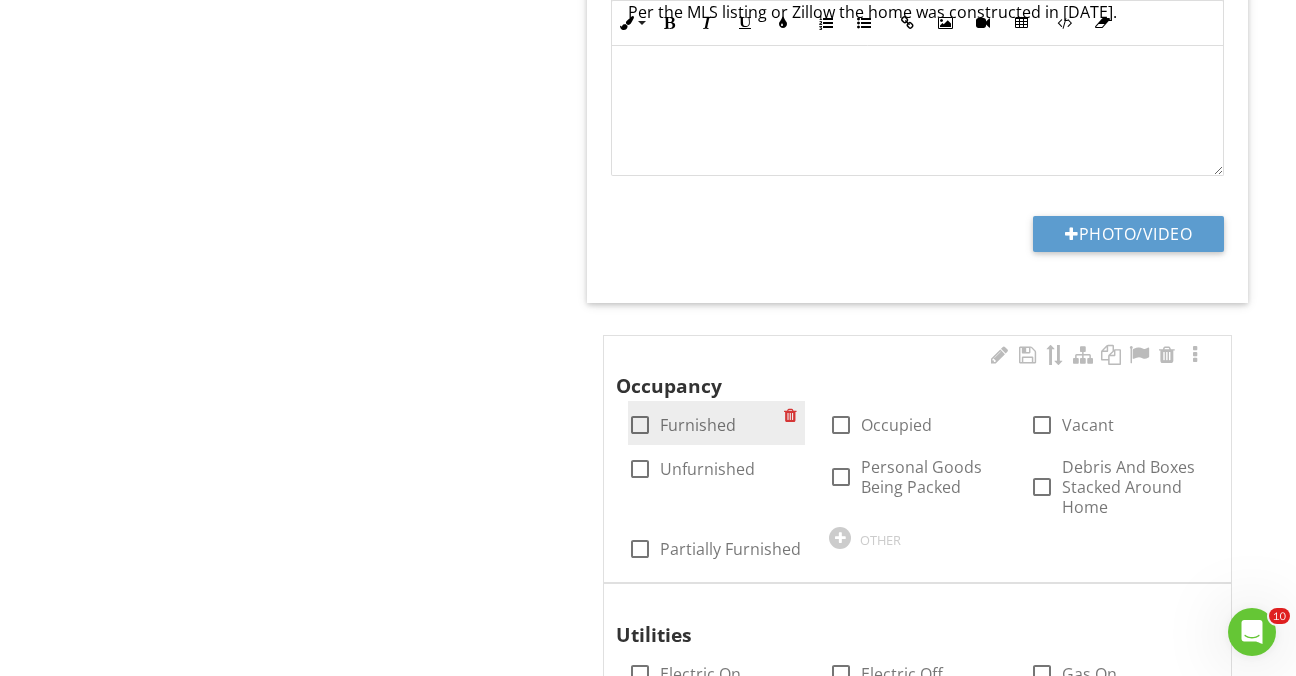 click at bounding box center [640, 425] 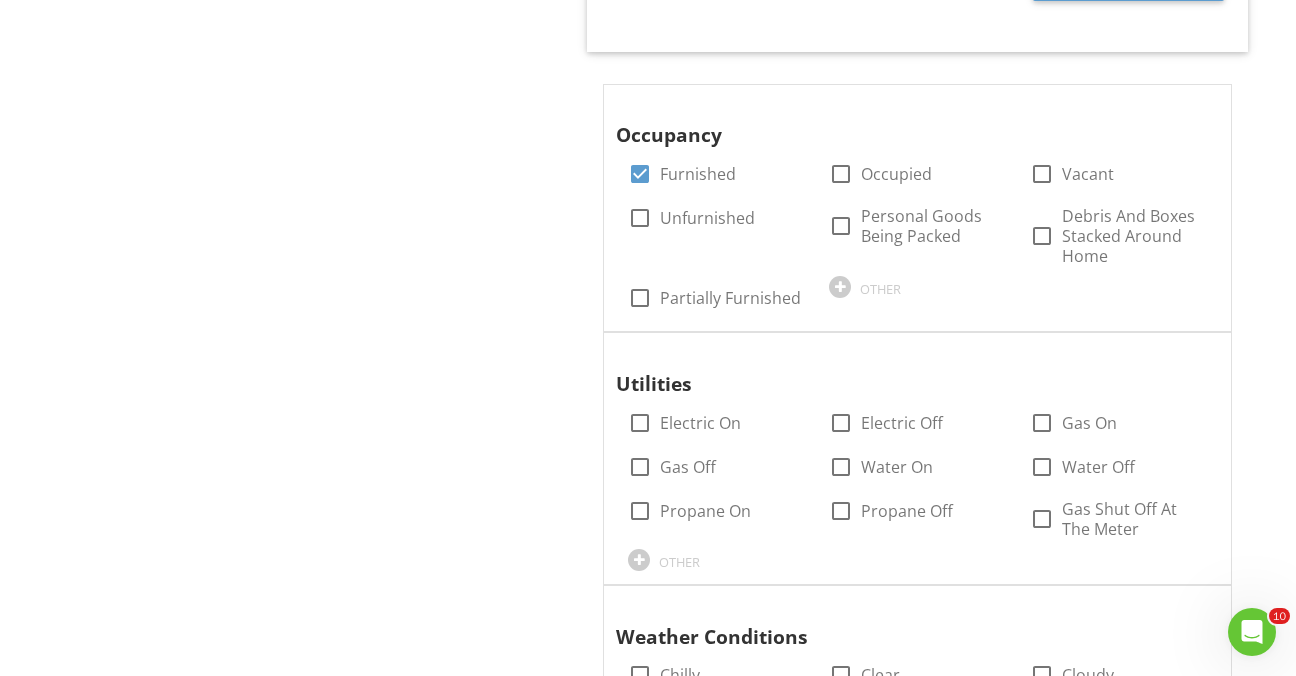 scroll, scrollTop: 2019, scrollLeft: 0, axis: vertical 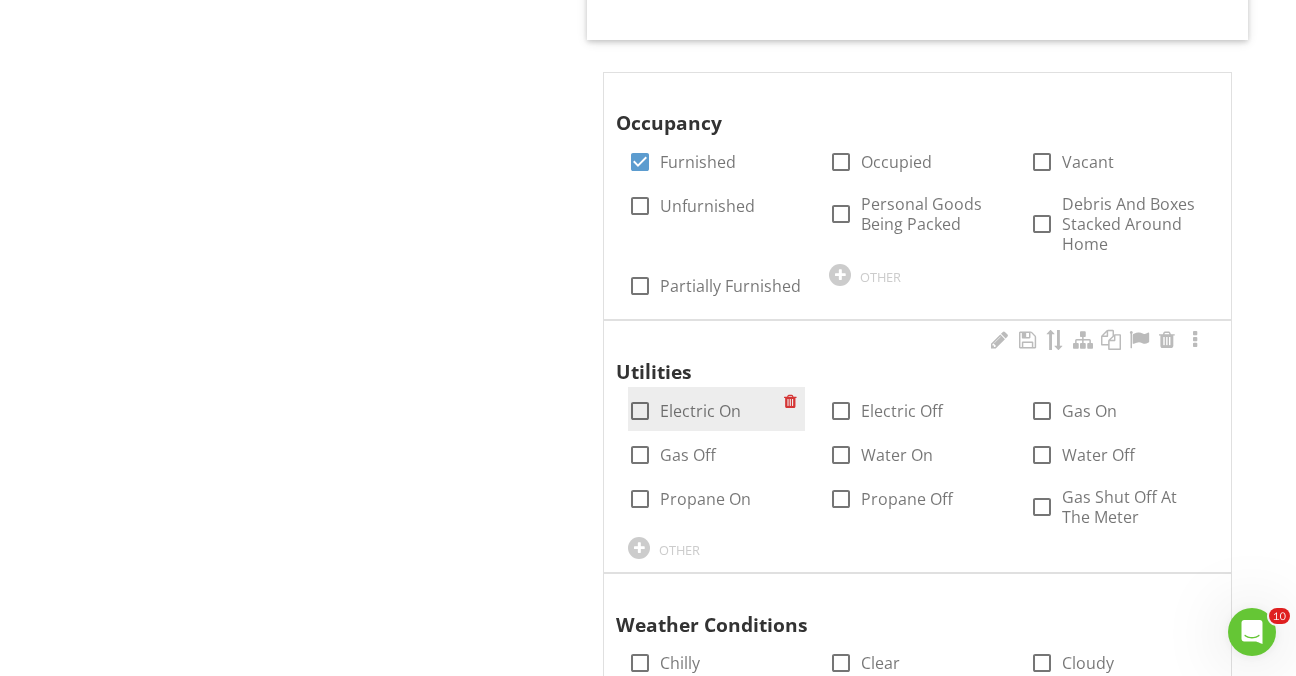 click at bounding box center (640, 411) 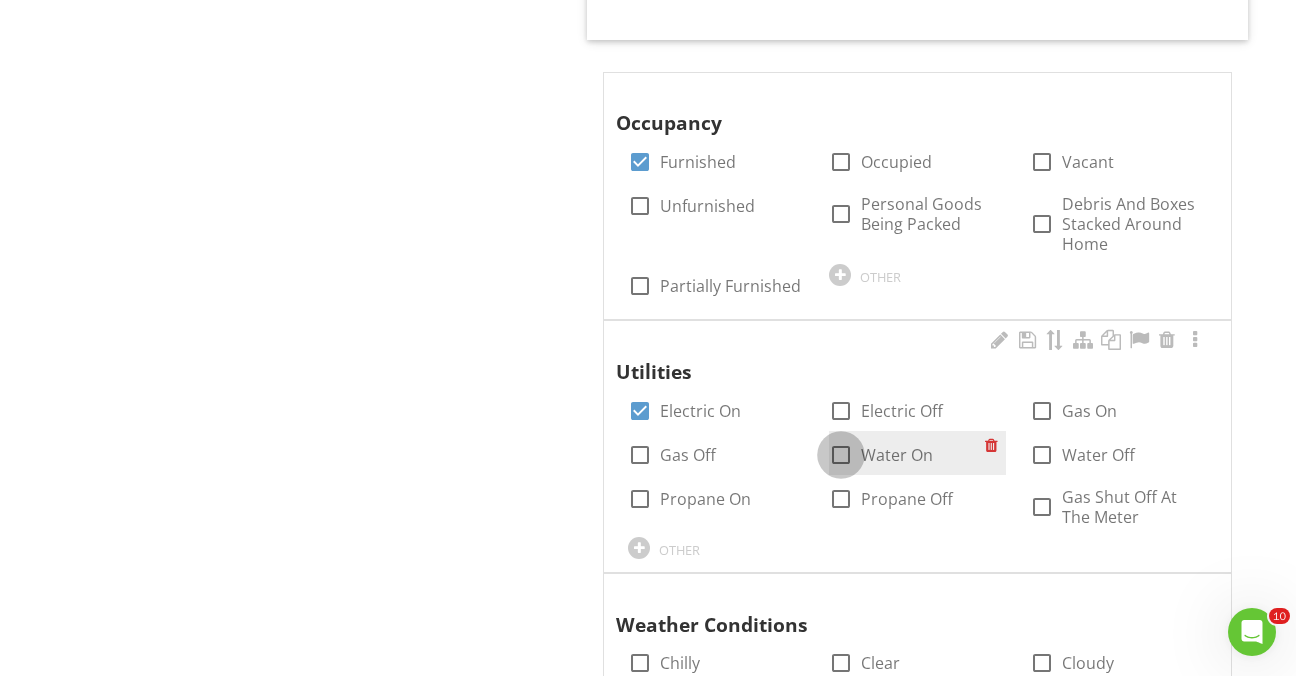 click at bounding box center [841, 455] 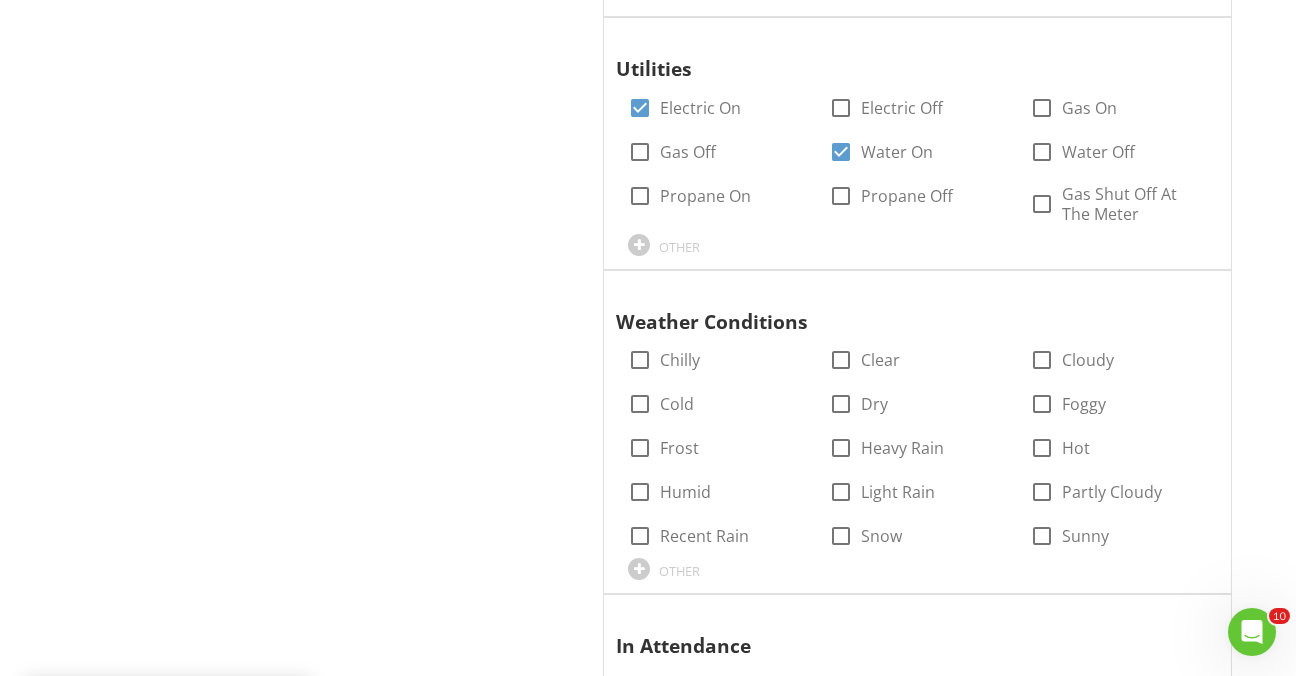 scroll, scrollTop: 2344, scrollLeft: 0, axis: vertical 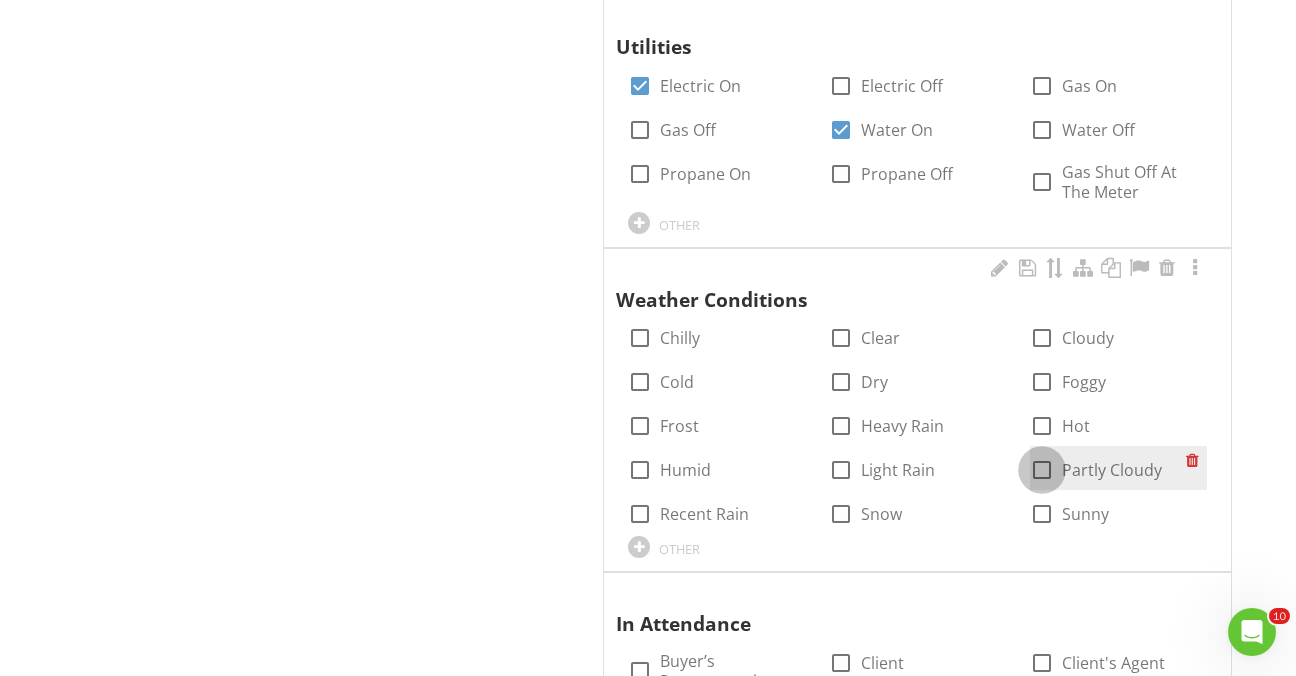 click at bounding box center [1042, 470] 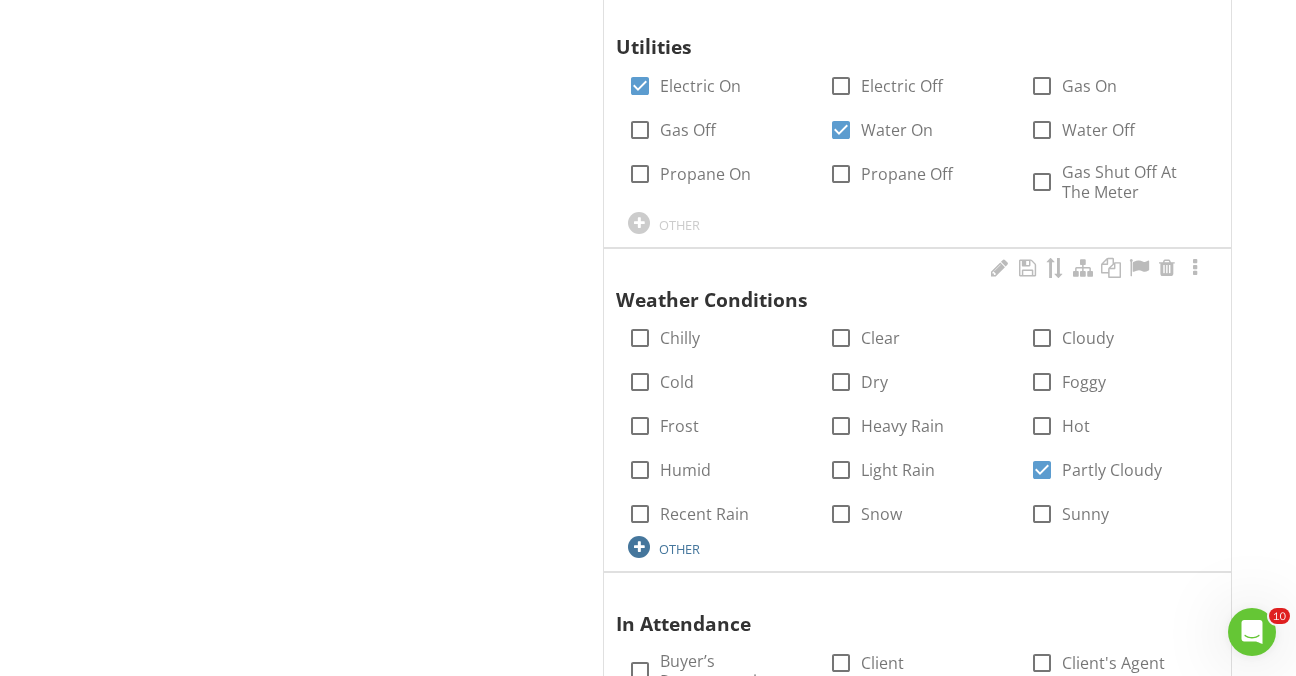click at bounding box center (639, 547) 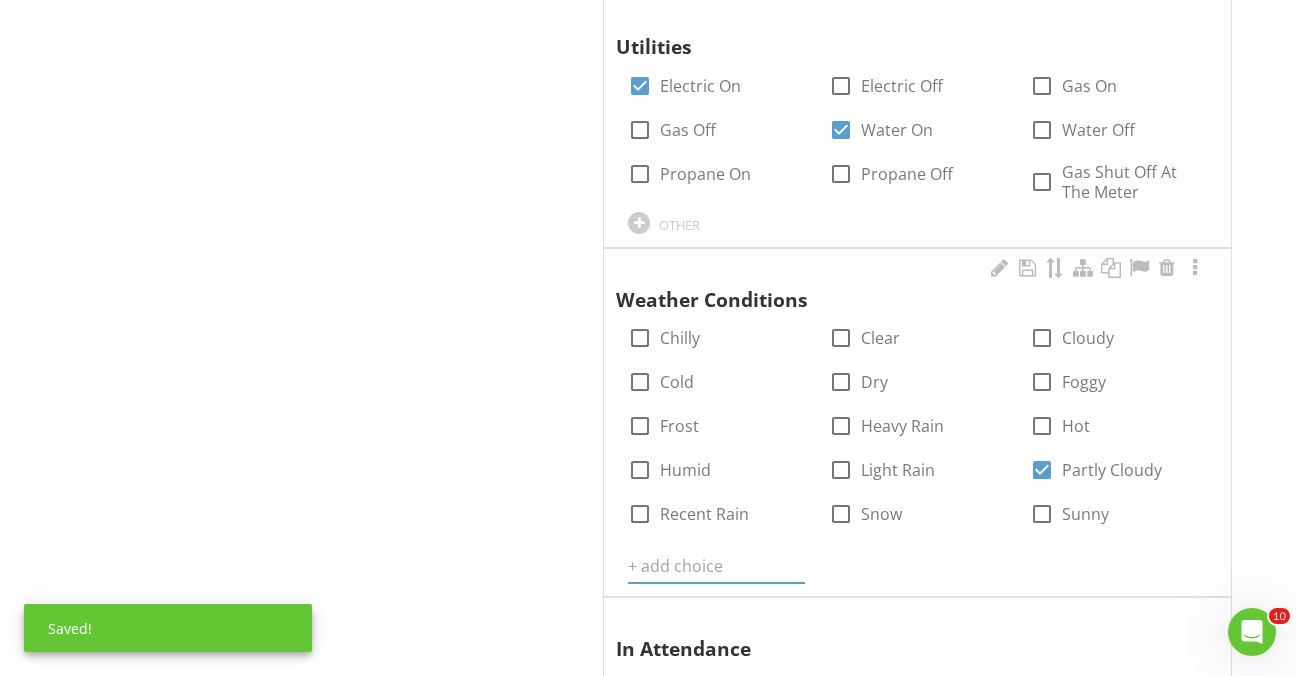 click at bounding box center (716, 566) 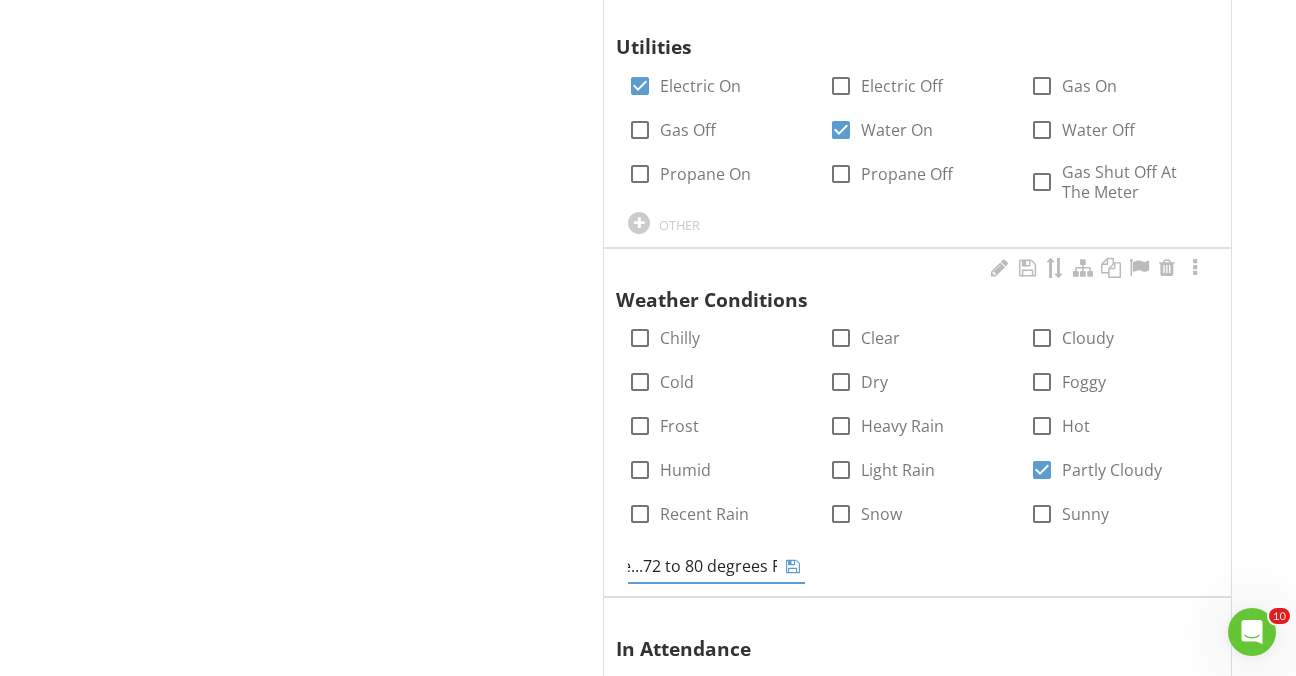 type on "Temperature Range...72 to 80 degrees F." 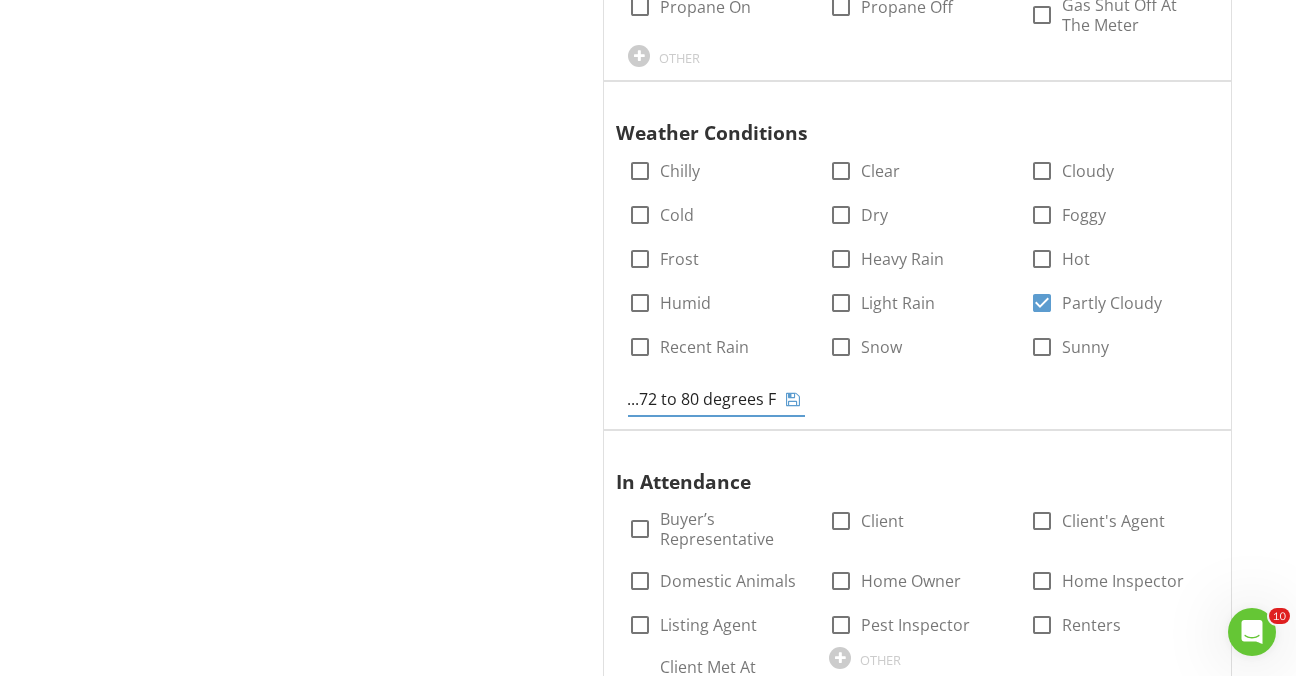 scroll, scrollTop: 2592, scrollLeft: 0, axis: vertical 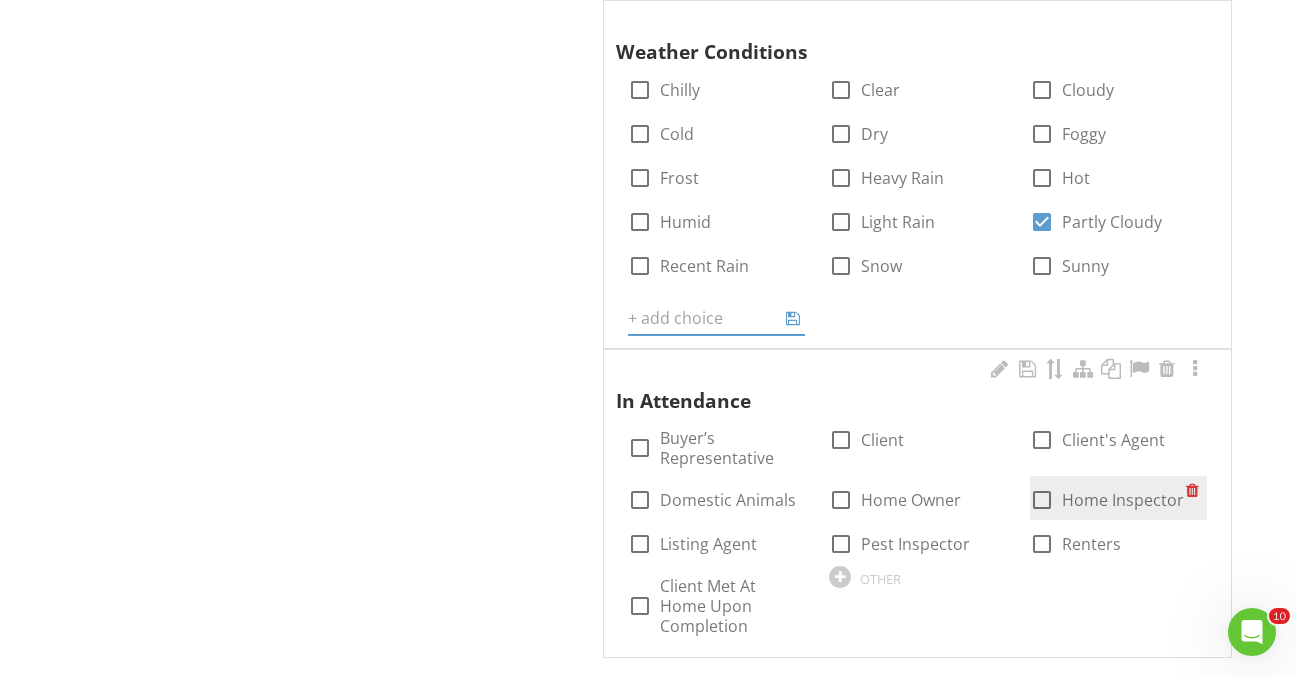 click on "In Attendance
check_box_outline_blank Buyer’s Representative   check_box_outline_blank Client   check_box_outline_blank Client's Agent   check_box_outline_blank Domestic Animals   check_box_outline_blank Home Owner   check_box_outline_blank Home Inspector   check_box_outline_blank Listing Agent   check_box_outline_blank Pest Inspector   check_box_outline_blank Renters   check_box_outline_blank Client Met At Home Upon Completion         OTHER" at bounding box center (917, 500) 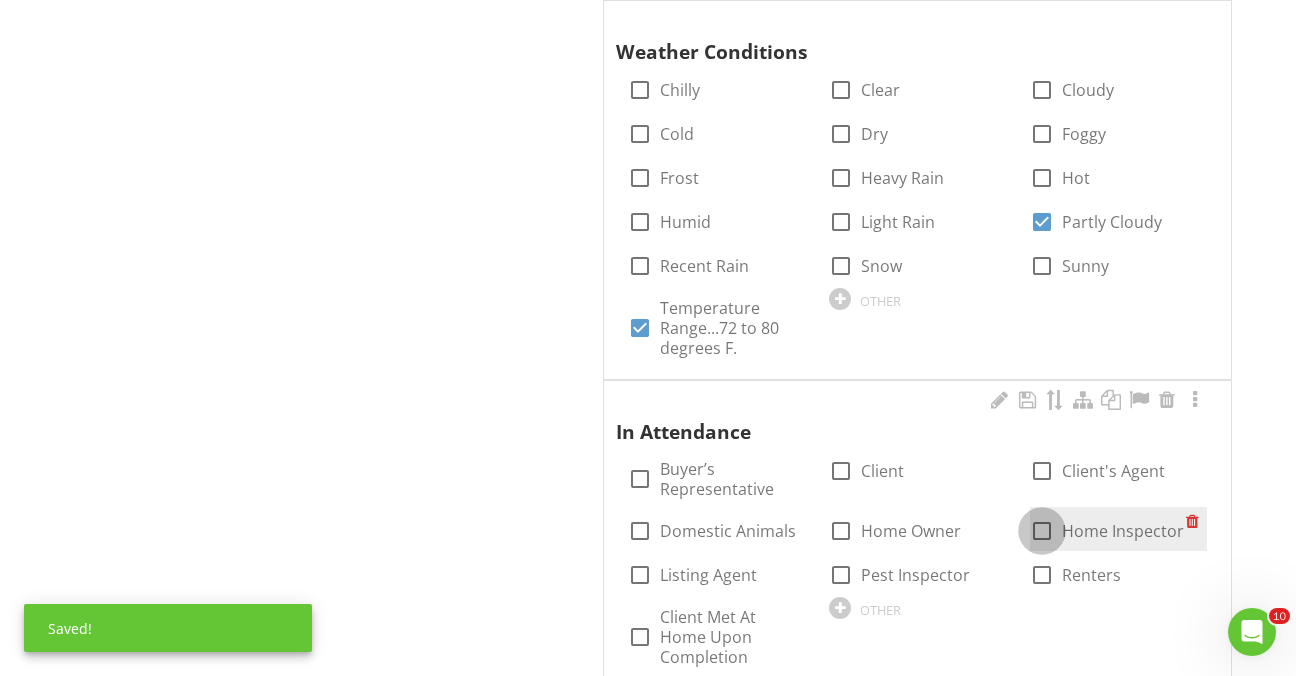 click at bounding box center (1042, 531) 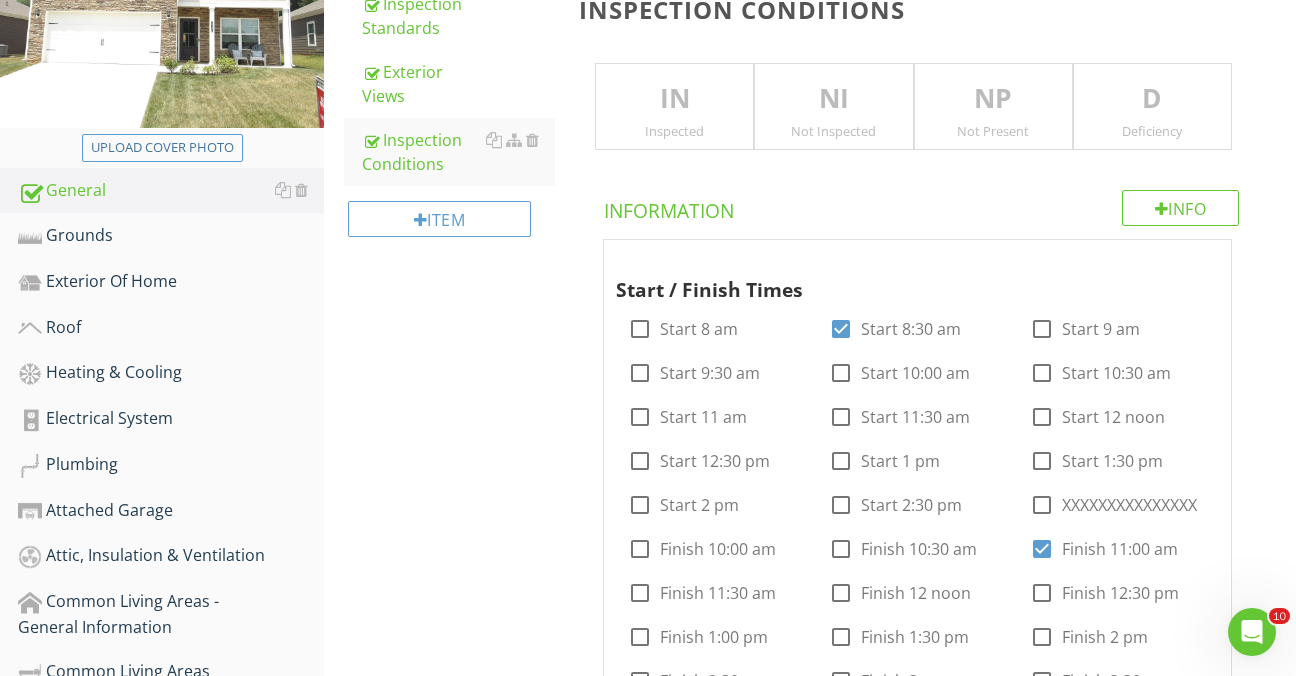 scroll, scrollTop: 330, scrollLeft: 0, axis: vertical 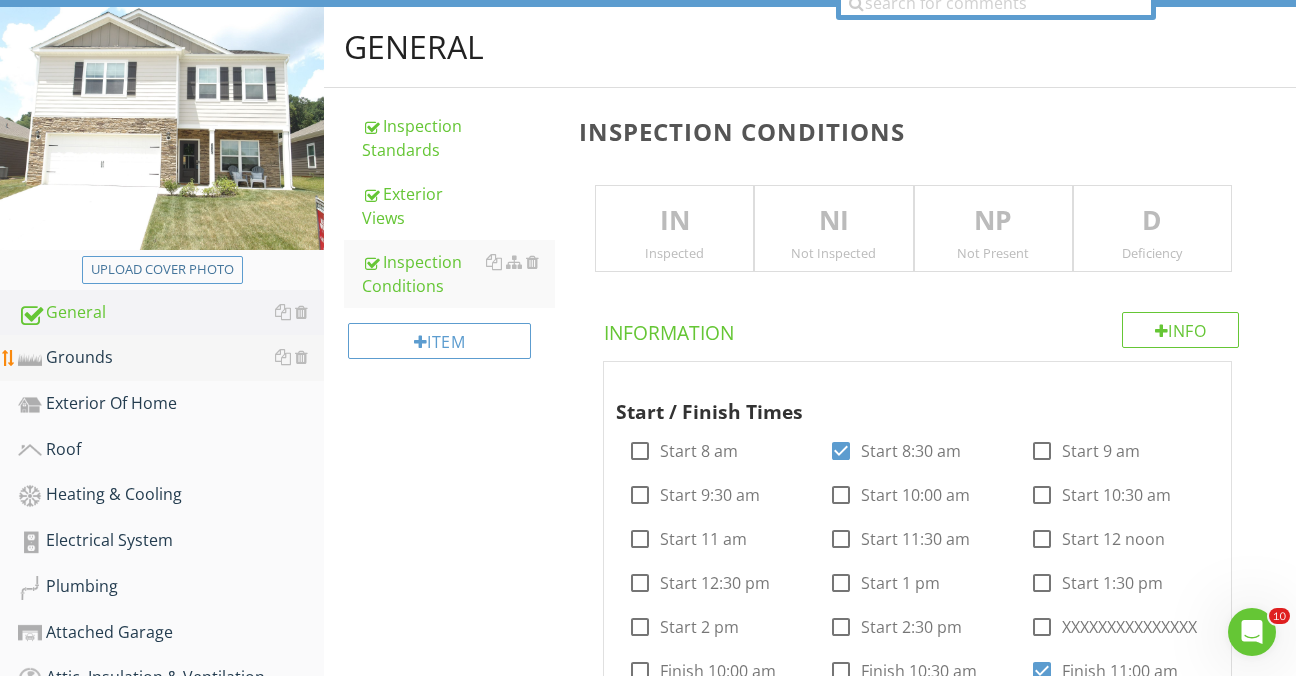 click on "Grounds" at bounding box center (171, 358) 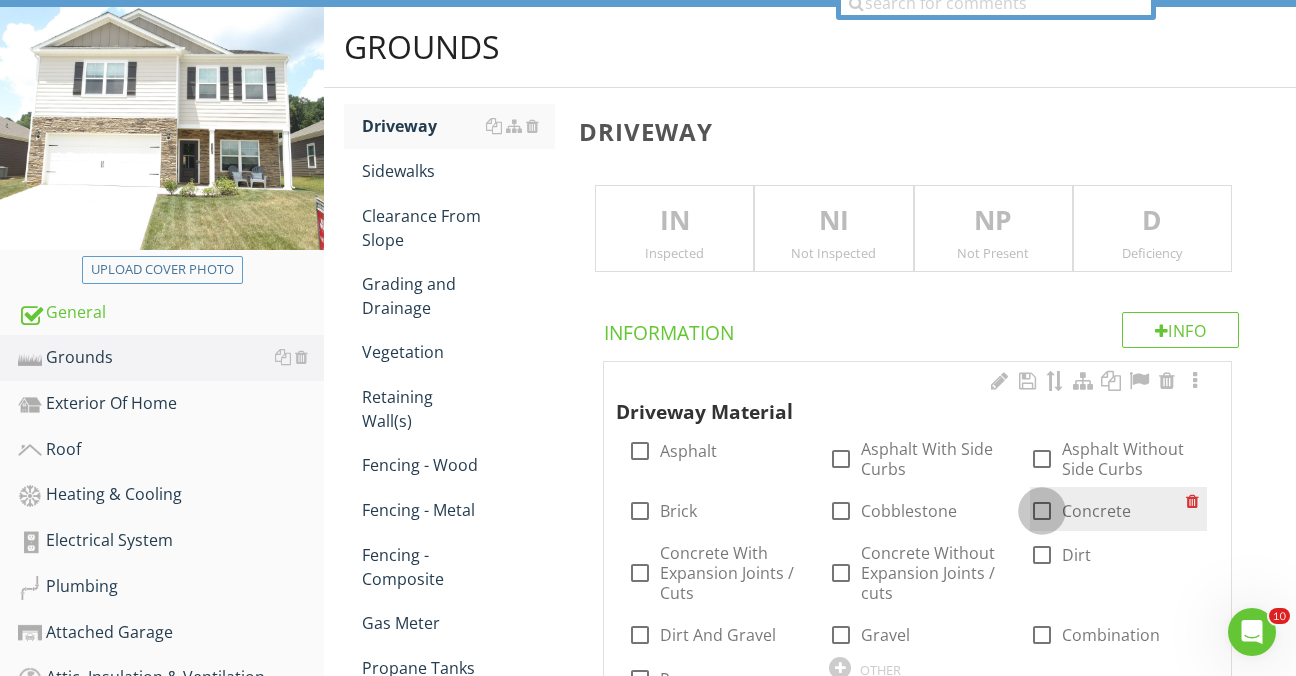click at bounding box center [1042, 511] 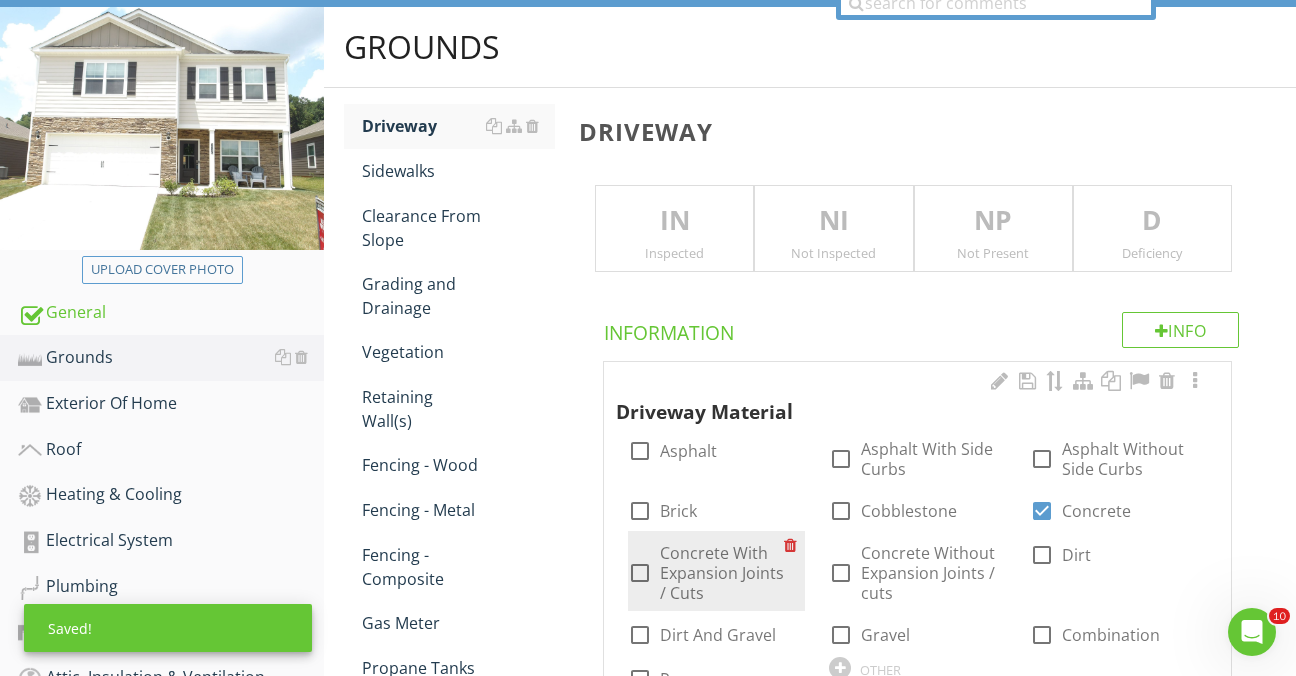 click at bounding box center [640, 573] 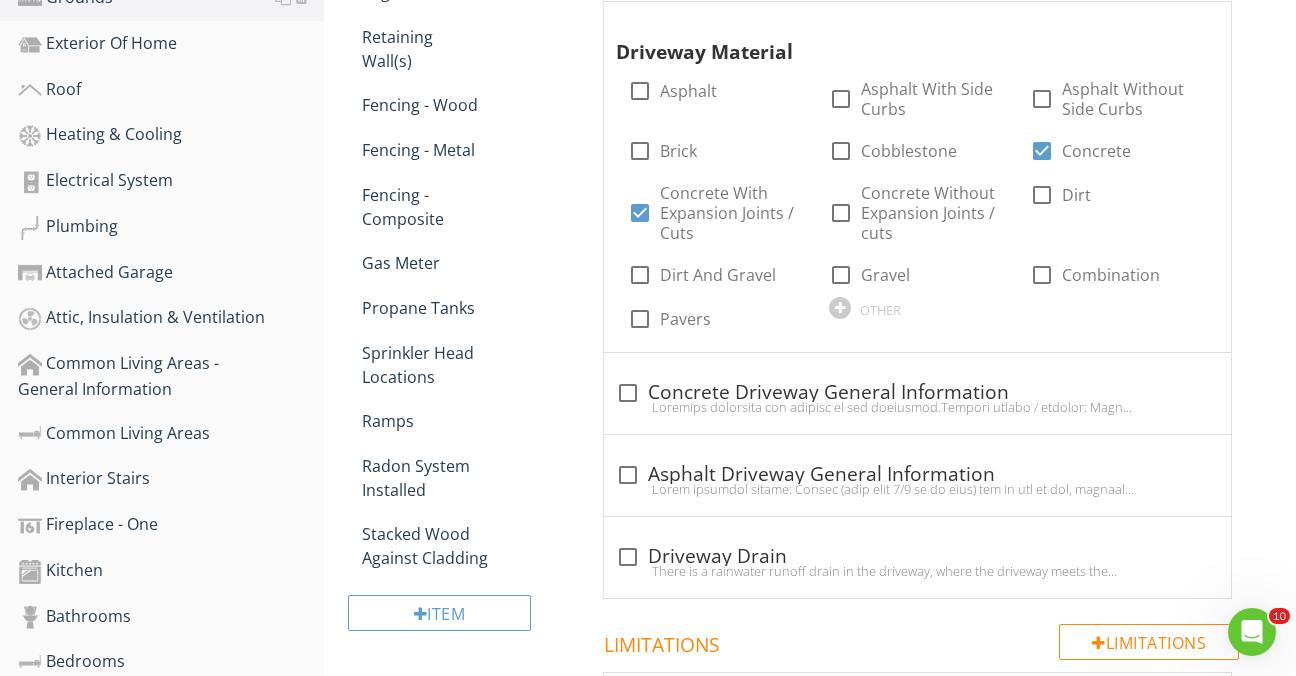 scroll, scrollTop: 580, scrollLeft: 0, axis: vertical 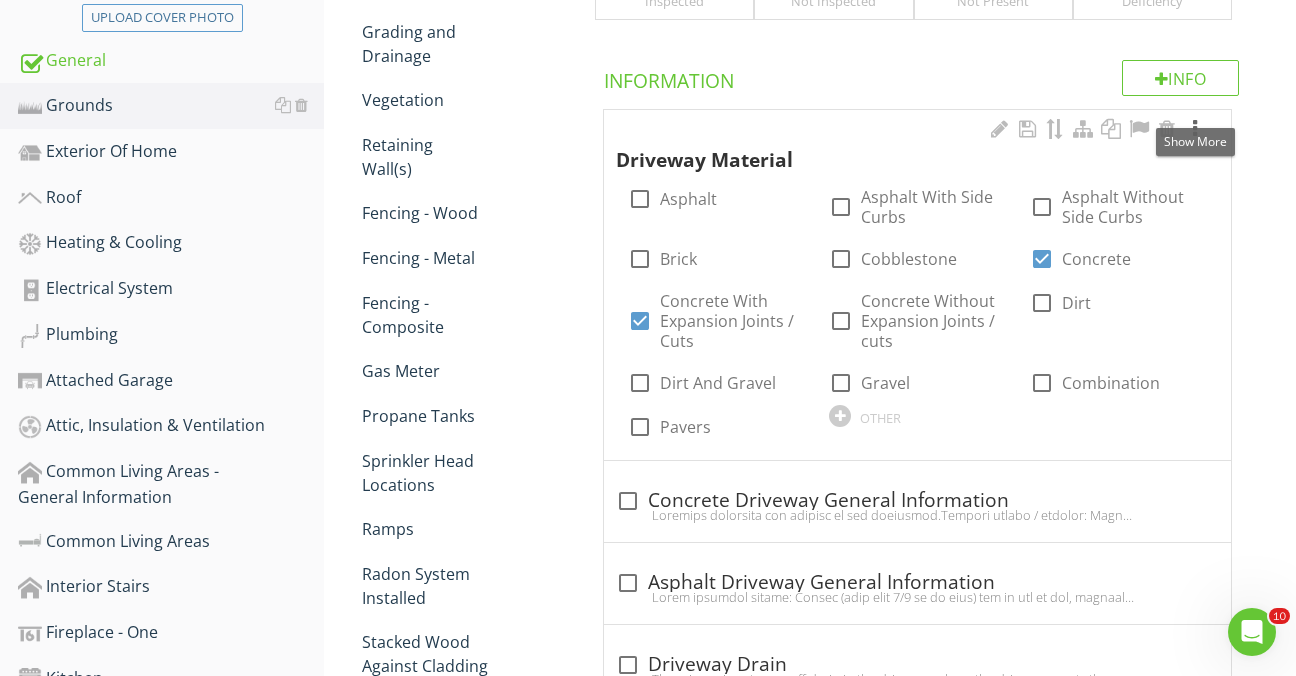click at bounding box center [1195, 129] 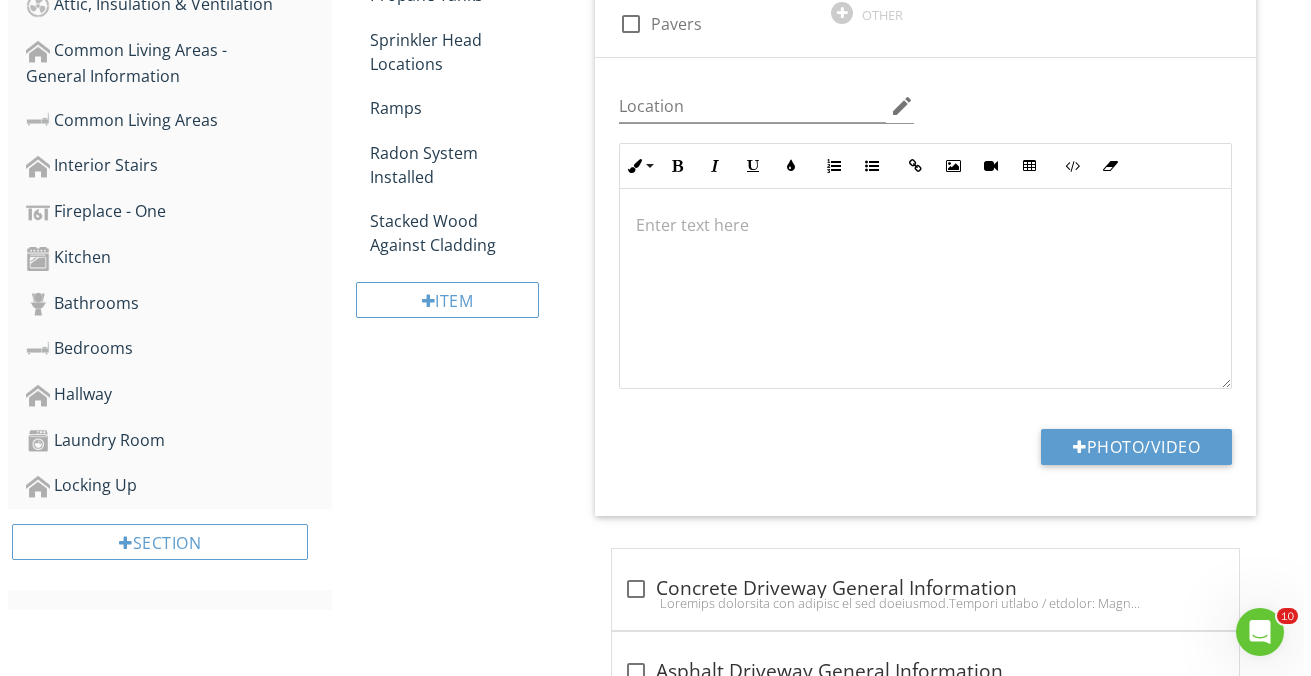scroll, scrollTop: 994, scrollLeft: 0, axis: vertical 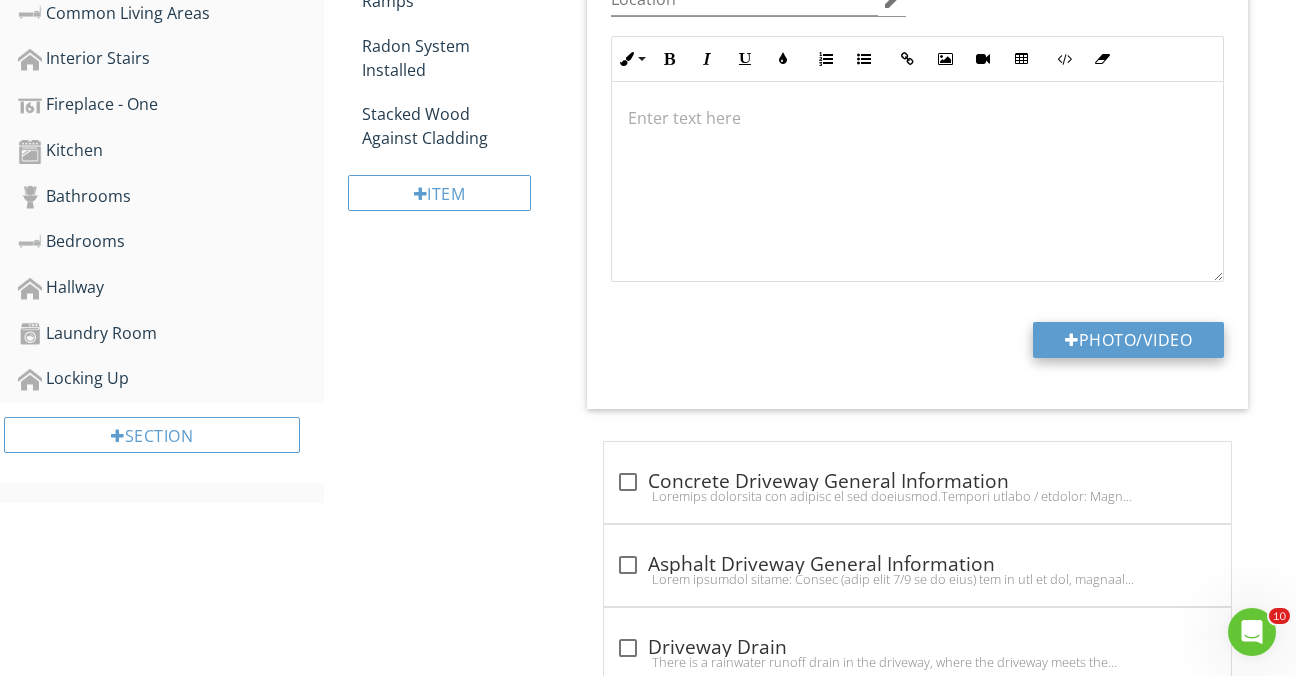 click on "Photo/Video" at bounding box center (1128, 340) 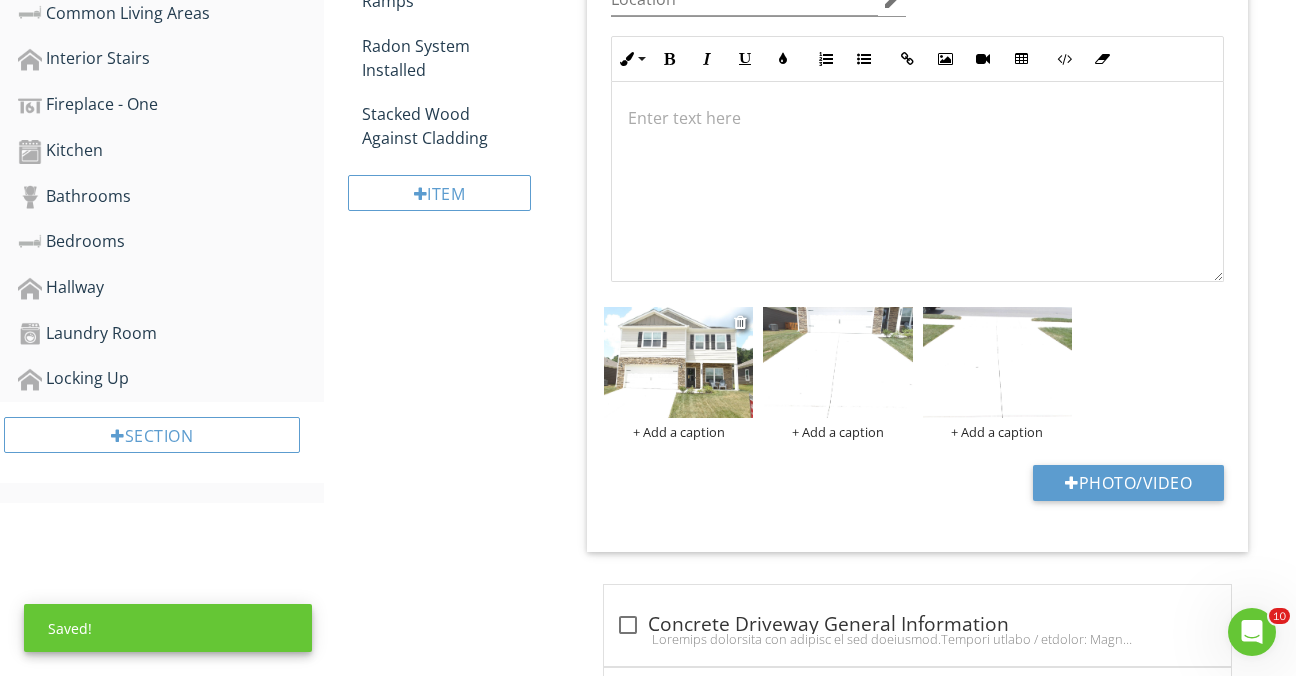 click on "+ Add a caption" at bounding box center (678, 432) 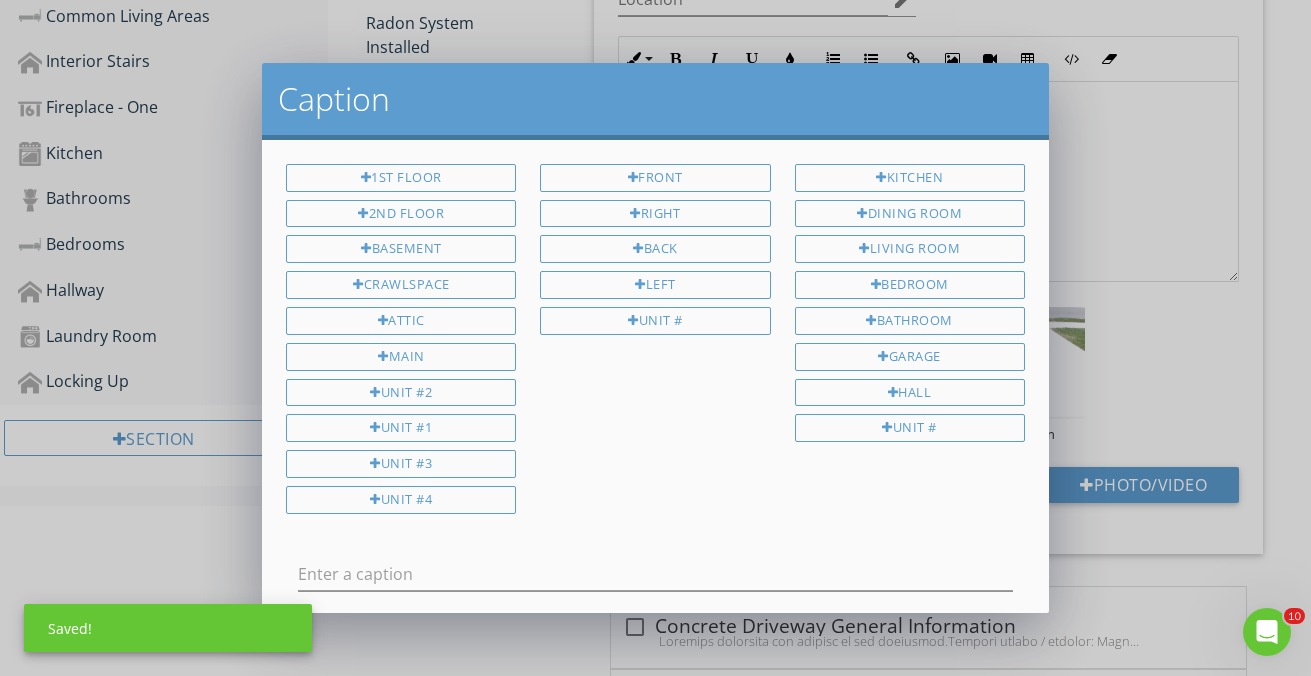 click on "1st Floor
2nd Floor
Basement
Crawlspace
Attic
Main
Unit #2
Unit #1
Unit #3
Unit #4
Front
Right
Back
Left
Unit #
Kitchen
Dining Room
Living Room
Bedroom
Bathroom
Garage
Hall
Unit #" at bounding box center [655, 343] 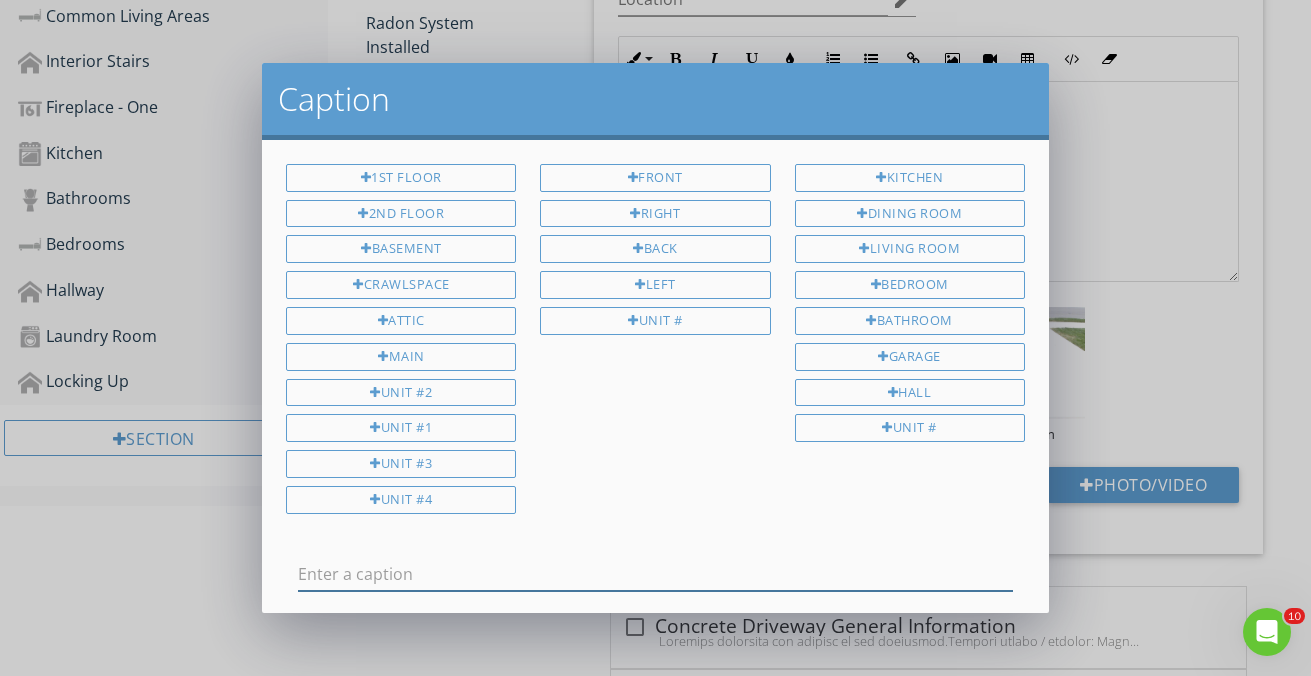 click at bounding box center (655, 574) 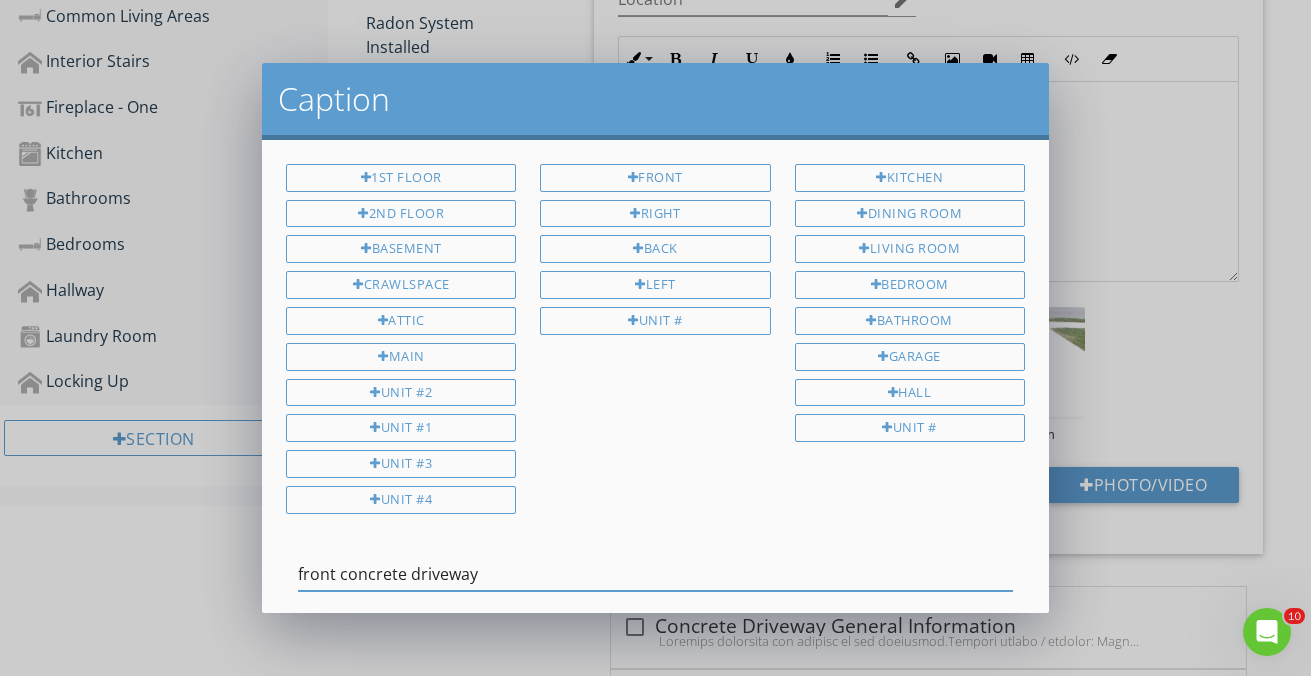 scroll, scrollTop: 110, scrollLeft: 0, axis: vertical 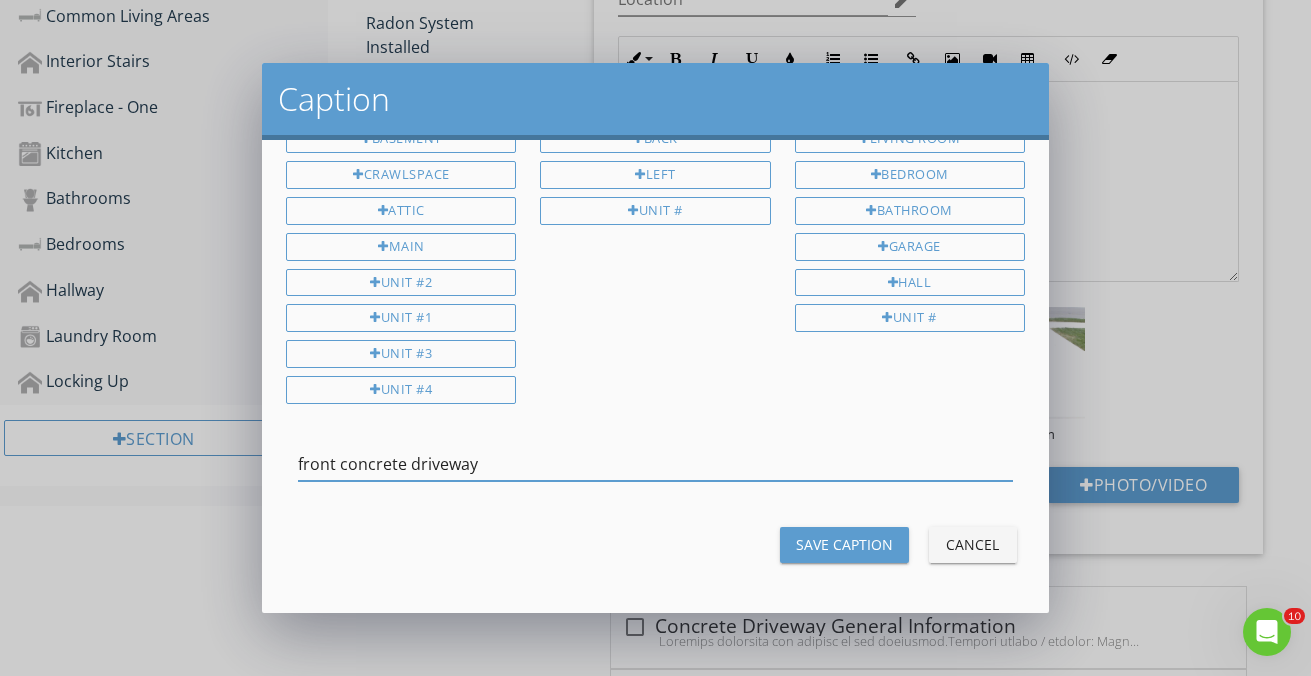 type on "front concrete driveway" 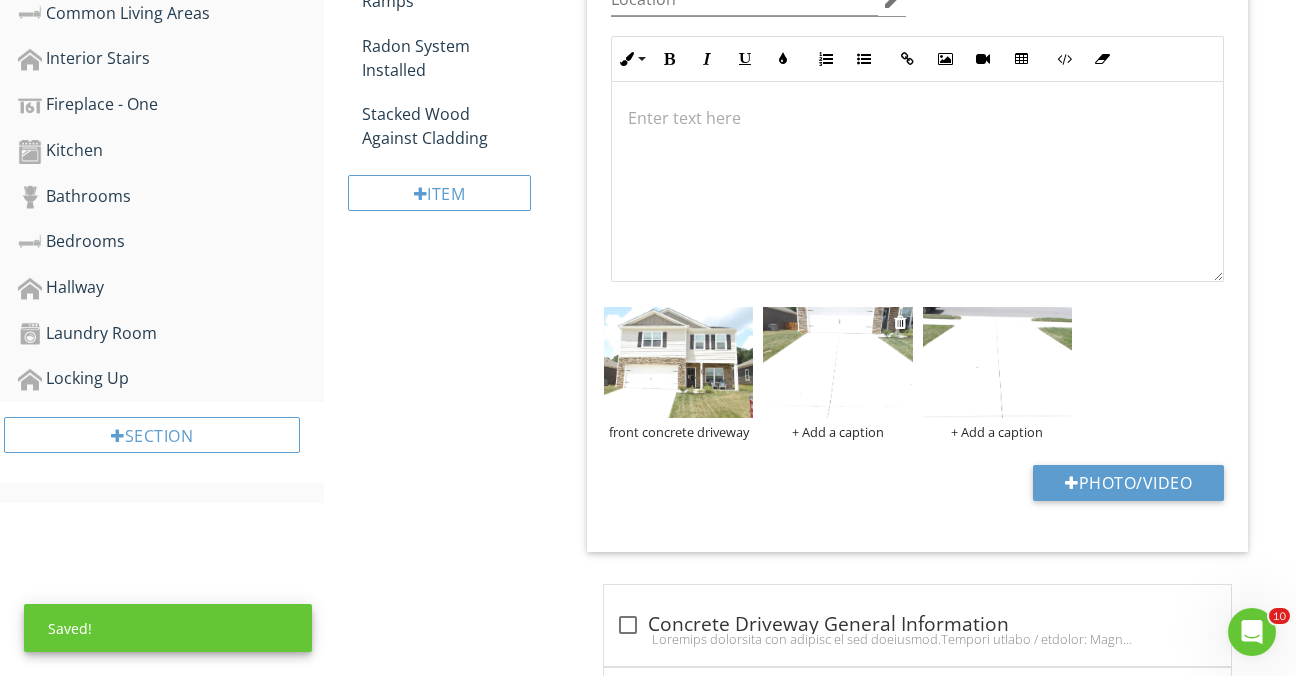 click on "+ Add a caption" at bounding box center [837, 432] 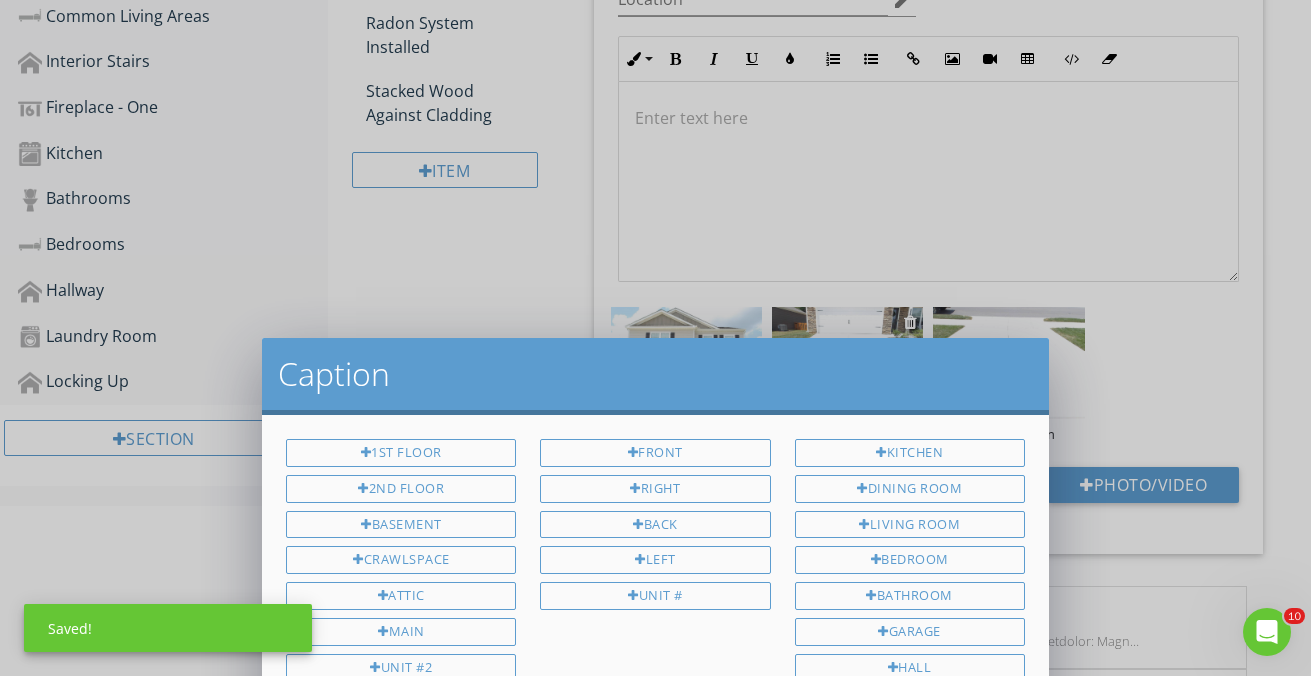 scroll, scrollTop: 0, scrollLeft: 0, axis: both 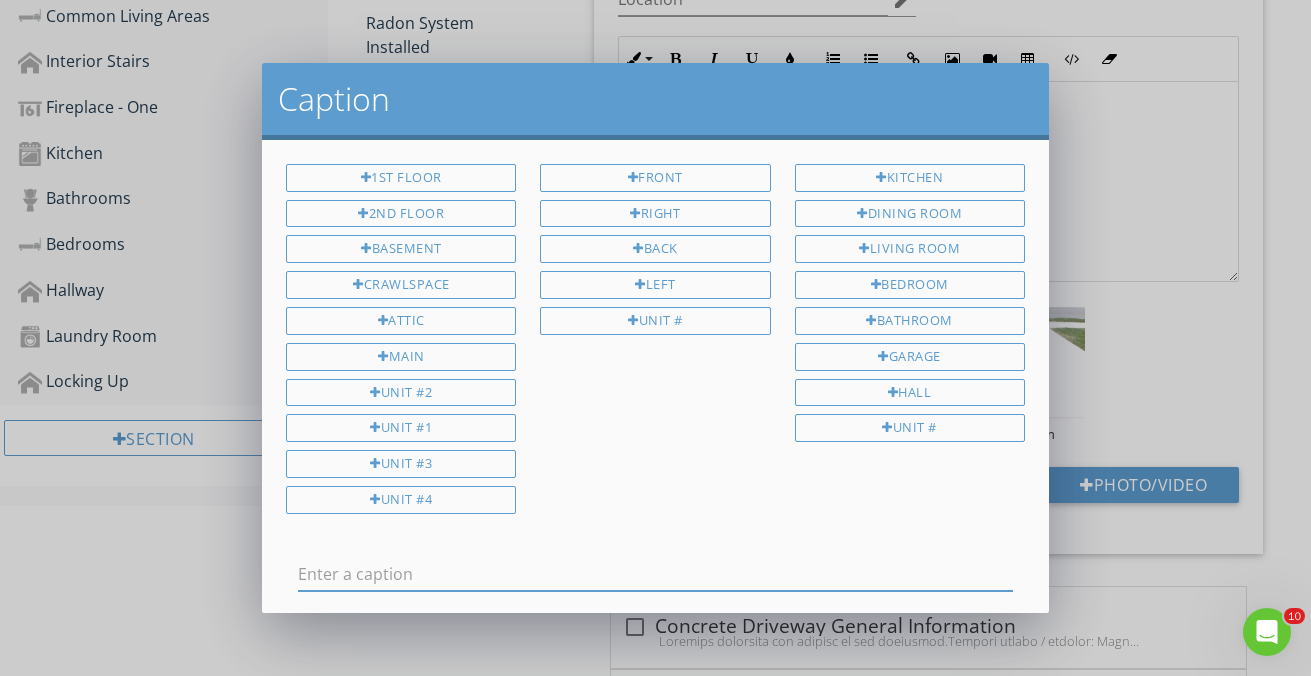 click at bounding box center [655, 574] 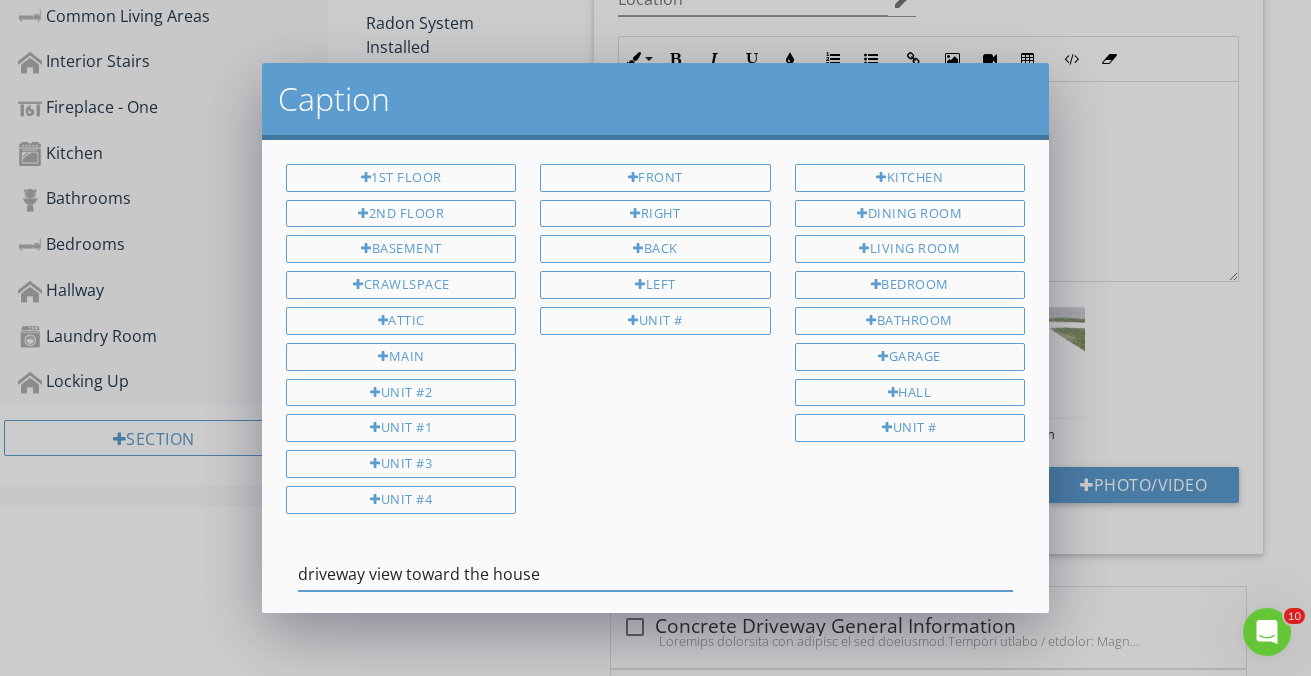 scroll, scrollTop: 110, scrollLeft: 0, axis: vertical 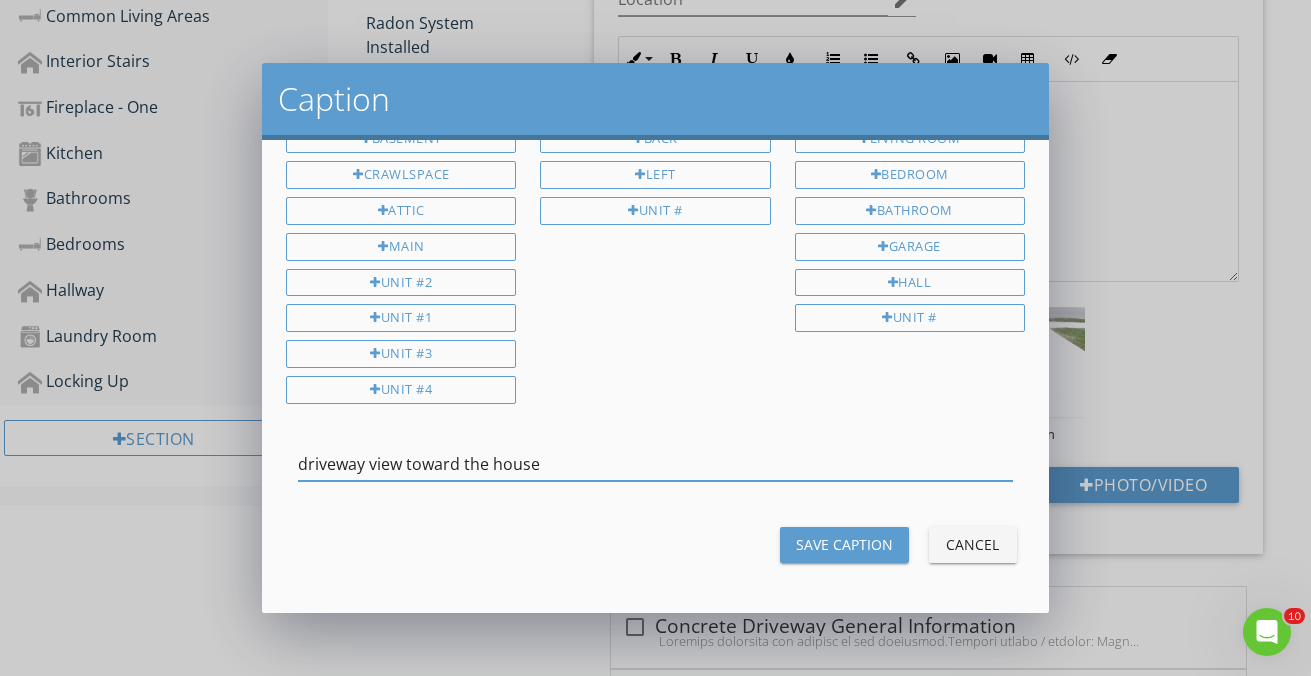 type on "driveway view toward the house" 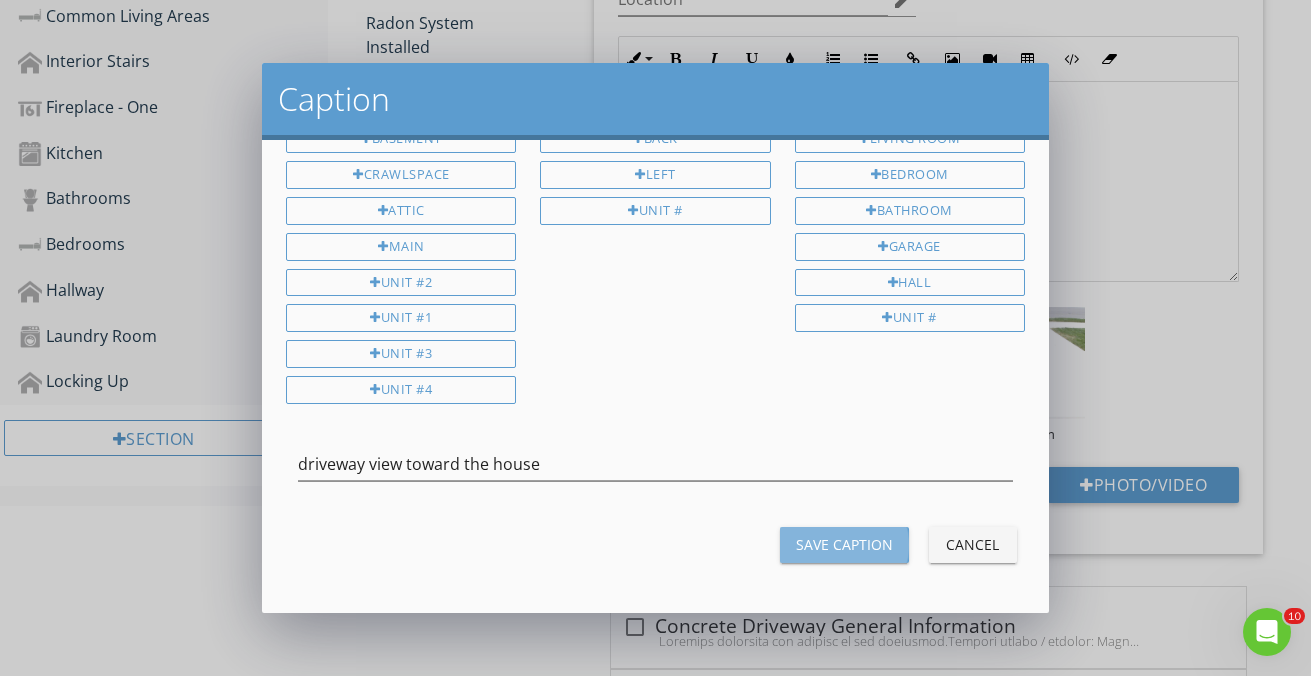 click on "Save Caption" at bounding box center (844, 544) 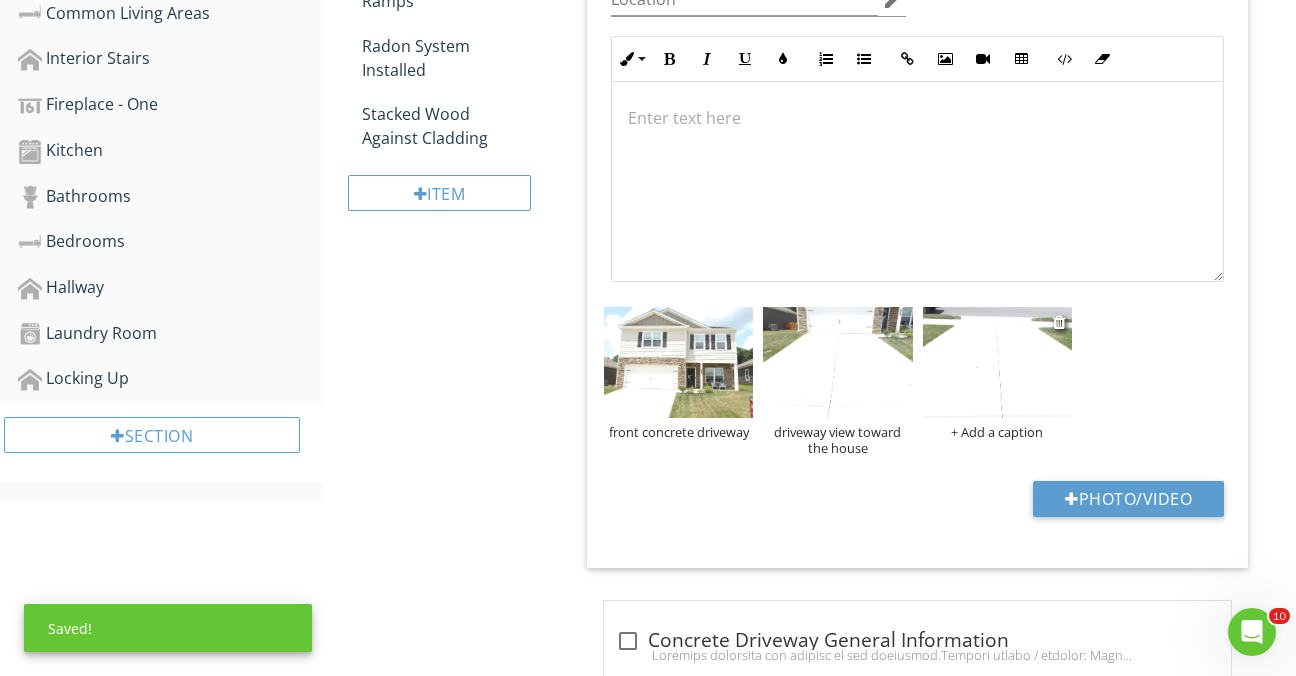click on "+ Add a caption" at bounding box center [997, 432] 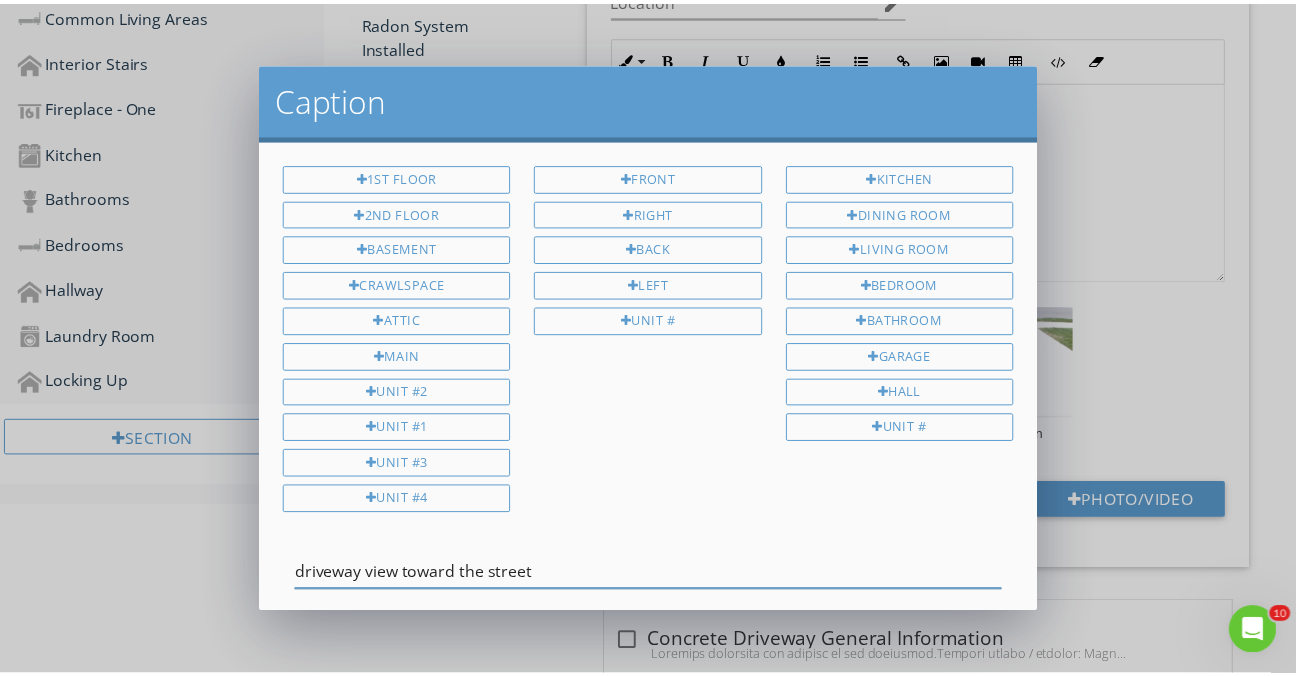 scroll, scrollTop: 110, scrollLeft: 0, axis: vertical 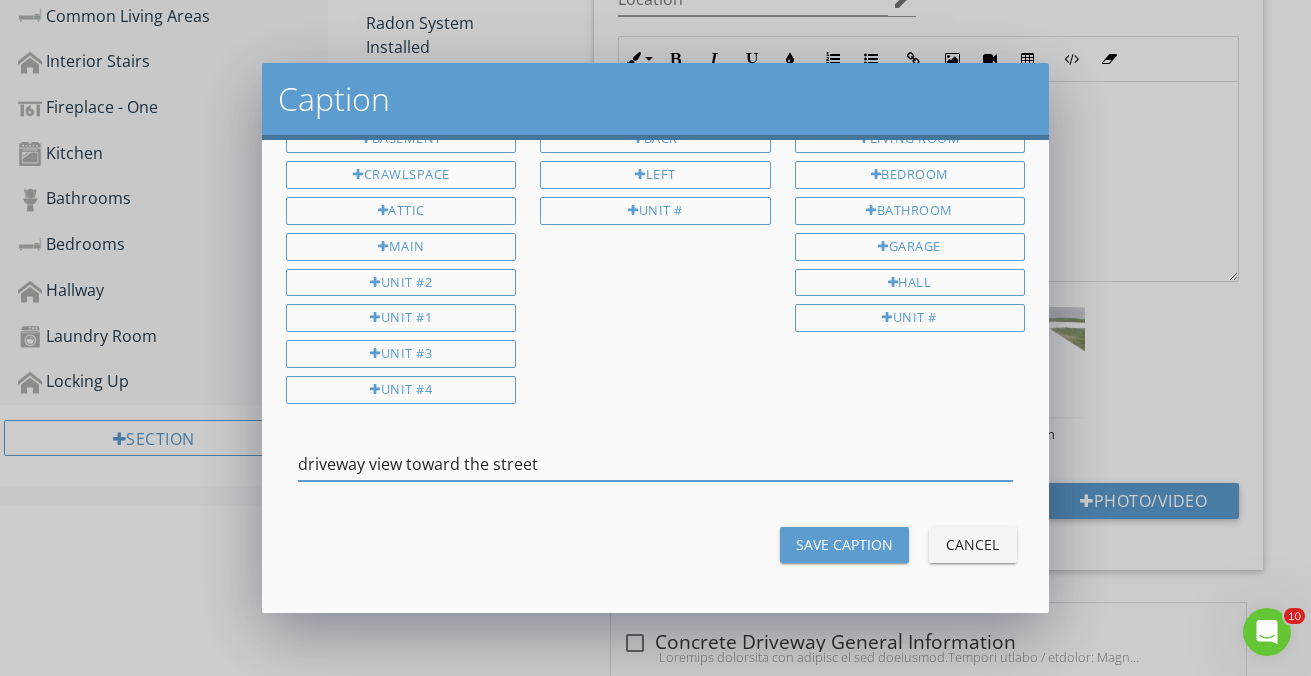 type on "driveway view toward the street" 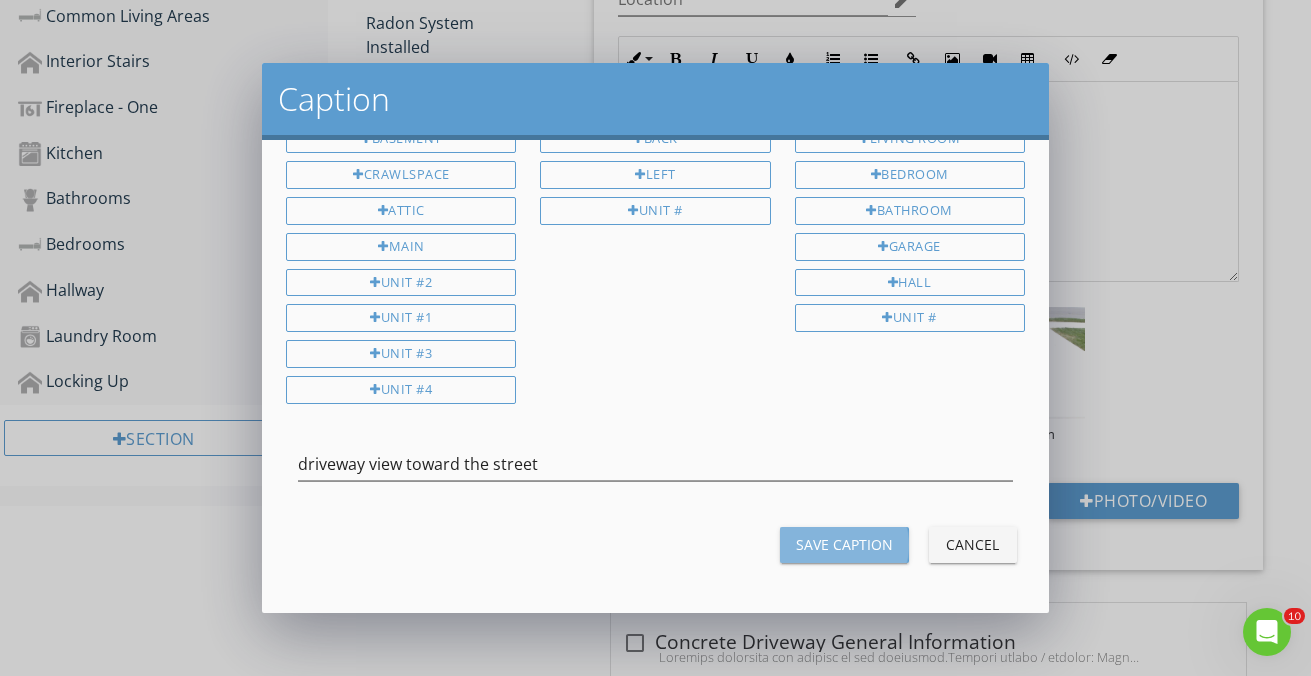 click on "Save Caption" at bounding box center [844, 545] 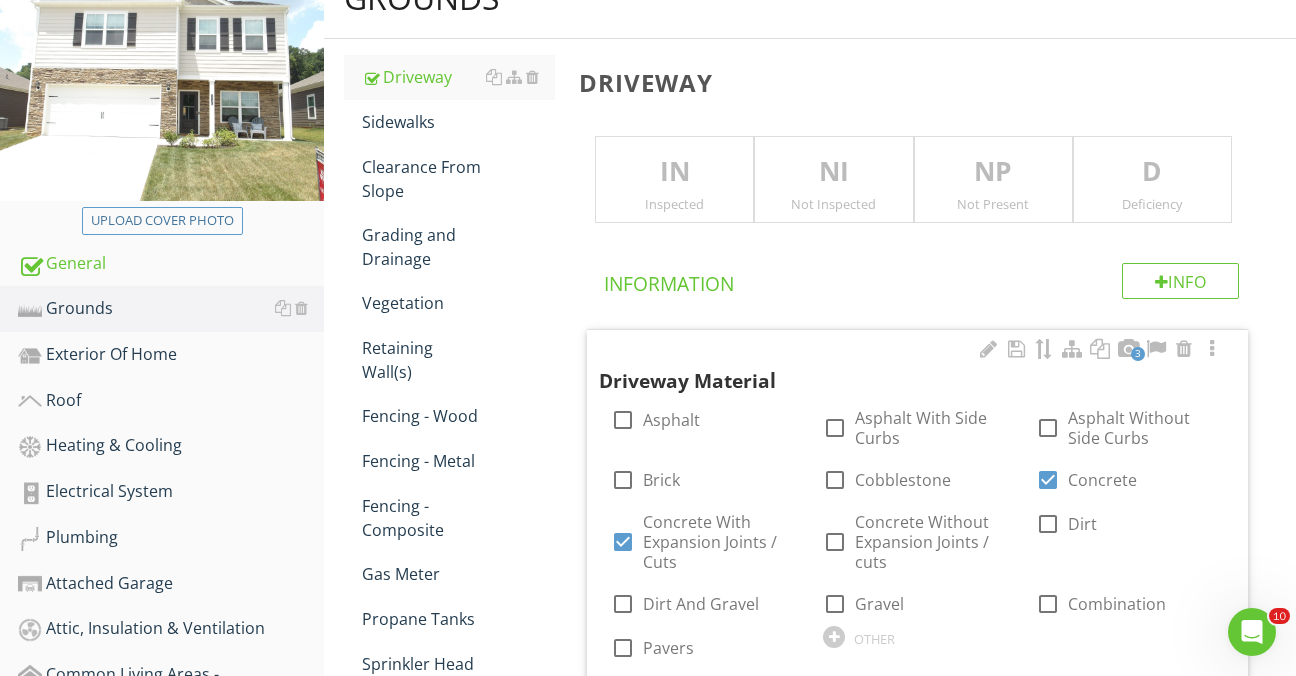 scroll, scrollTop: 248, scrollLeft: 0, axis: vertical 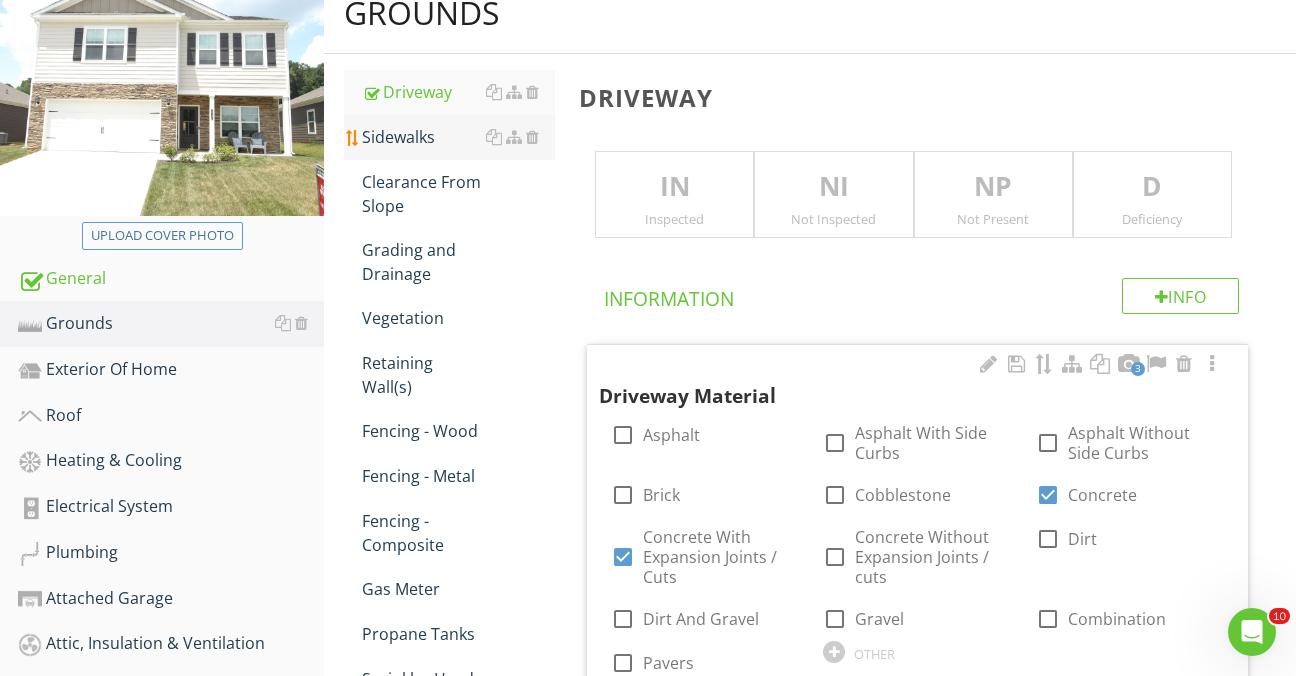 click on "Sidewalks" at bounding box center (458, 137) 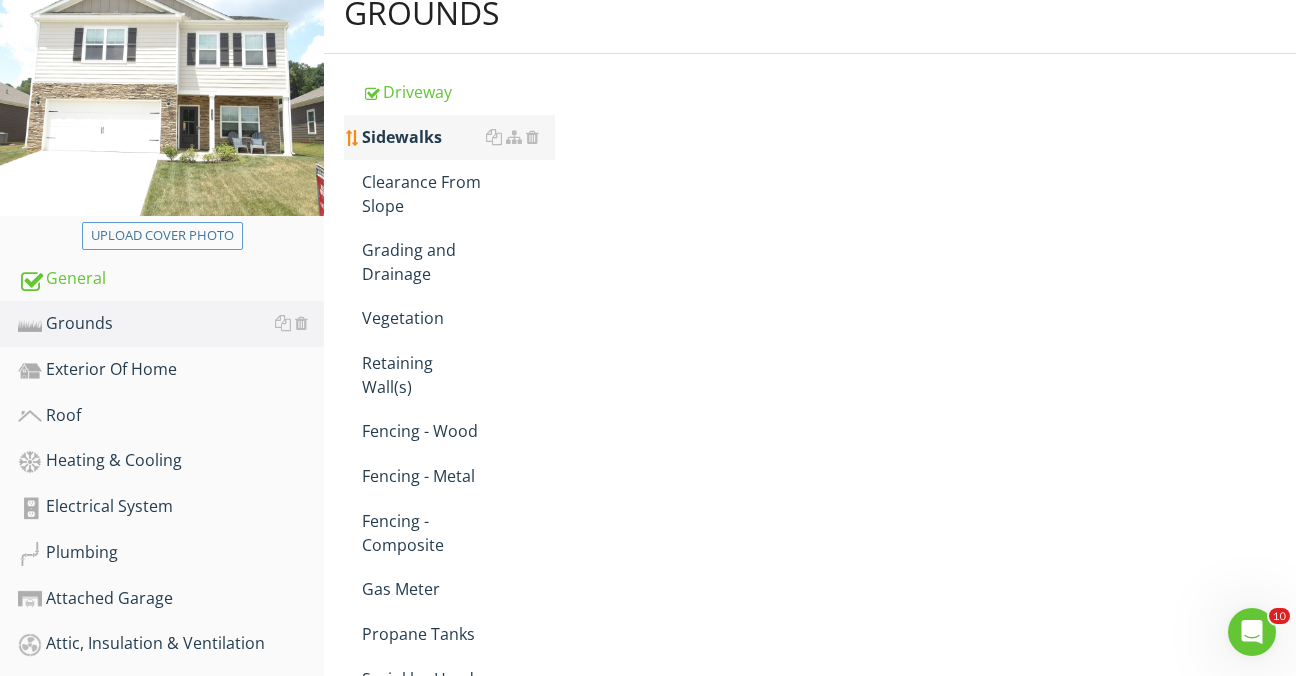 click on "Sidewalks" at bounding box center [458, 137] 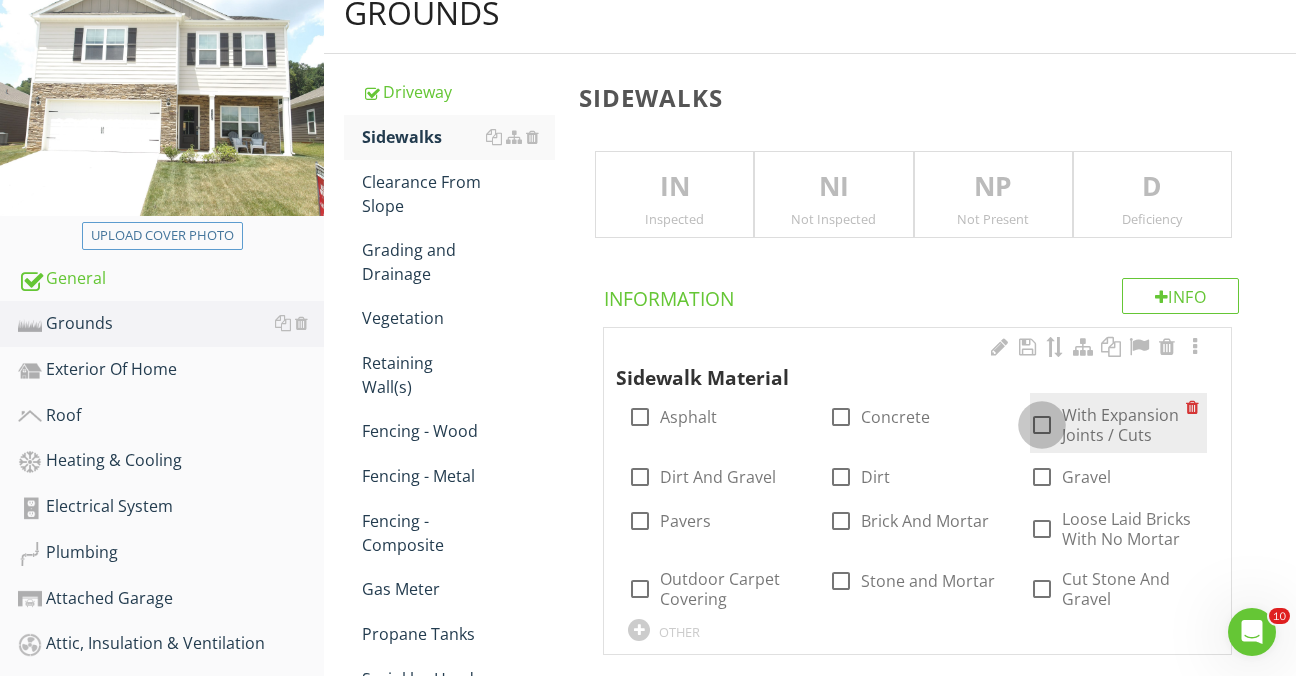click at bounding box center [1042, 425] 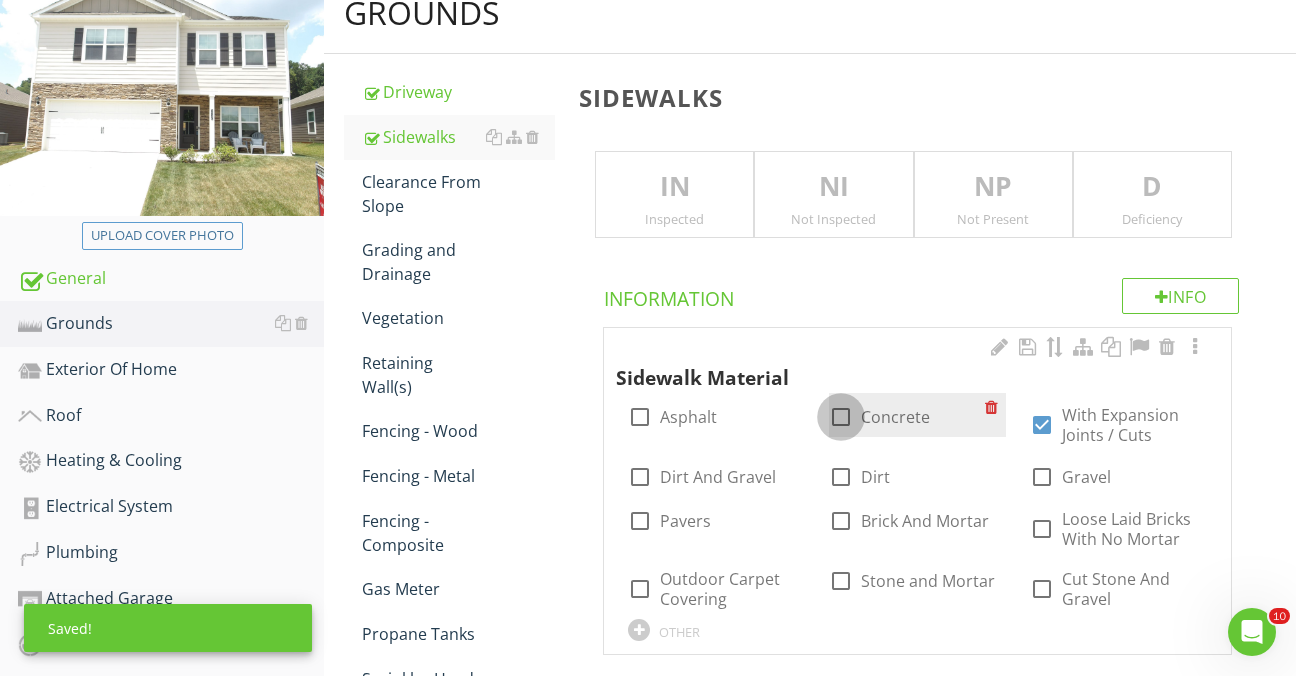 click at bounding box center [841, 417] 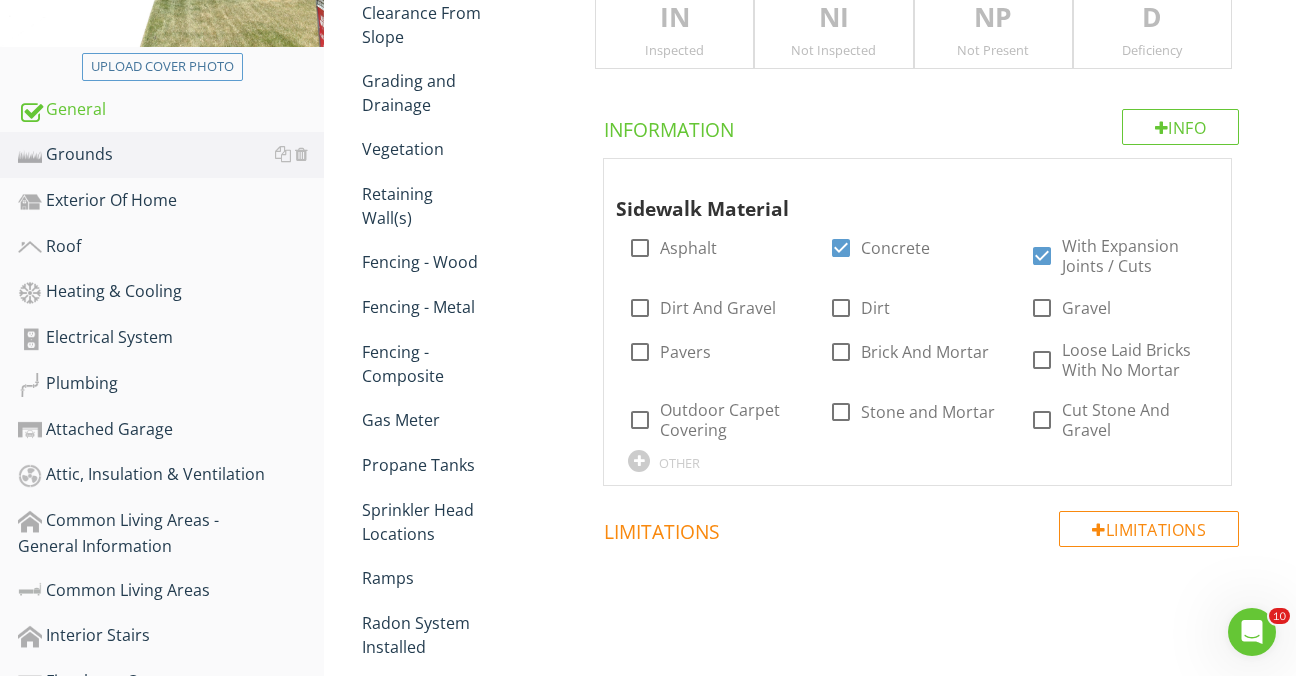 scroll, scrollTop: 408, scrollLeft: 0, axis: vertical 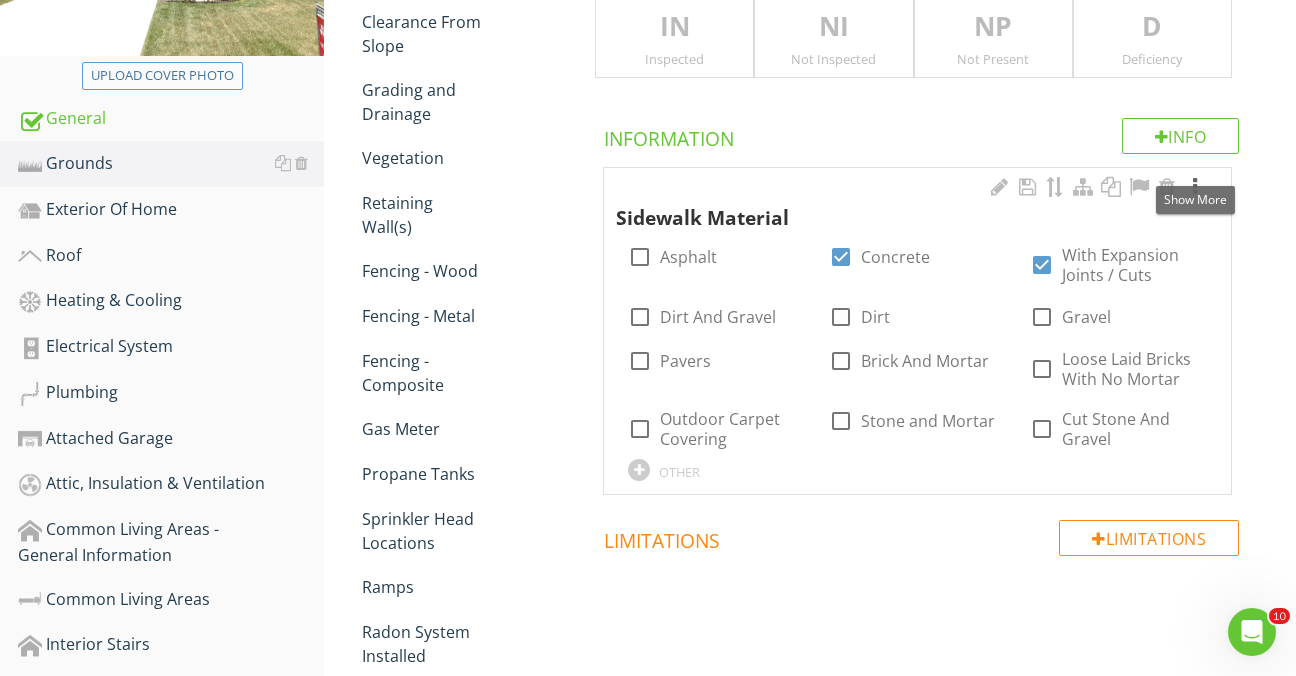 click at bounding box center (1195, 187) 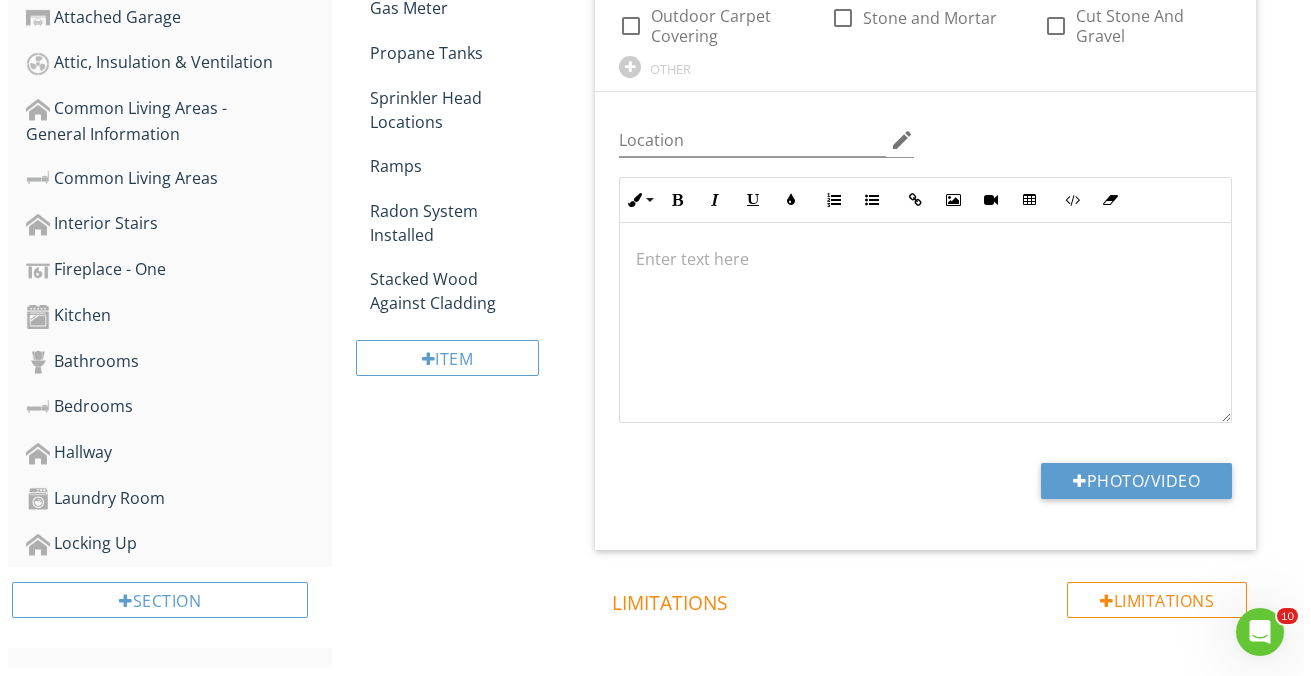 scroll, scrollTop: 839, scrollLeft: 0, axis: vertical 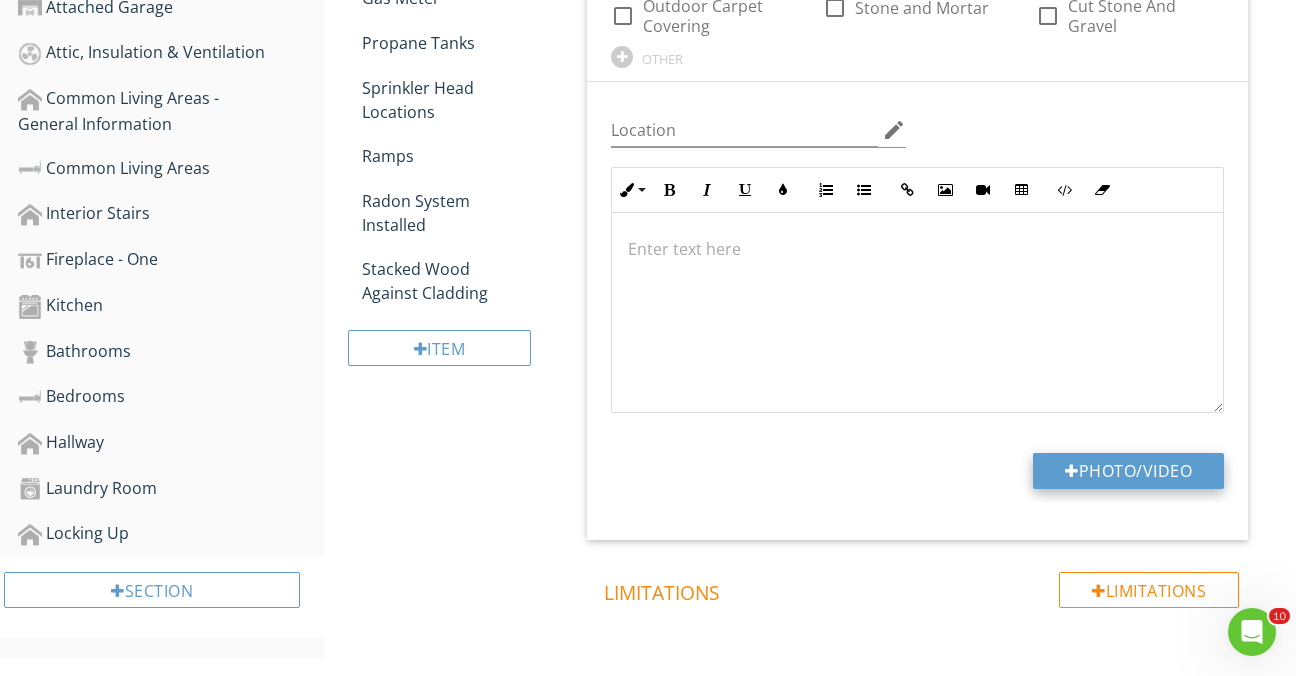click on "Photo/Video" at bounding box center [1128, 471] 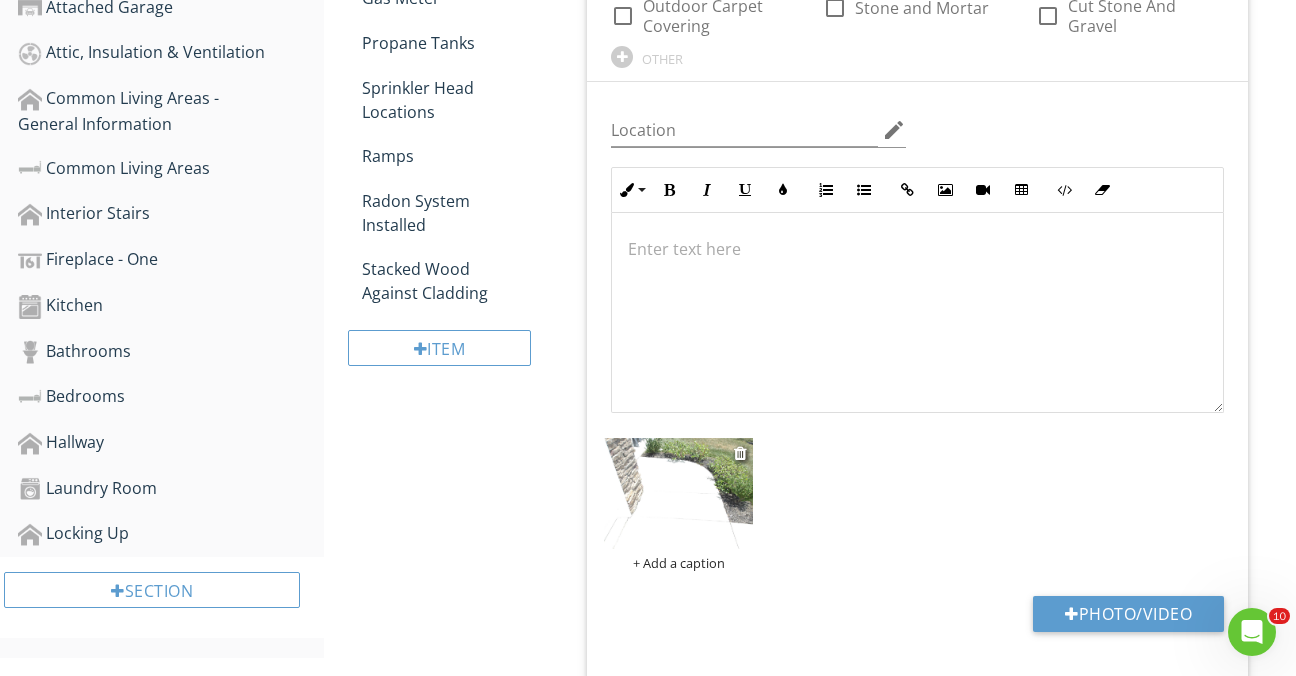 click on "+ Add a caption" at bounding box center (678, 563) 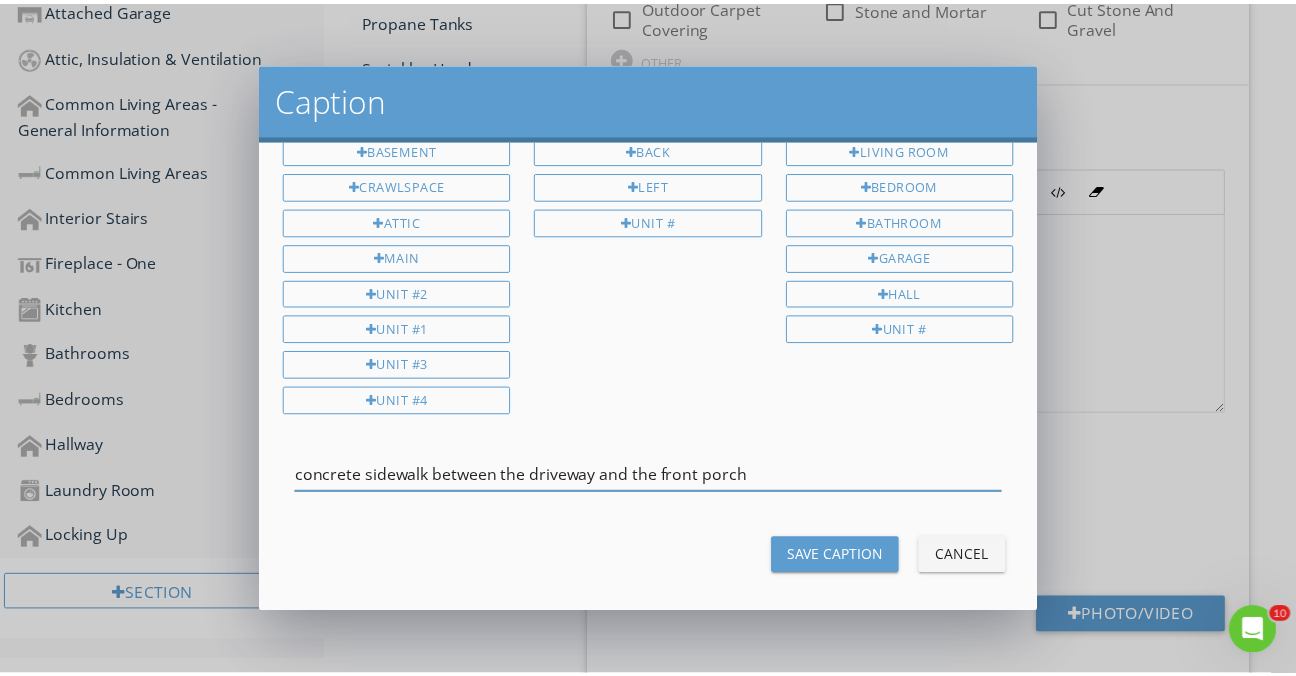 scroll, scrollTop: 102, scrollLeft: 0, axis: vertical 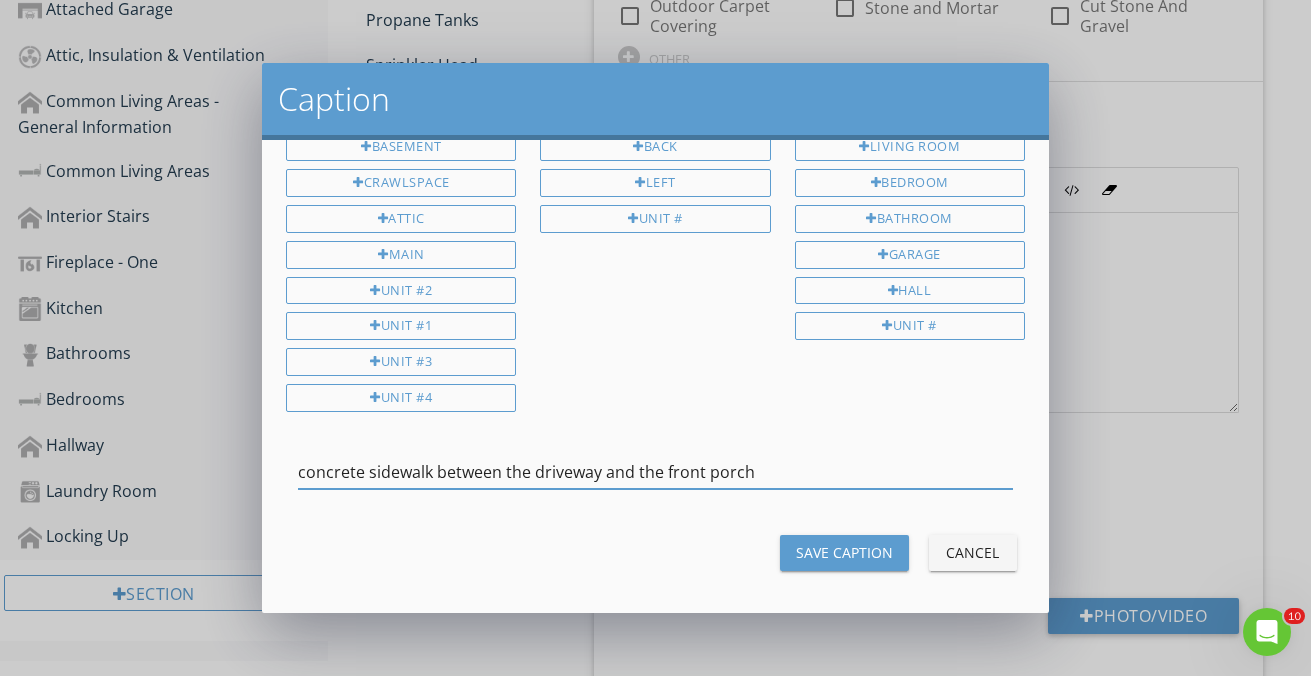 type on "concrete sidewalk between the driveway and the front porch" 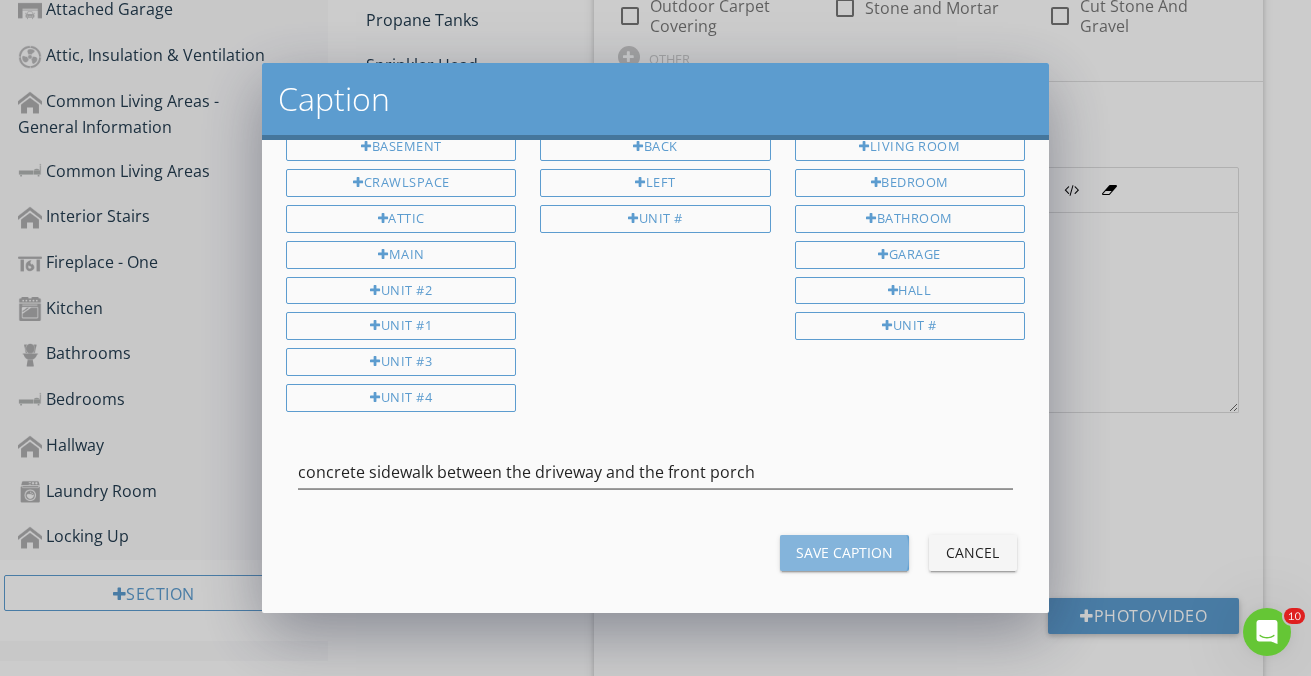 click on "Save Caption" at bounding box center [844, 553] 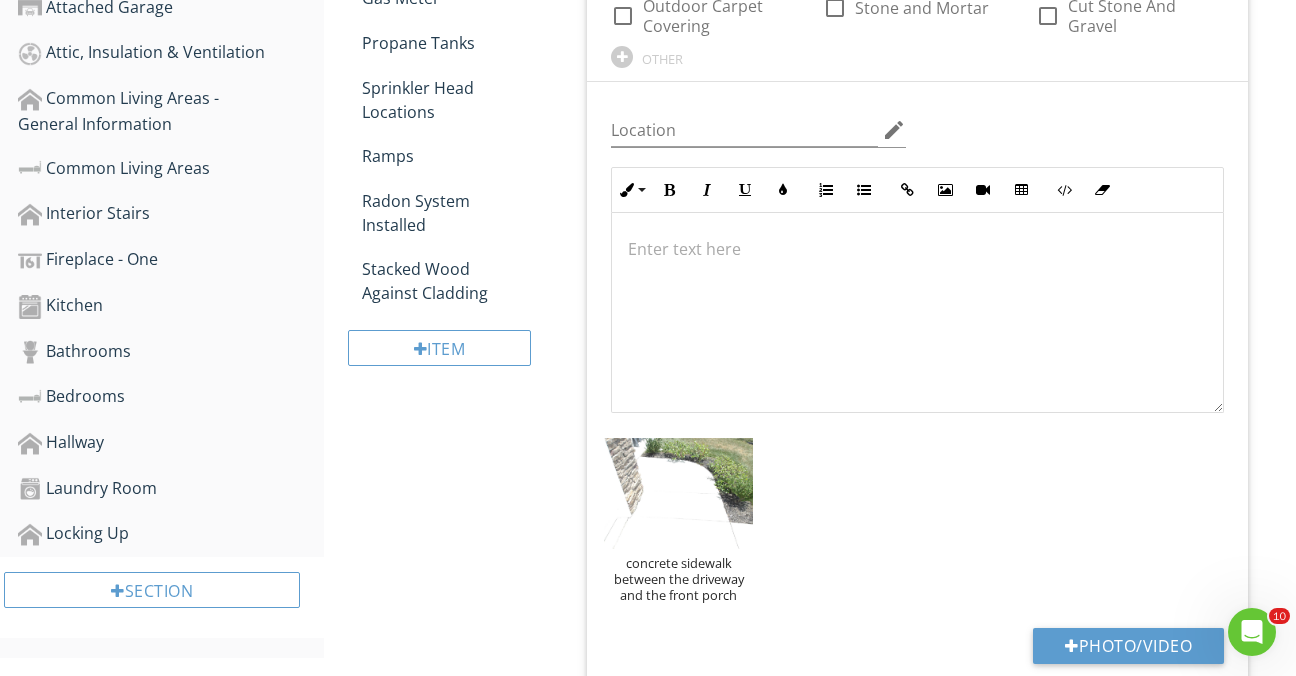 click on "concrete sidewalk between the driveway and the front porch" at bounding box center (917, 521) 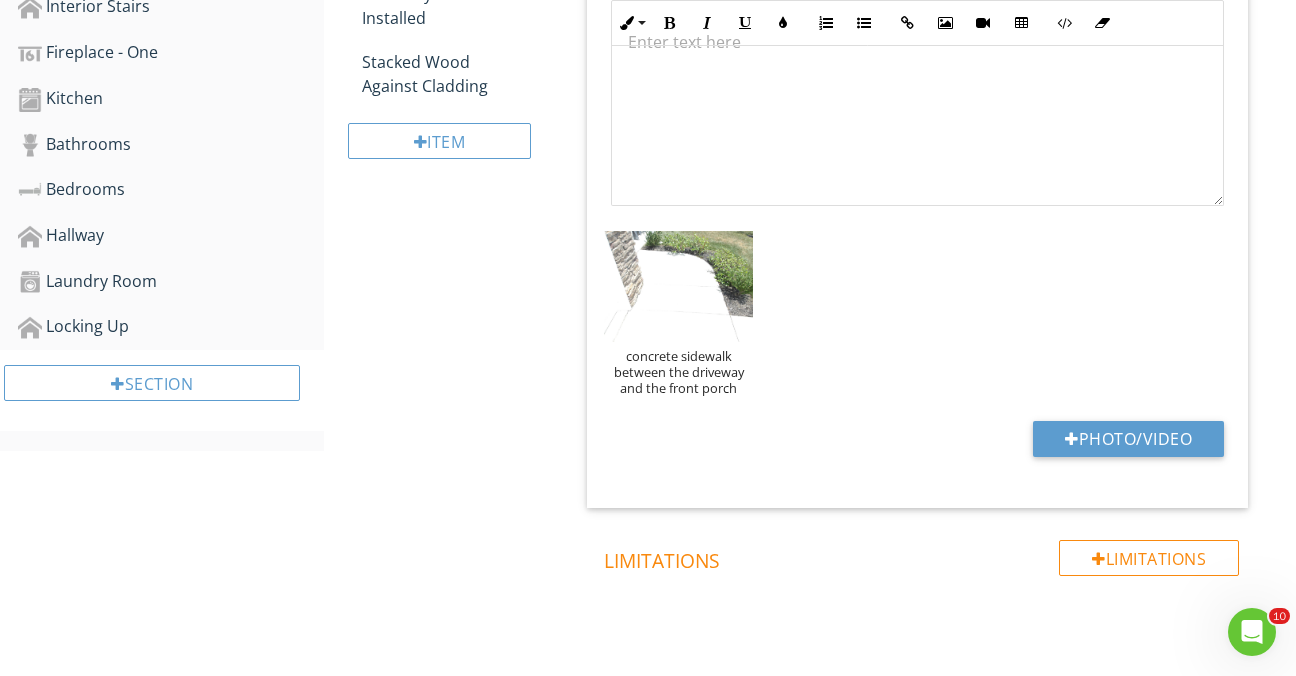 scroll, scrollTop: 1061, scrollLeft: 0, axis: vertical 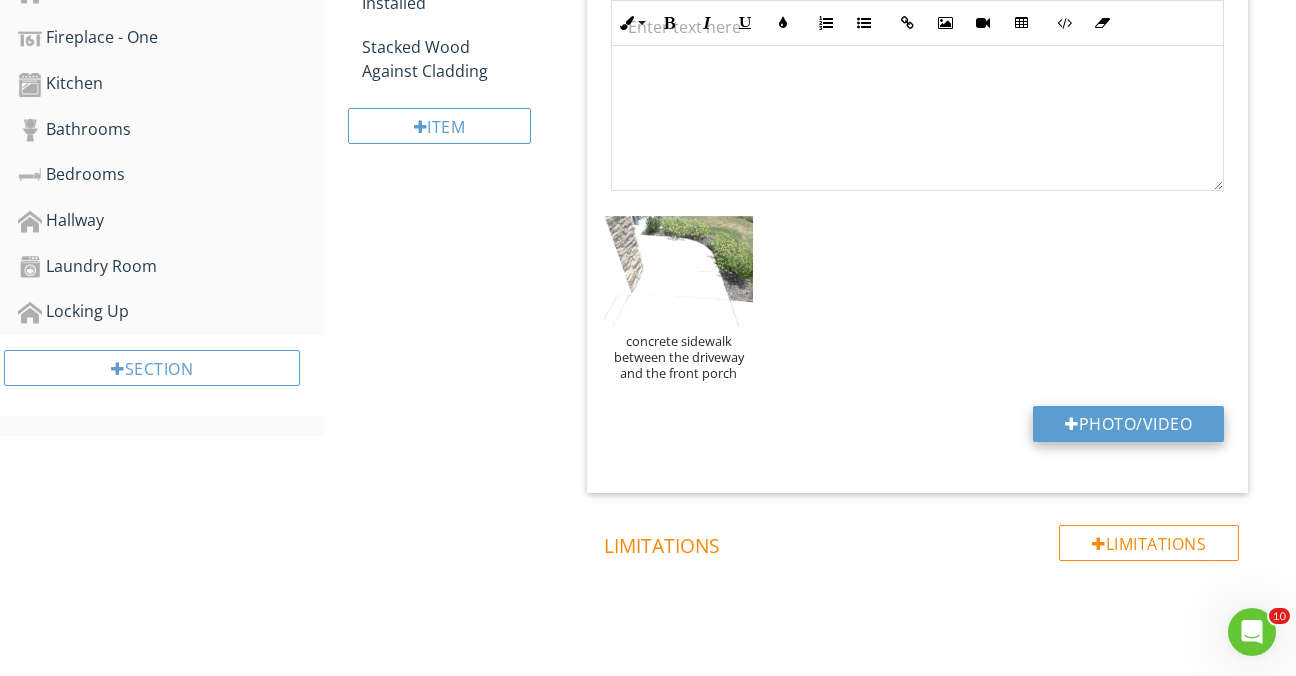 click on "Photo/Video" at bounding box center (1128, 424) 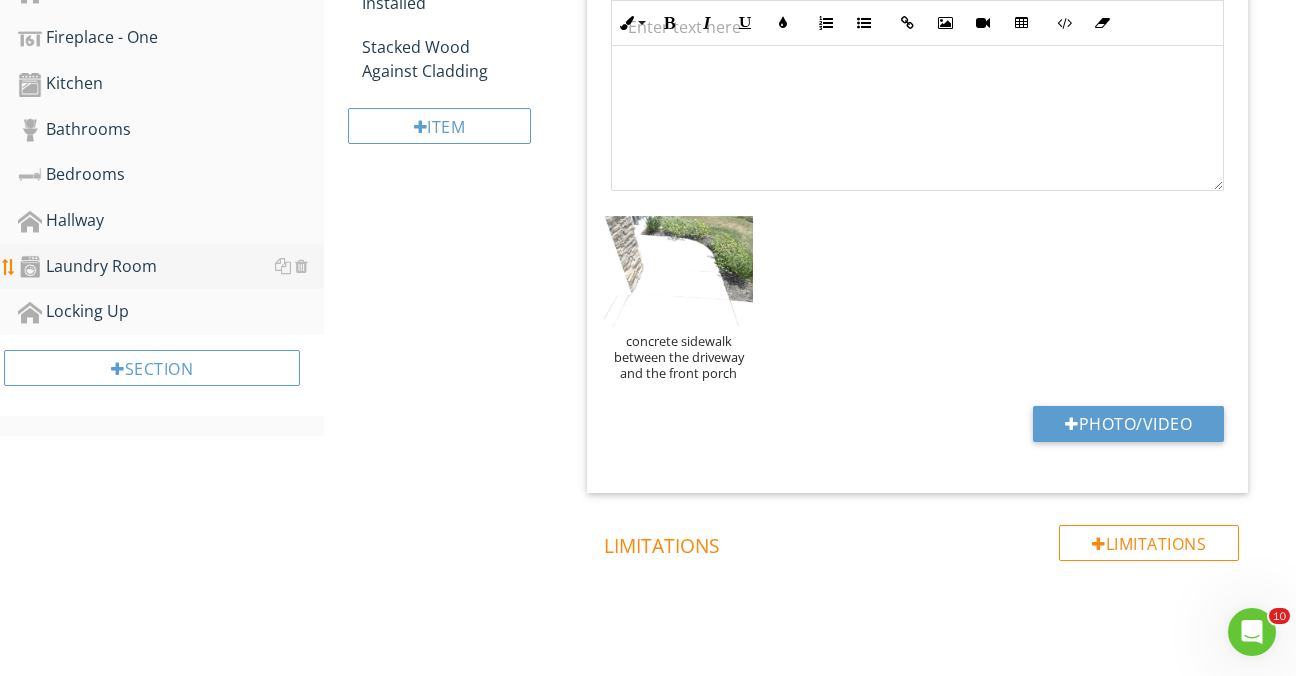 click on "Laundry Room" at bounding box center (171, 267) 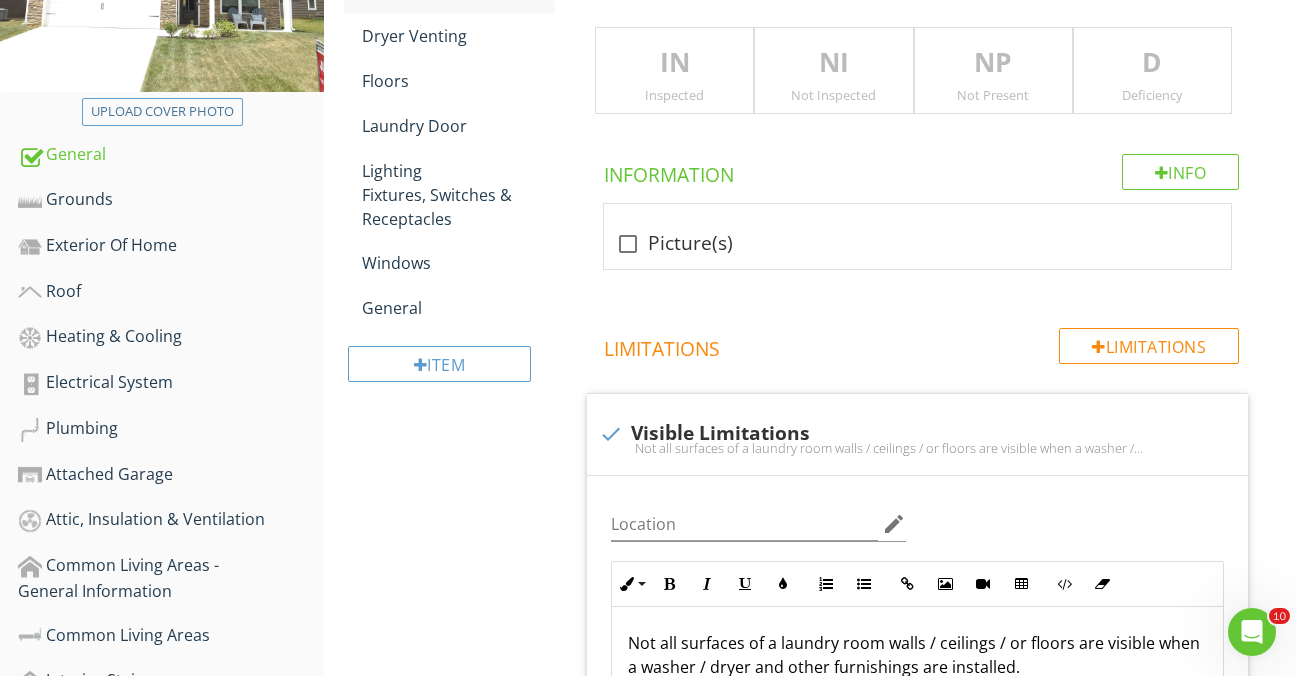 scroll, scrollTop: 341, scrollLeft: 0, axis: vertical 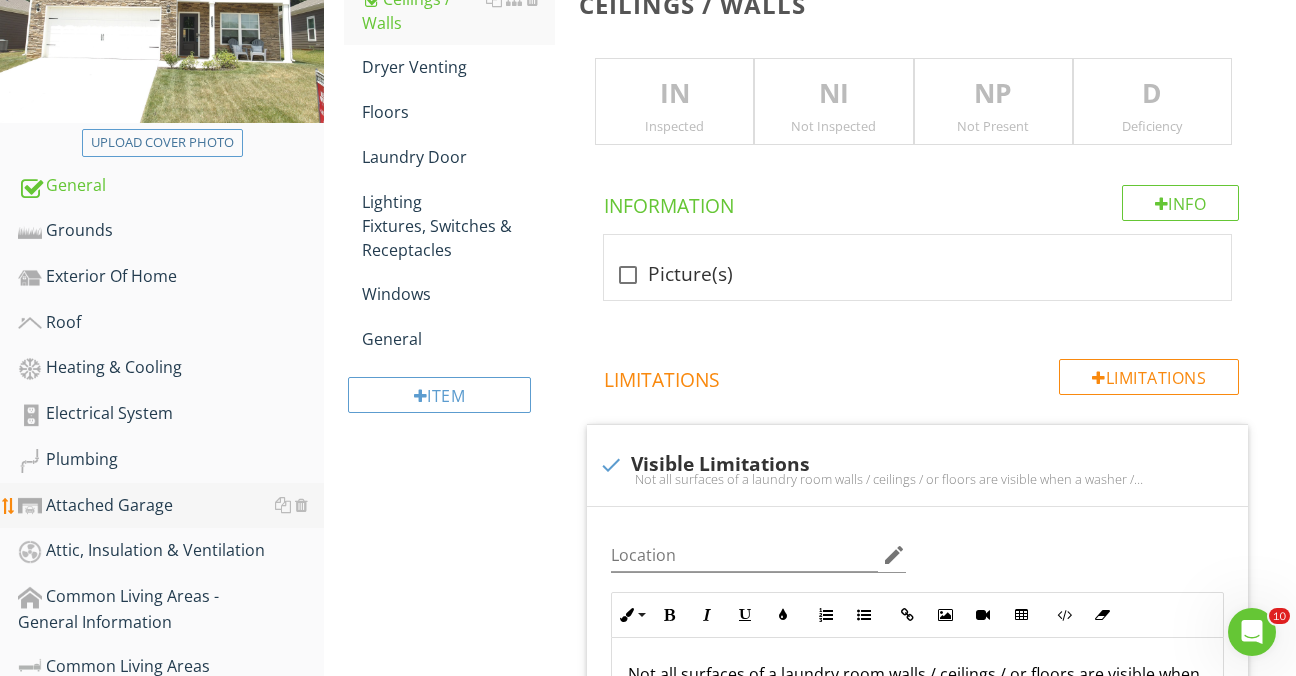 click on "Attached Garage" at bounding box center (171, 506) 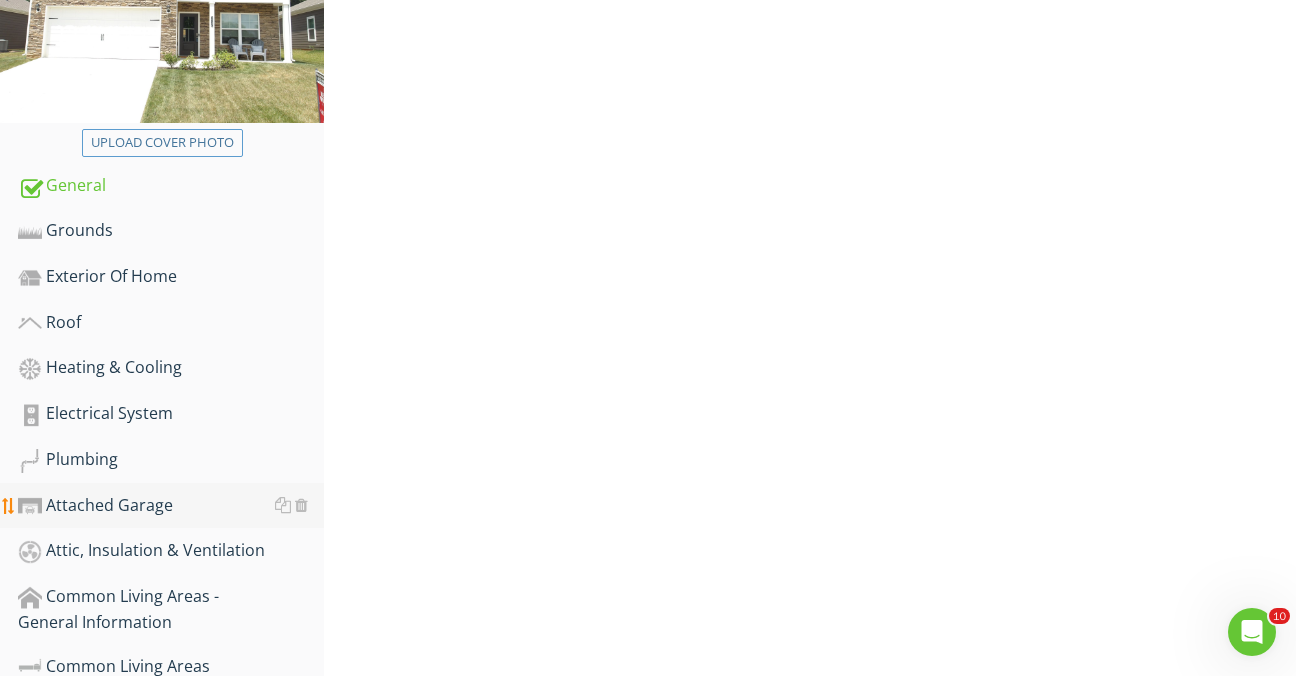 click on "Attached Garage" at bounding box center (171, 506) 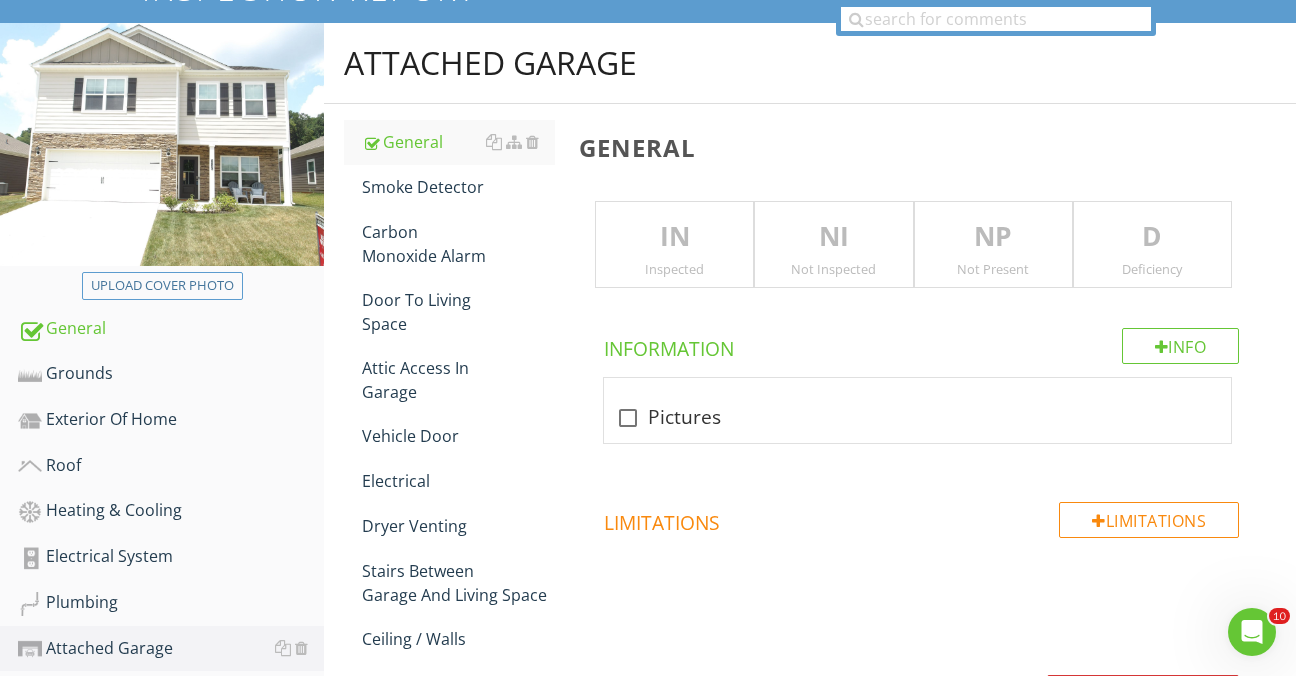 scroll, scrollTop: 191, scrollLeft: 0, axis: vertical 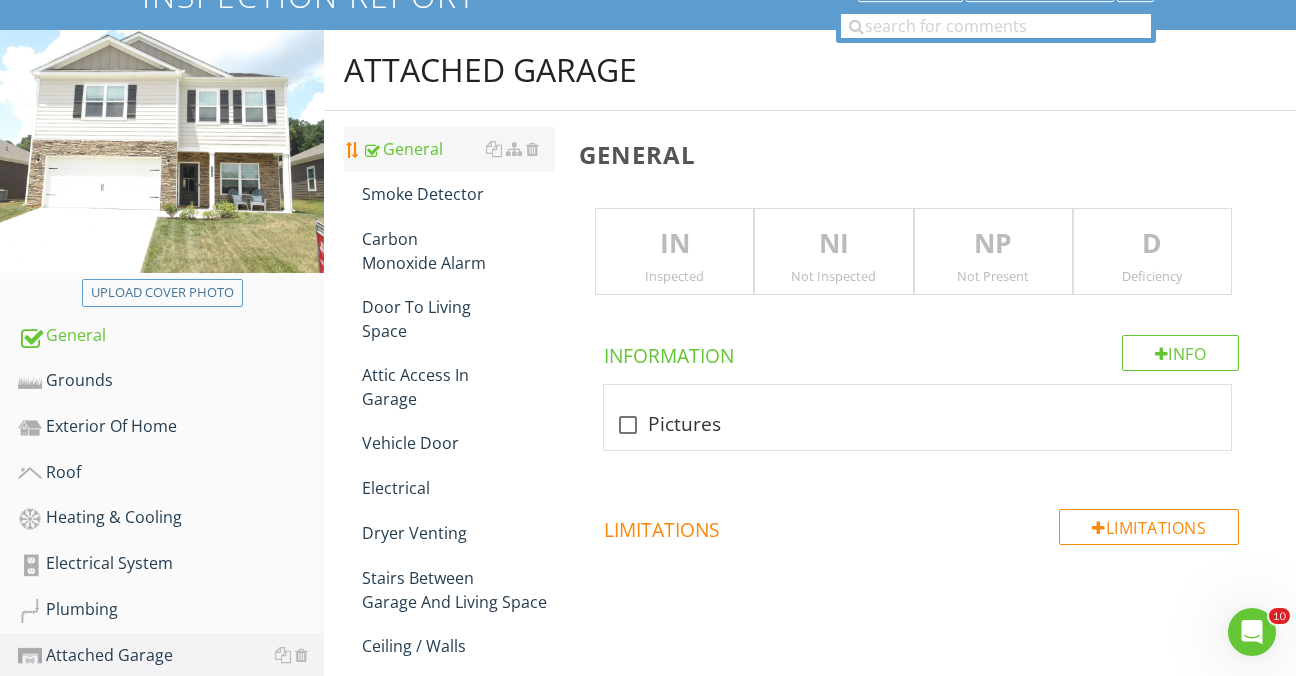 click on "General" at bounding box center (458, 149) 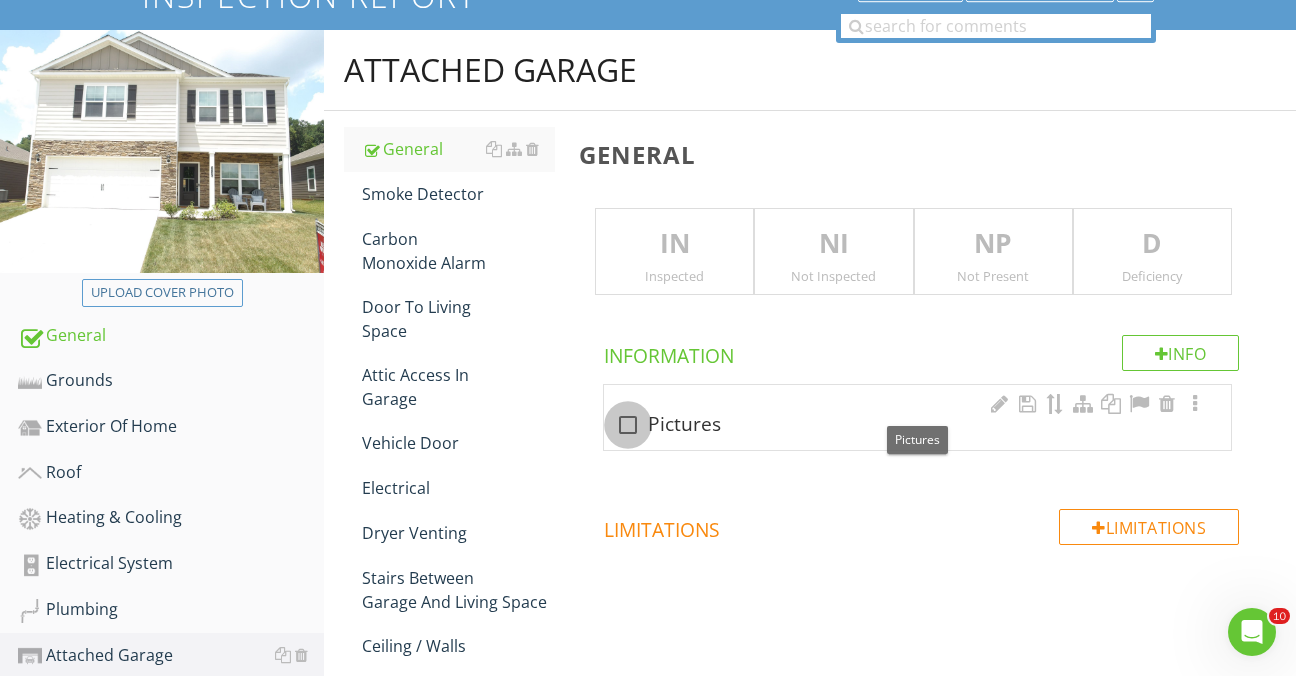 click at bounding box center [628, 425] 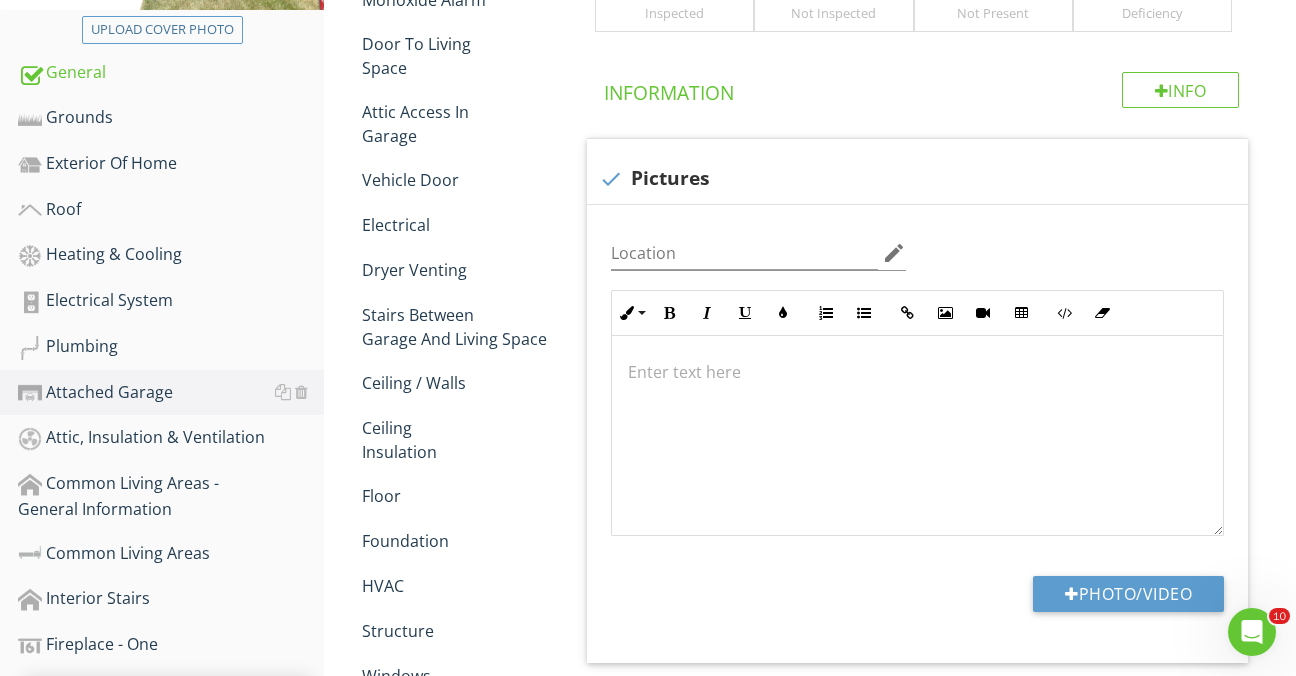 scroll, scrollTop: 499, scrollLeft: 0, axis: vertical 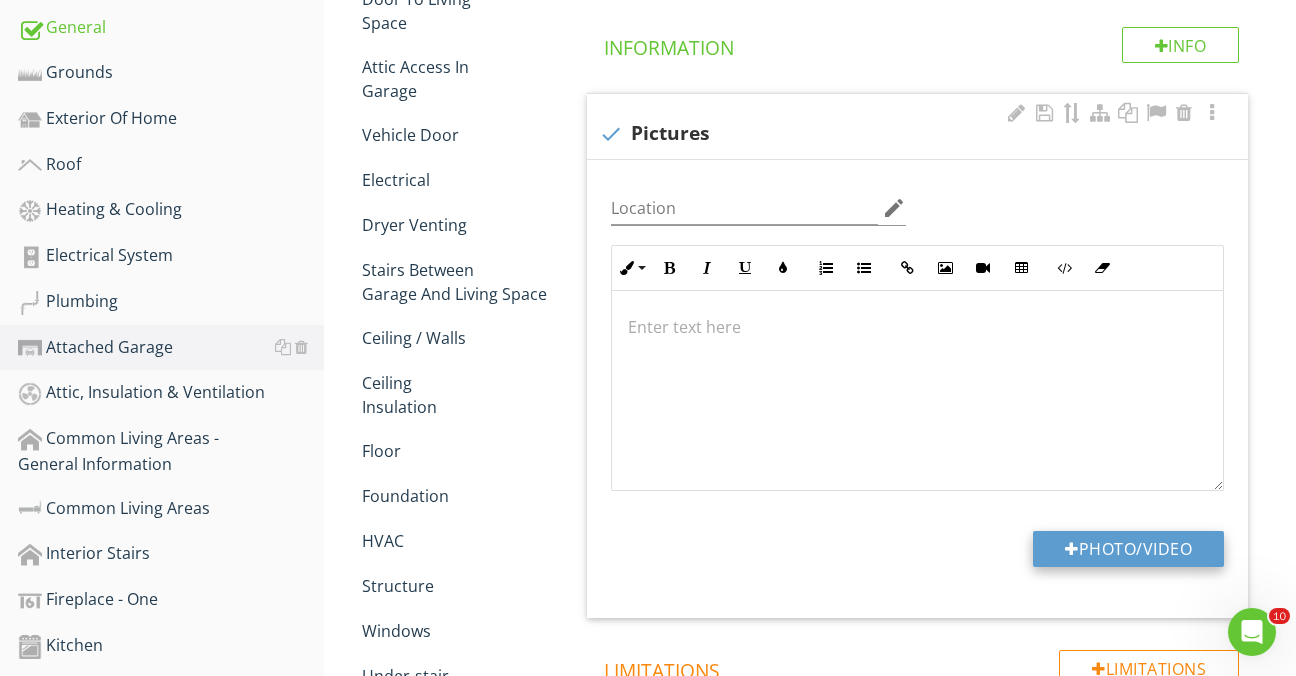 click on "Photo/Video" at bounding box center [1128, 549] 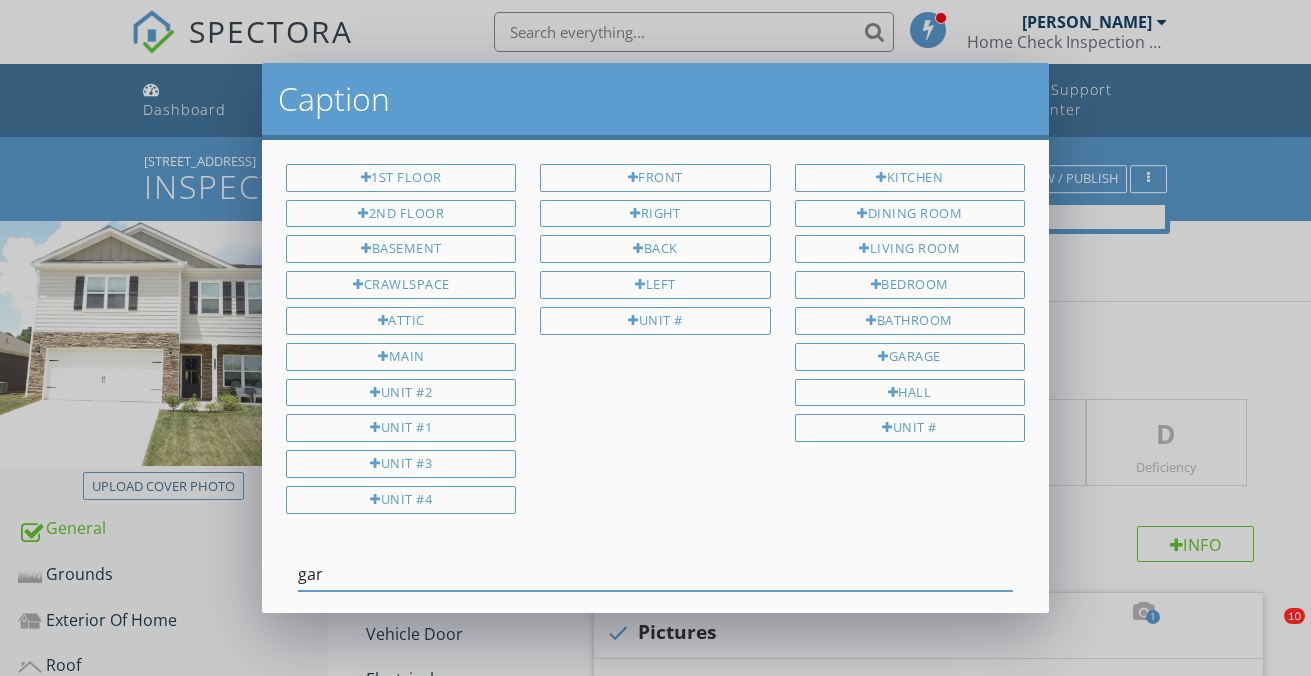 scroll, scrollTop: 499, scrollLeft: 0, axis: vertical 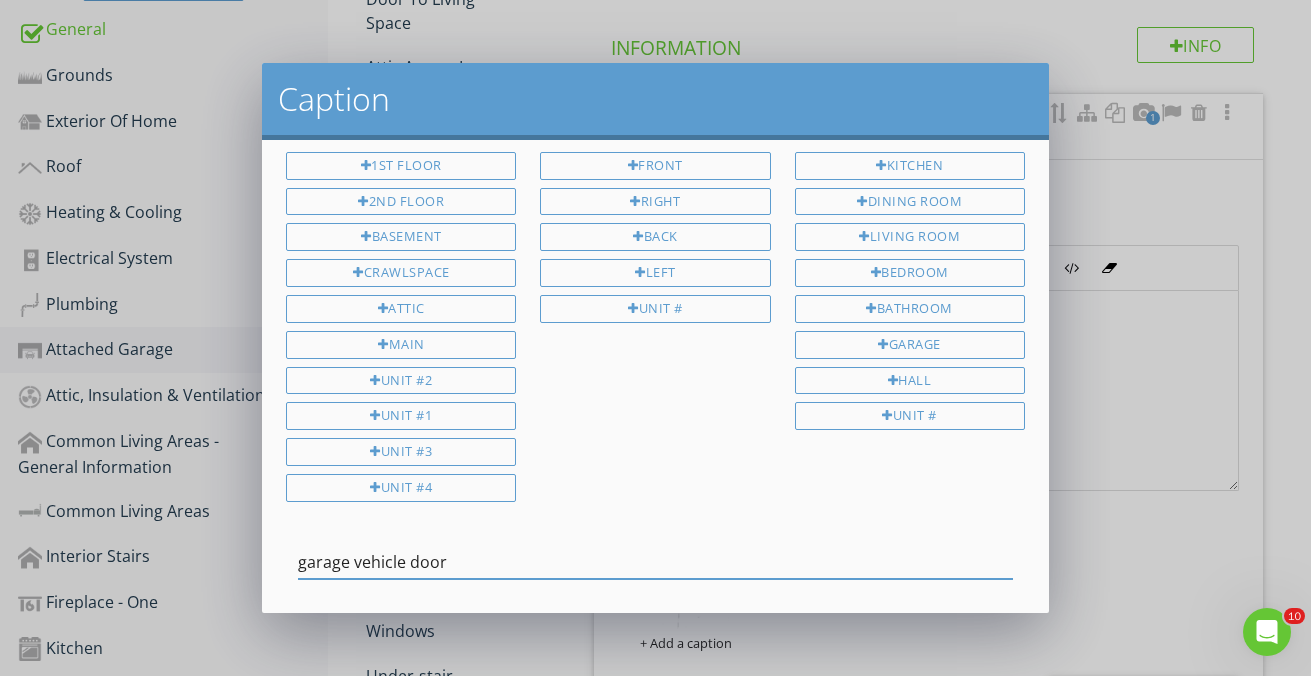 drag, startPoint x: 451, startPoint y: 565, endPoint x: 352, endPoint y: 568, distance: 99.04544 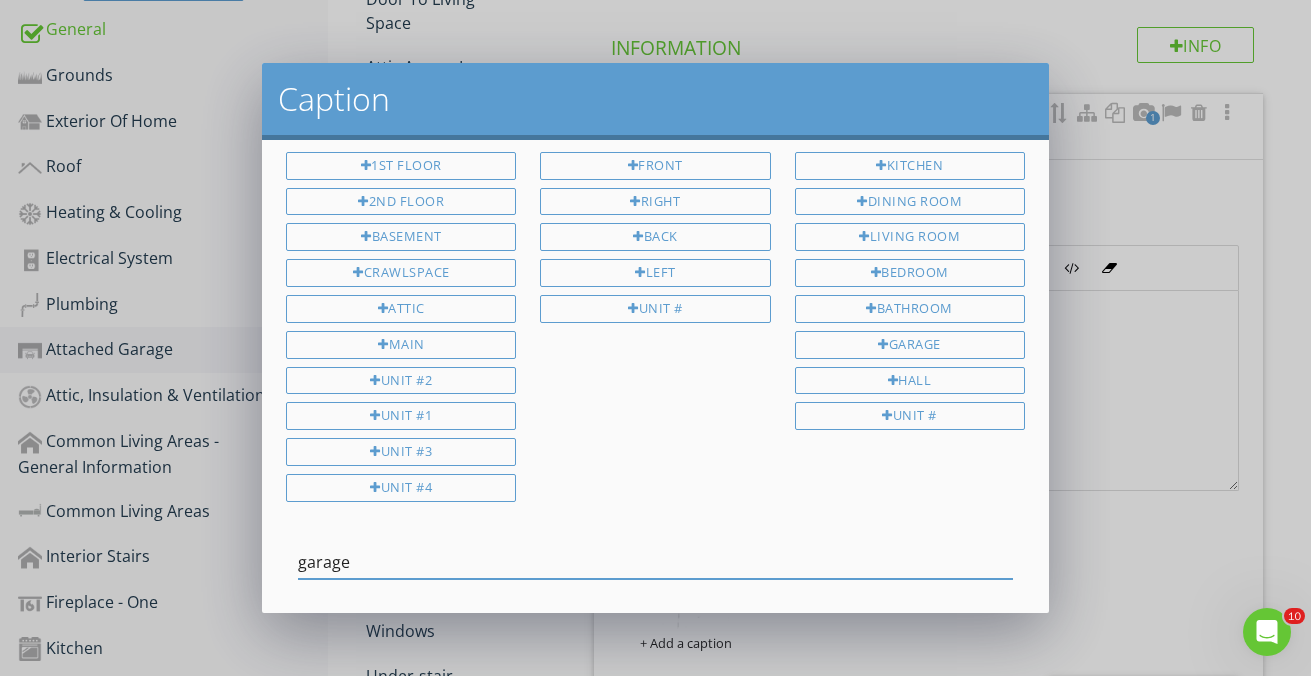 click on "garage" at bounding box center [655, 562] 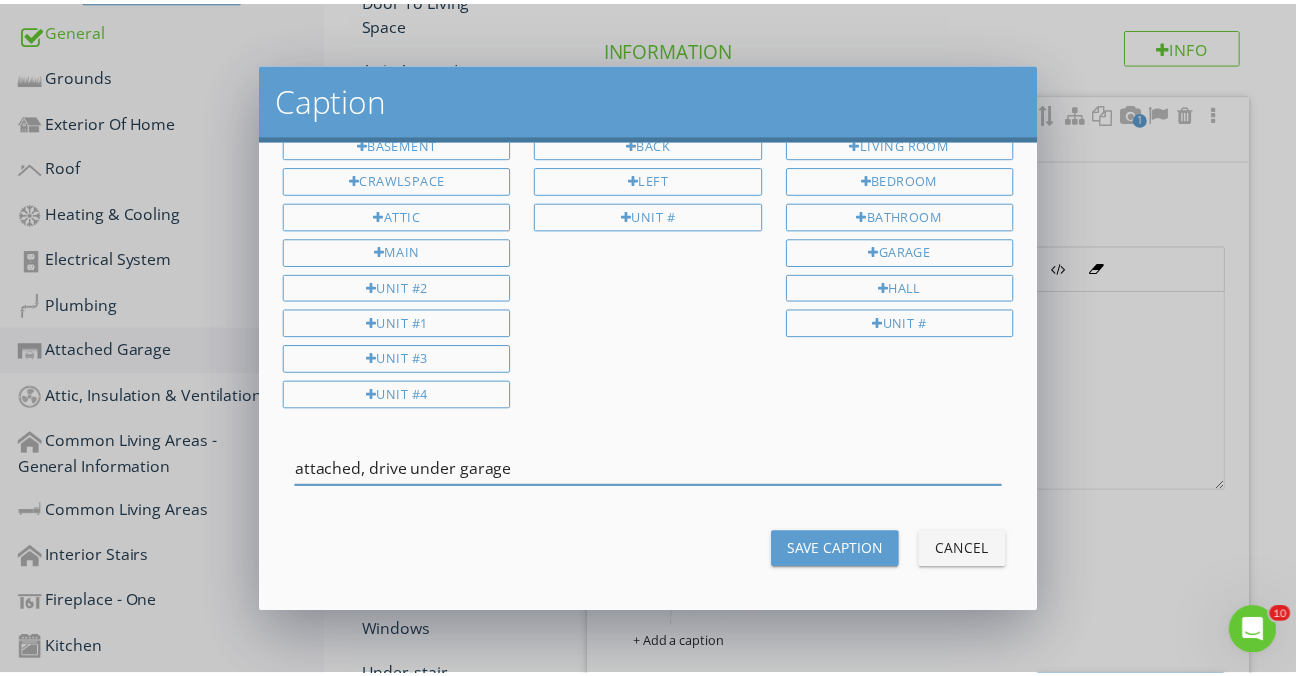scroll, scrollTop: 105, scrollLeft: 0, axis: vertical 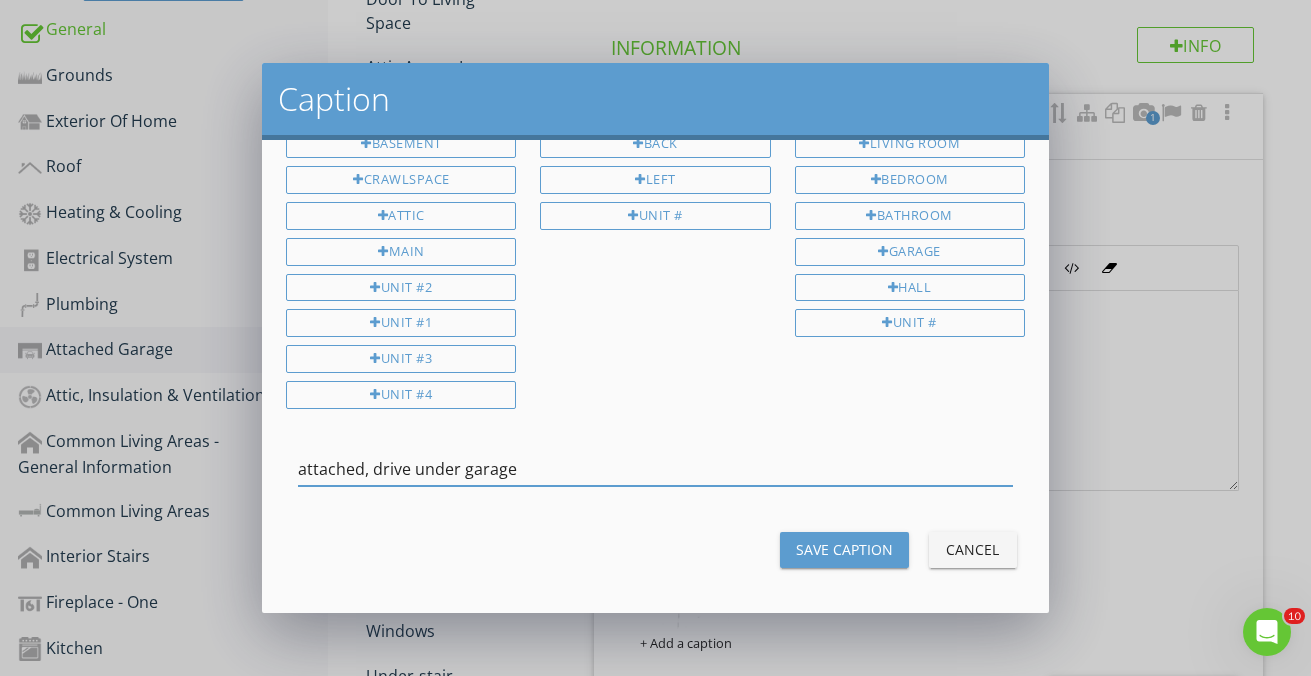 type on "attached, drive under garage" 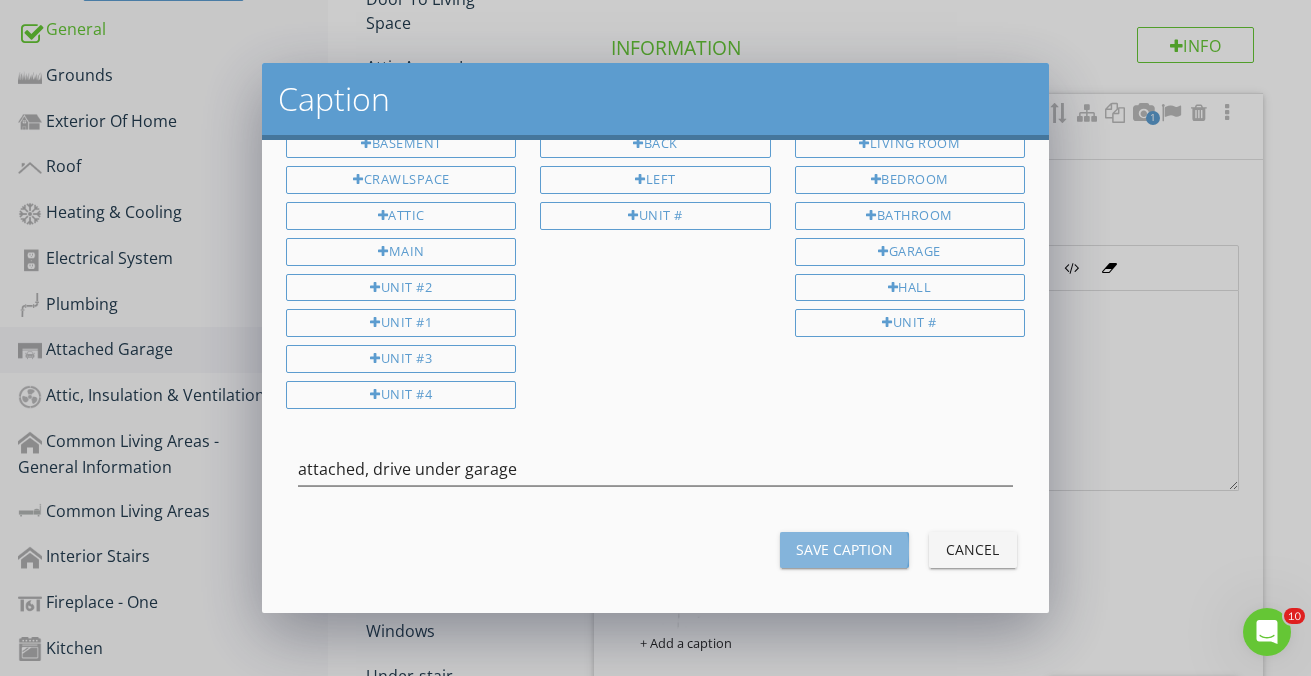 click on "Save Caption" at bounding box center [844, 549] 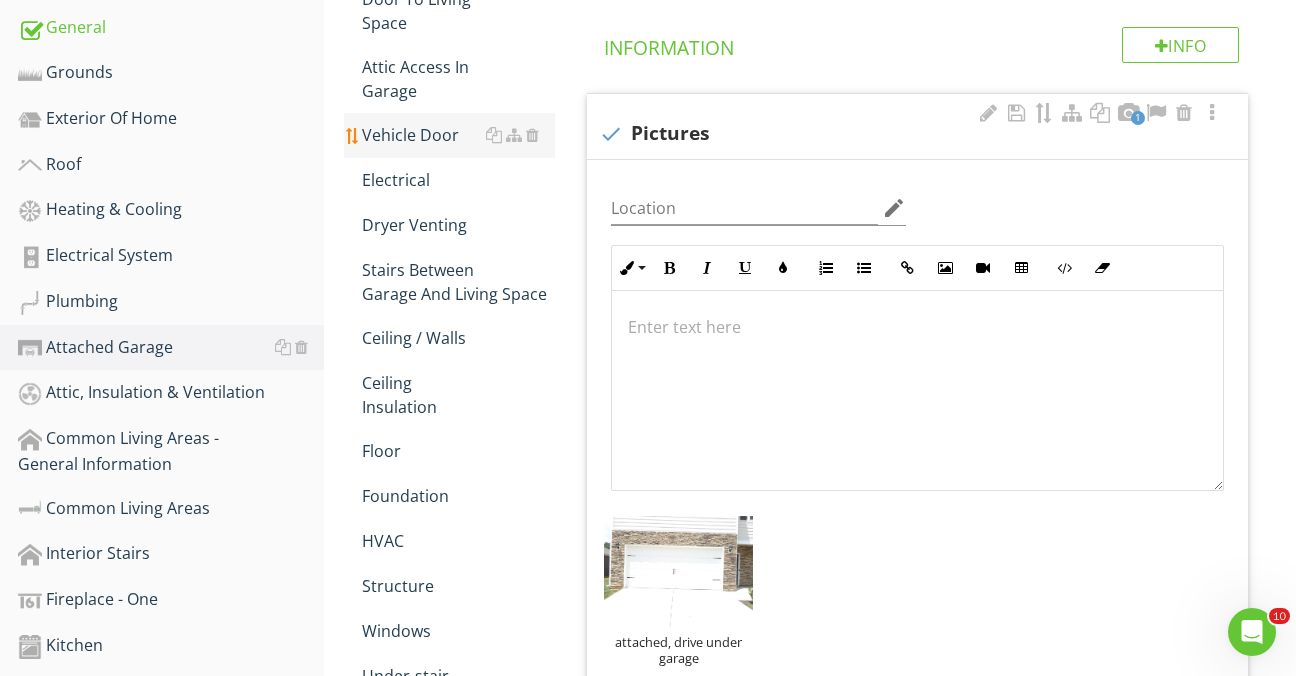 click on "Vehicle Door" at bounding box center [458, 135] 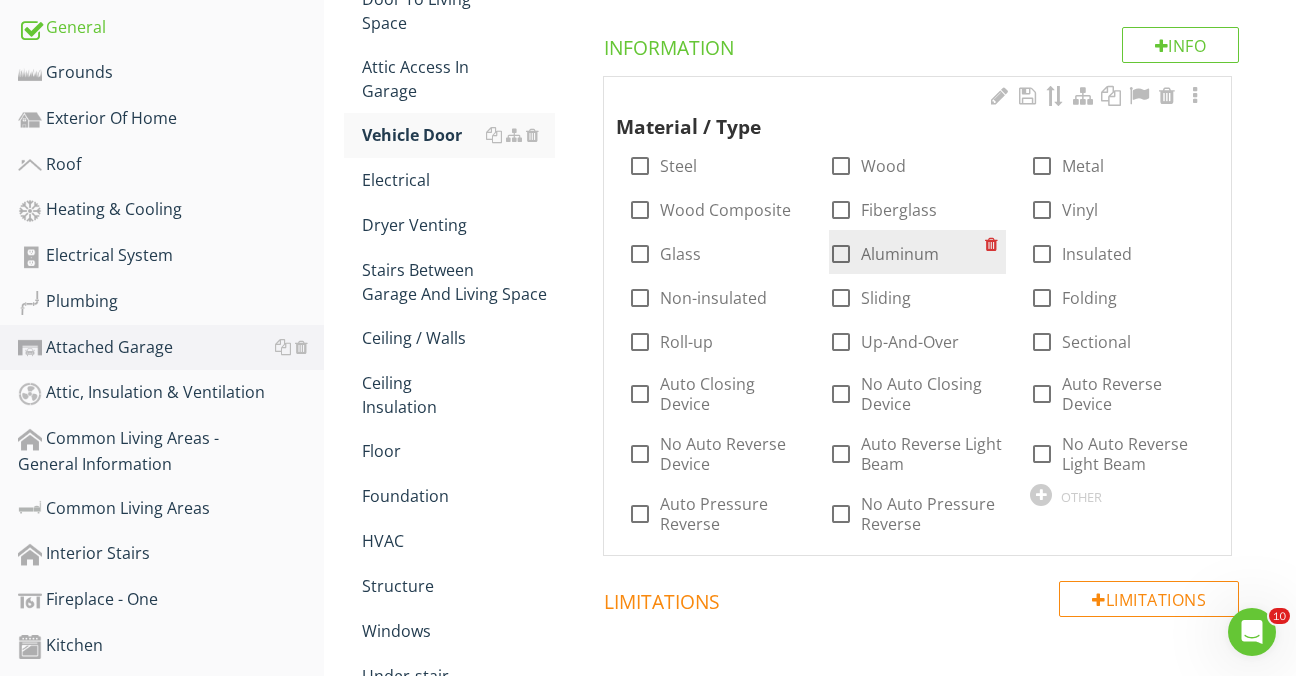 click at bounding box center [841, 254] 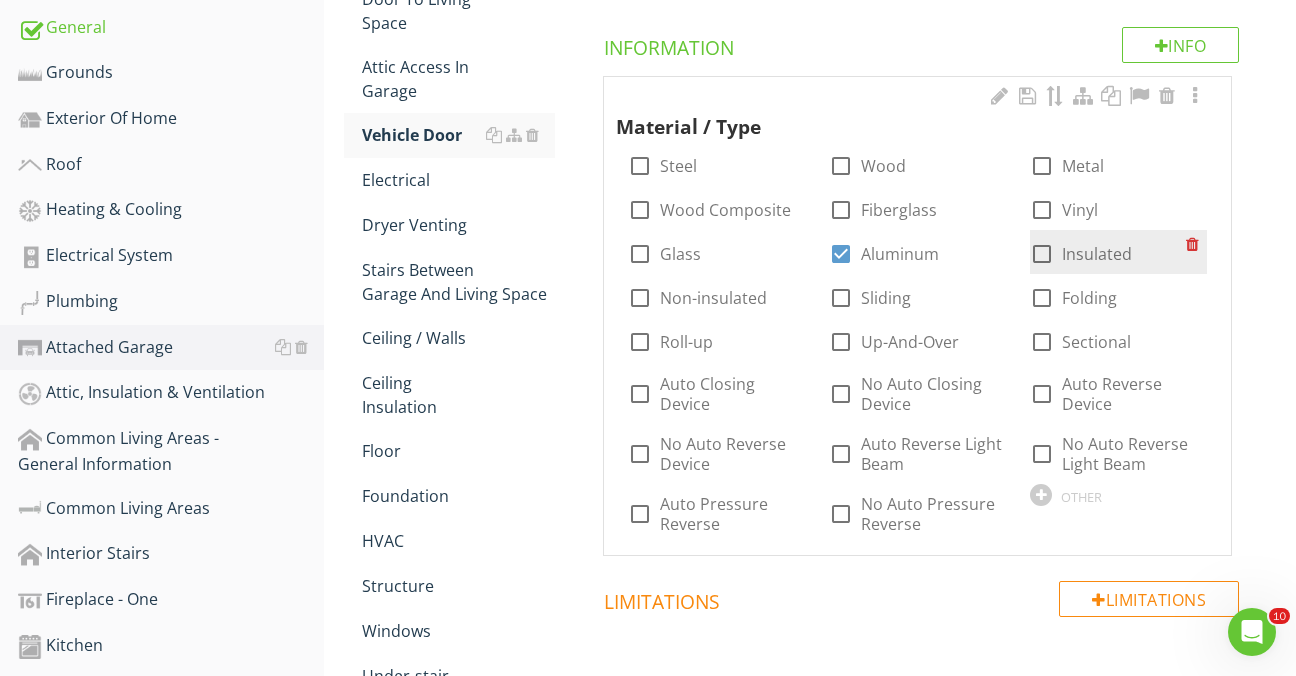 click at bounding box center (1042, 254) 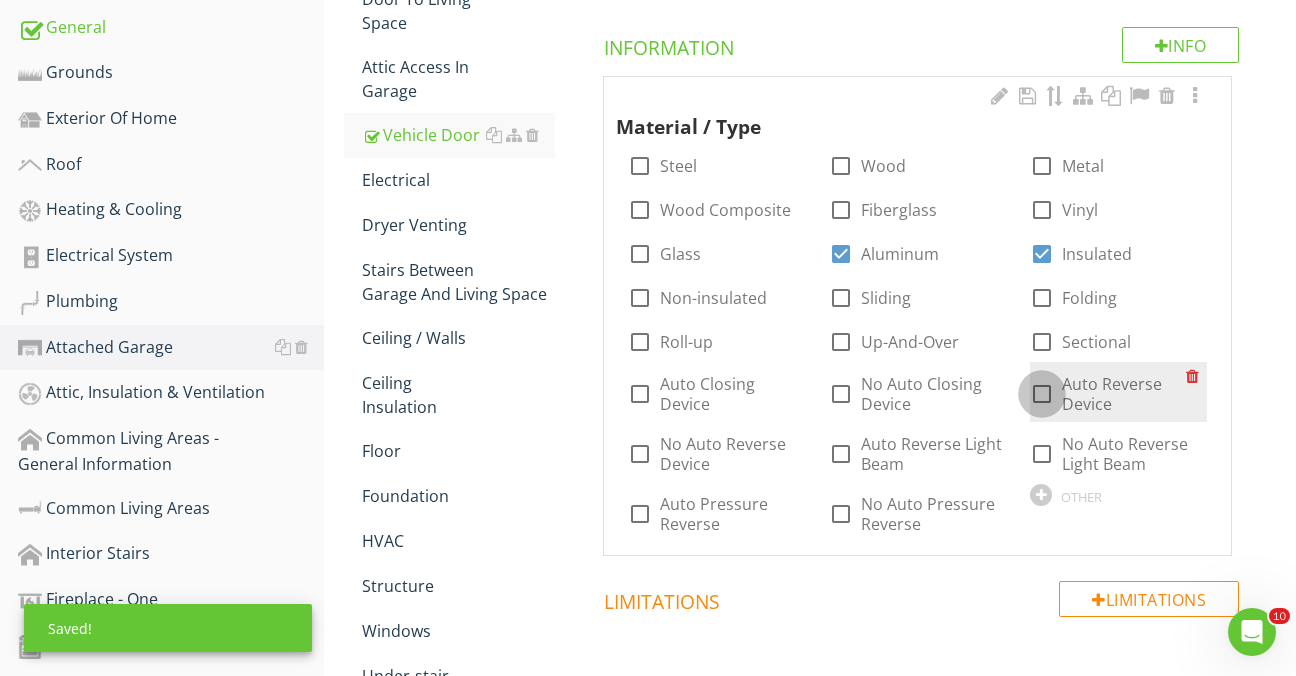 click at bounding box center [1042, 394] 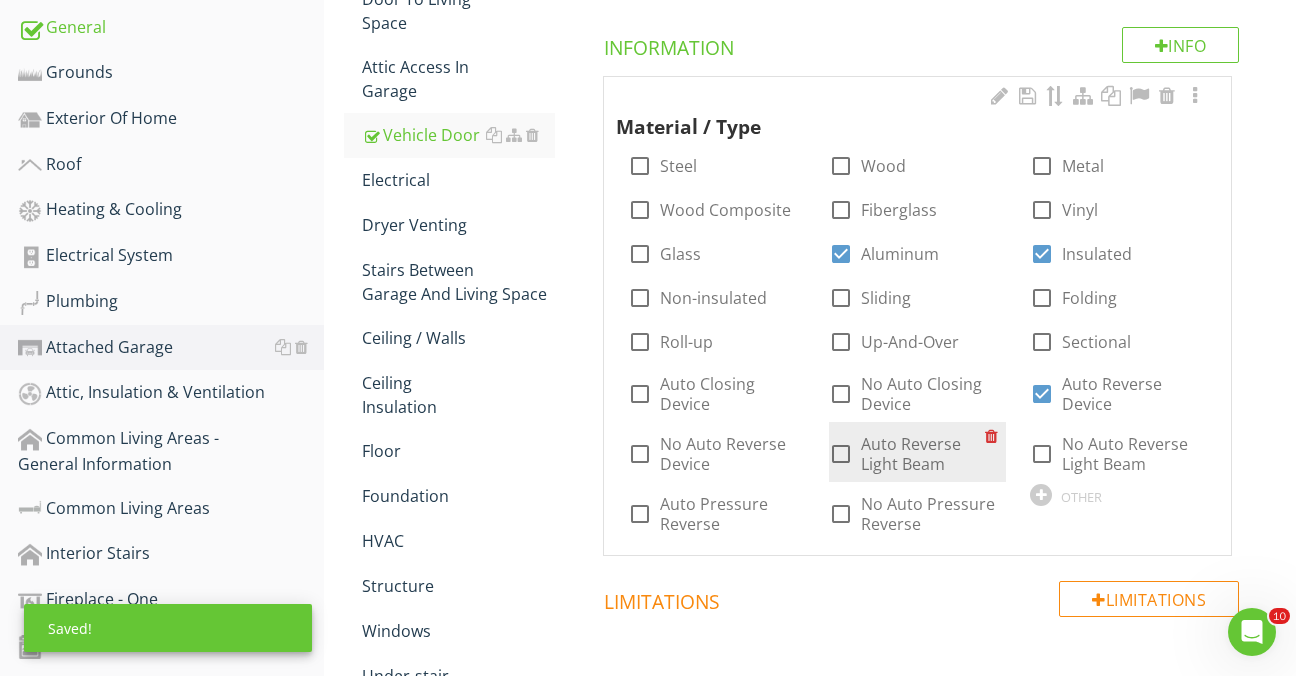 click at bounding box center [841, 454] 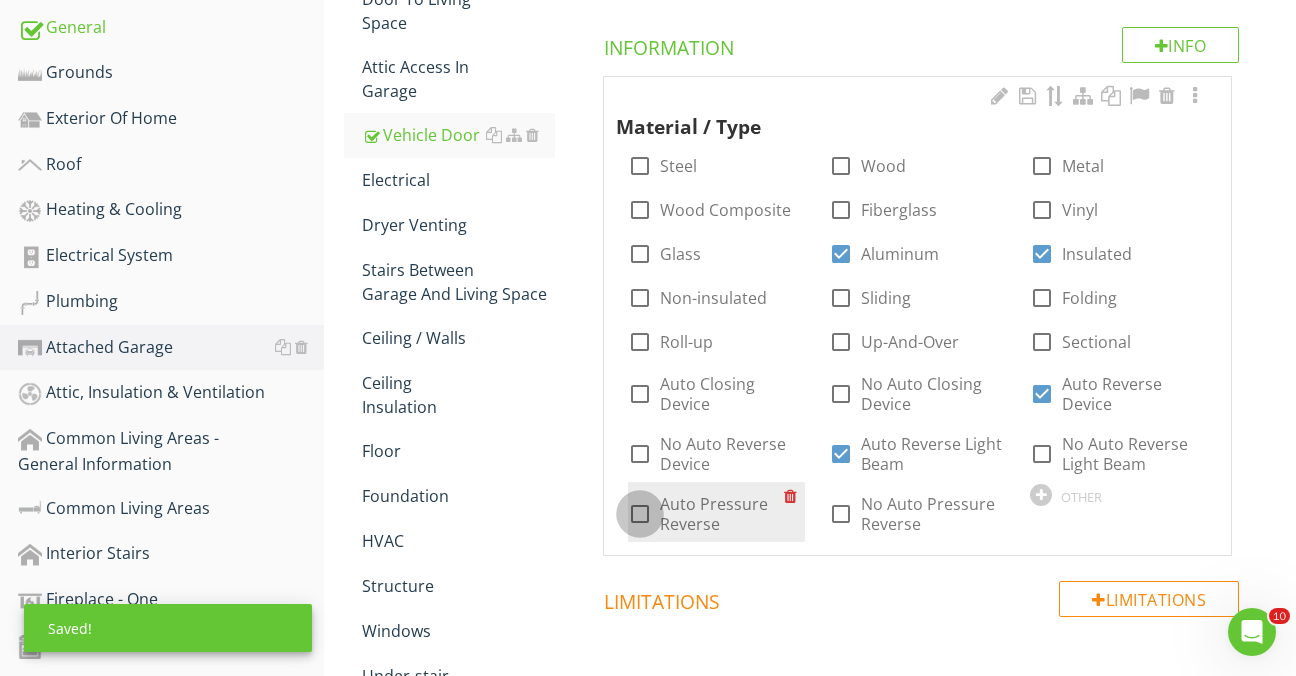 click at bounding box center (640, 514) 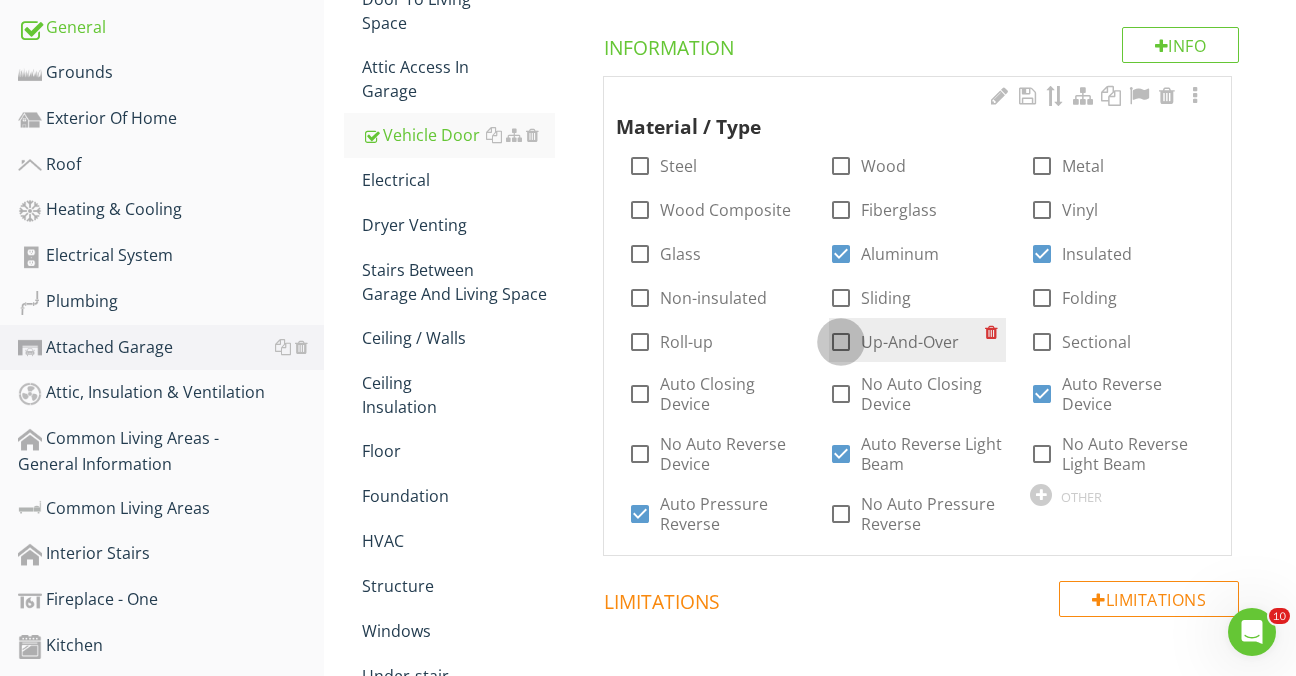 click at bounding box center (841, 342) 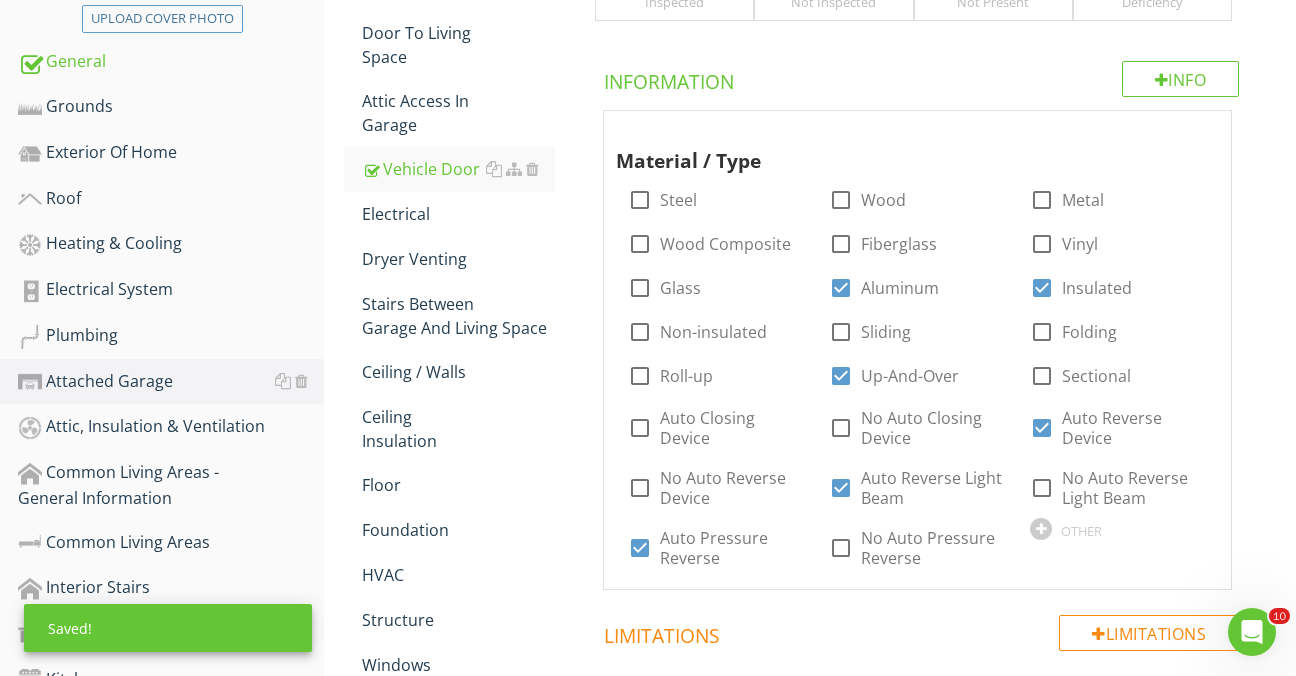 scroll, scrollTop: 451, scrollLeft: 0, axis: vertical 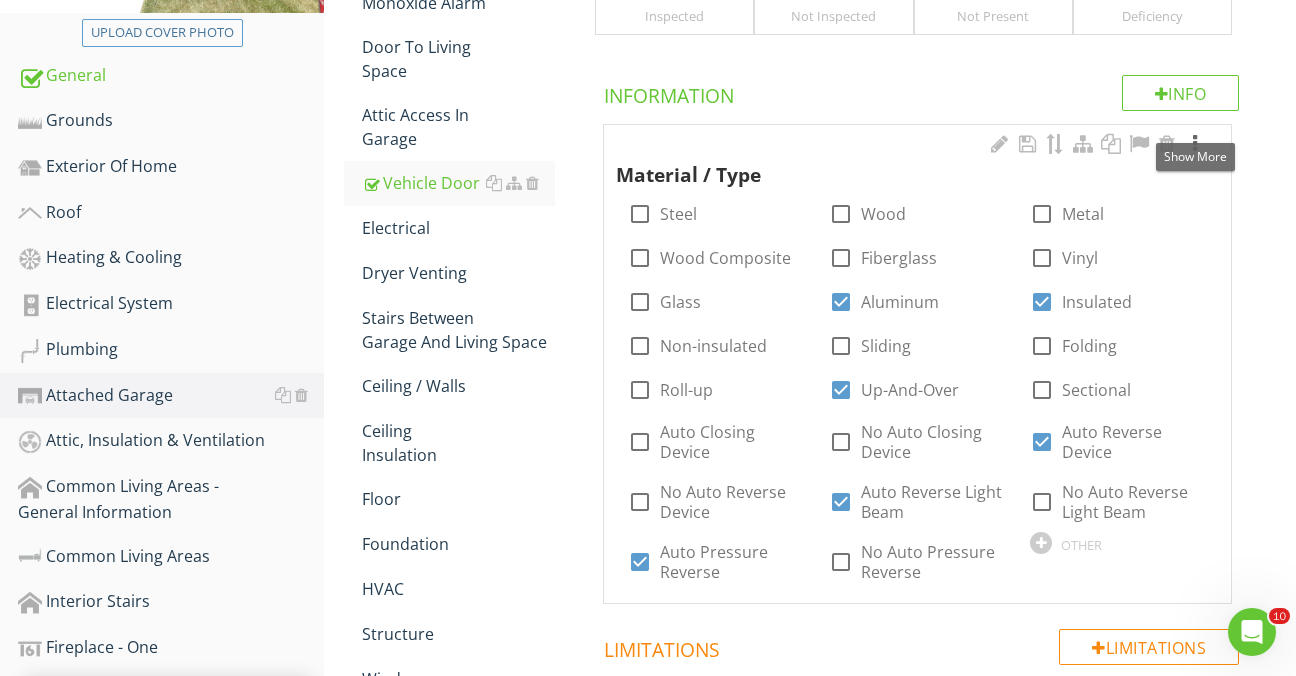 click at bounding box center [1195, 144] 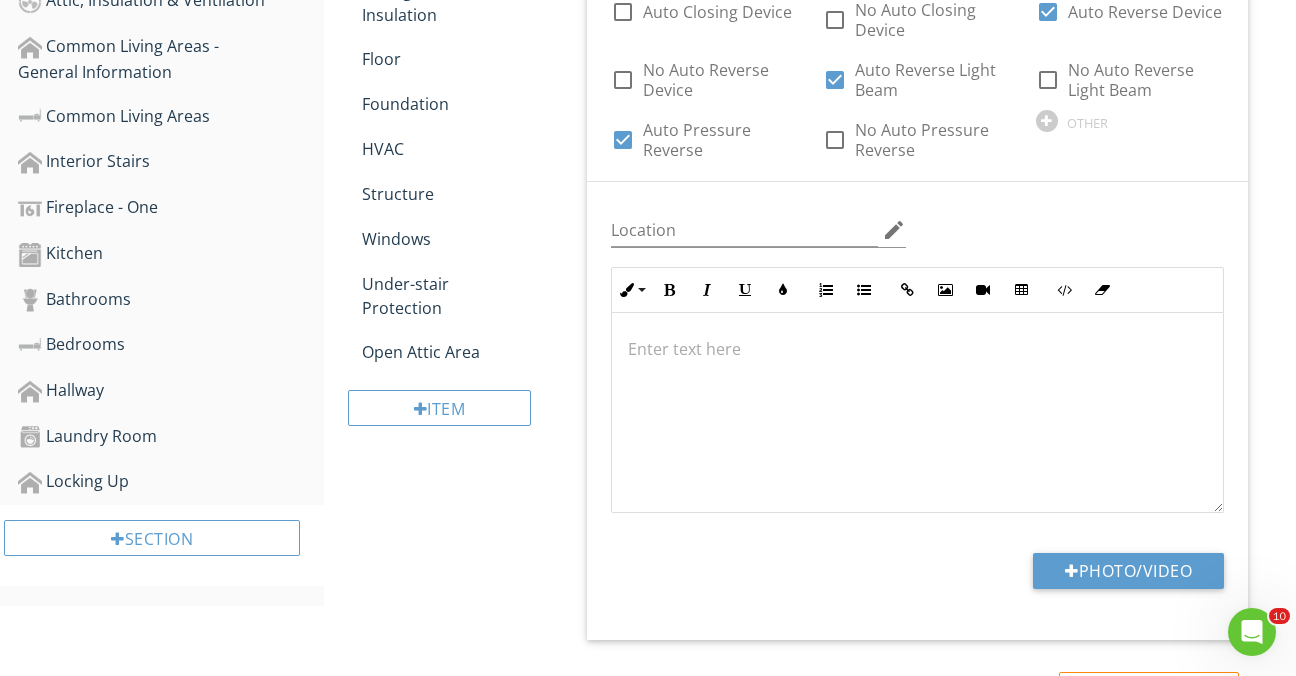 scroll, scrollTop: 902, scrollLeft: 0, axis: vertical 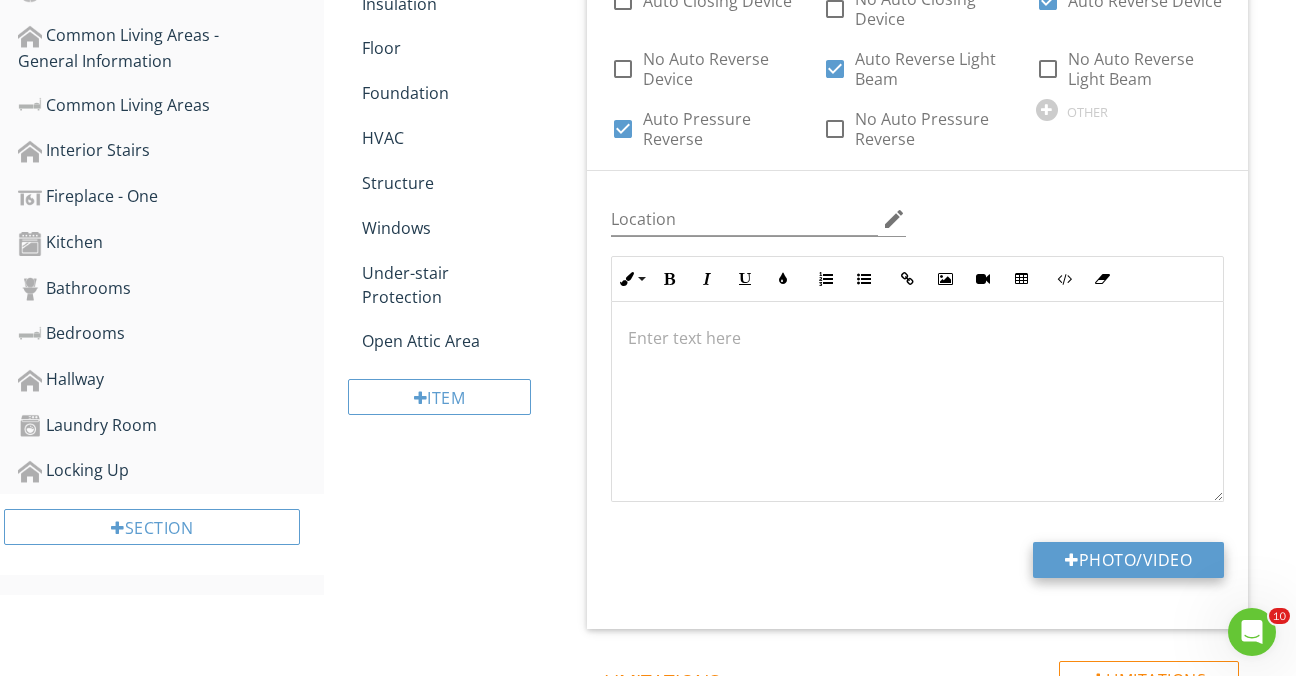 click on "Photo/Video" at bounding box center (1128, 560) 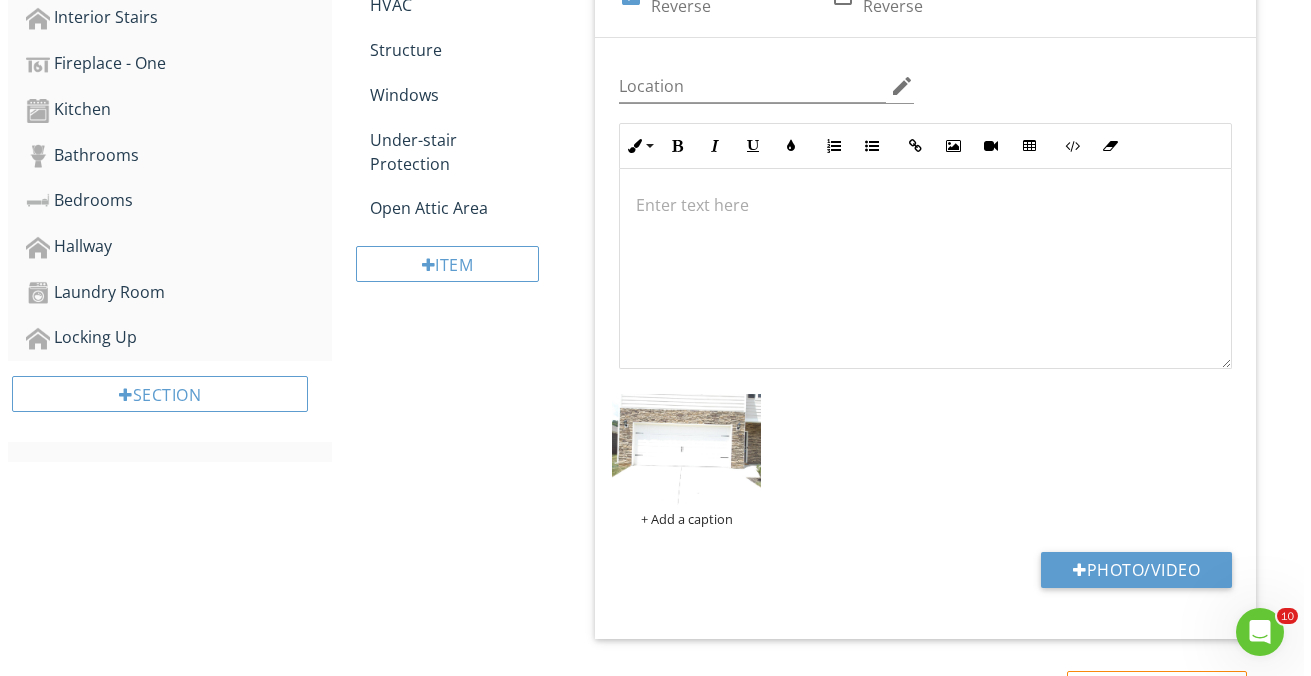 scroll, scrollTop: 1082, scrollLeft: 0, axis: vertical 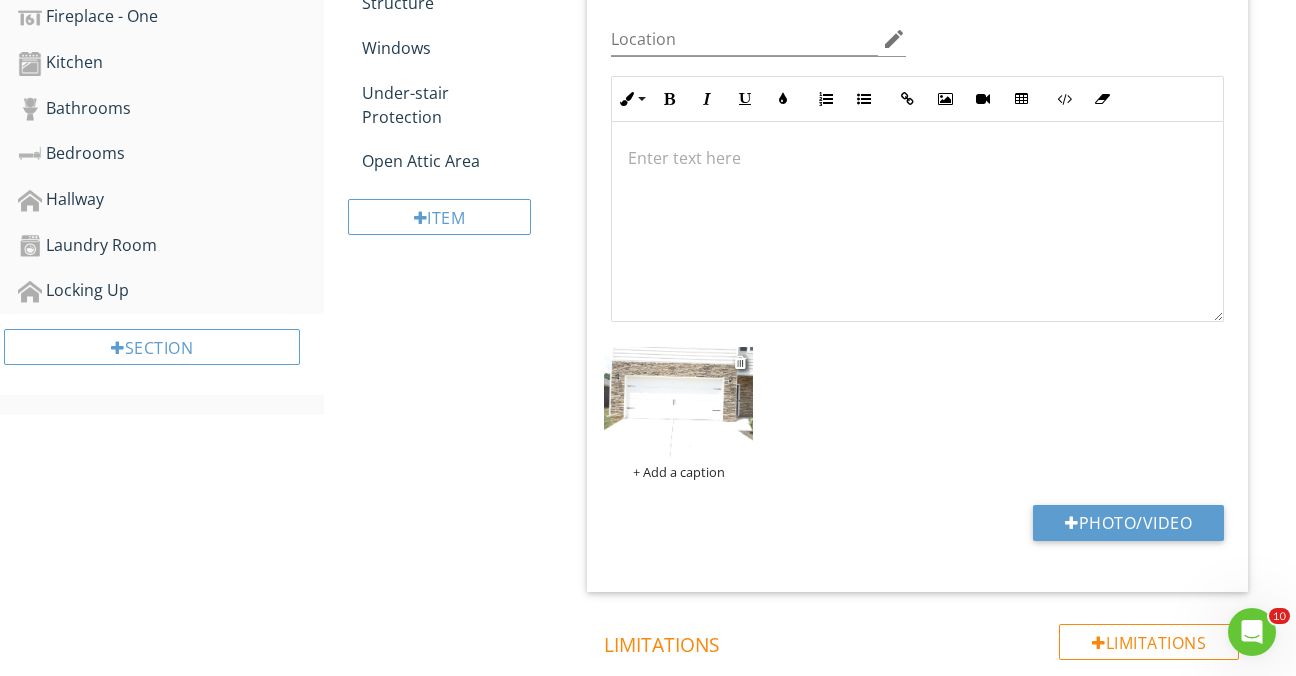 click on "+ Add a caption" at bounding box center [678, 472] 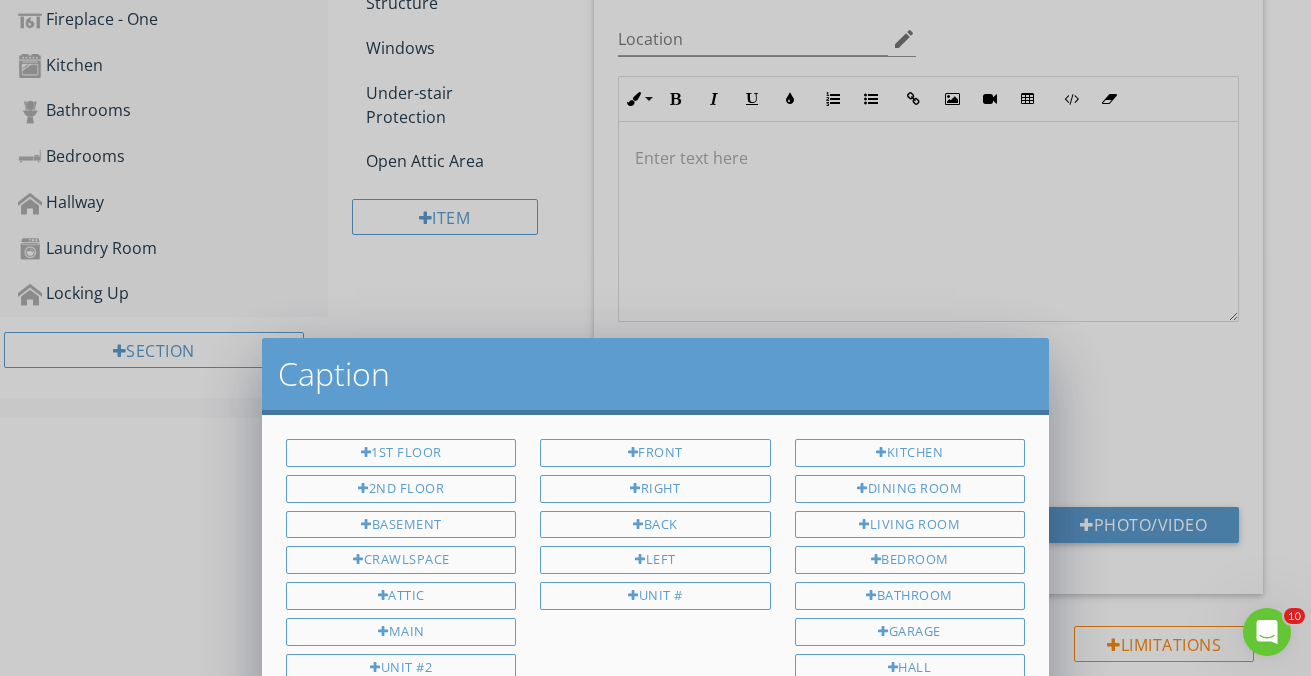 scroll, scrollTop: 0, scrollLeft: 0, axis: both 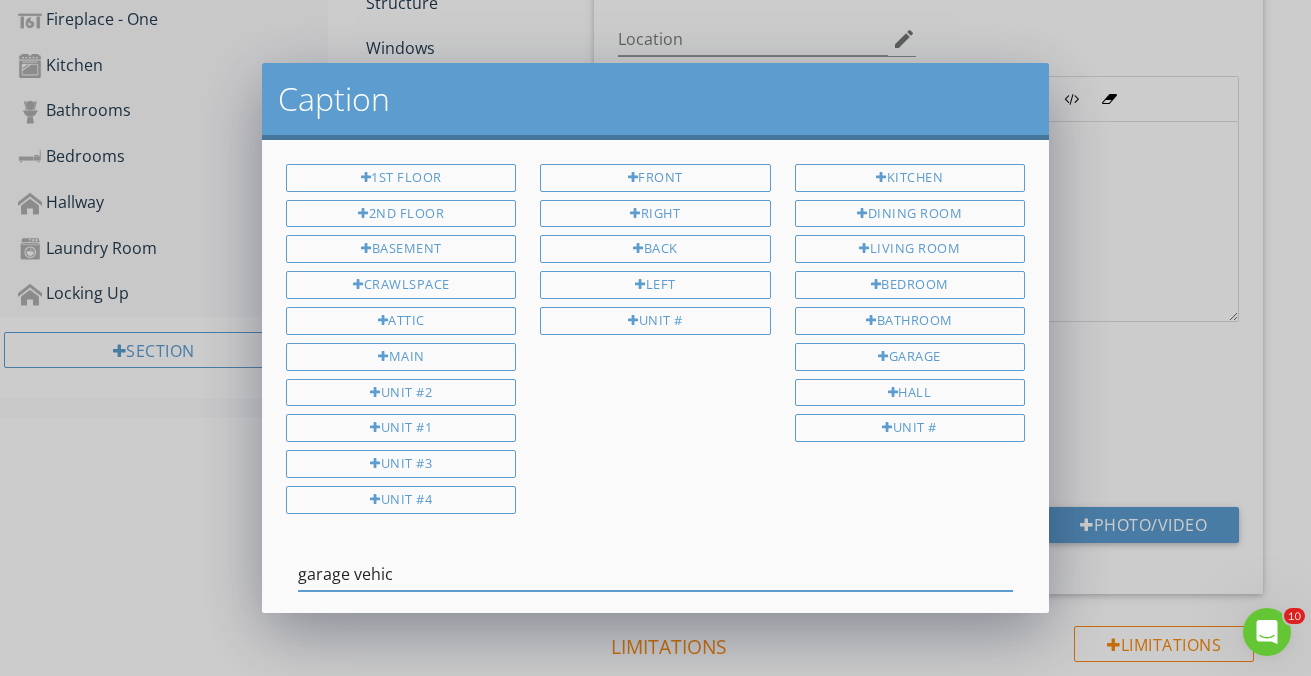 type on "garage vehice" 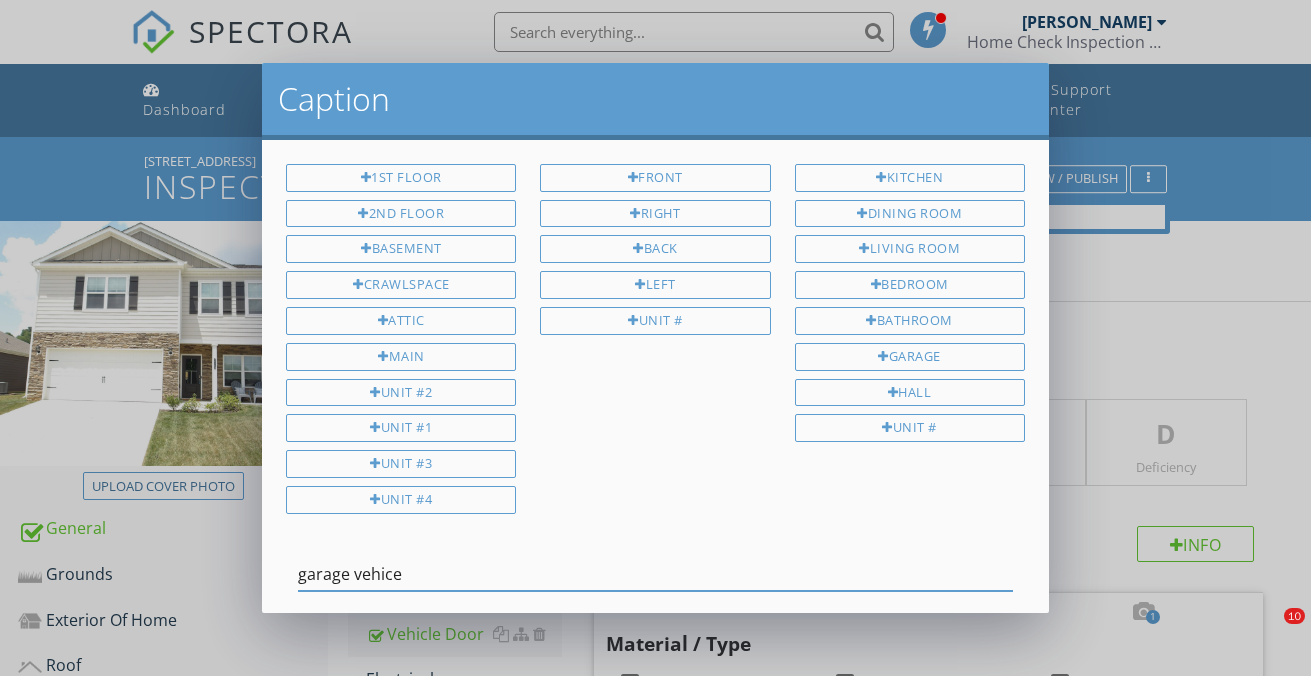 scroll, scrollTop: 1082, scrollLeft: 0, axis: vertical 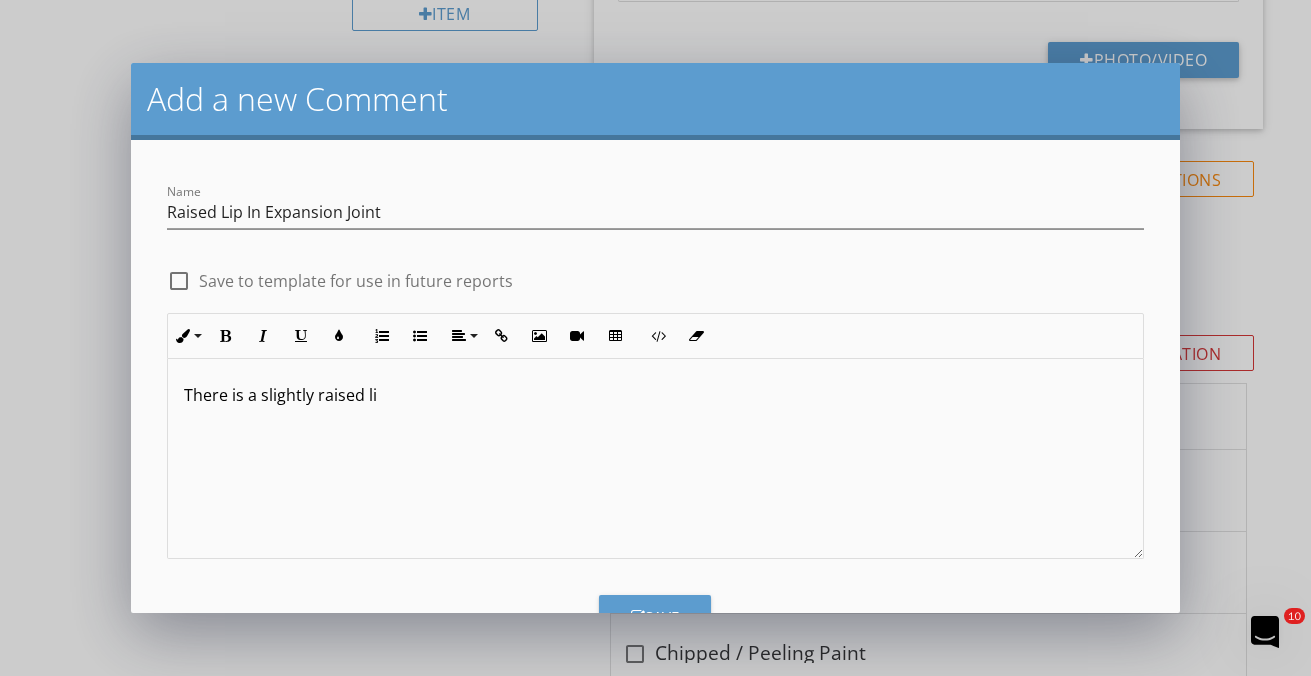 type 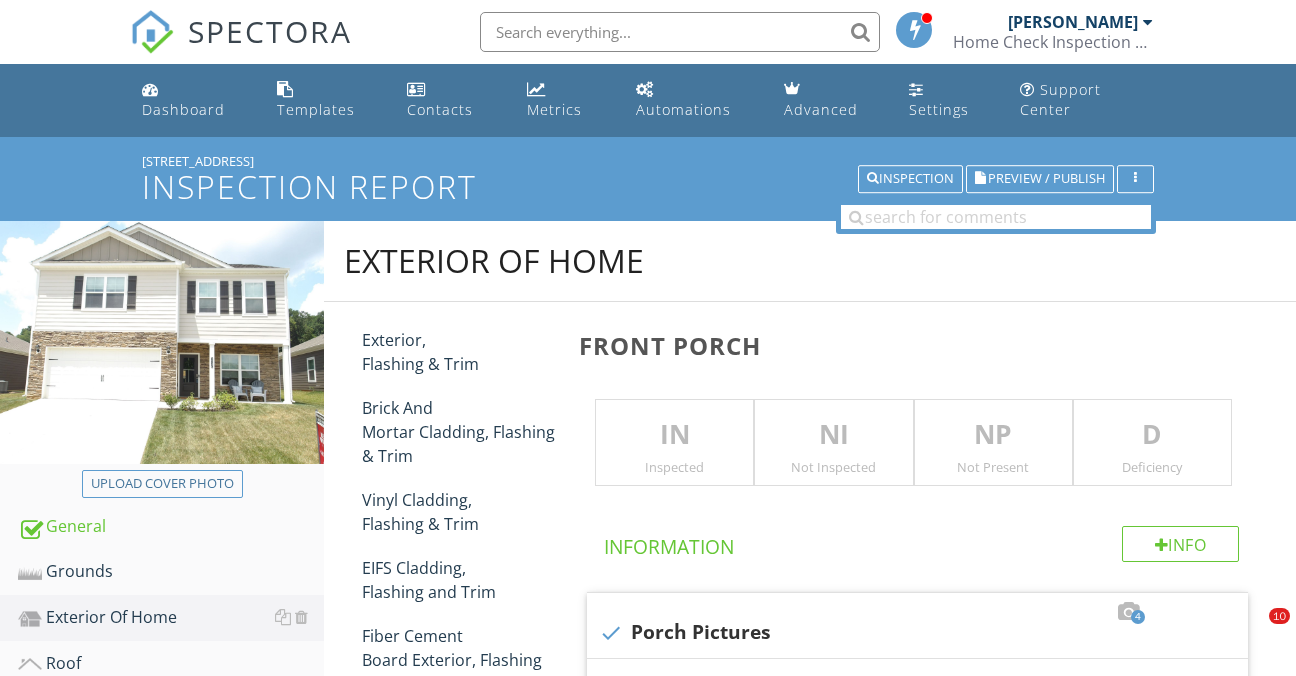 scroll, scrollTop: 7847, scrollLeft: 0, axis: vertical 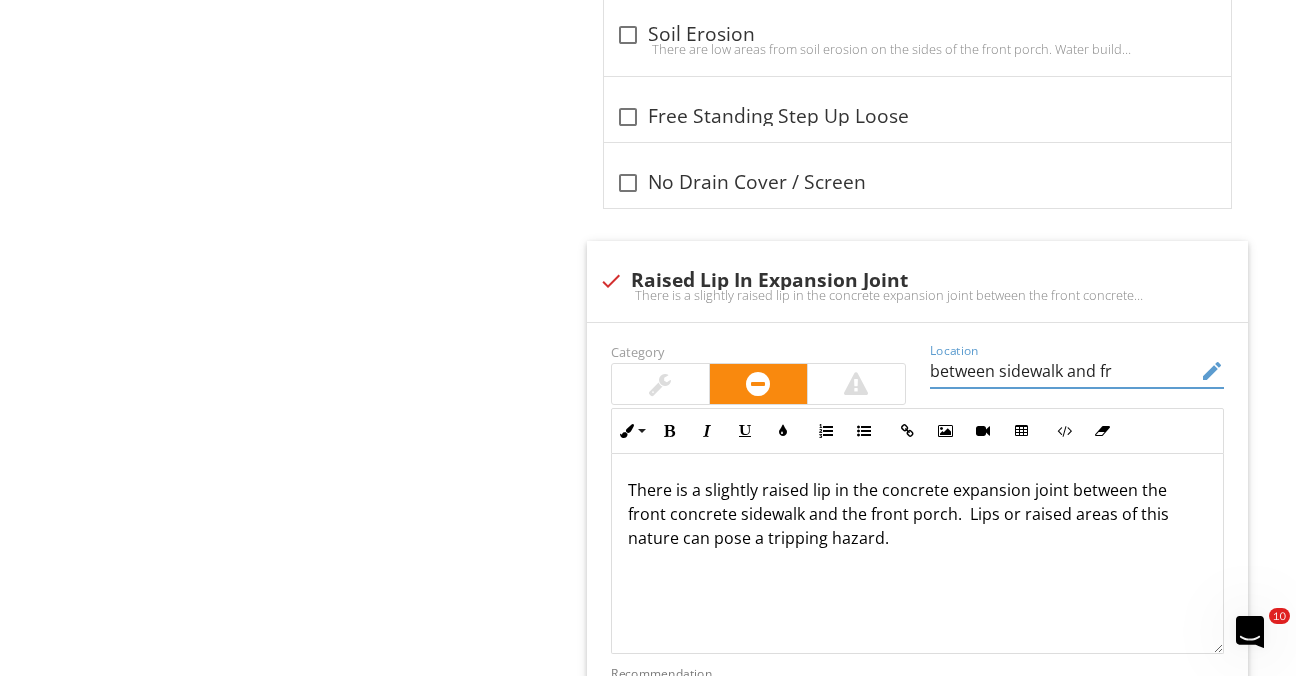 type on "between sidewalk and fro" 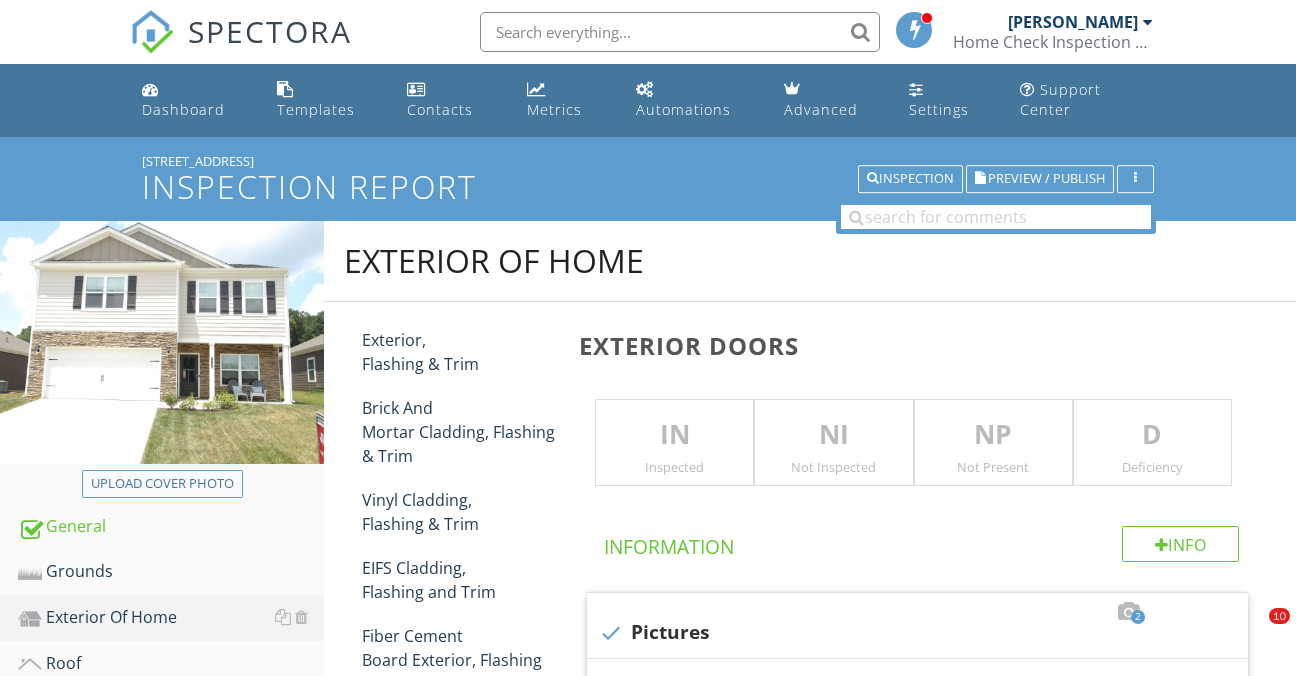 scroll, scrollTop: 2210, scrollLeft: 0, axis: vertical 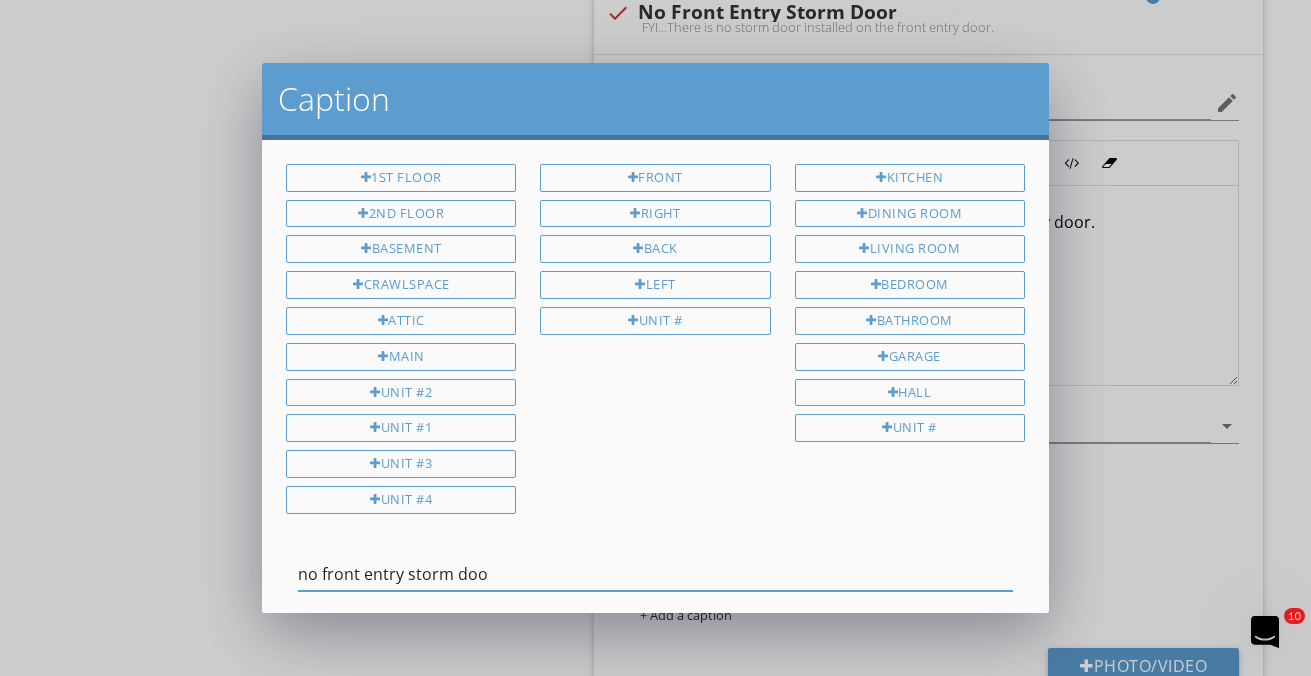 type on "no front entry storm door" 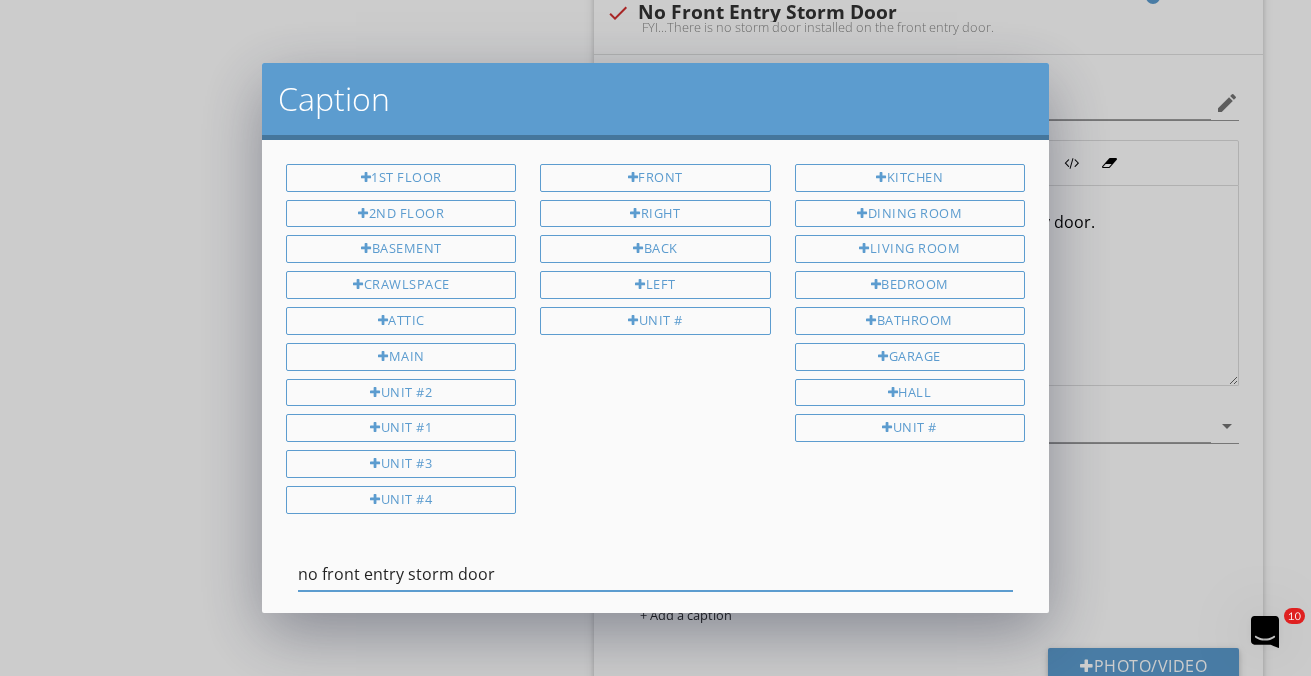 scroll, scrollTop: 4060, scrollLeft: 0, axis: vertical 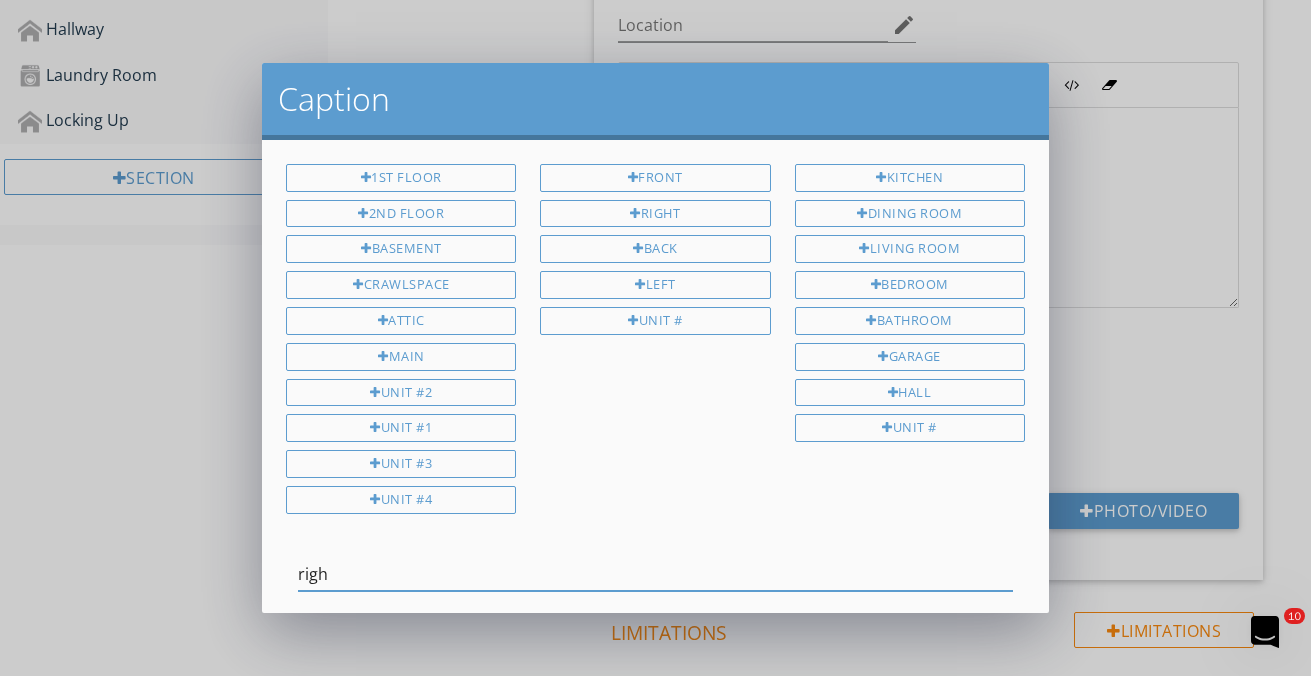 type on "right" 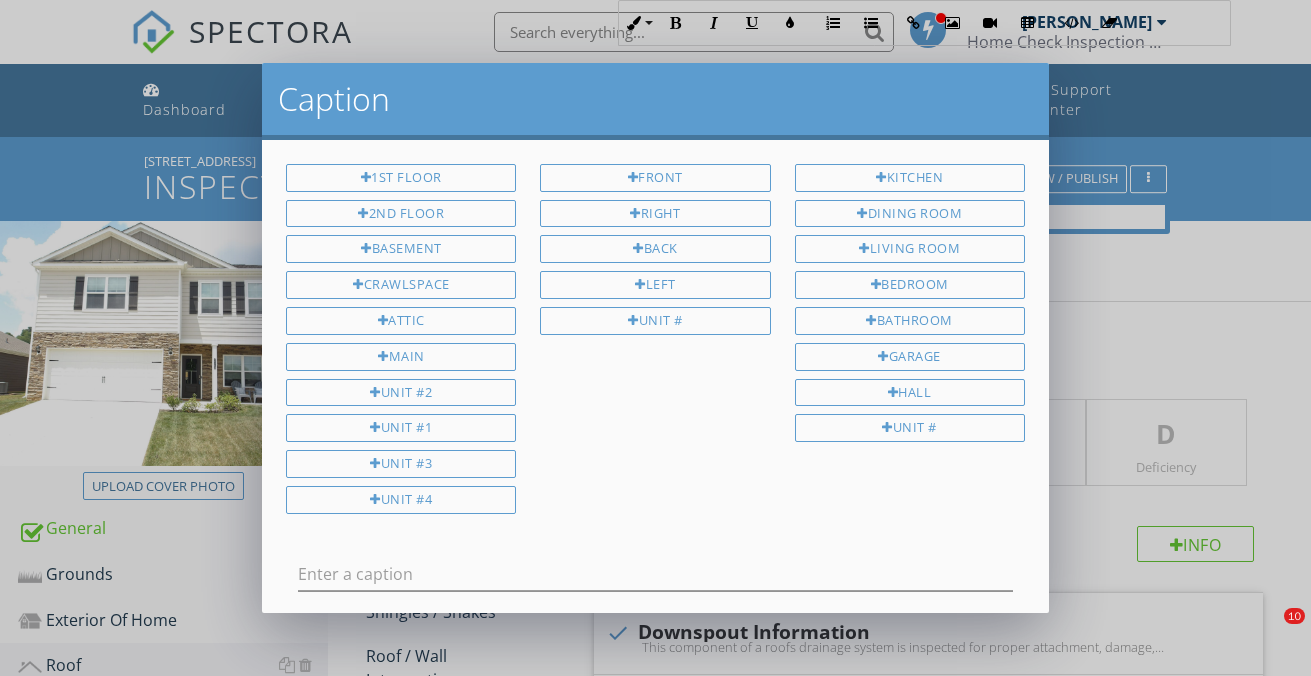 scroll, scrollTop: 1356, scrollLeft: 0, axis: vertical 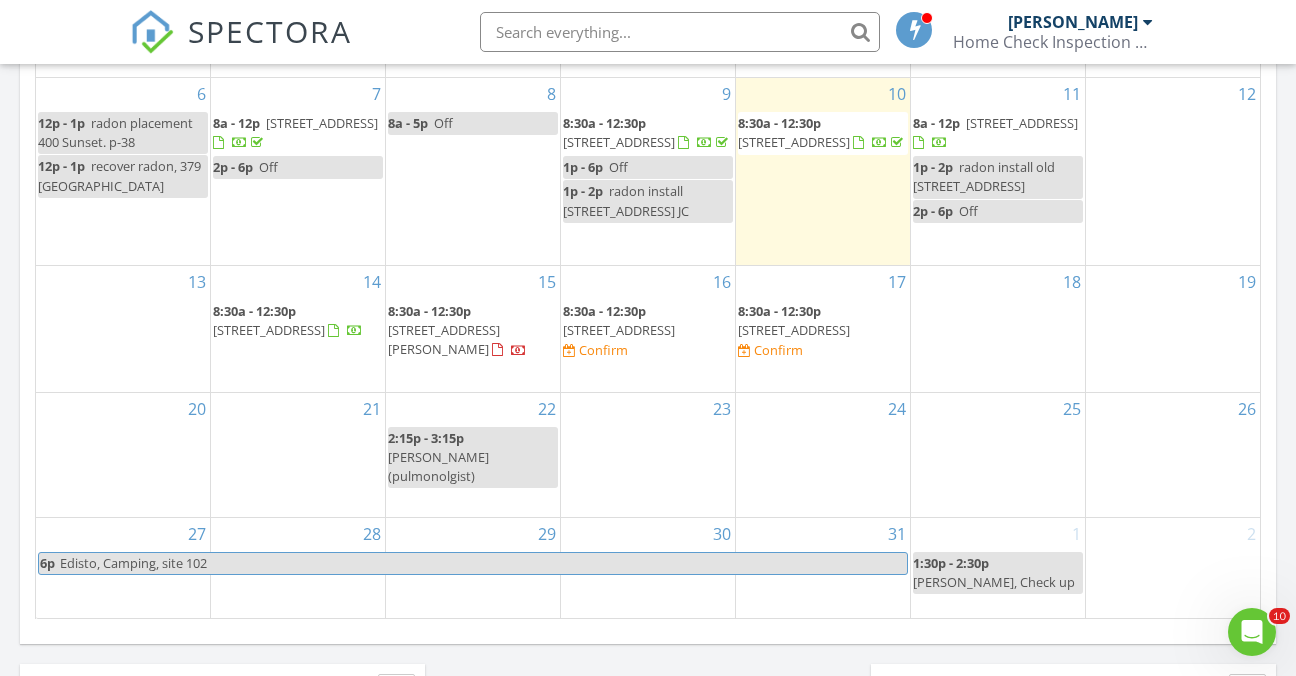 click on "400 Heatherview Ct, Kingsport 37663" at bounding box center (794, 142) 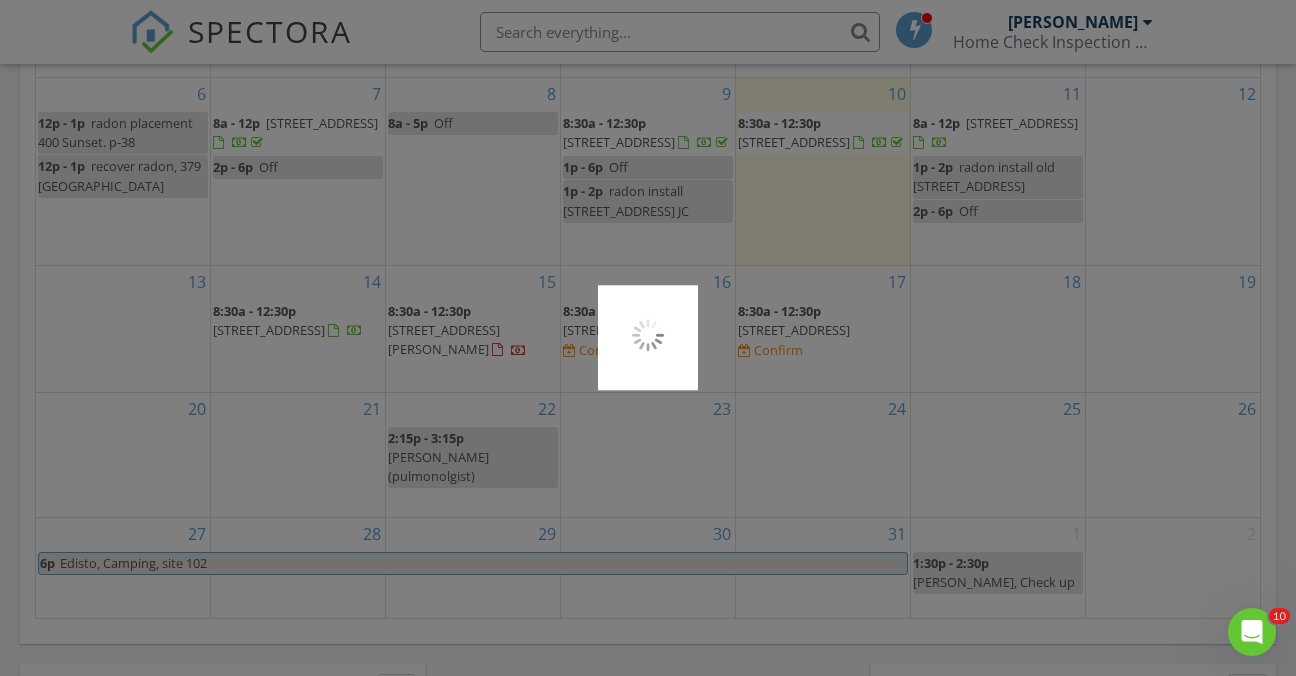 click at bounding box center [648, 338] 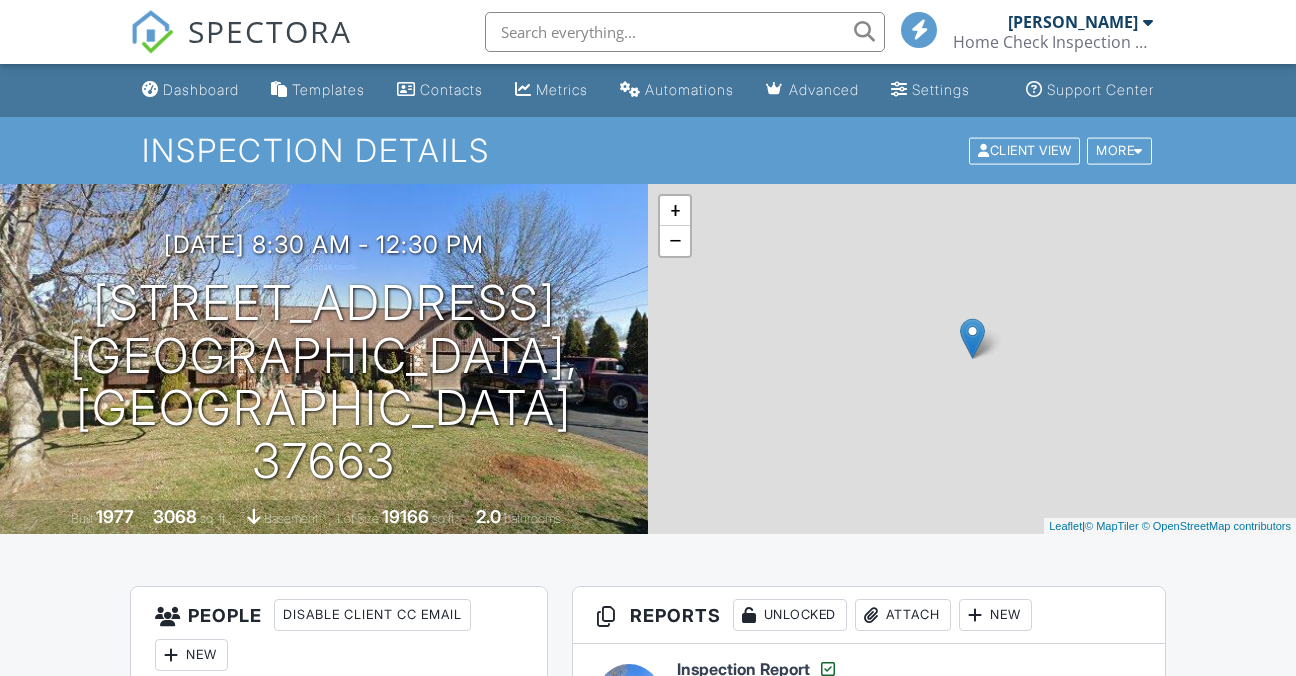 scroll, scrollTop: 0, scrollLeft: 0, axis: both 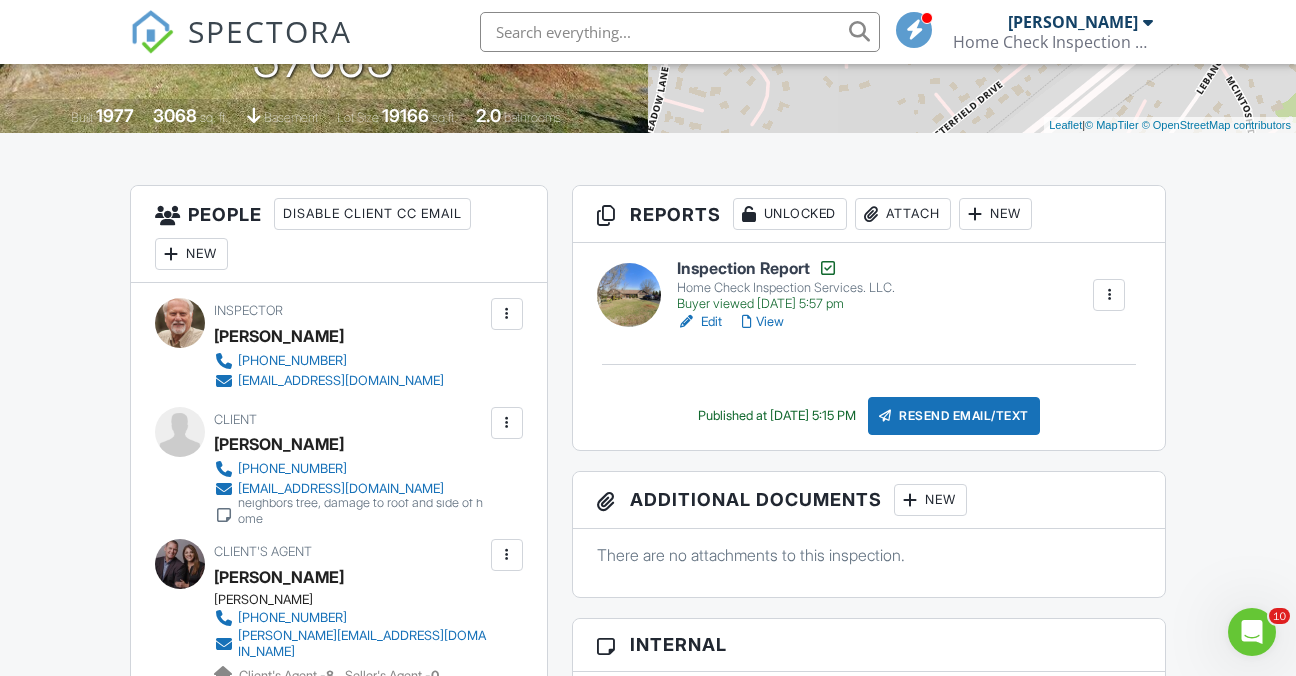 click on "View" at bounding box center [763, 322] 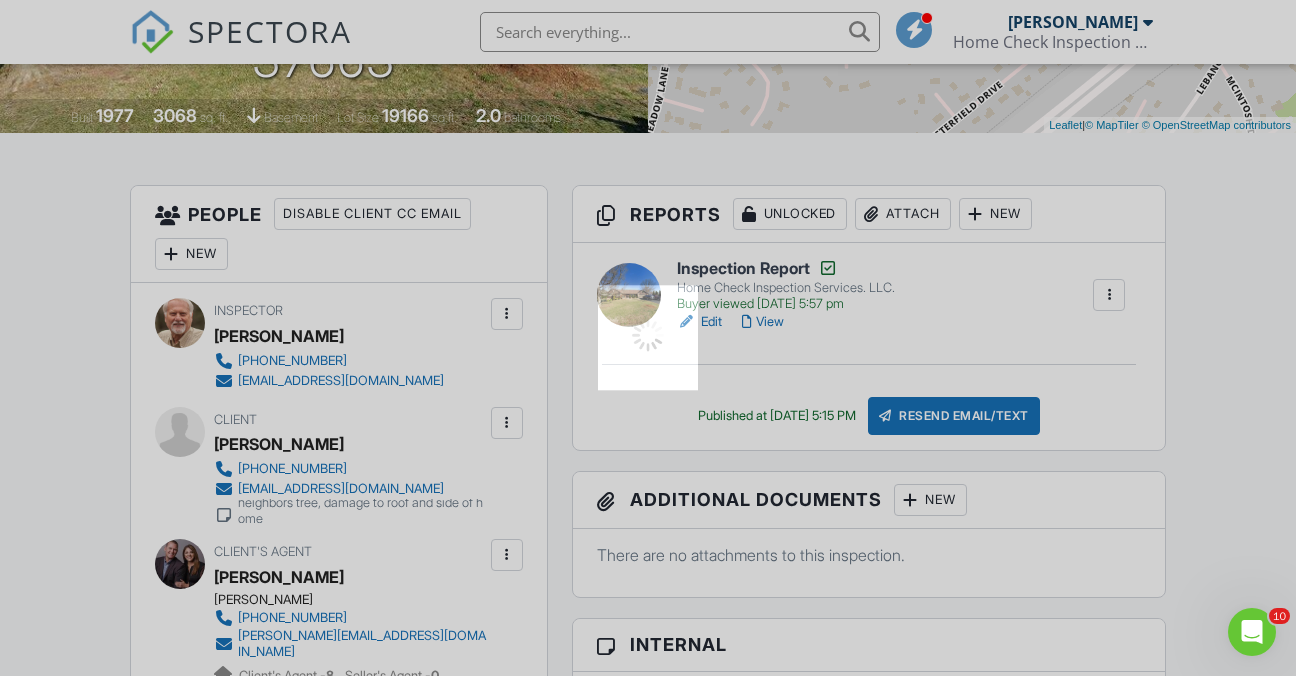 click at bounding box center [648, 338] 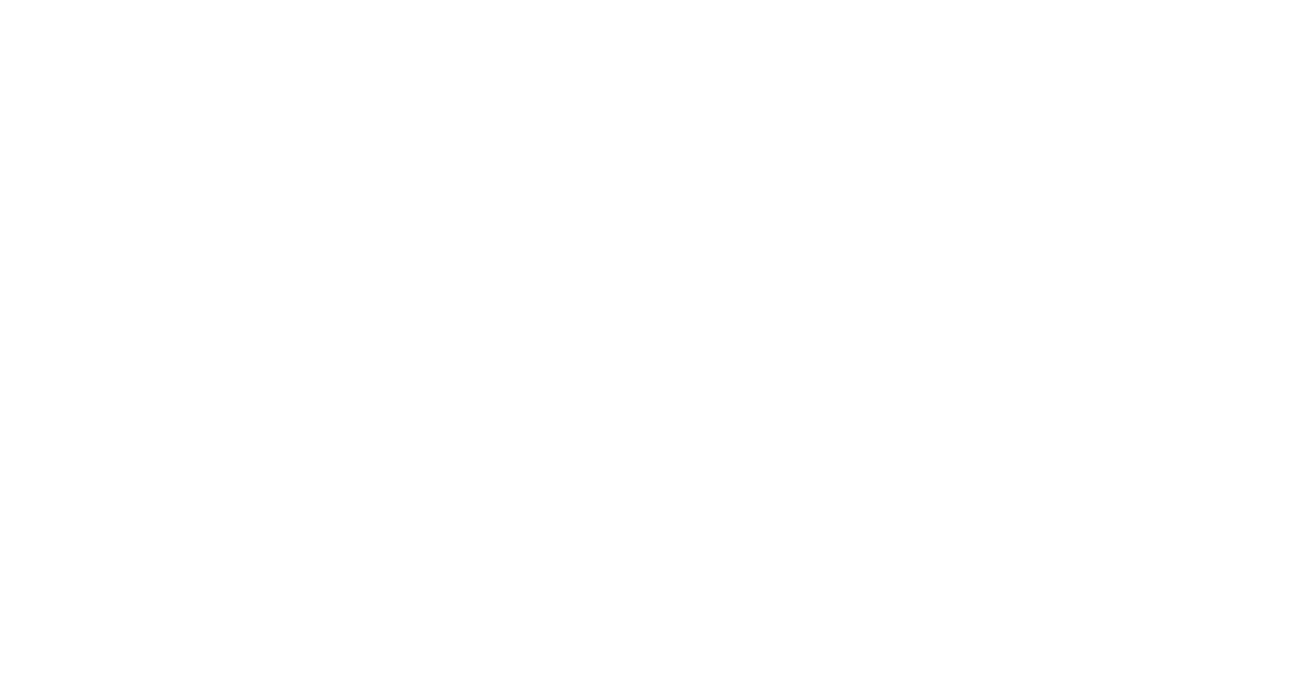 scroll, scrollTop: 0, scrollLeft: 0, axis: both 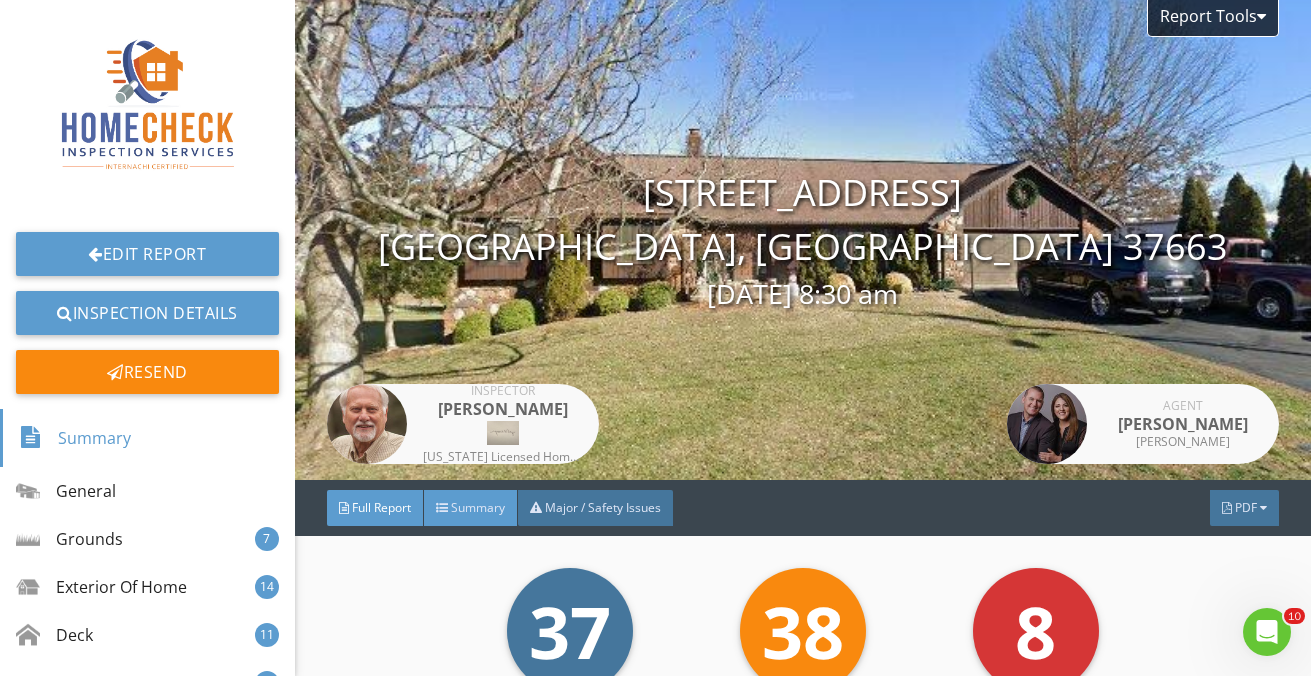 click on "Summary" at bounding box center [478, 507] 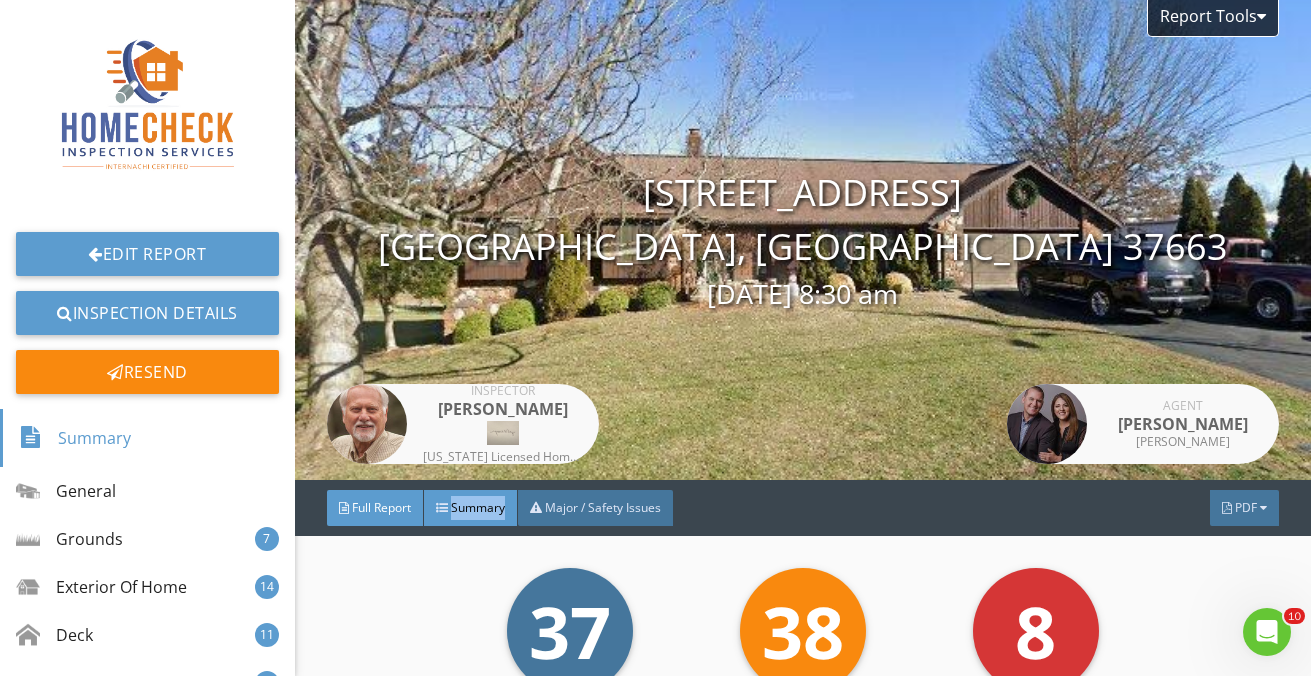 click on "Summary" at bounding box center [478, 507] 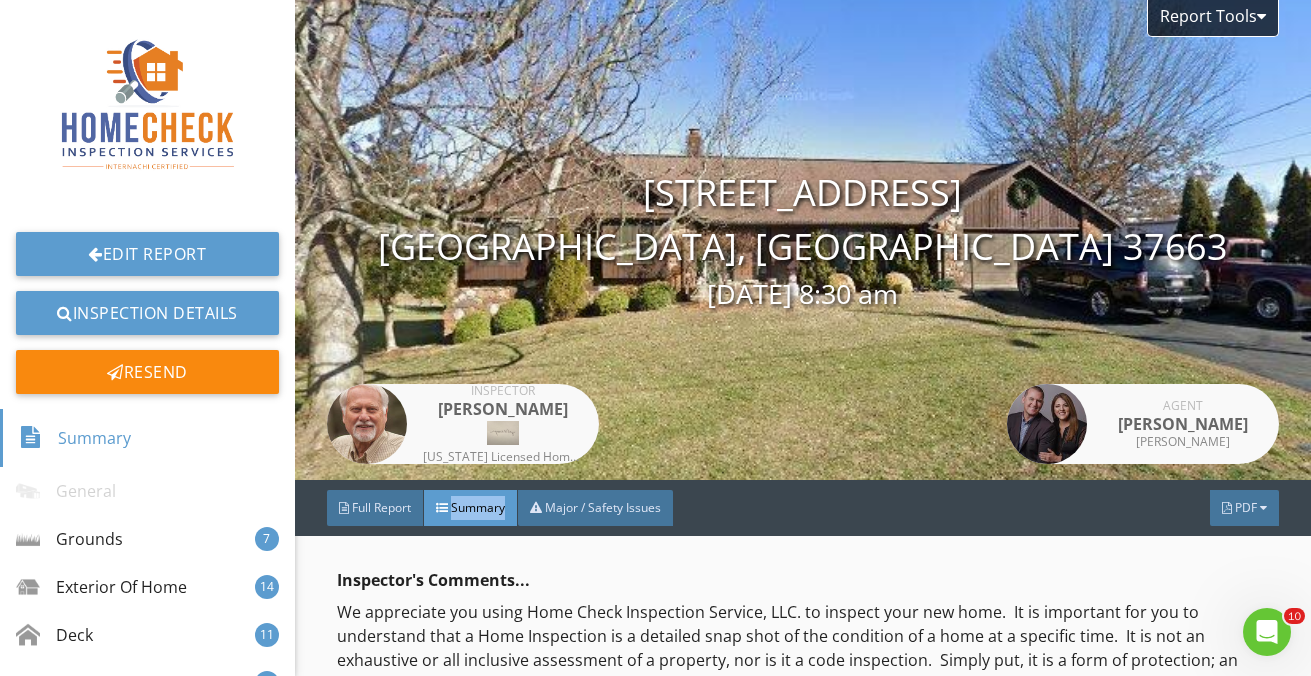 click on "Summary" at bounding box center (478, 507) 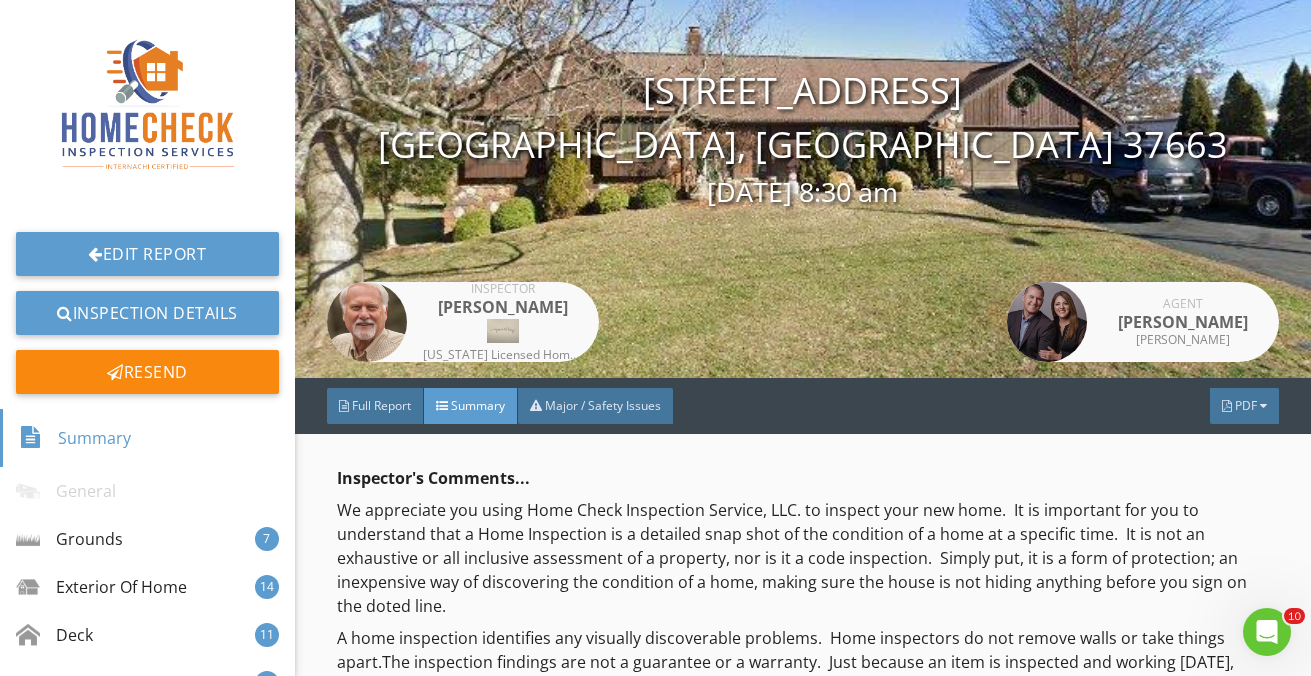 scroll, scrollTop: 0, scrollLeft: 0, axis: both 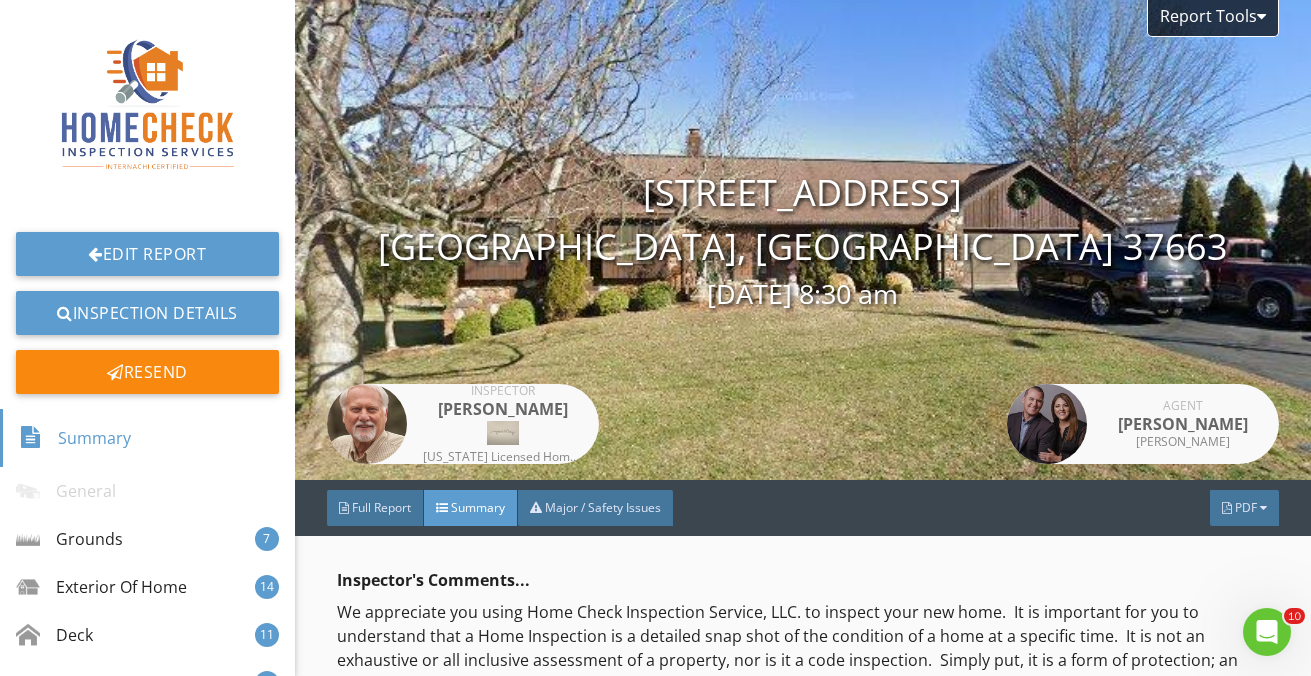 click on "Summary" at bounding box center (478, 507) 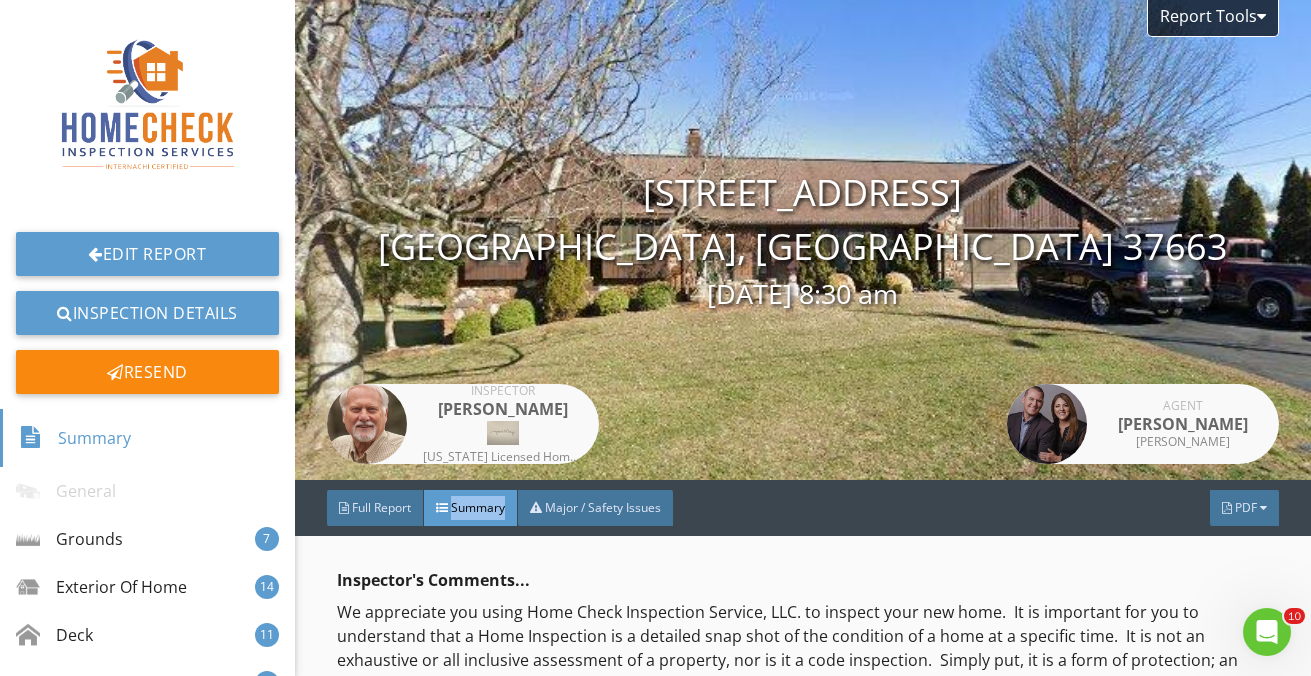 click on "Summary" at bounding box center (478, 507) 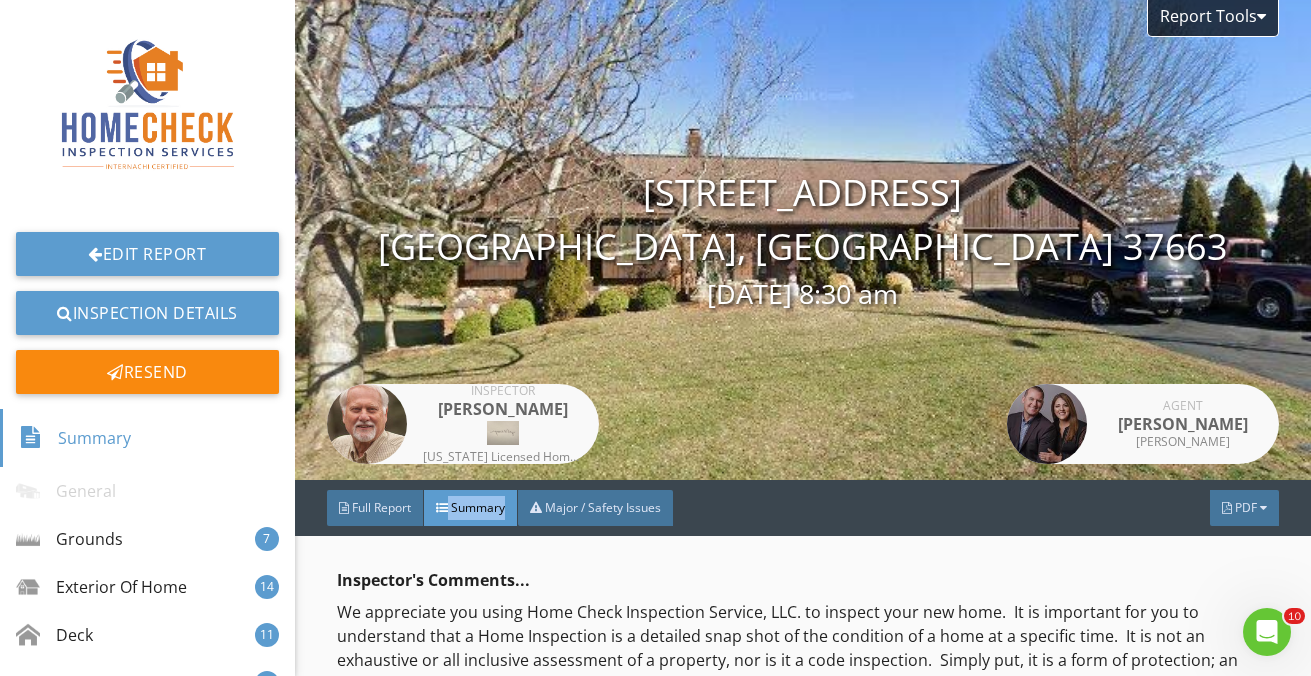 click on "Summary" at bounding box center [478, 507] 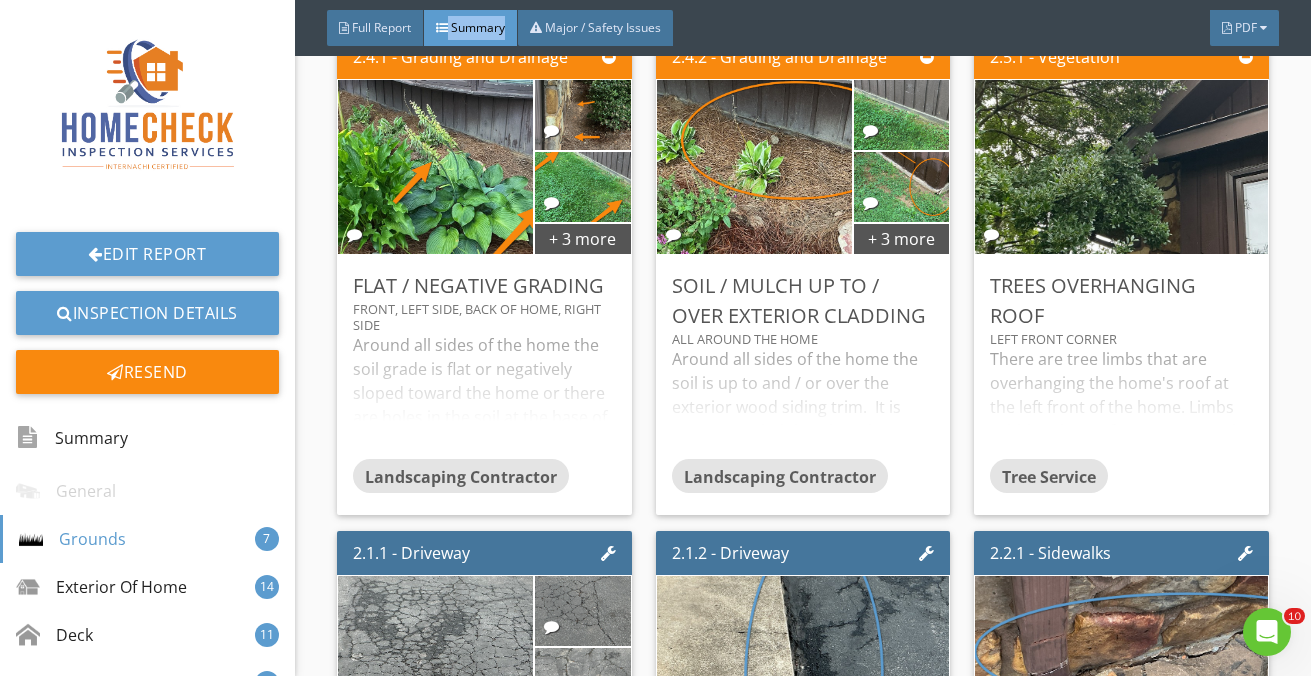 scroll, scrollTop: 2120, scrollLeft: 0, axis: vertical 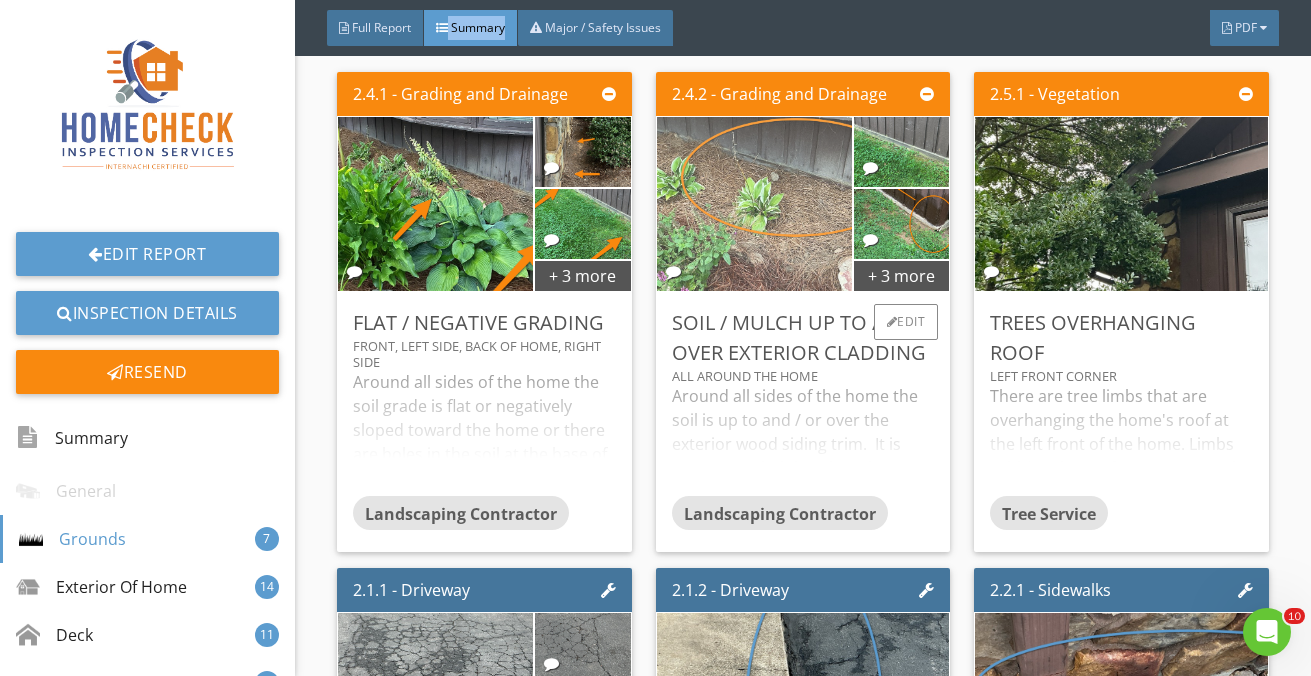 click at bounding box center [754, 204] 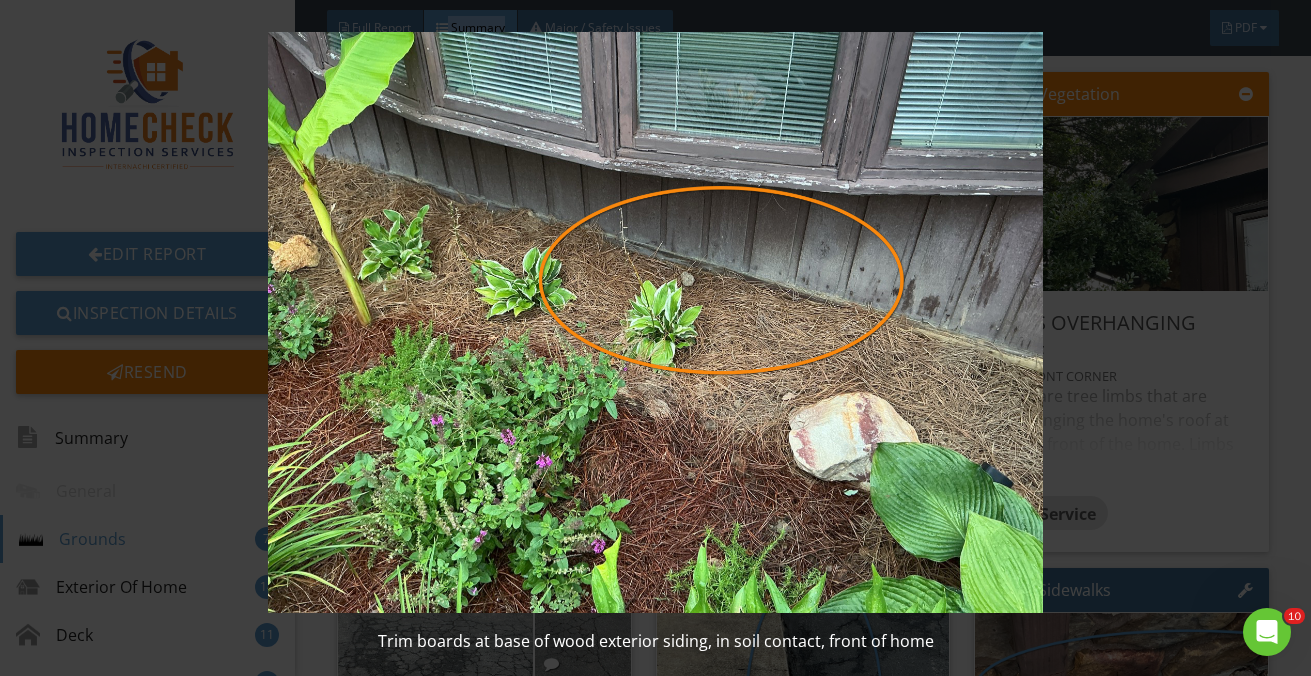 click at bounding box center (655, 322) 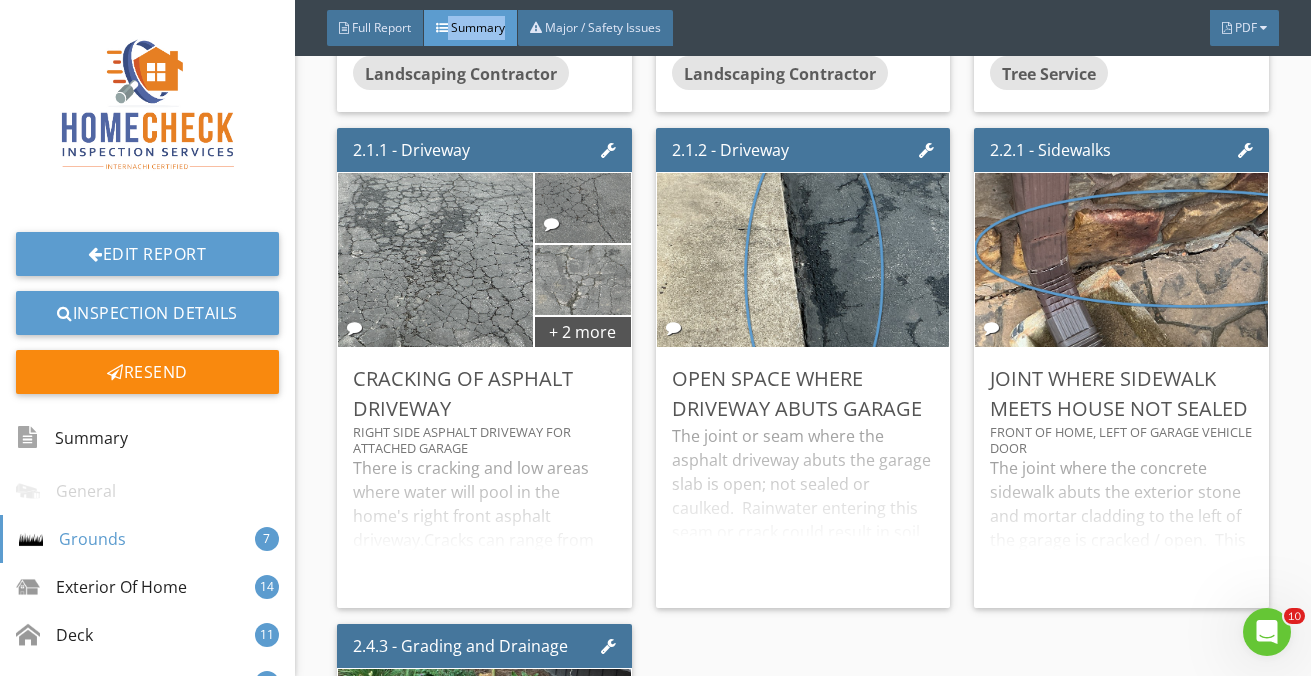 scroll, scrollTop: 2600, scrollLeft: 0, axis: vertical 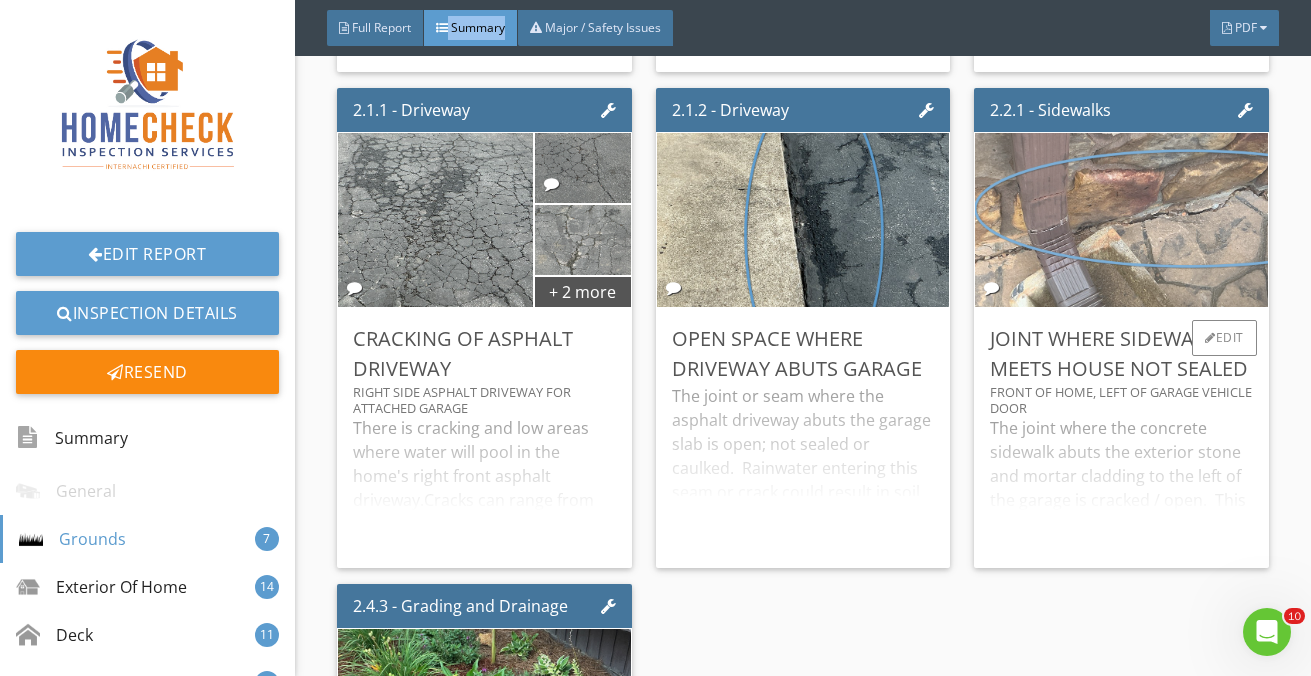 click at bounding box center (1121, 220) 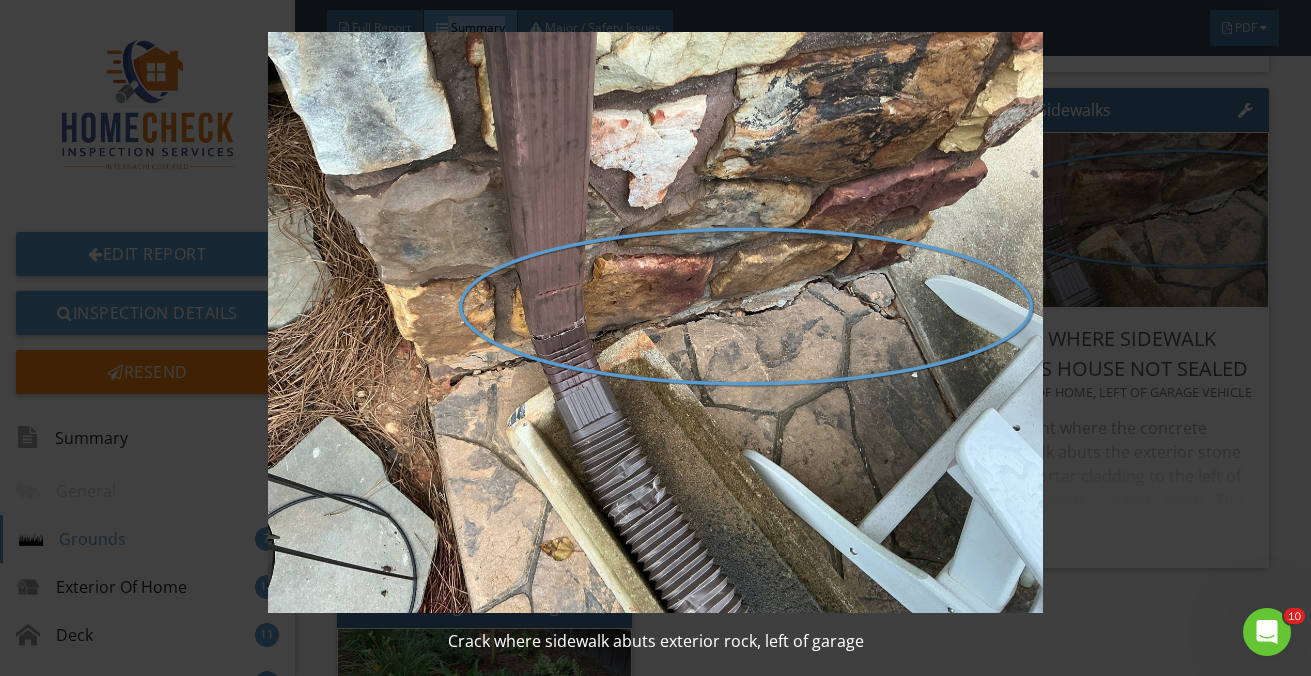 click at bounding box center (655, 322) 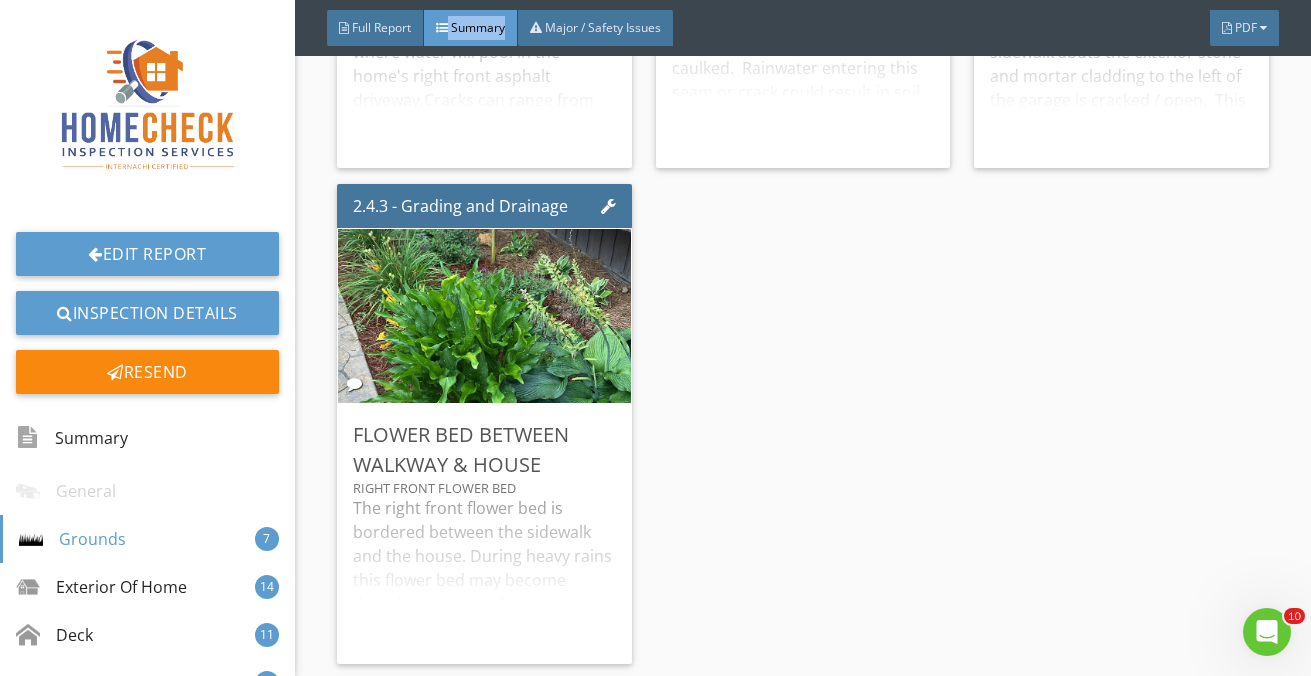 scroll, scrollTop: 3040, scrollLeft: 0, axis: vertical 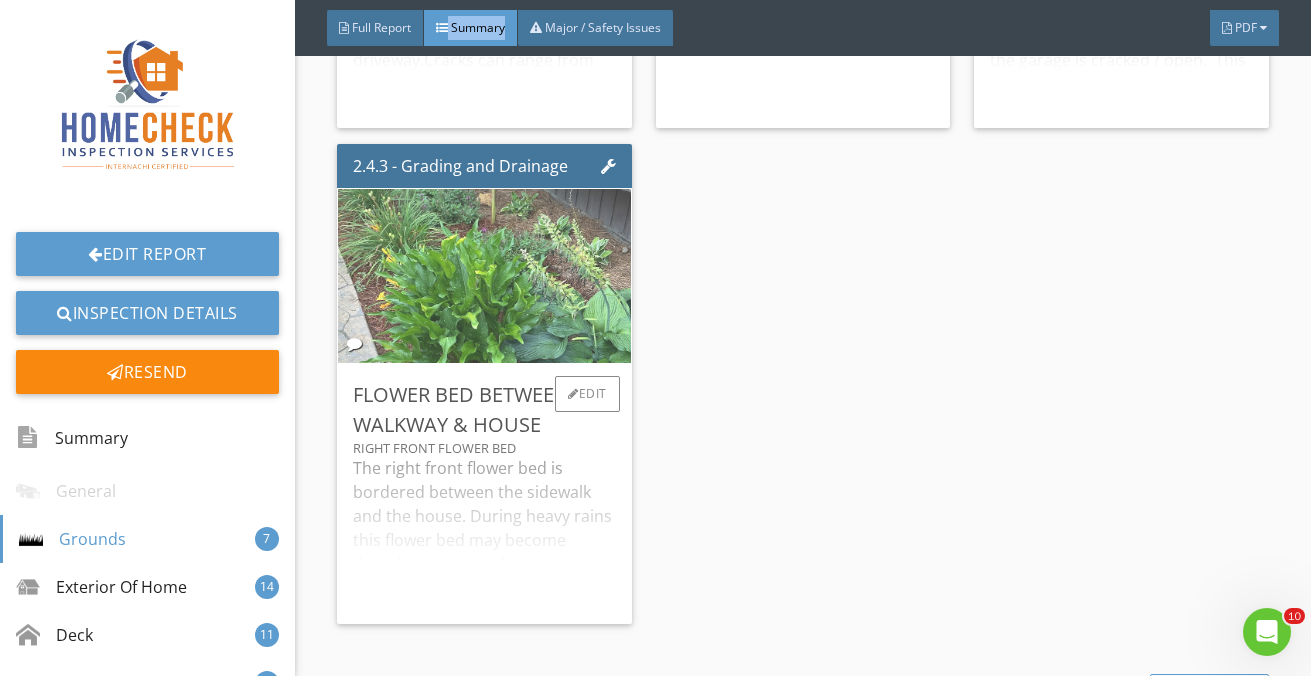 click at bounding box center [485, 276] 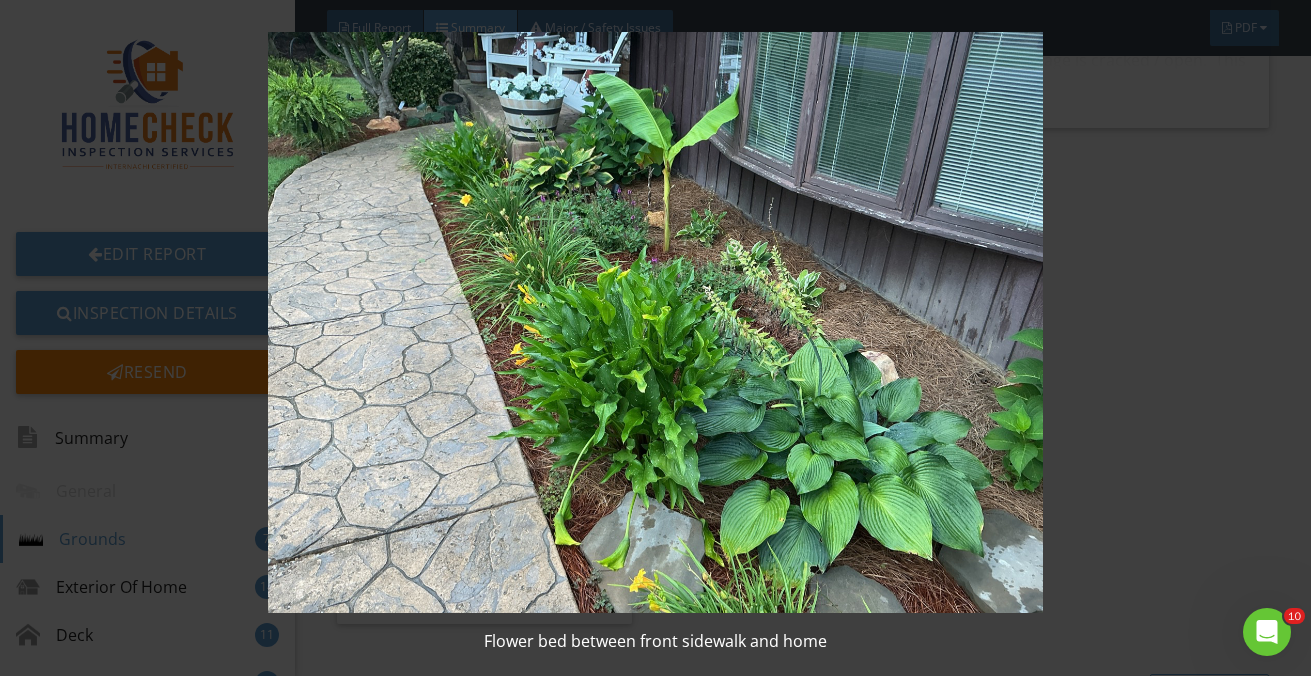 click on "Flower bed between front sidewalk and home" at bounding box center (655, 338) 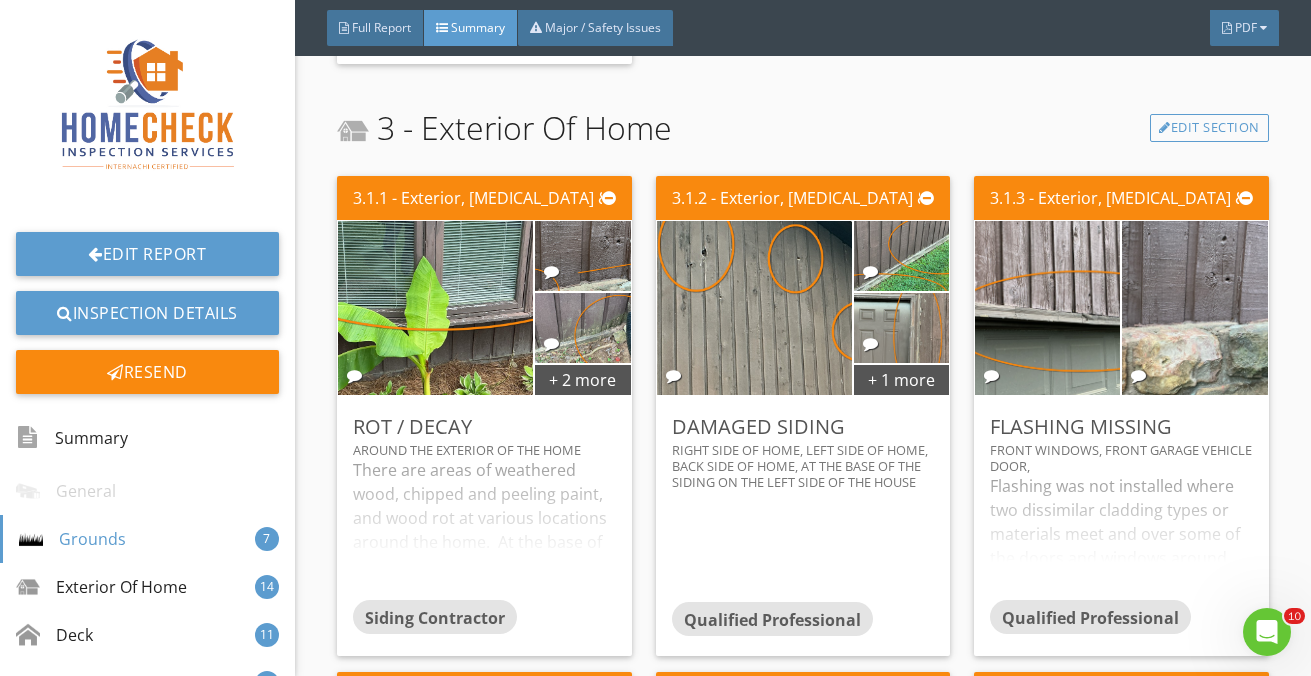 scroll, scrollTop: 3640, scrollLeft: 0, axis: vertical 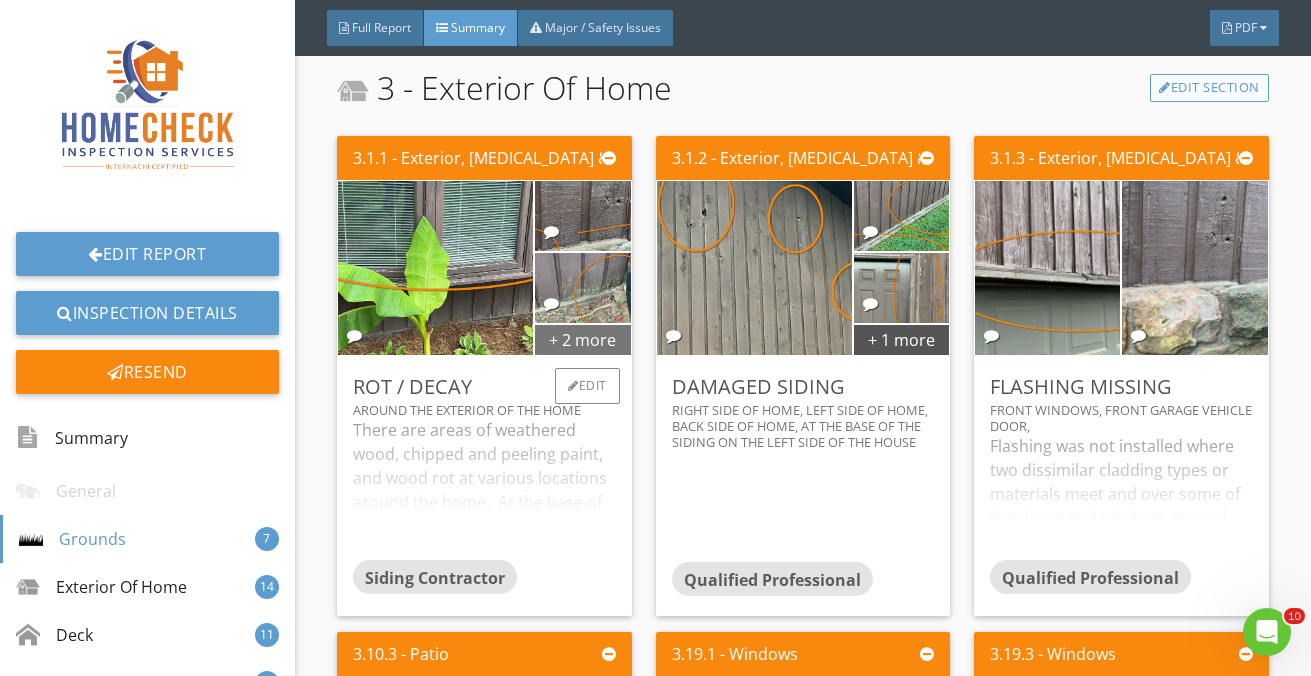 click on "+ 2 more" at bounding box center (582, 339) 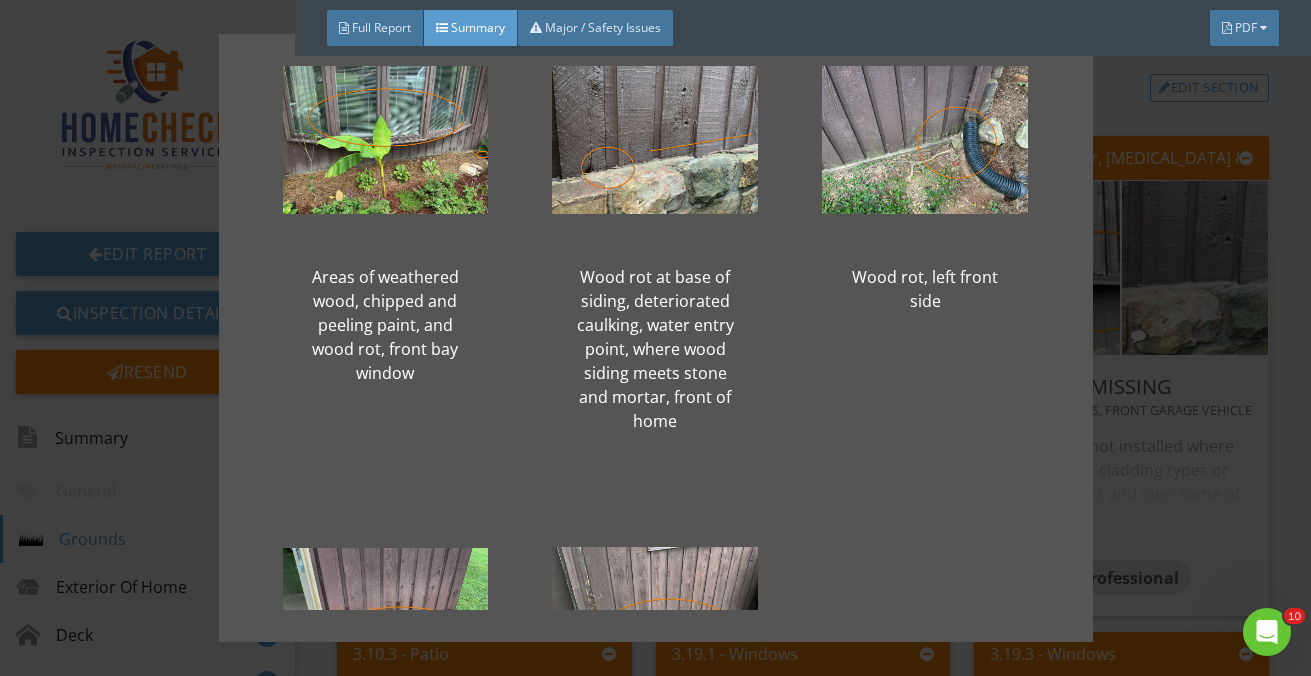 scroll, scrollTop: 0, scrollLeft: 0, axis: both 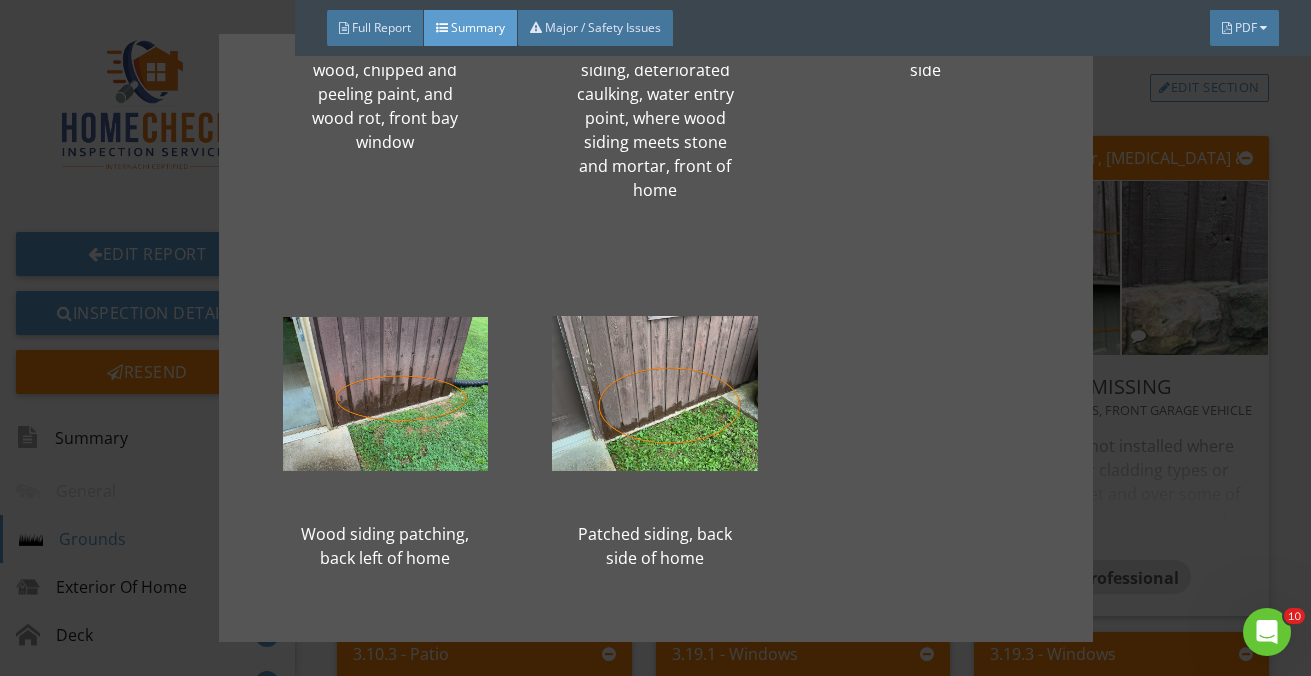click on "Areas of weathered wood, chipped and peeling paint, and wood rot, front bay window
Wood rot at base of siding, deteriorated caulking, water entry point, where wood siding meets stone and mortar, front of home
Wood rot, left front side
Wood siding patching, back left of home
Patched siding, back side of home" at bounding box center (655, 338) 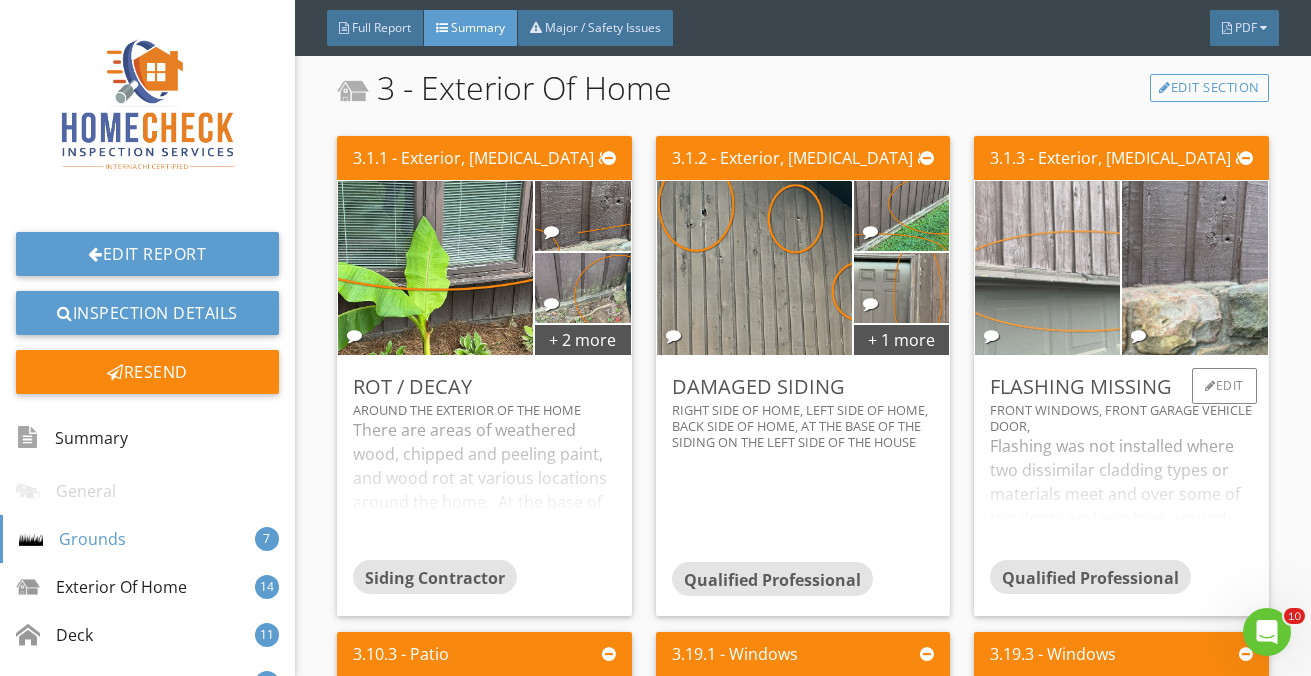 click at bounding box center (1047, 268) 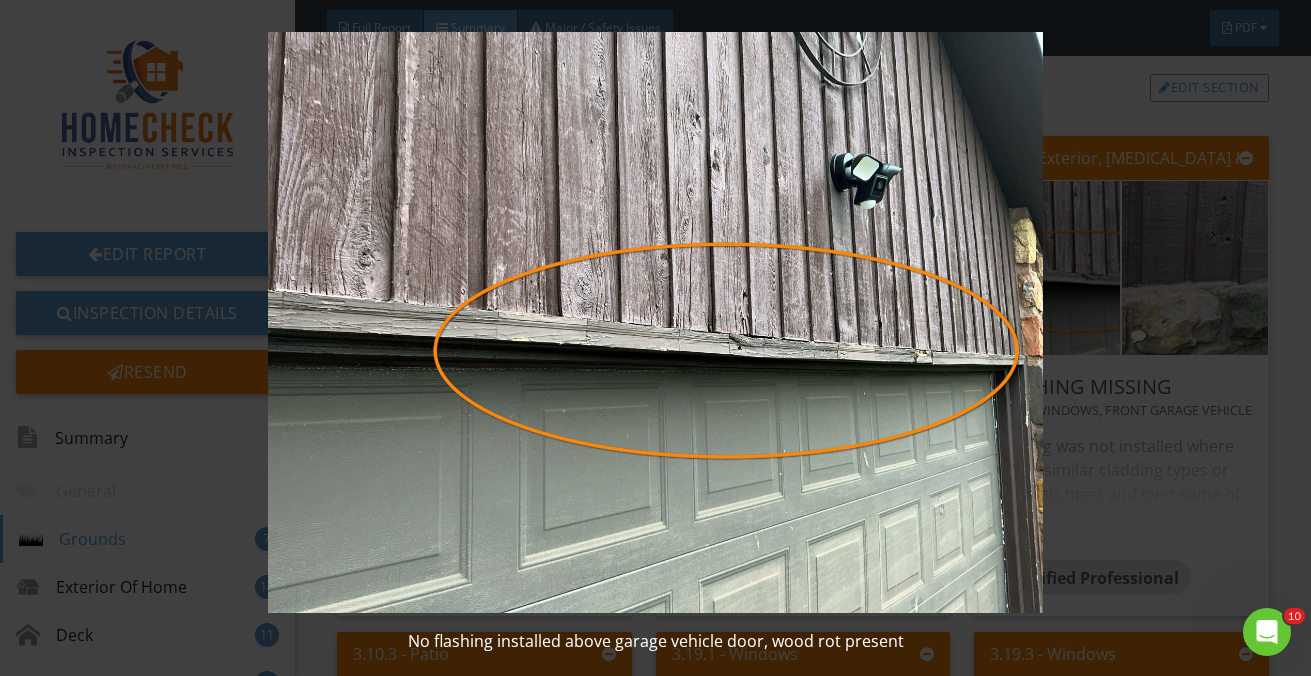 click at bounding box center [655, 322] 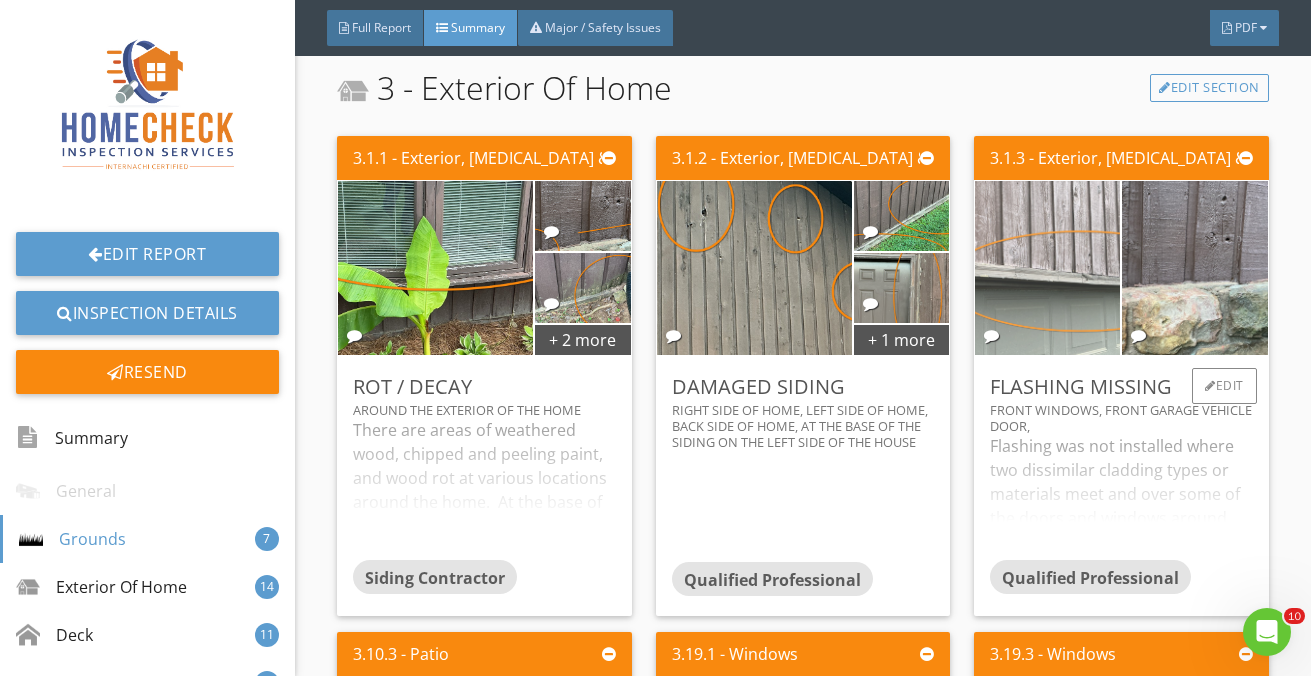 click at bounding box center (1047, 268) 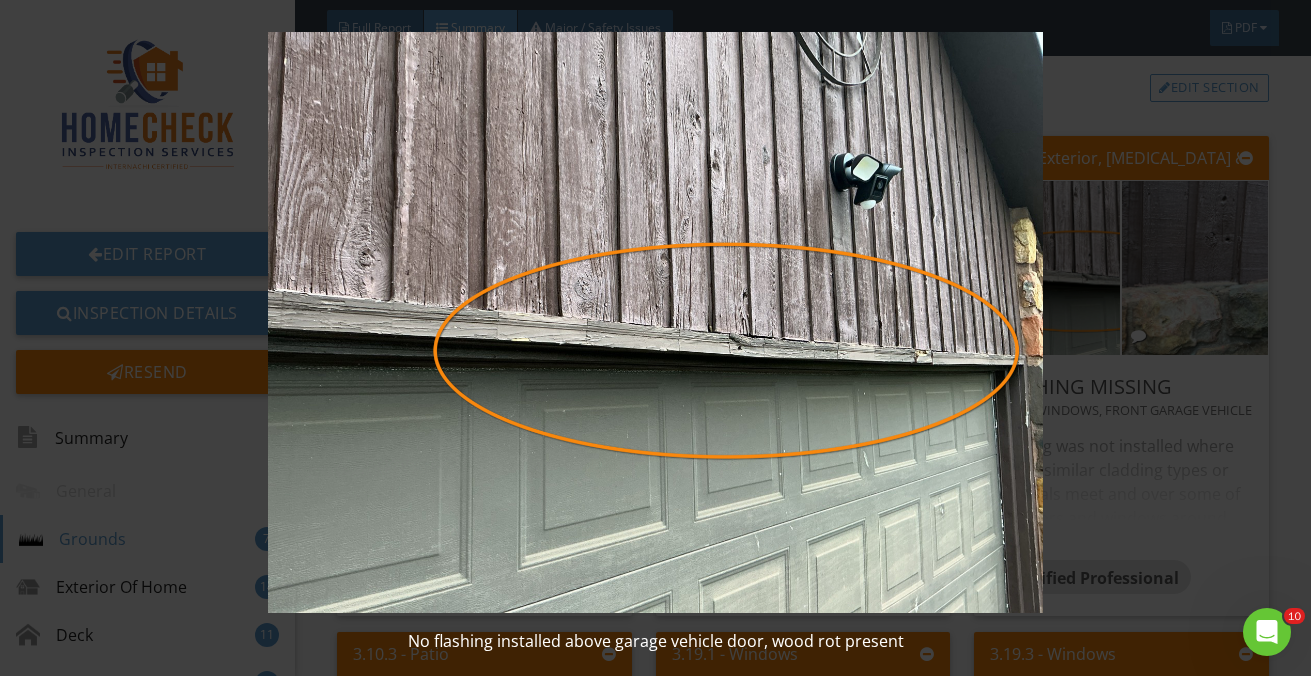 click at bounding box center (655, 322) 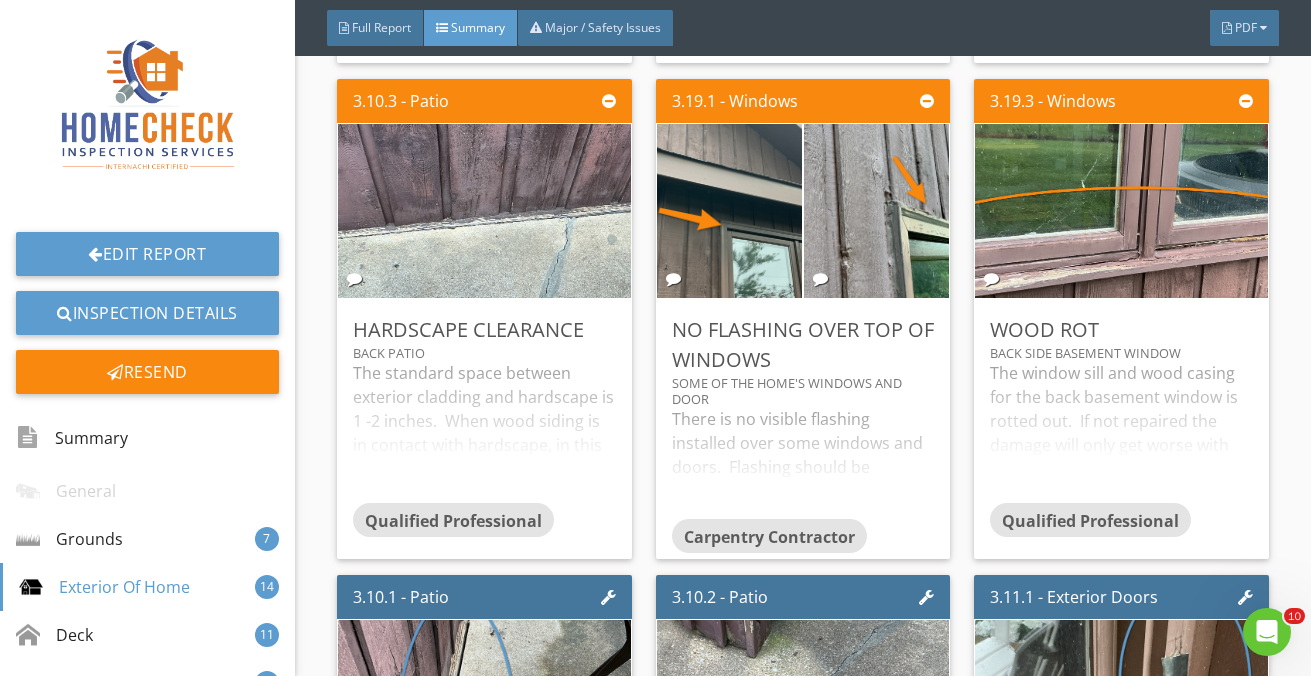scroll, scrollTop: 4160, scrollLeft: 0, axis: vertical 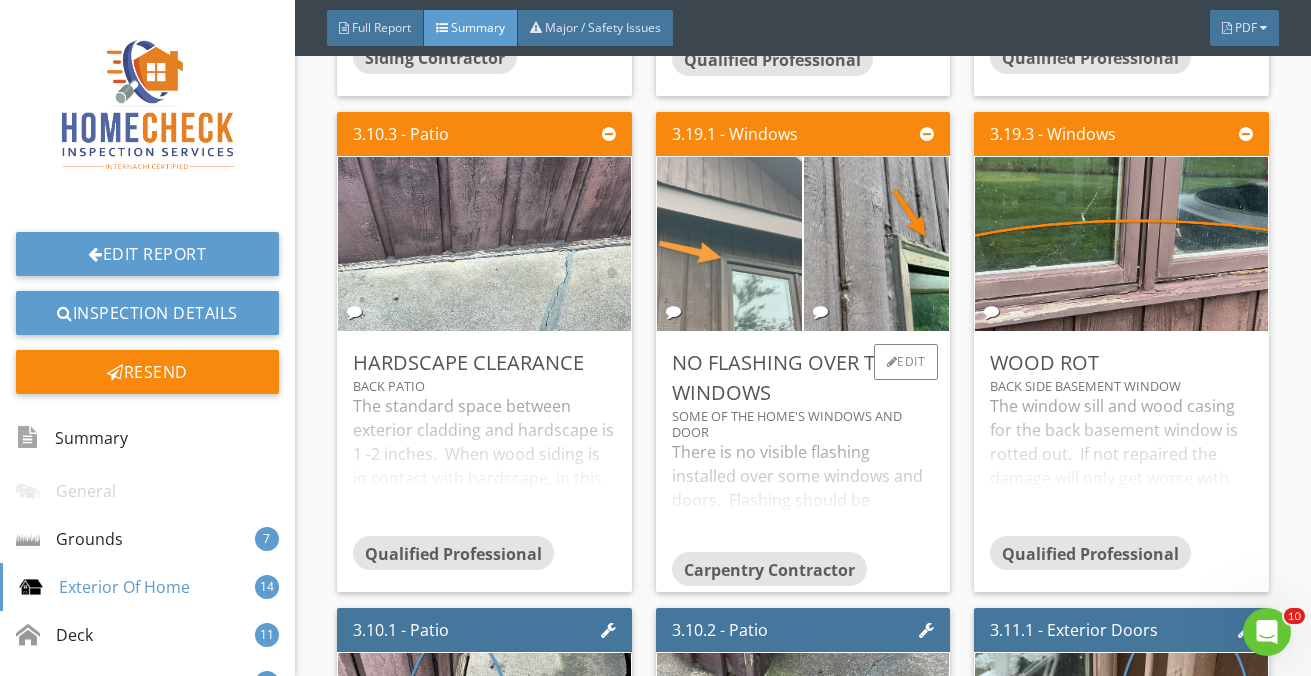 click at bounding box center (729, 244) 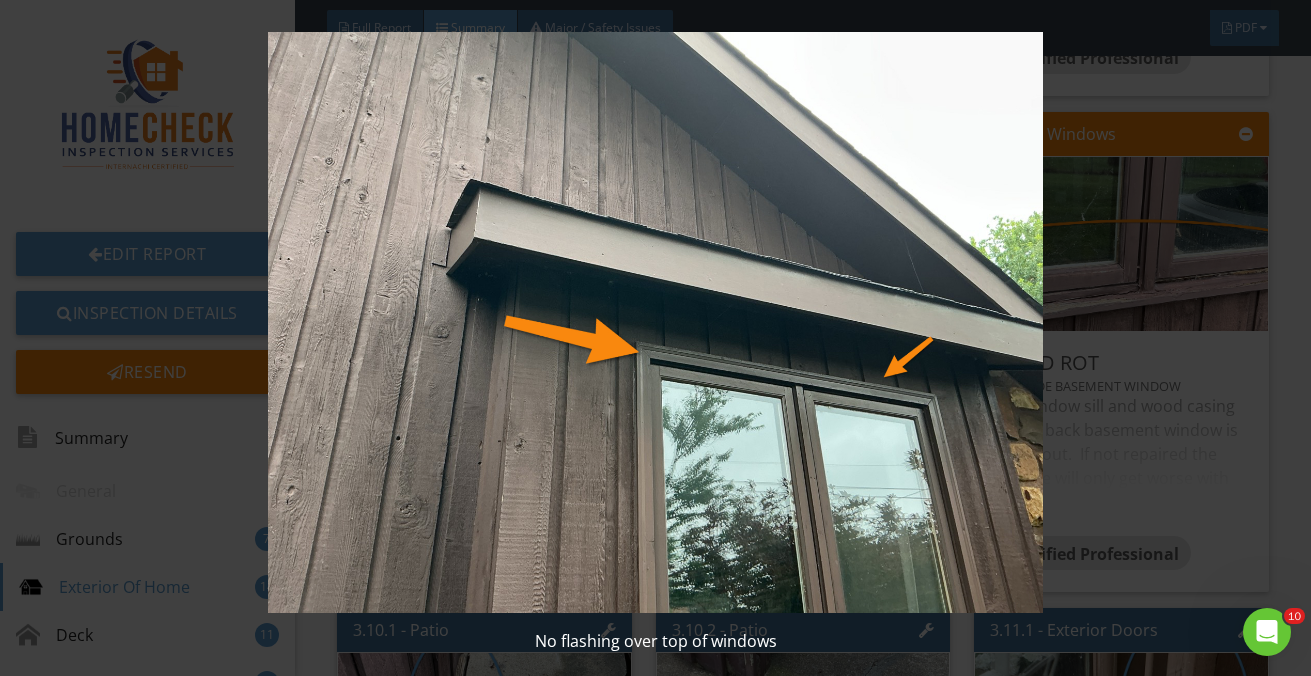 click on "No flashing over top of windows" at bounding box center (655, 338) 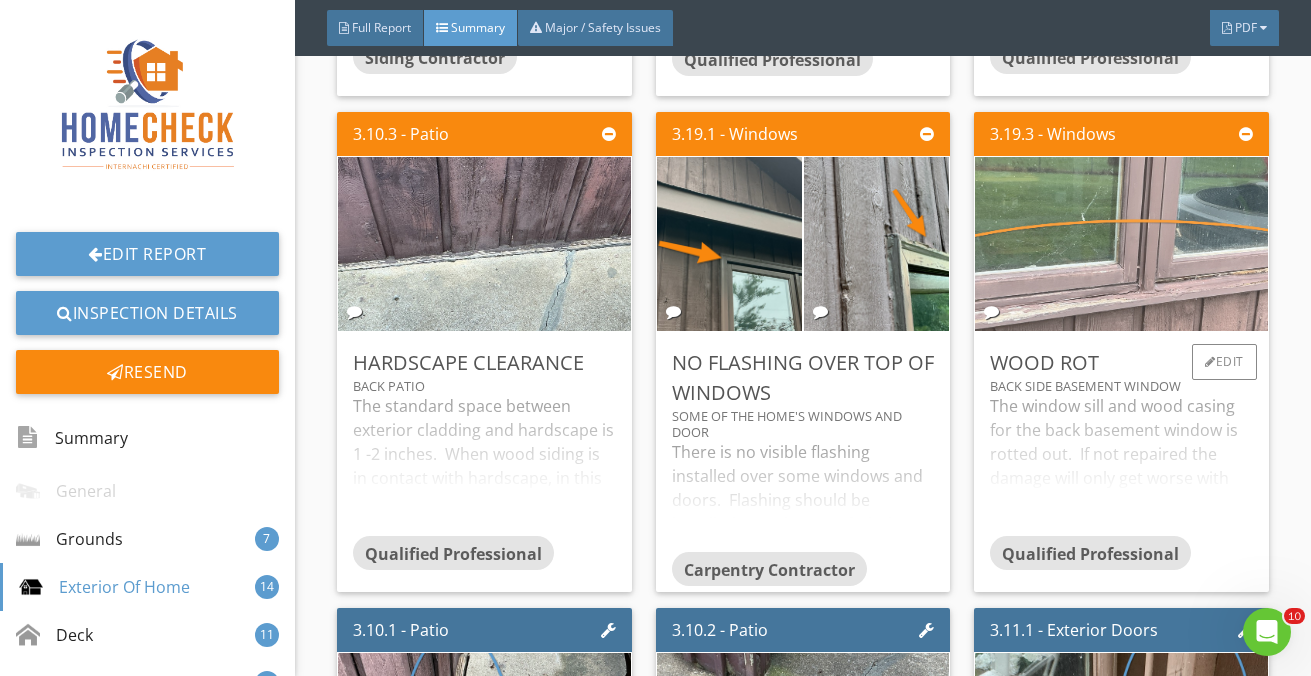 click at bounding box center [1121, 244] 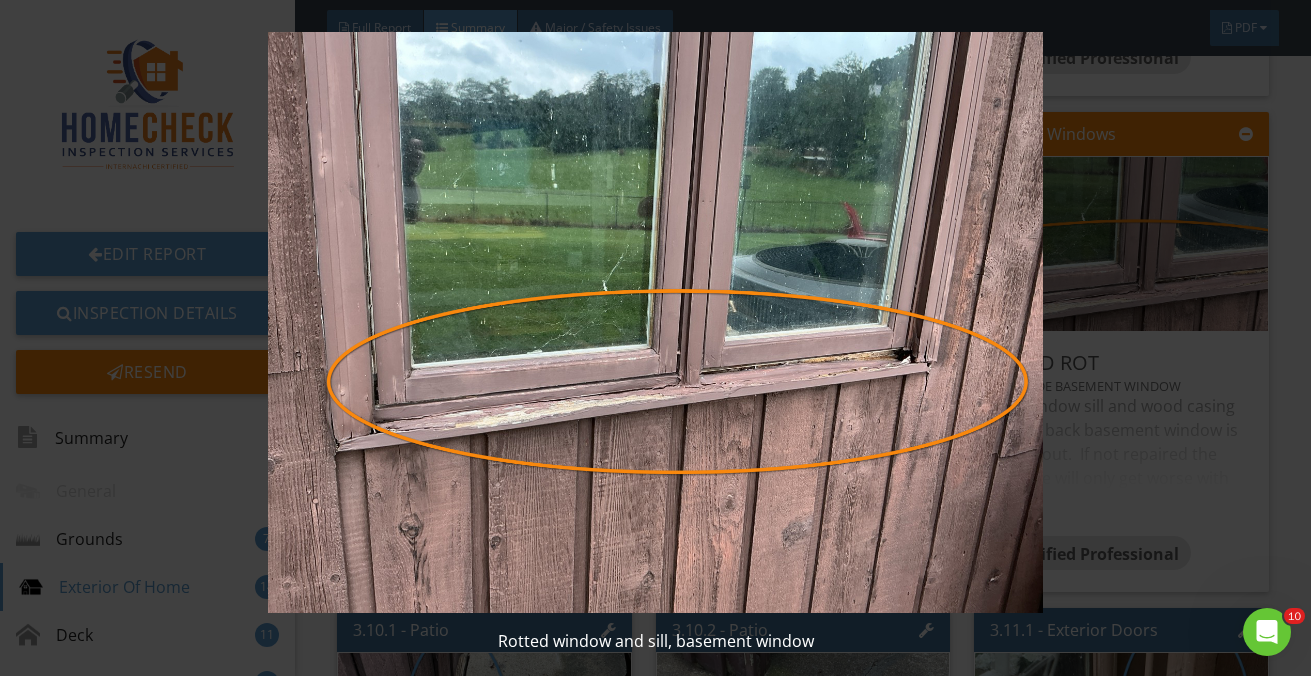 click at bounding box center (655, 322) 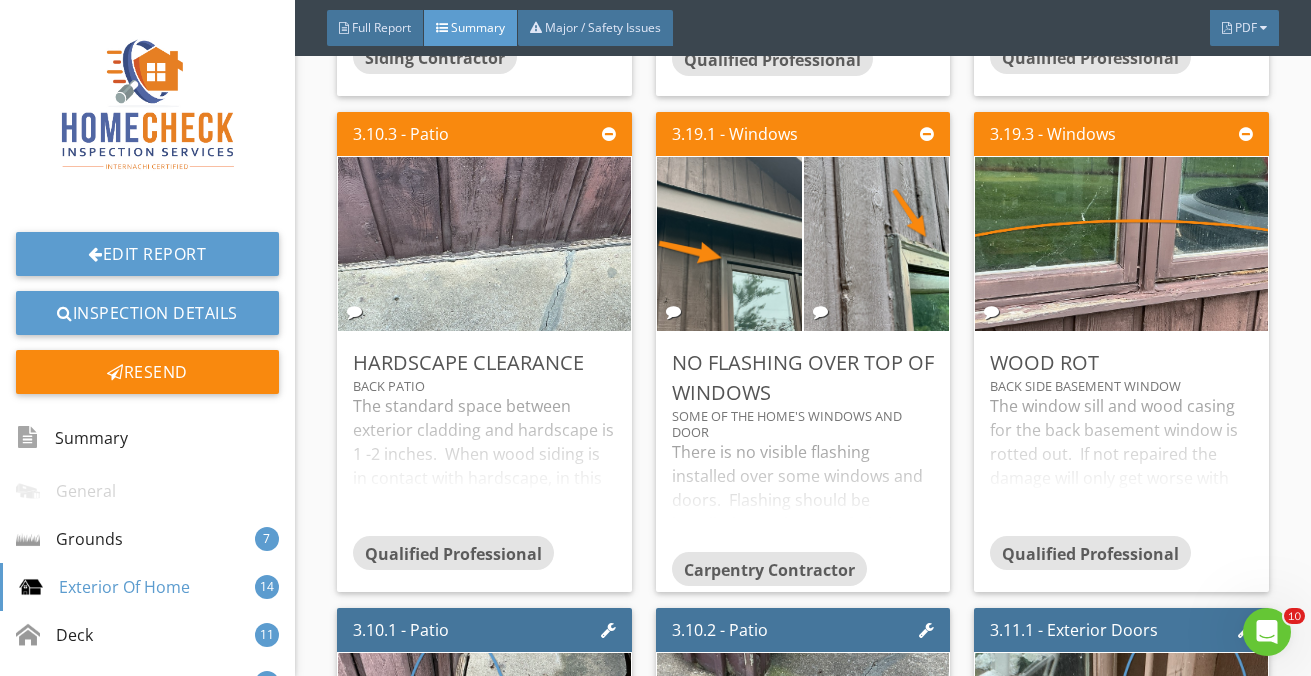 scroll, scrollTop: 4738, scrollLeft: 0, axis: vertical 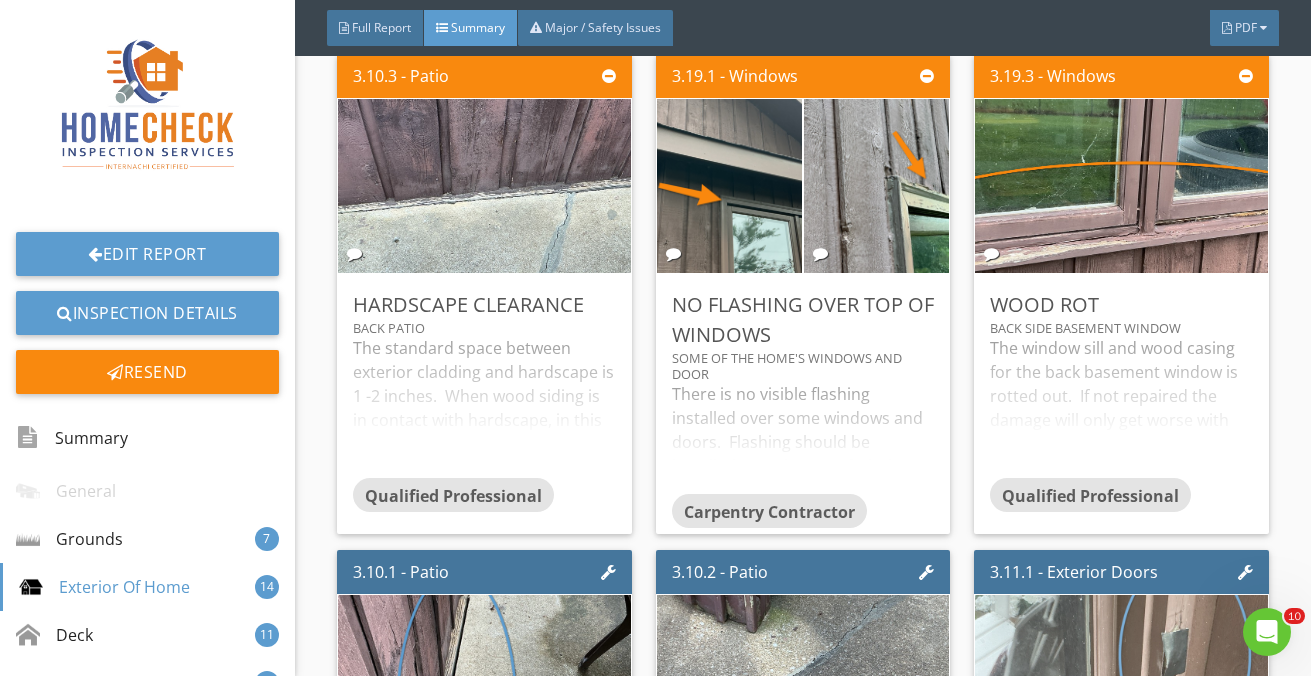 click at bounding box center [1121, 186] 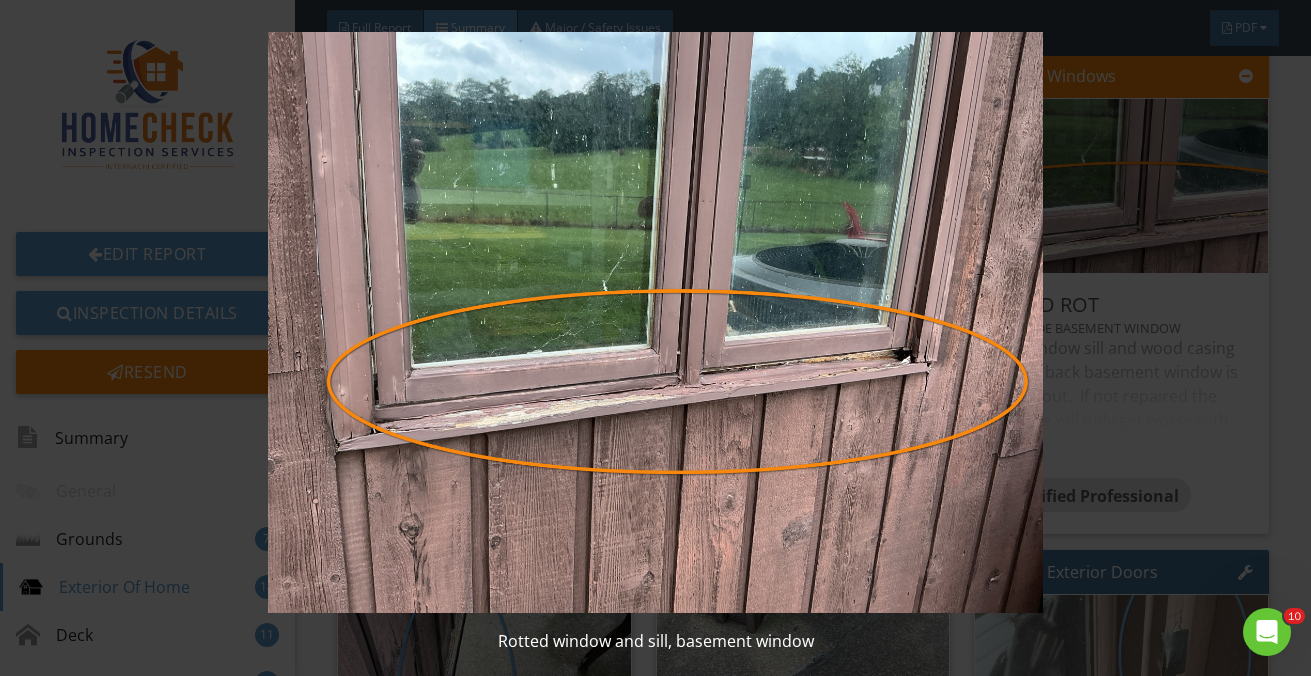 scroll, scrollTop: 4178, scrollLeft: 0, axis: vertical 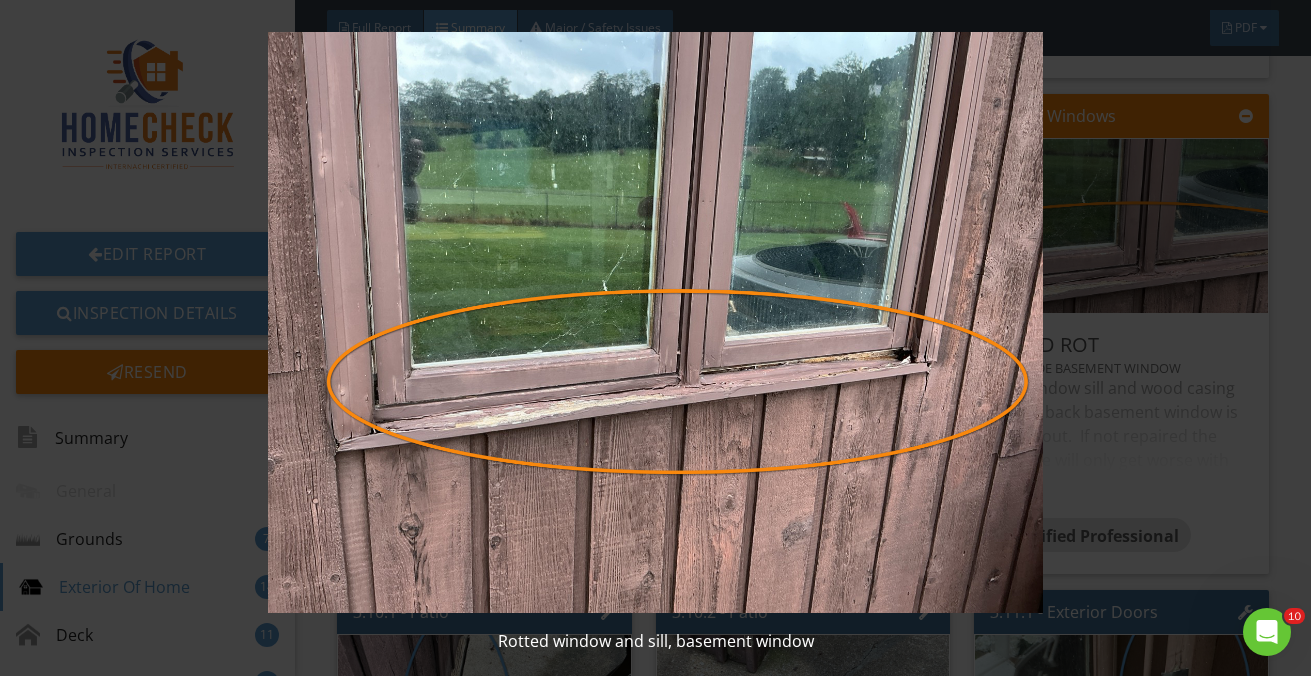 click at bounding box center (655, 322) 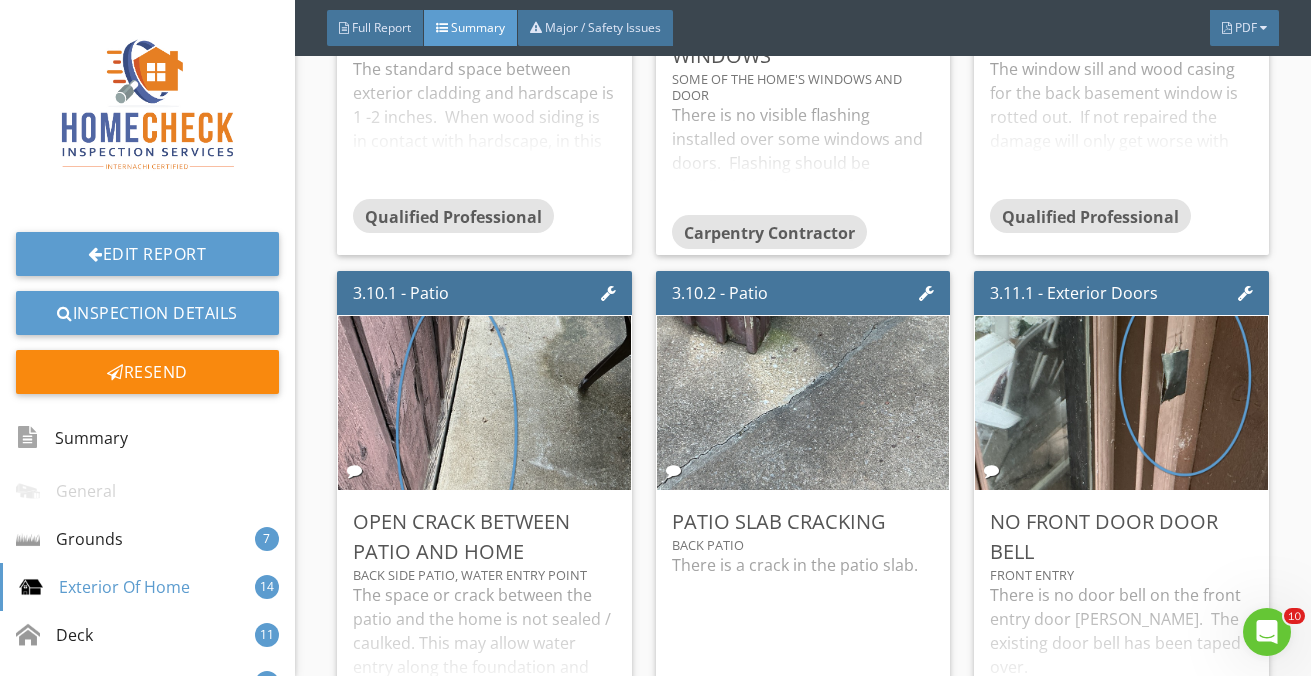 scroll, scrollTop: 4498, scrollLeft: 0, axis: vertical 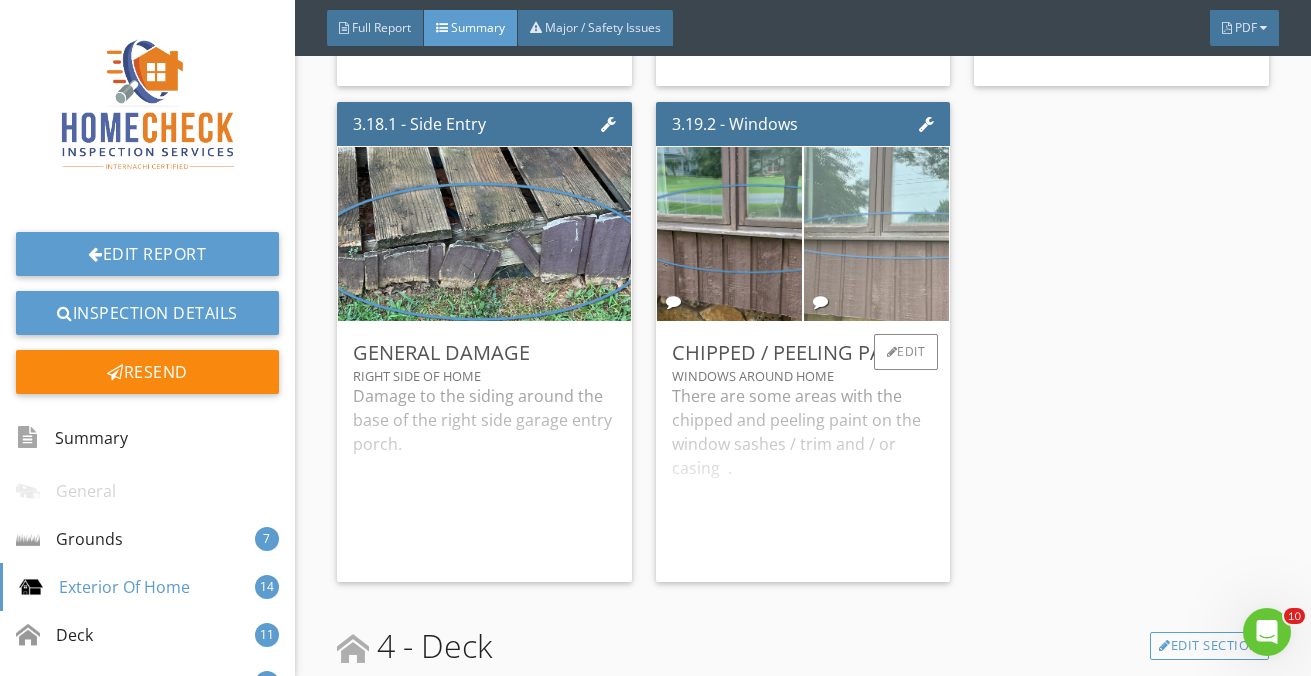 click at bounding box center (876, 234) 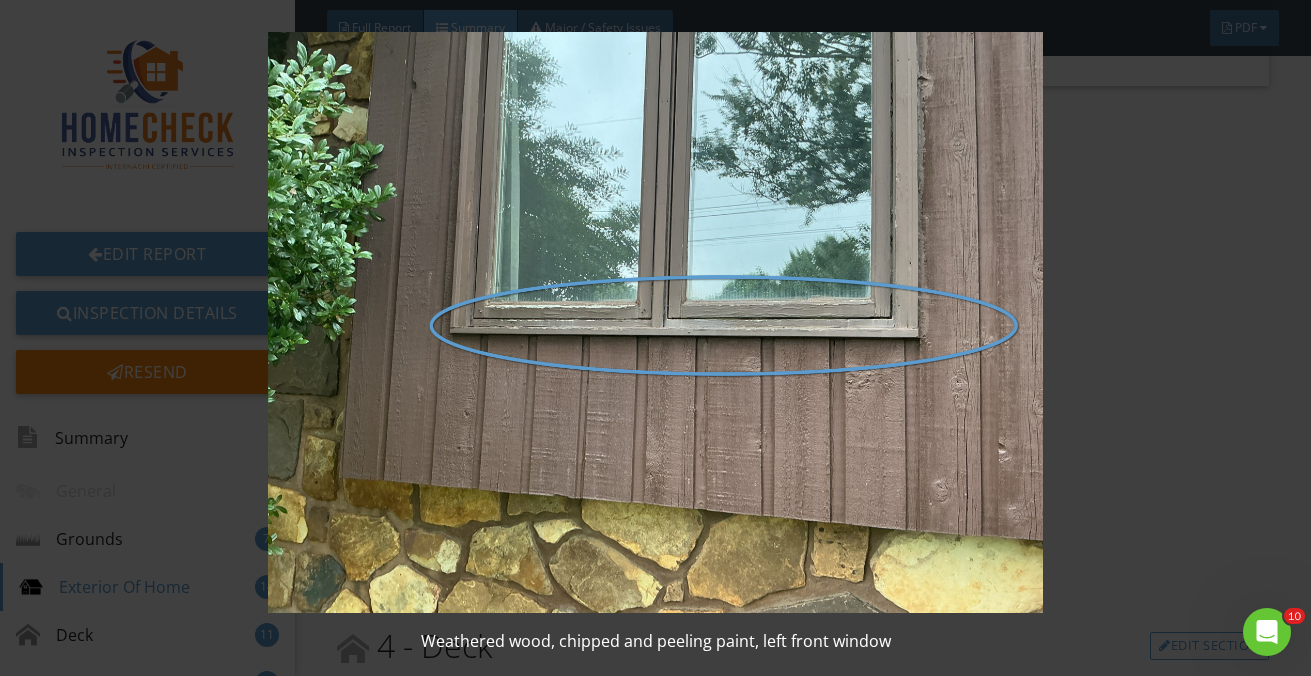 click at bounding box center [655, 322] 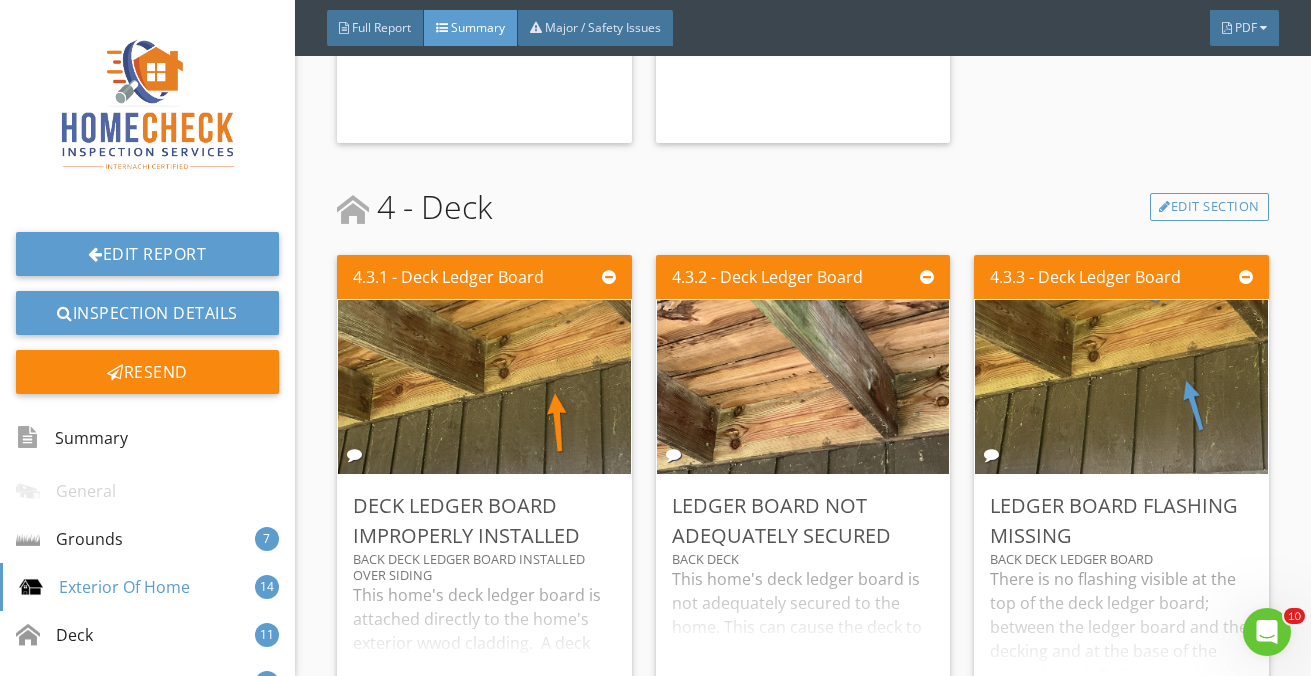 scroll, scrollTop: 6098, scrollLeft: 0, axis: vertical 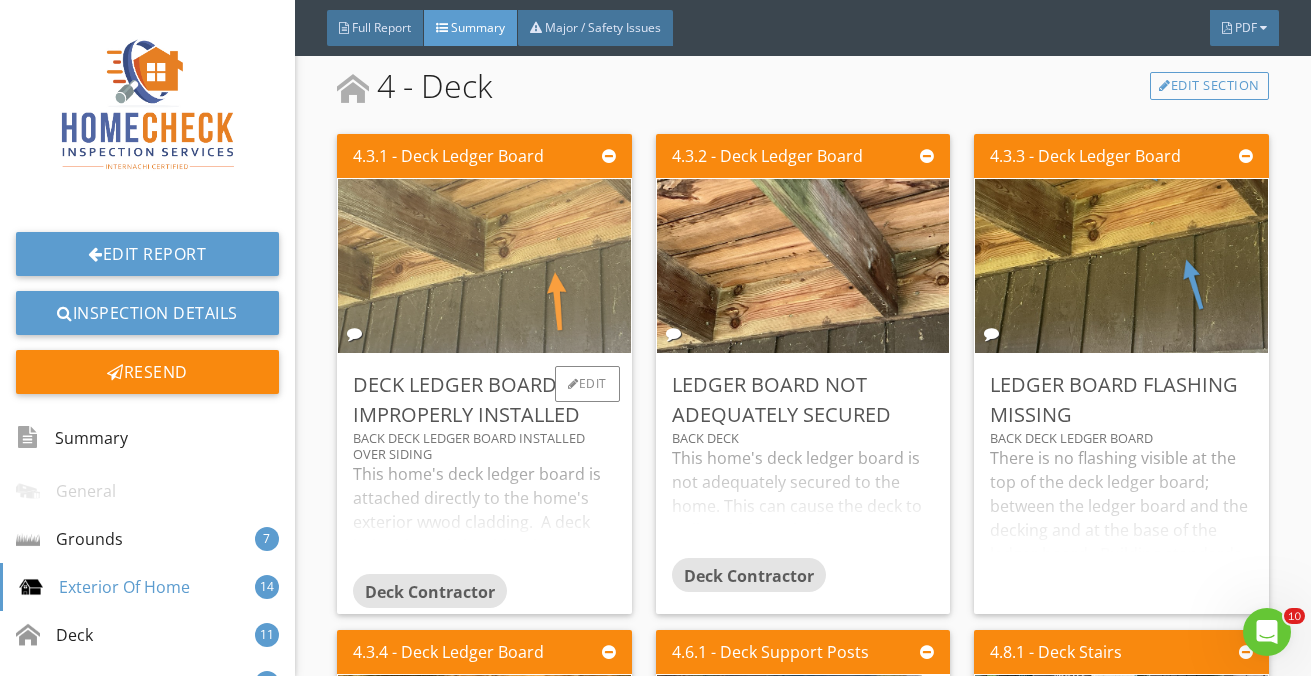 click at bounding box center (485, 266) 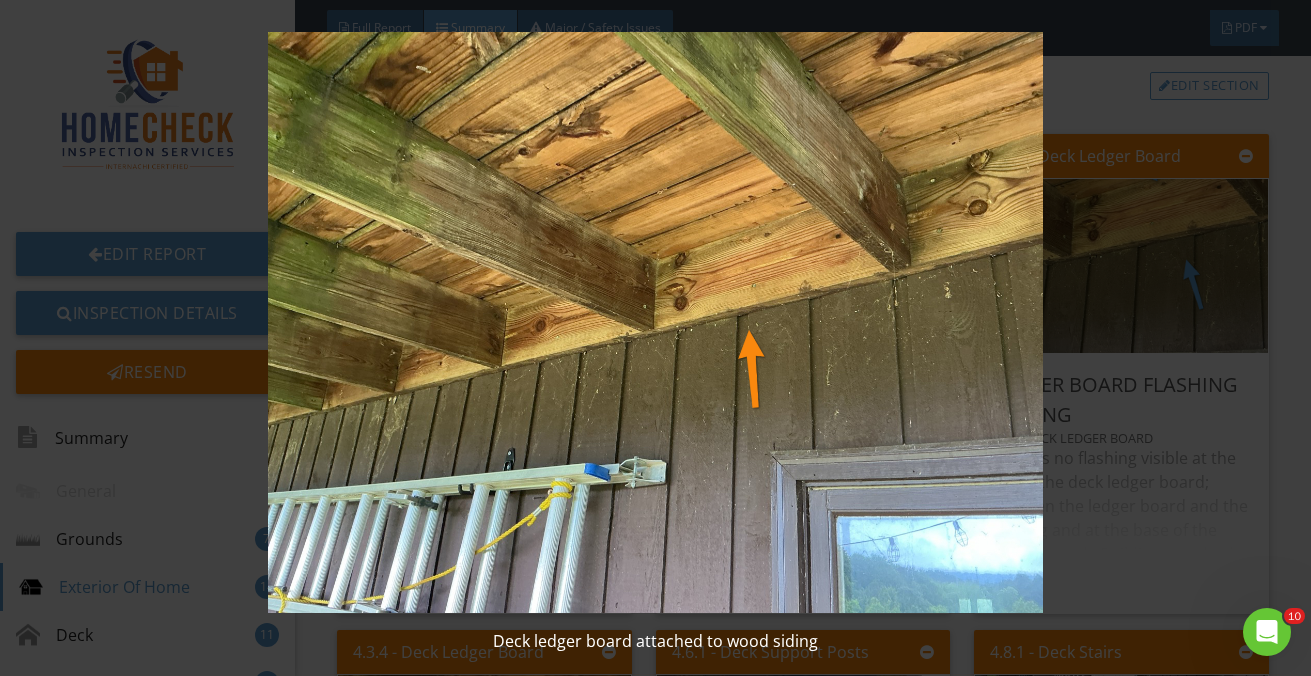 click on "Deck ledger board attached to wood siding" at bounding box center [655, 338] 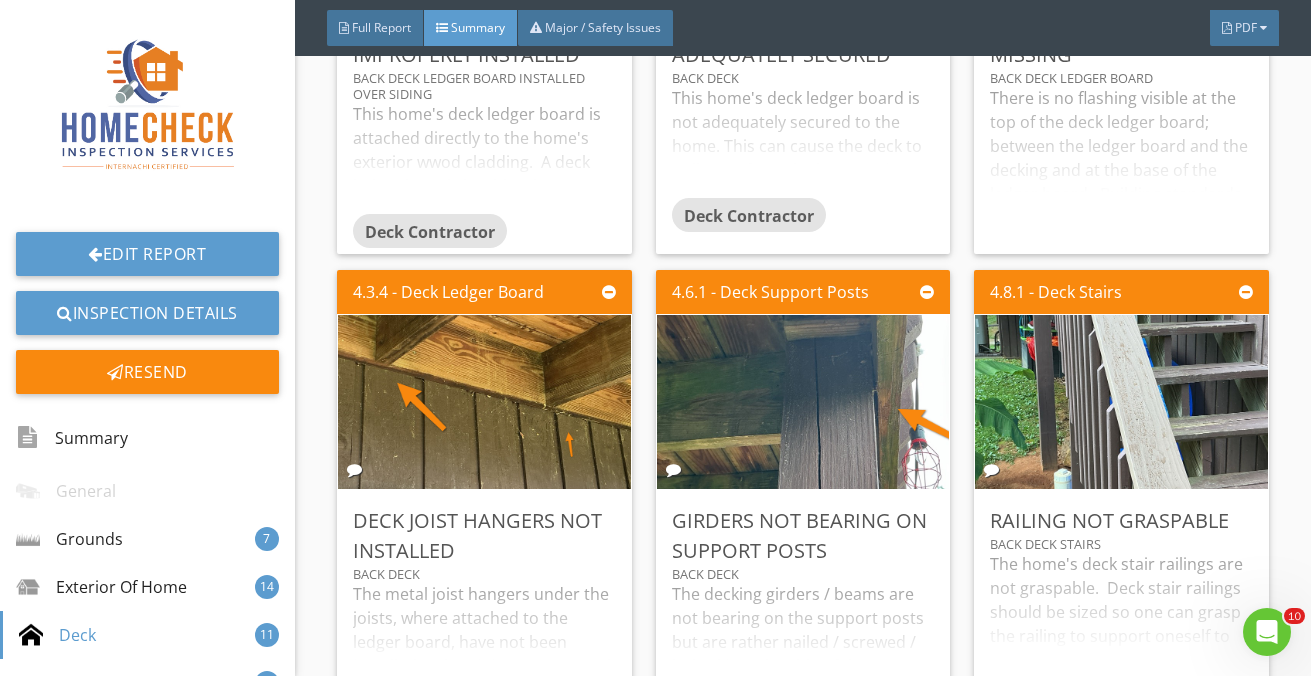 scroll, scrollTop: 6618, scrollLeft: 0, axis: vertical 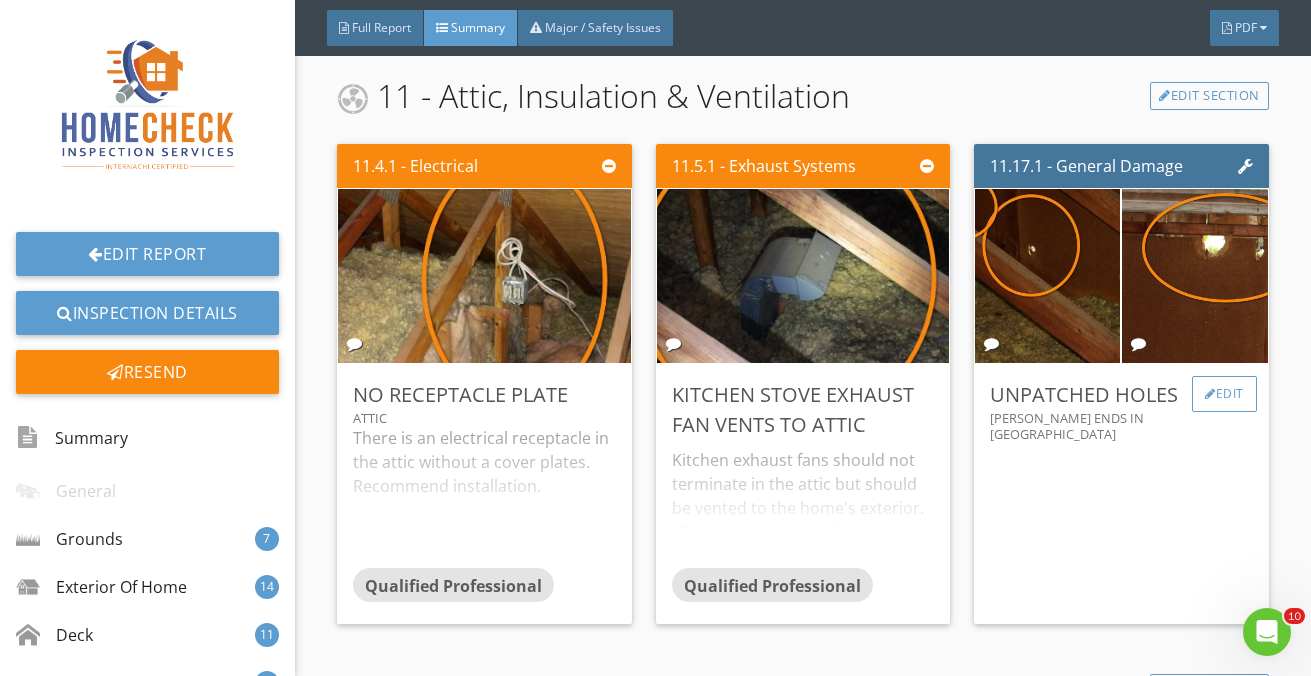 click on "Edit" at bounding box center [1224, 394] 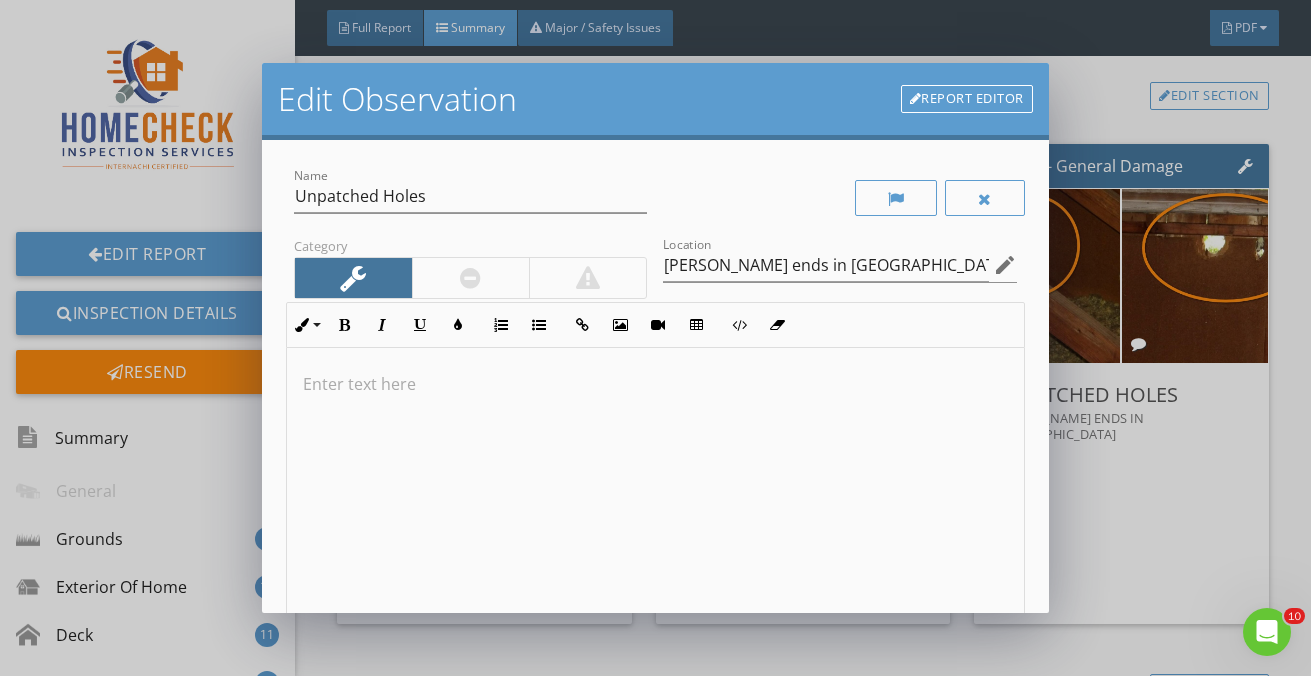 click on "Edit Observation
Report Editor
Name Unpatched Holes                 Category               Location gable ends in attic edit   Inline Style XLarge Large Normal Small Light Small/Light Bold Italic Underline Colors Ordered List Unordered List Insert Link Insert Image Insert Video Insert Table Code View Clear Formatting Enter text here   Recommendation arrow_drop_down       Cancel
Save Changes" at bounding box center (655, 338) 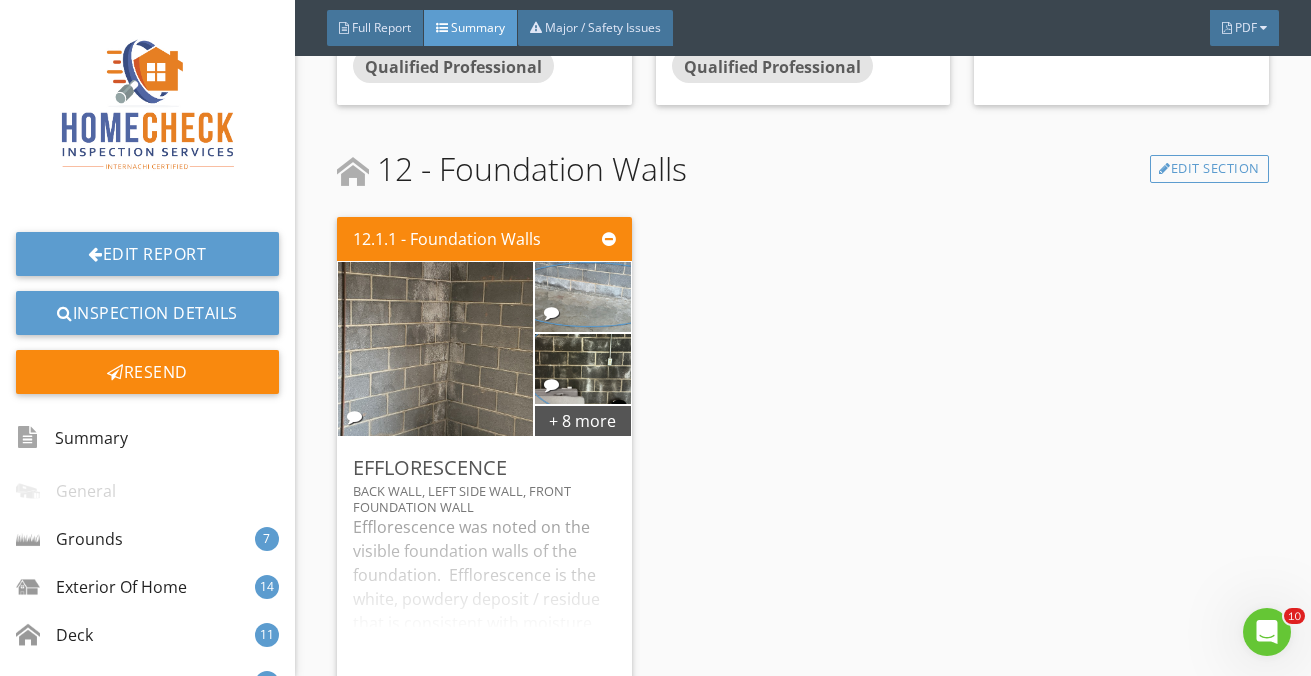 scroll, scrollTop: 17320, scrollLeft: 0, axis: vertical 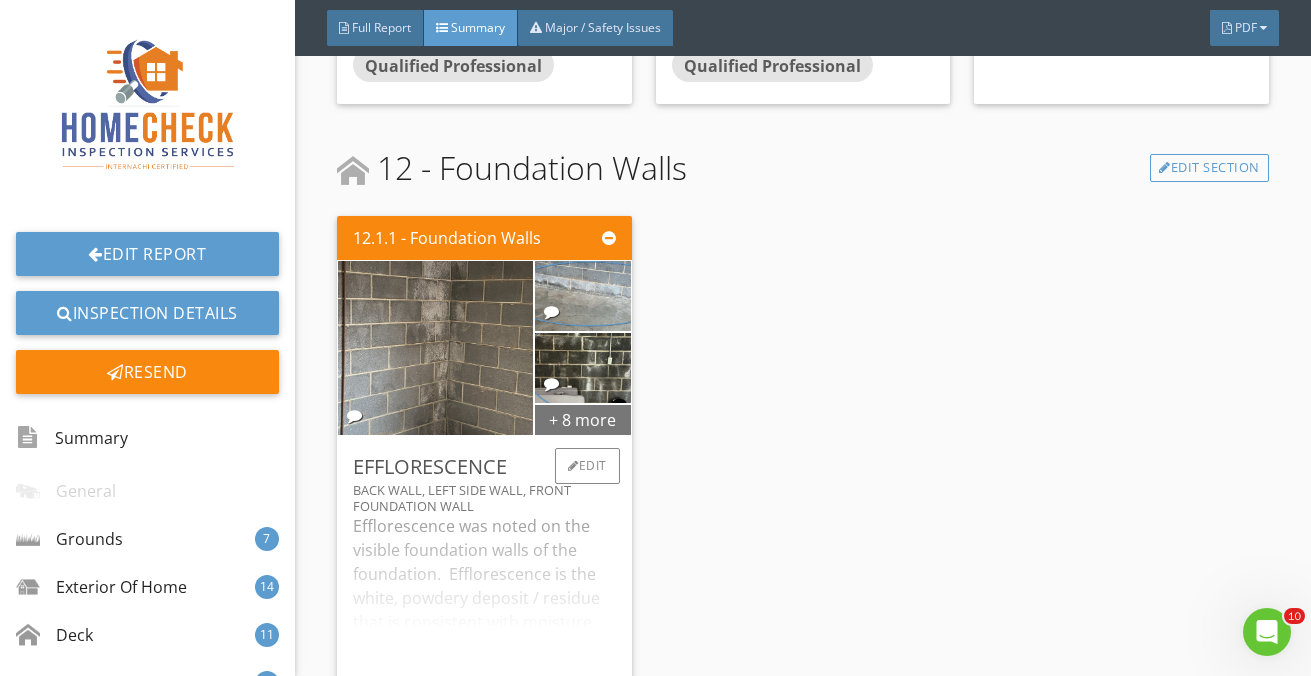click on "+ 8 more" at bounding box center (582, 419) 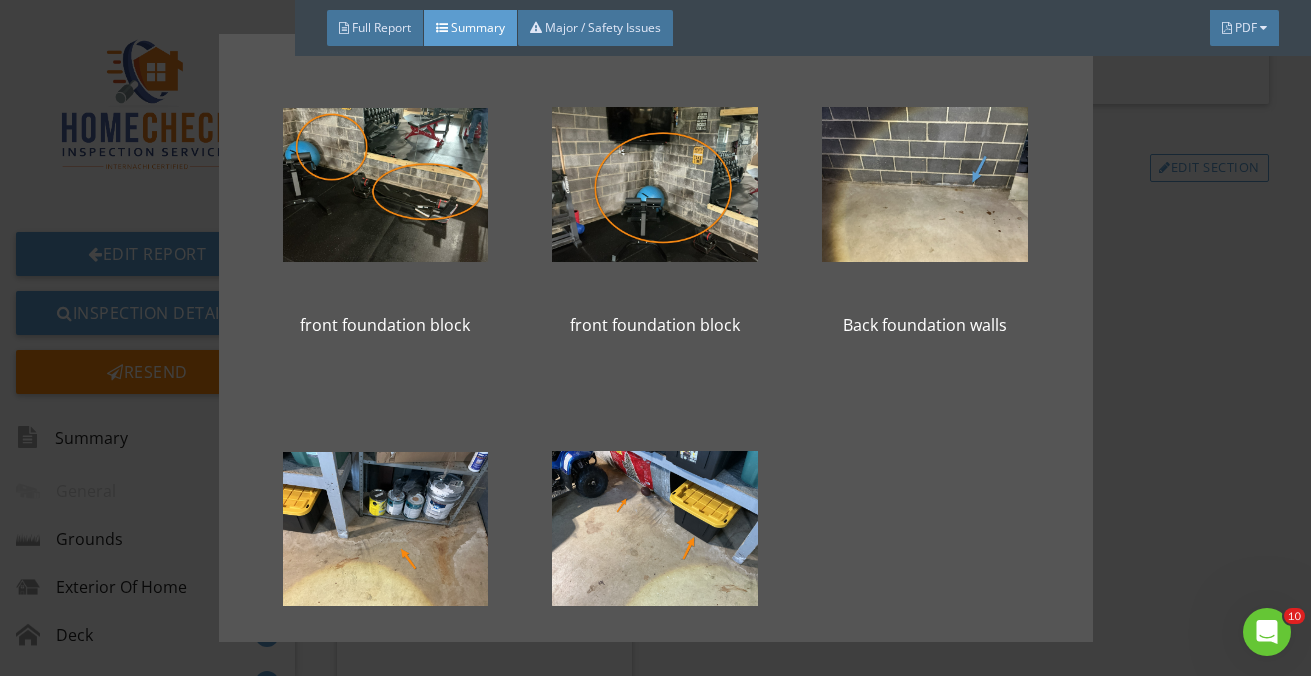 scroll, scrollTop: 793, scrollLeft: 0, axis: vertical 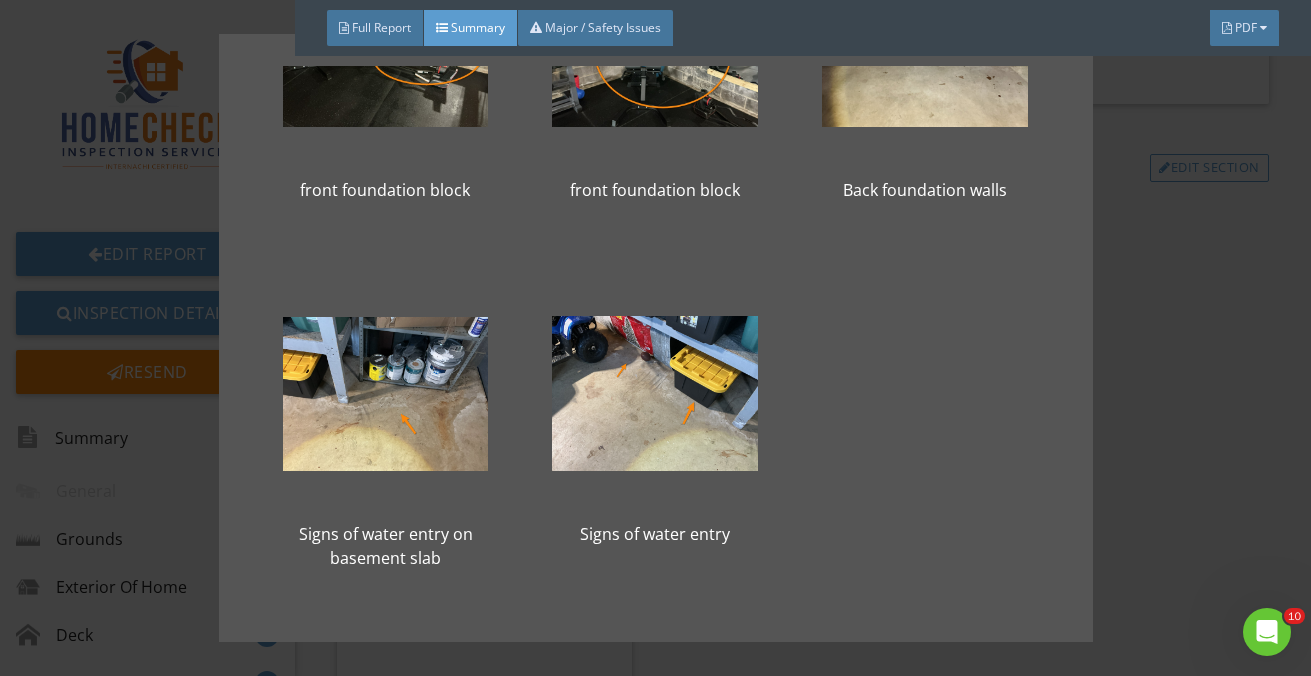 click on "Back left corner
Base of right side foundation block
Front foundation block
Front foundation block, water staining on basement slab in front of wall
front foundation wall
front foundation block
front foundation block
front foundation block
Back foundation walls
Signs of water entry on basement slab
Signs of water entry" at bounding box center (655, 338) 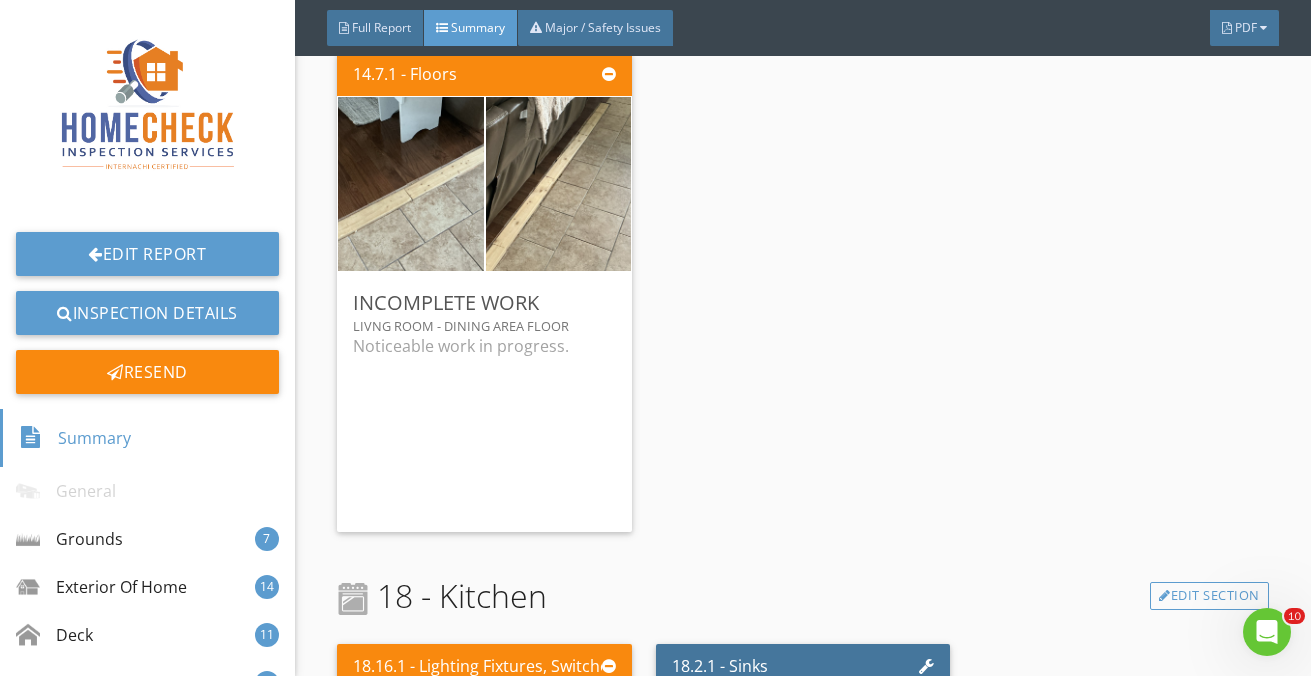 scroll, scrollTop: 18080, scrollLeft: 0, axis: vertical 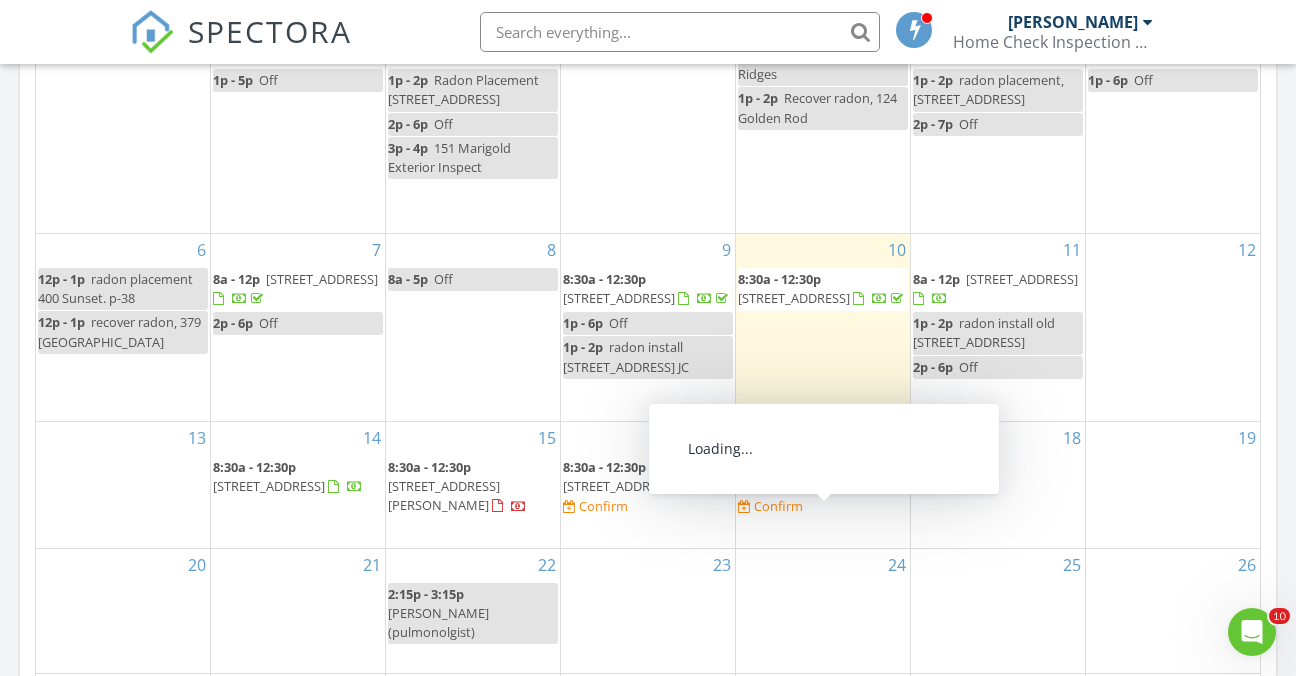 click on "102 Hidden Valley Rd, Bristol 37620" at bounding box center (794, 486) 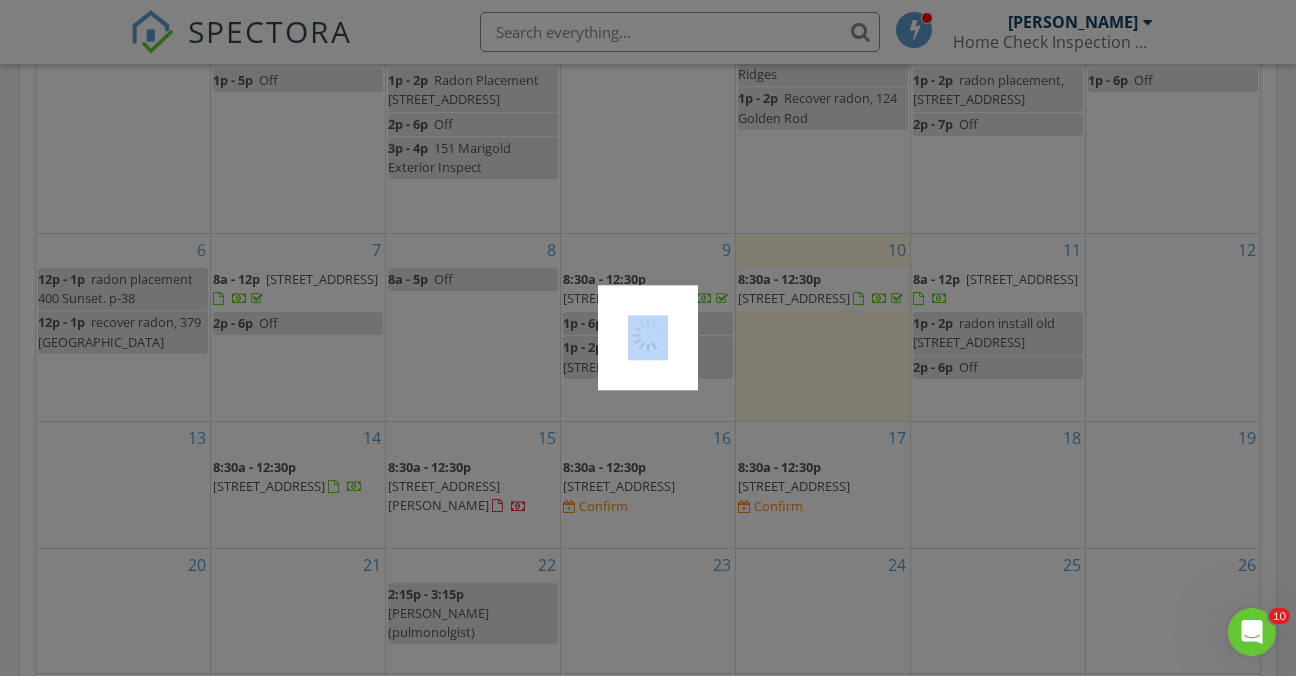 click at bounding box center [648, 338] 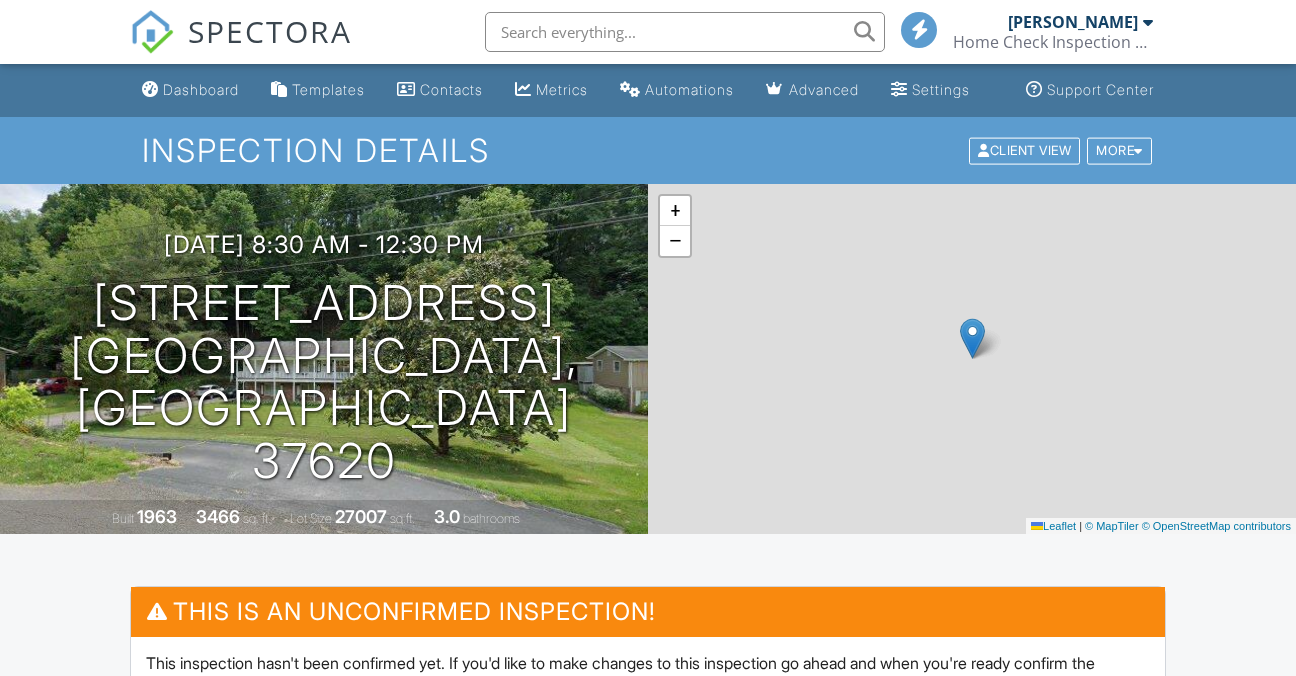 scroll, scrollTop: 0, scrollLeft: 0, axis: both 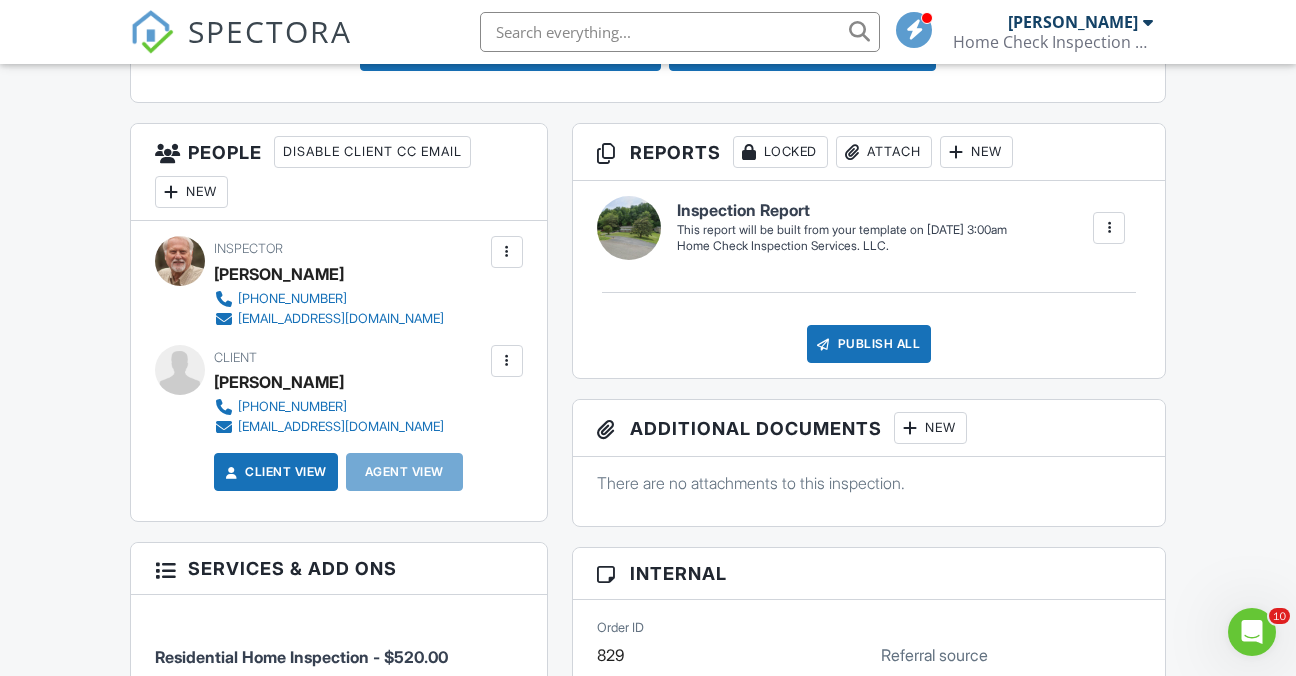 click on "Dashboard
Templates
Contacts
Metrics
Automations
Advanced
Settings
Support Center
Inspection Details
Client View
More
Property Details
Reschedule
Reorder / Copy
Share
Cancel
[GEOGRAPHIC_DATA]
Print Order
Convert to V10
Enable Pass on CC Fees
View Change Log
[DATE]  8:30 am
- 12:30 pm
[STREET_ADDRESS]
[GEOGRAPHIC_DATA], [GEOGRAPHIC_DATA] 37620
Built
1963
3466
sq. ft.
Lot Size
27007
sq.ft.
3.0
bathrooms
+ −  Leaflet   |   © MapTiler   © OpenStreetMap contributors
This is an Unconfirmed Inspection!
This inspection hasn't been confirmed yet. If you'd like to make changes to this inspection go ahead and when you're ready confirm the inspection below.
Confirm with notifications disabled" at bounding box center (648, 706) 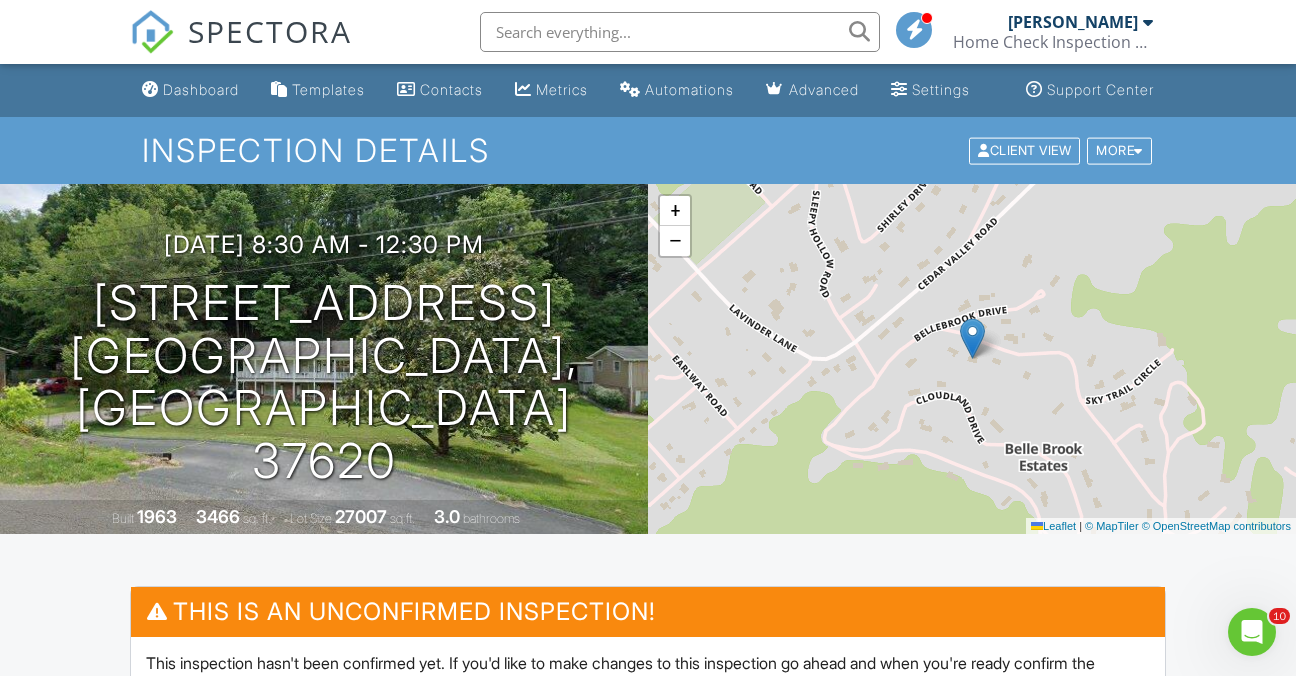 scroll, scrollTop: 173, scrollLeft: 0, axis: vertical 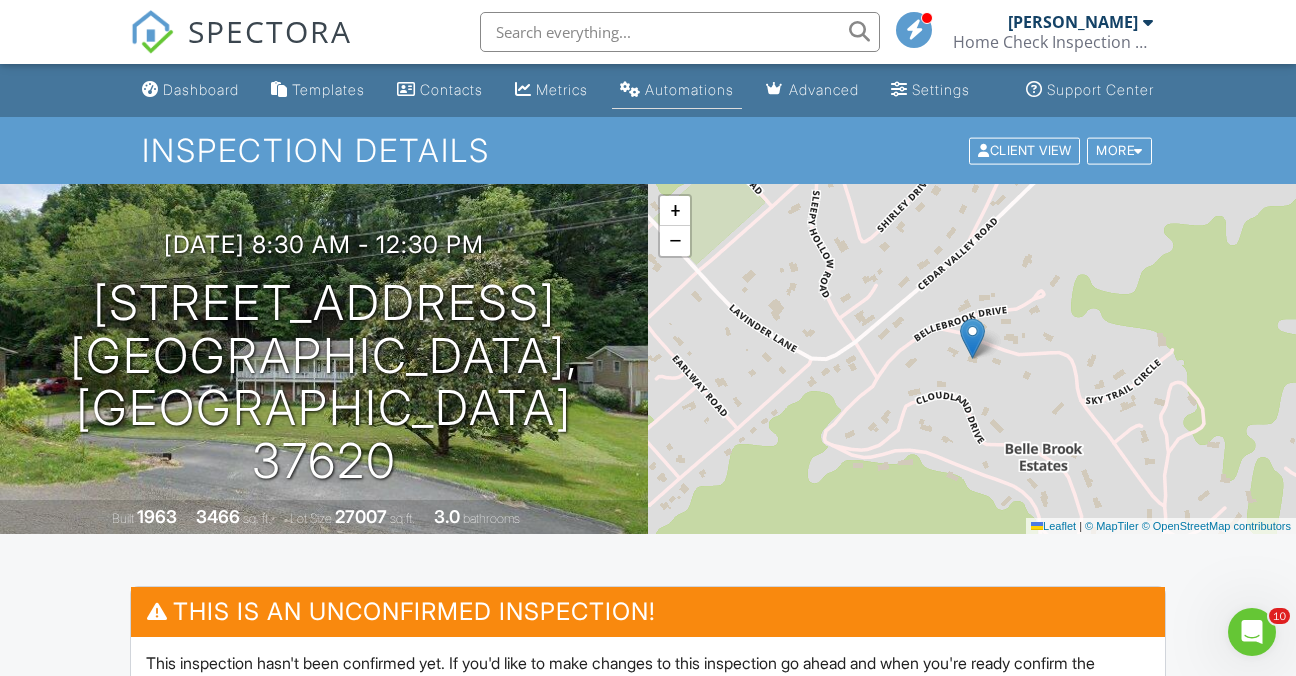 click on "Automations" at bounding box center (689, 89) 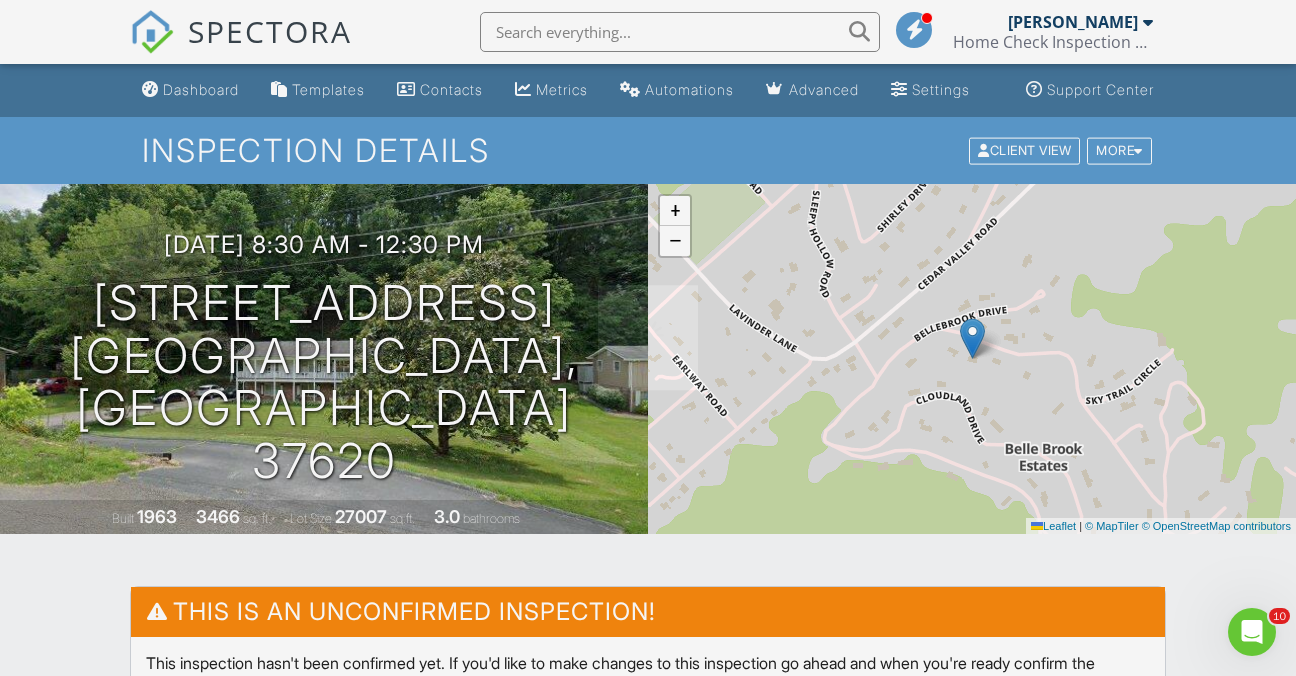 click at bounding box center [648, 338] 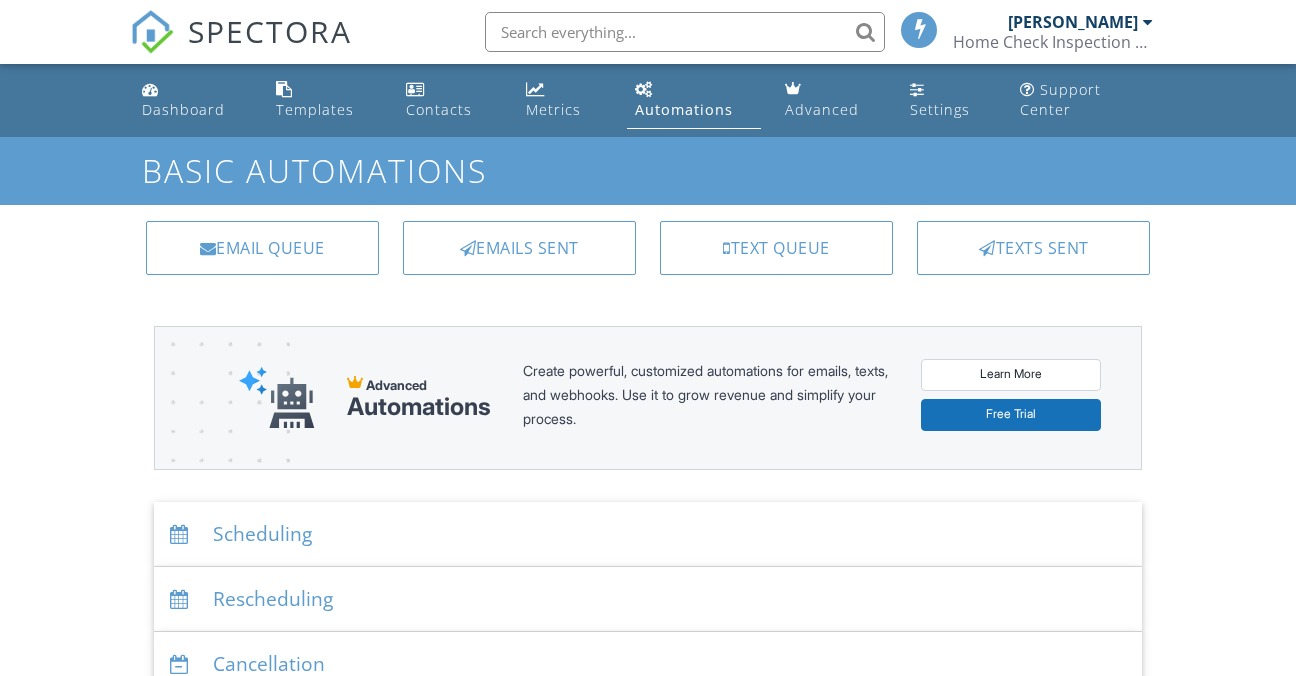 scroll, scrollTop: 0, scrollLeft: 0, axis: both 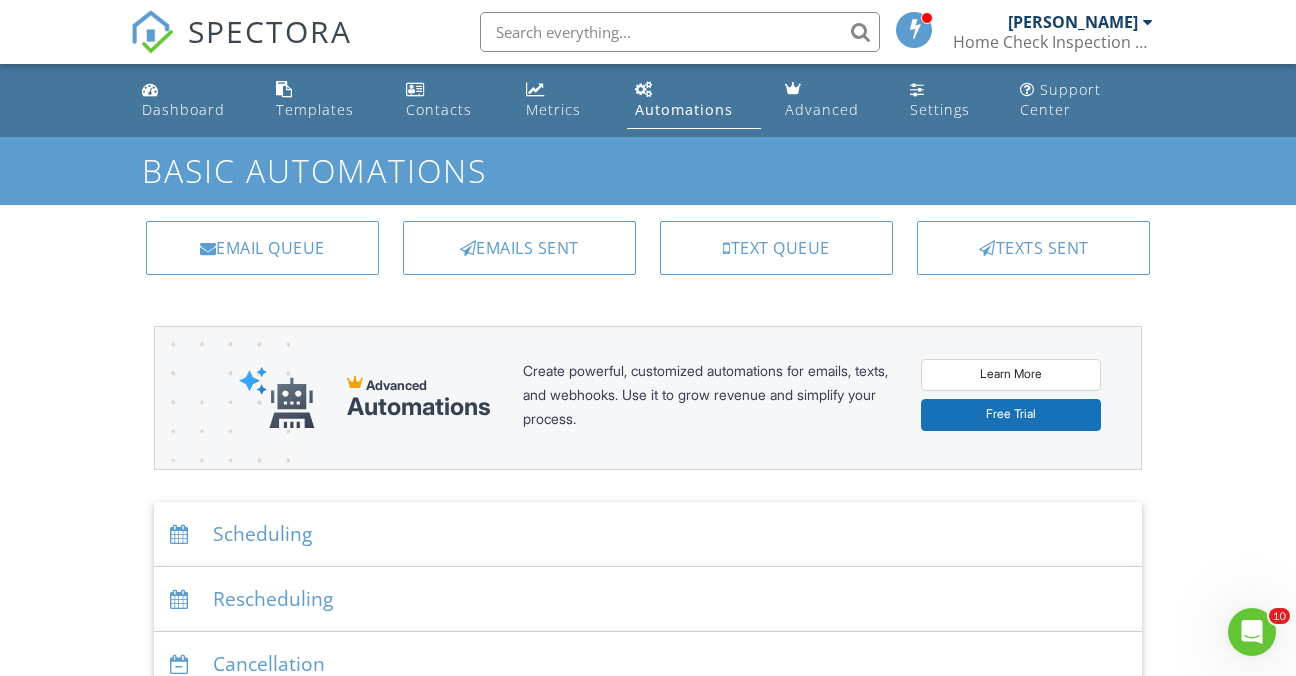 click on "Scheduling" at bounding box center (648, 534) 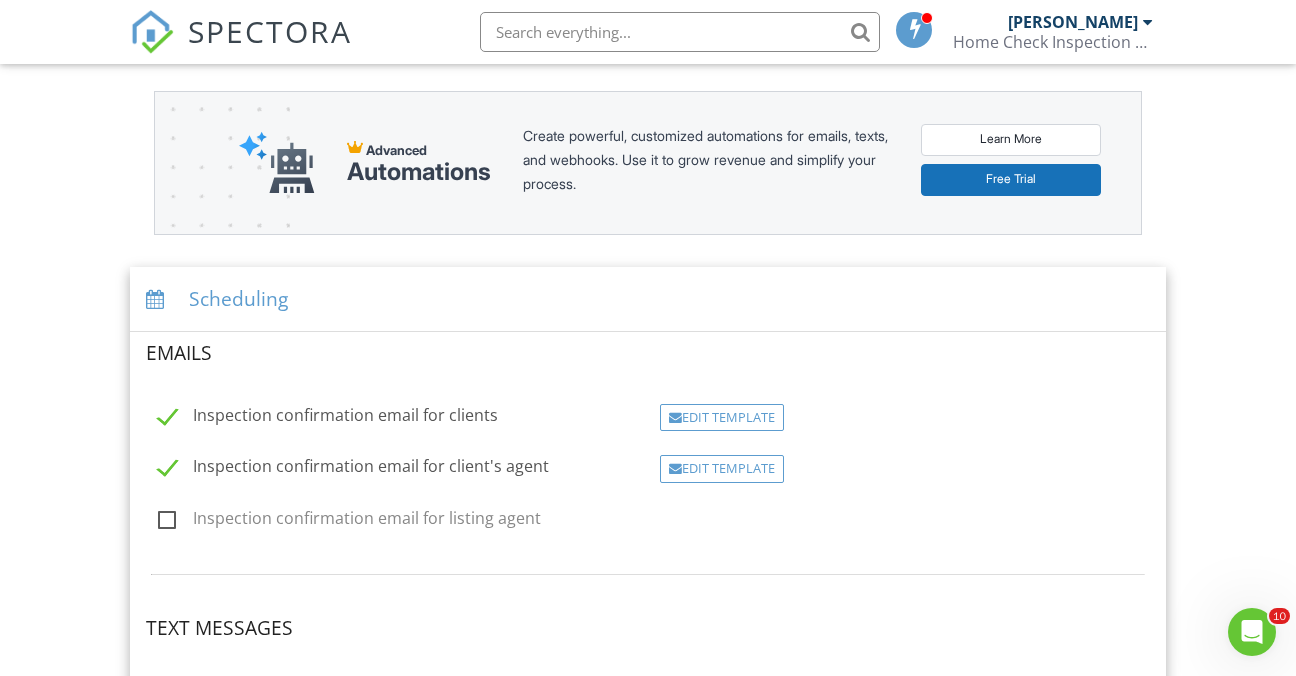 scroll, scrollTop: 290, scrollLeft: 0, axis: vertical 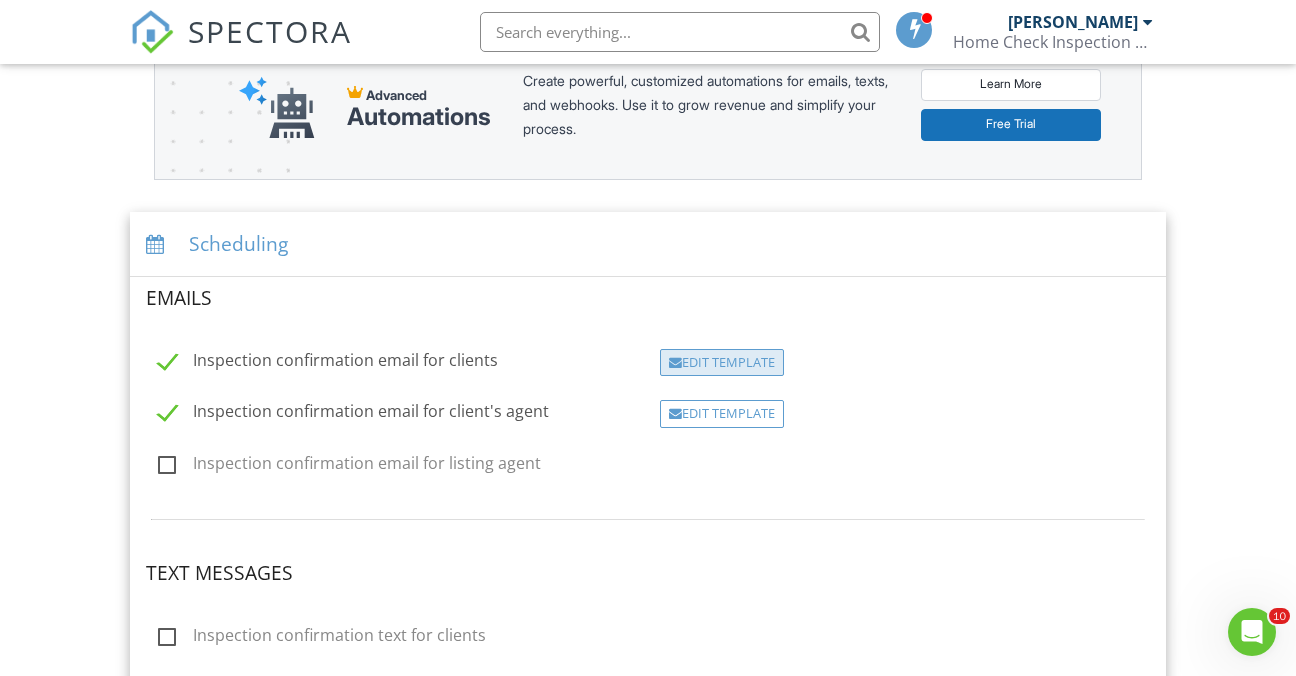 click on "Edit Template" at bounding box center [722, 363] 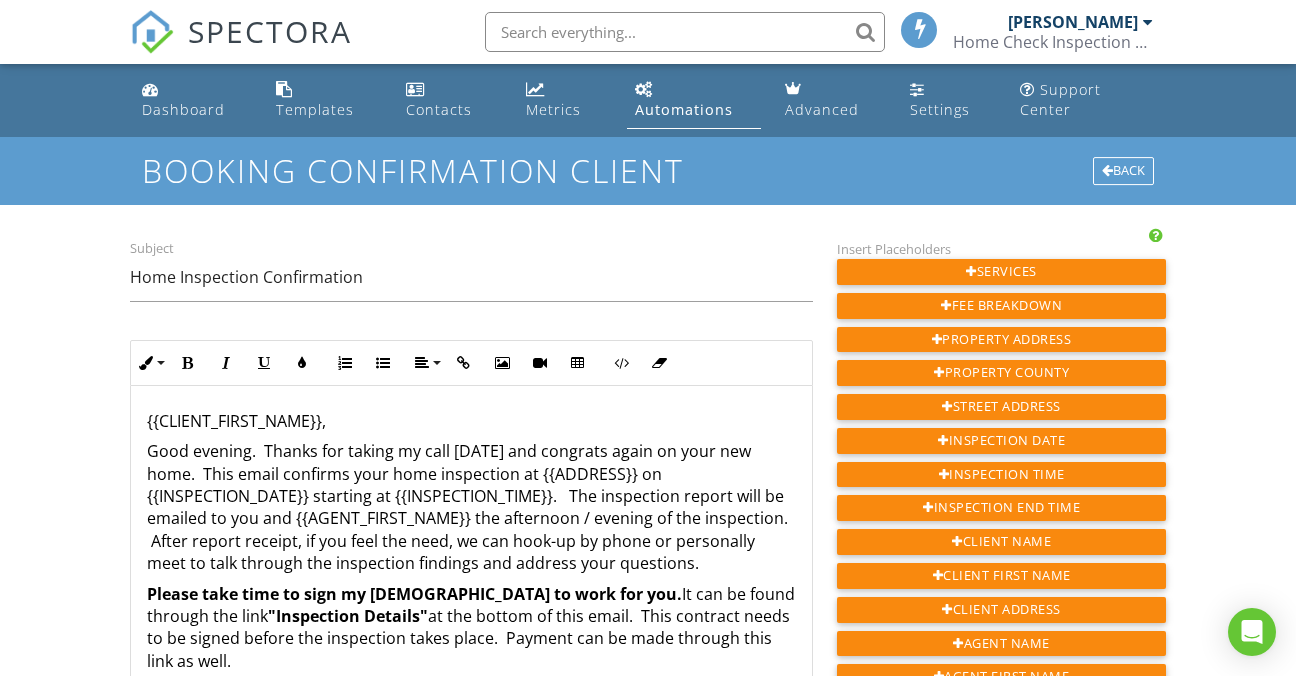 scroll, scrollTop: 0, scrollLeft: 0, axis: both 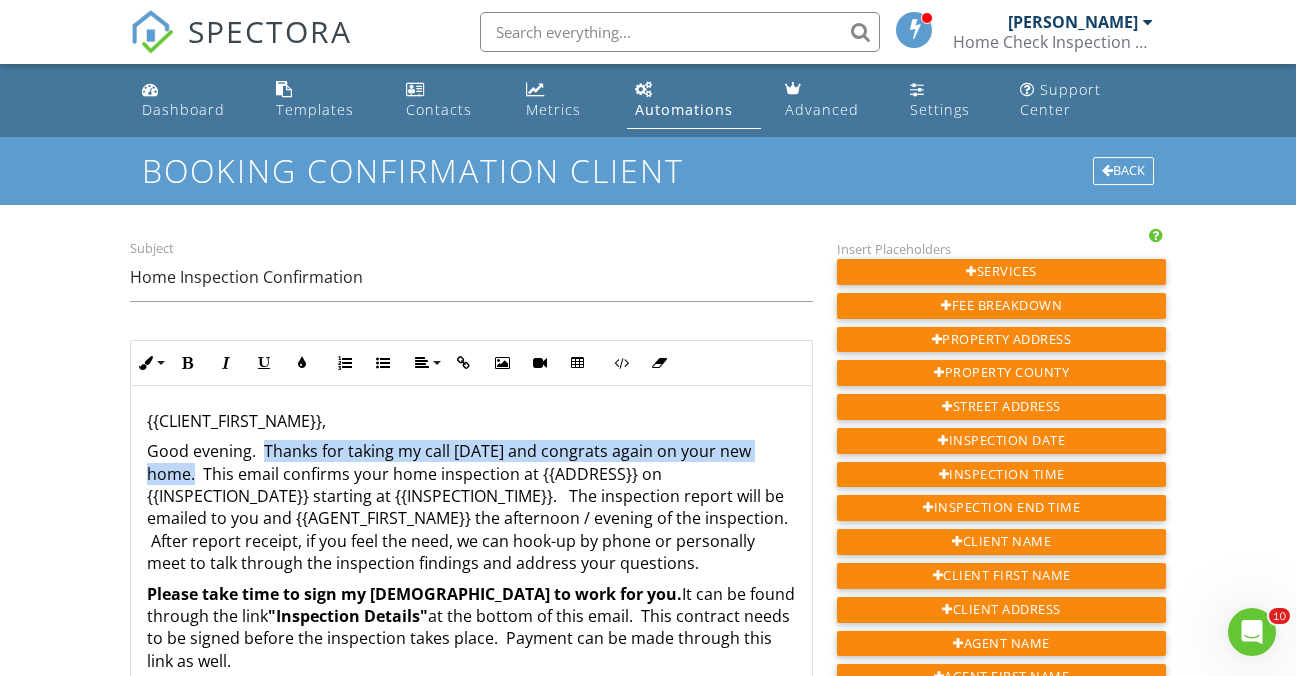 drag, startPoint x: 261, startPoint y: 451, endPoint x: 198, endPoint y: 471, distance: 66.09841 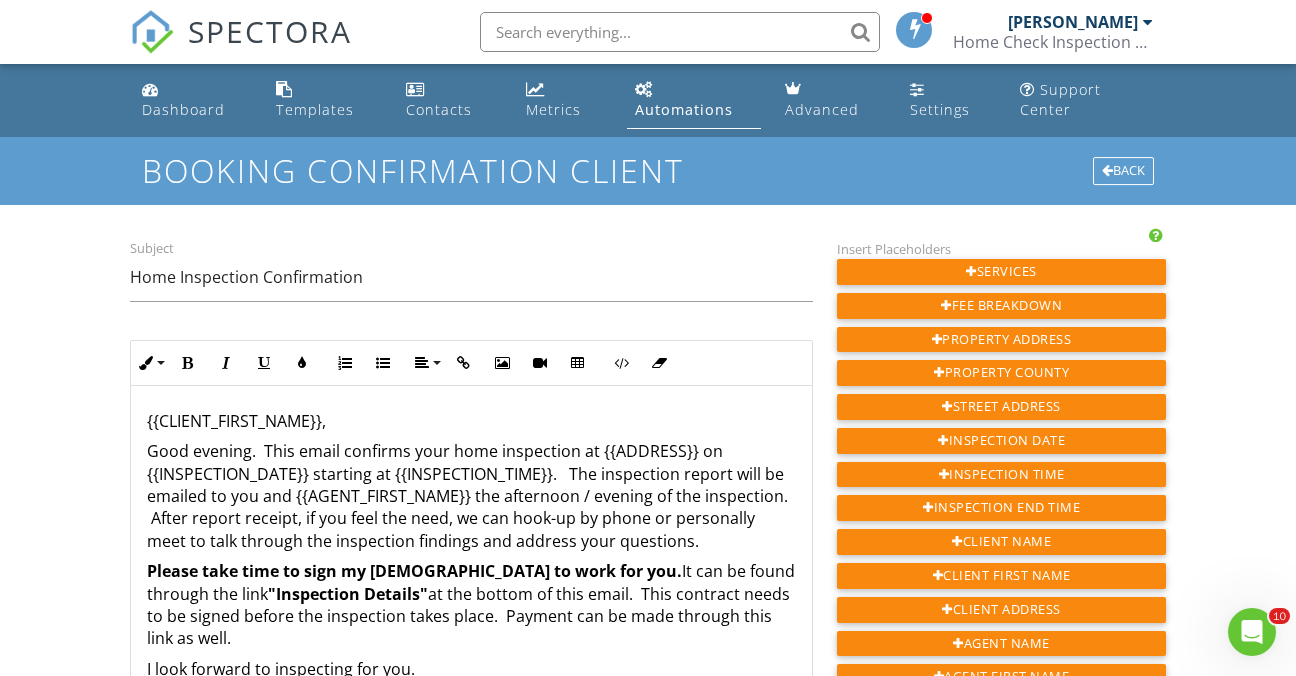 click on "Good evening.  This email confirms your home inspection at {{ADDRESS}} on {{INSPECTION_DATE}} starting at {{INSPECTION_TIME}}.   The inspection report will be emailed to you and {{AGENT_FIRST_NAME}} the afternoon / evening of the inspection.  After report receipt, if you feel the need, we can hook-up by phone or personally meet to talk through the inspection findings and address your questions." at bounding box center [471, 496] 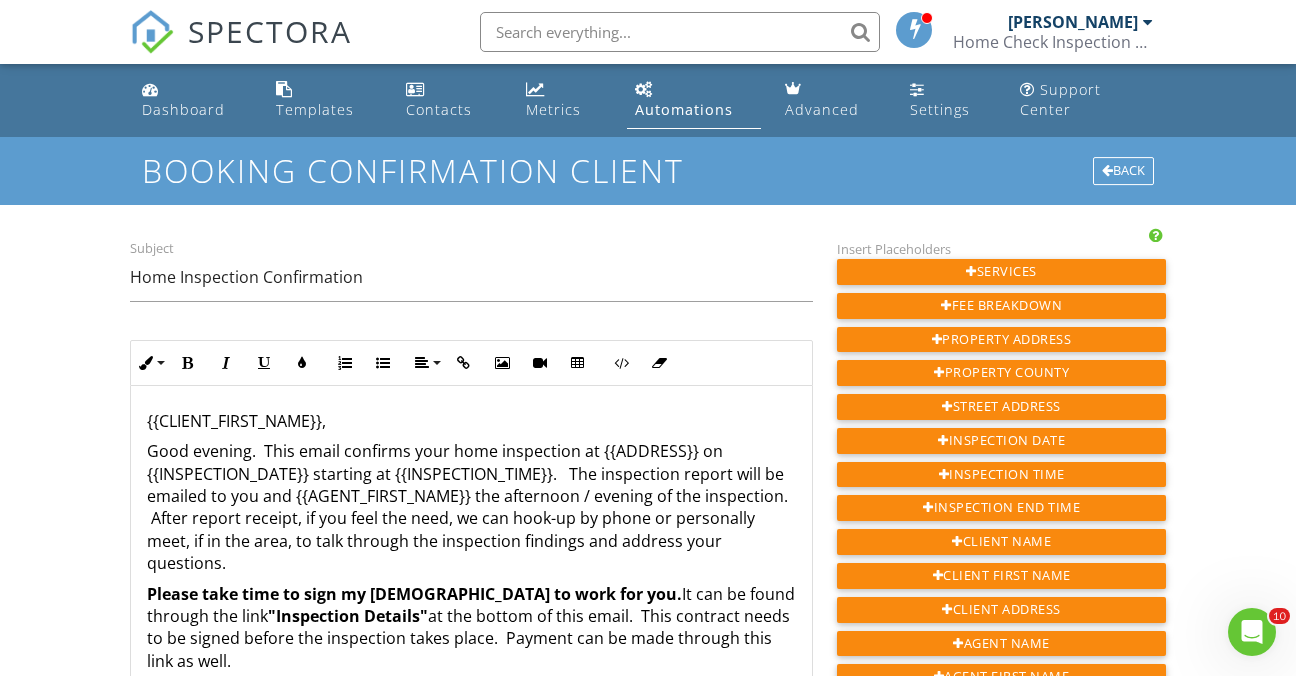click on "{{CLIENT_FIRST_NAME}}," at bounding box center (471, 421) 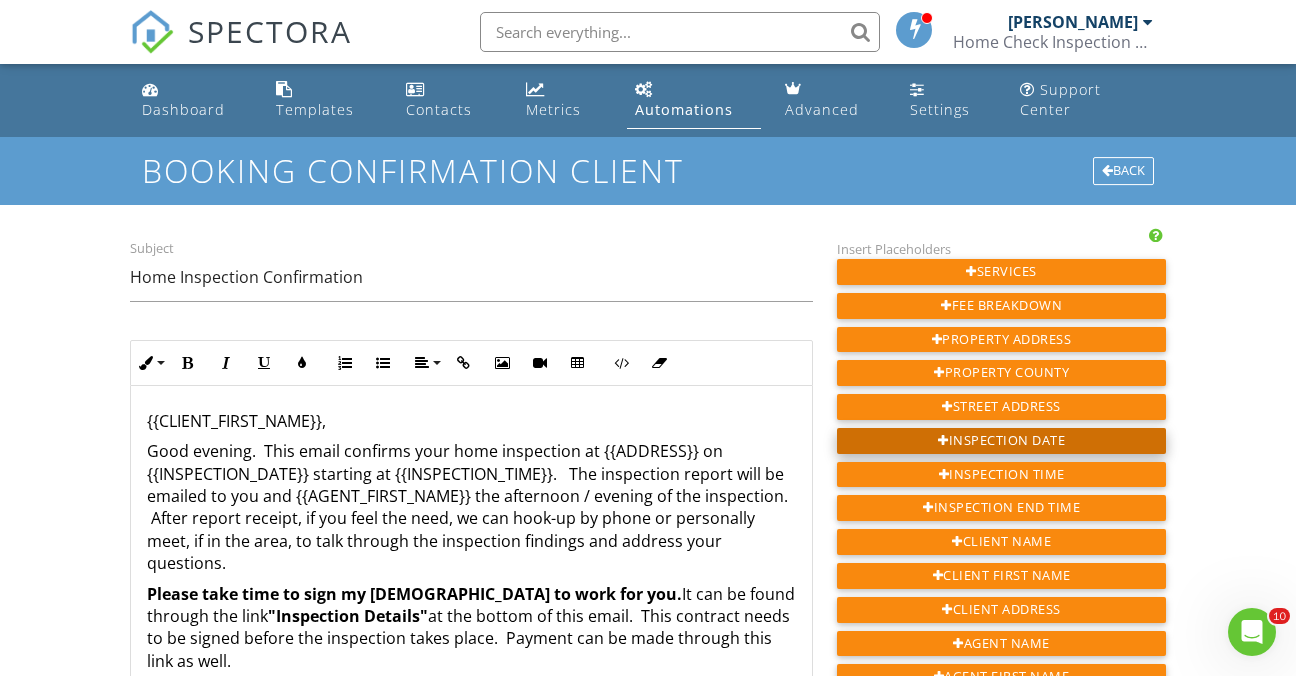 click on "Inspection Date" at bounding box center [1002, 441] 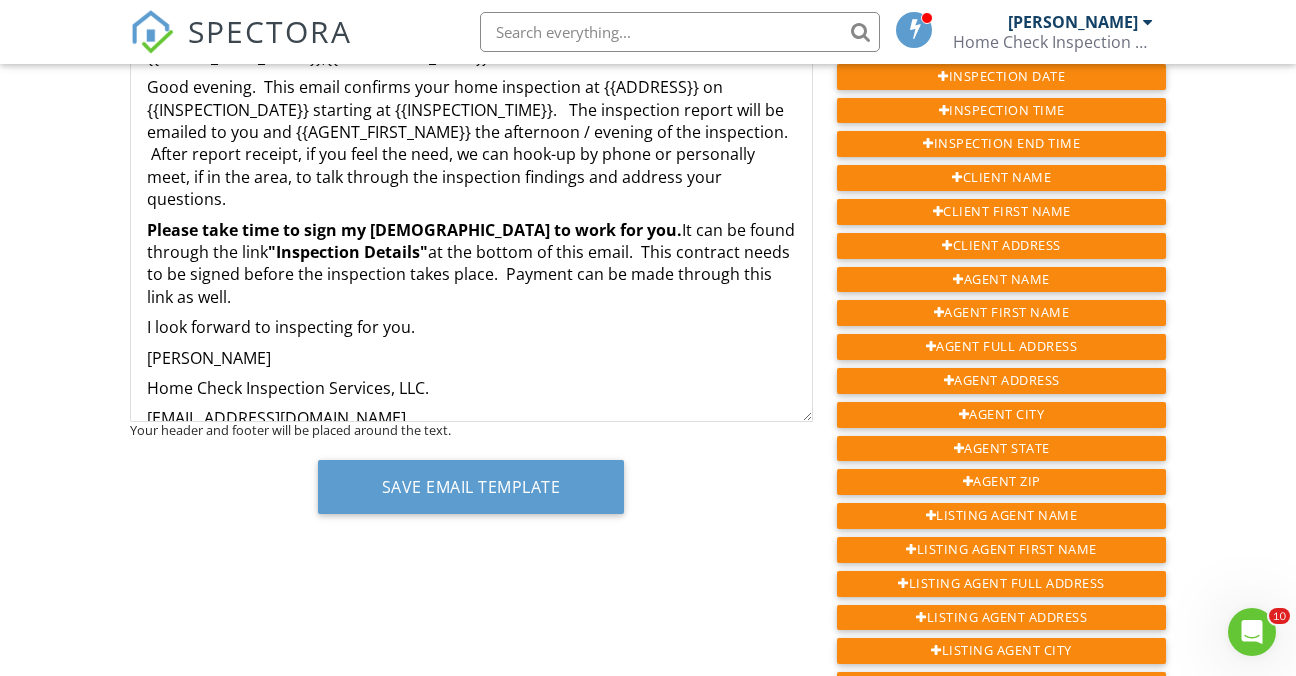 scroll, scrollTop: 369, scrollLeft: 0, axis: vertical 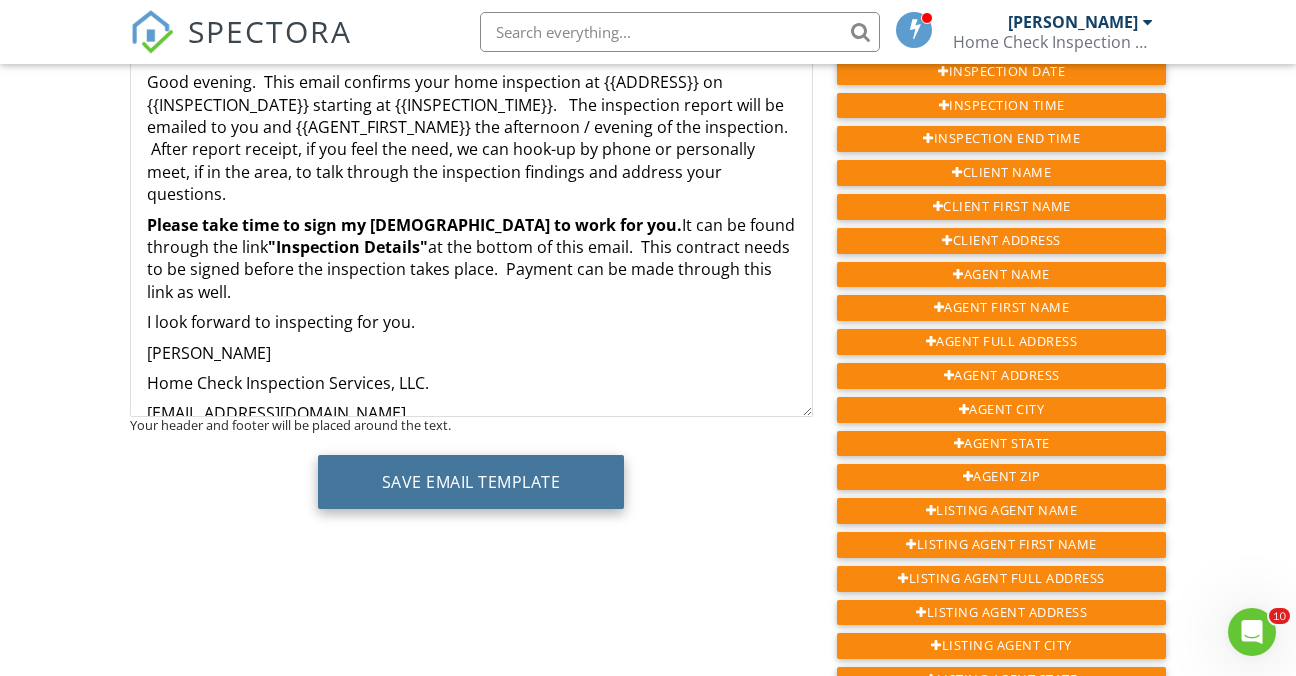 click on "Save Email Template" at bounding box center [471, 482] 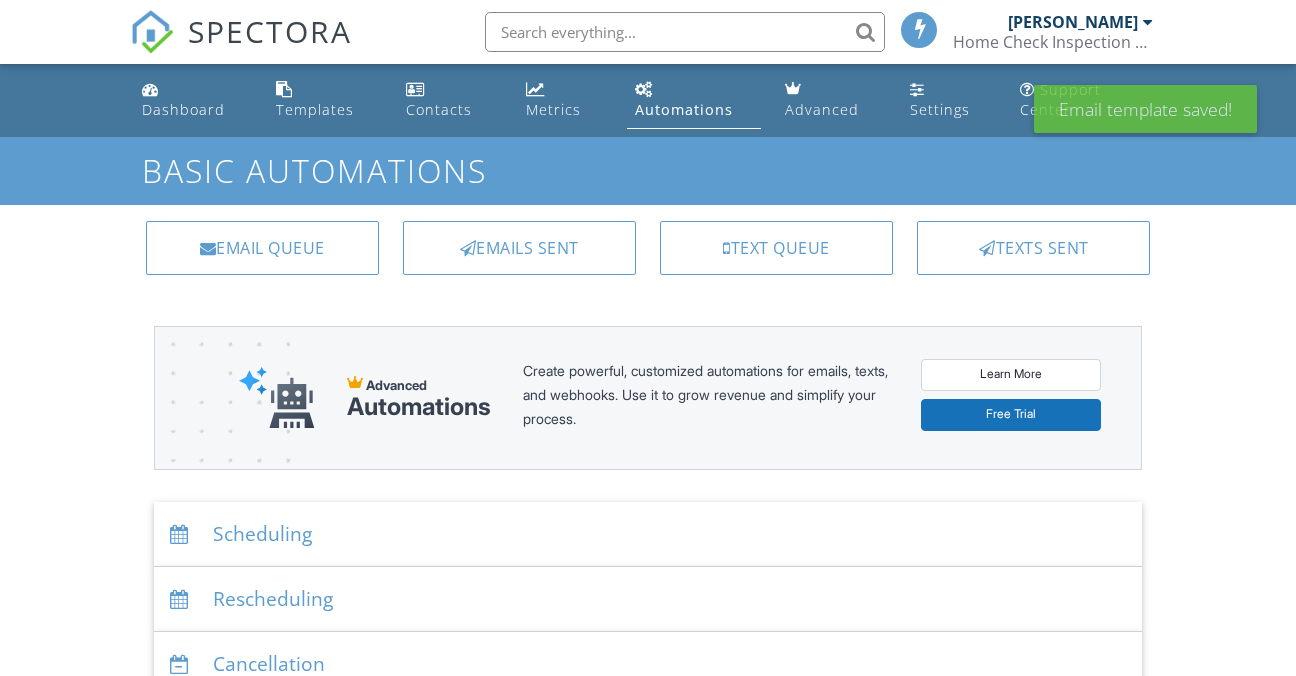 scroll, scrollTop: 0, scrollLeft: 0, axis: both 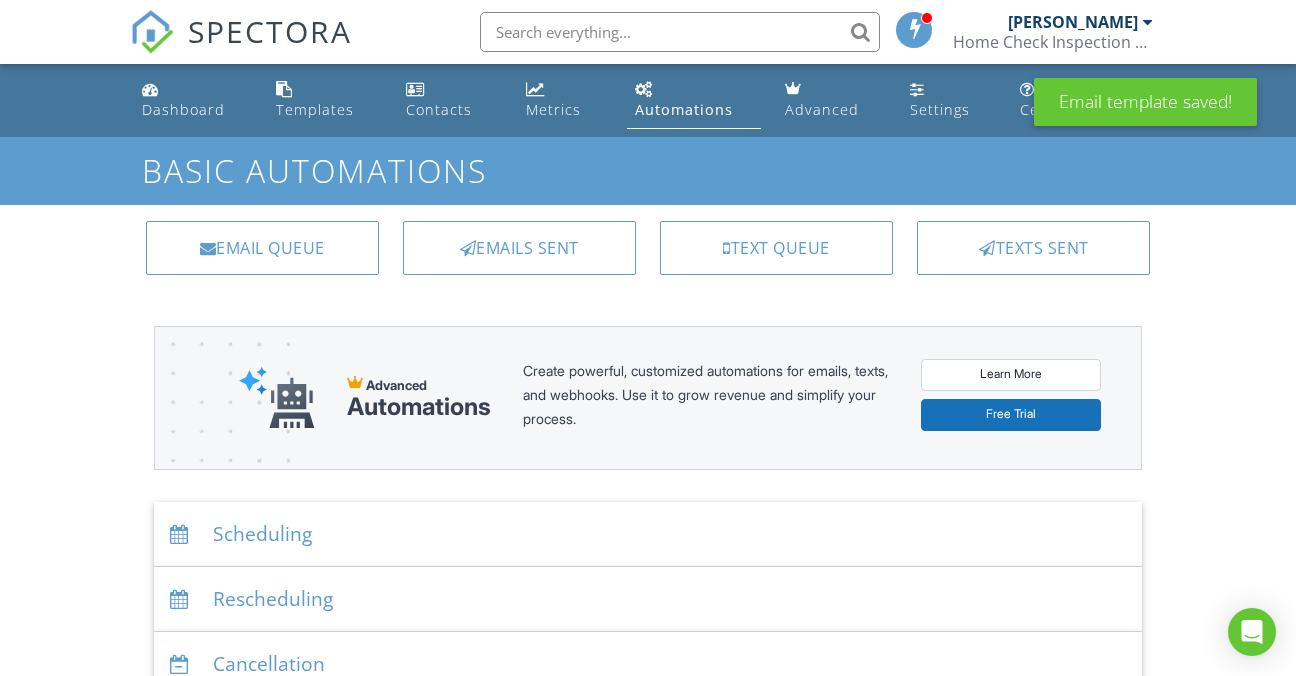 click on "Scheduling" at bounding box center (648, 534) 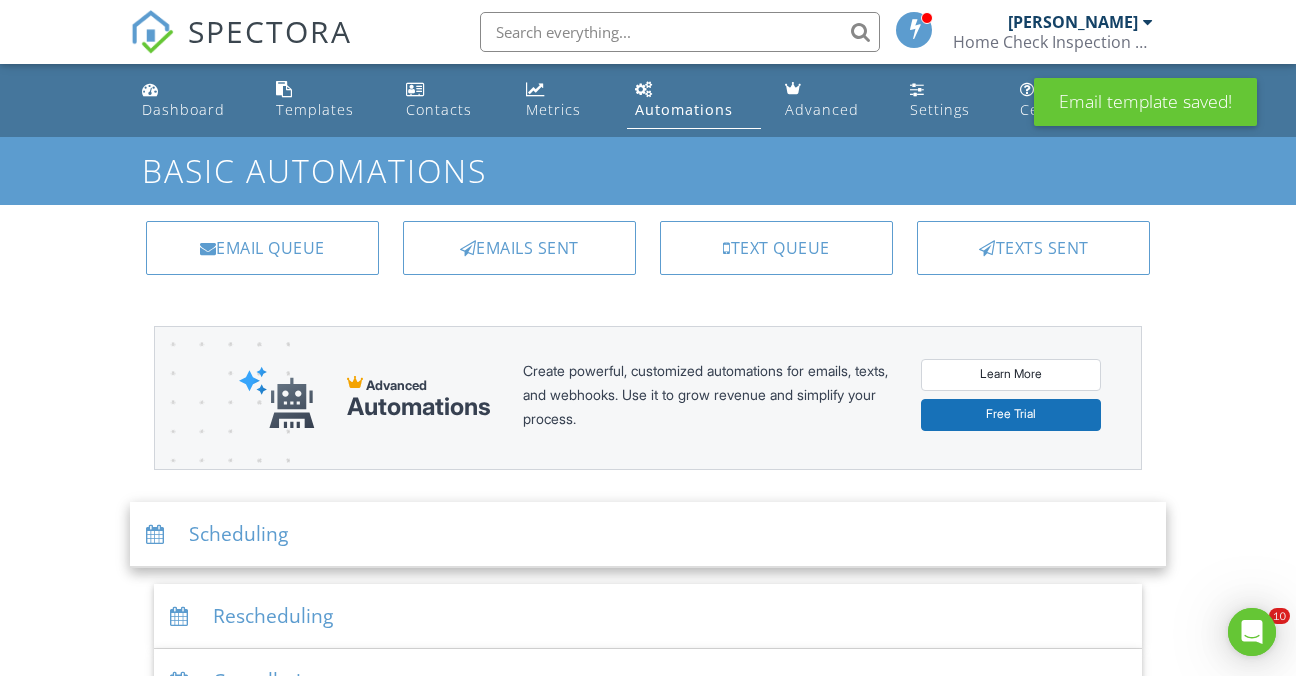 scroll, scrollTop: 0, scrollLeft: 0, axis: both 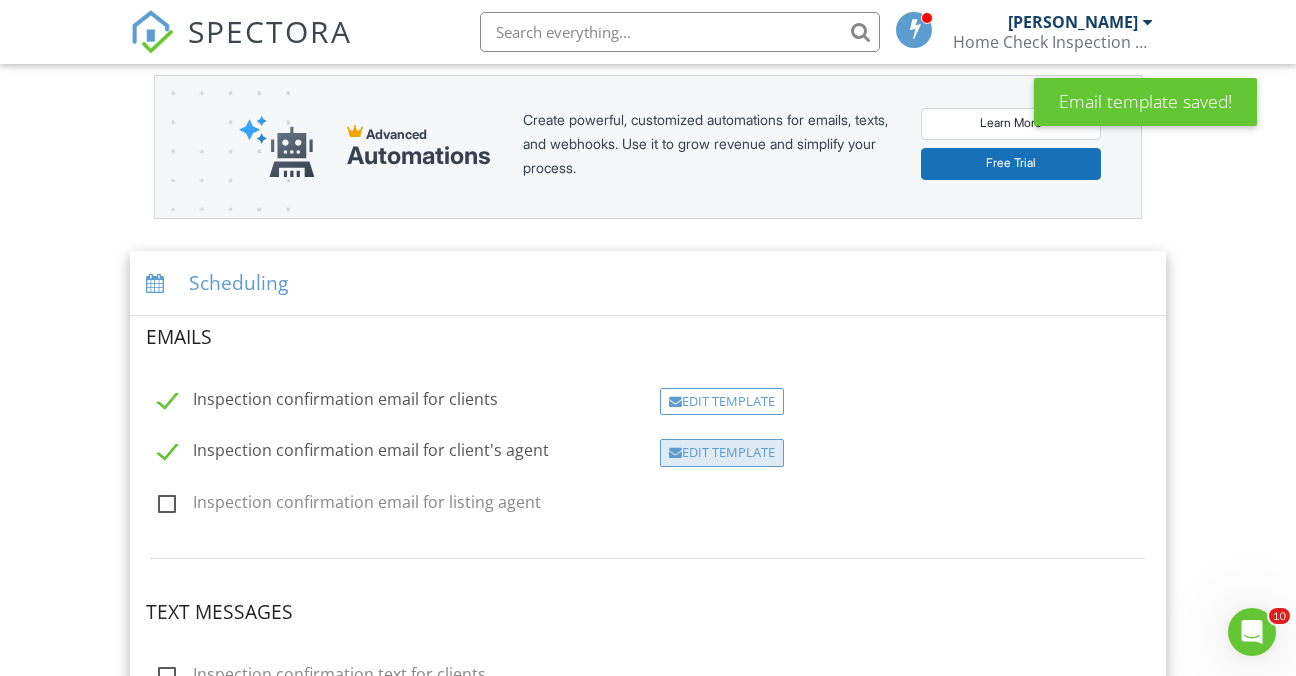 click on "Edit Template" at bounding box center [722, 453] 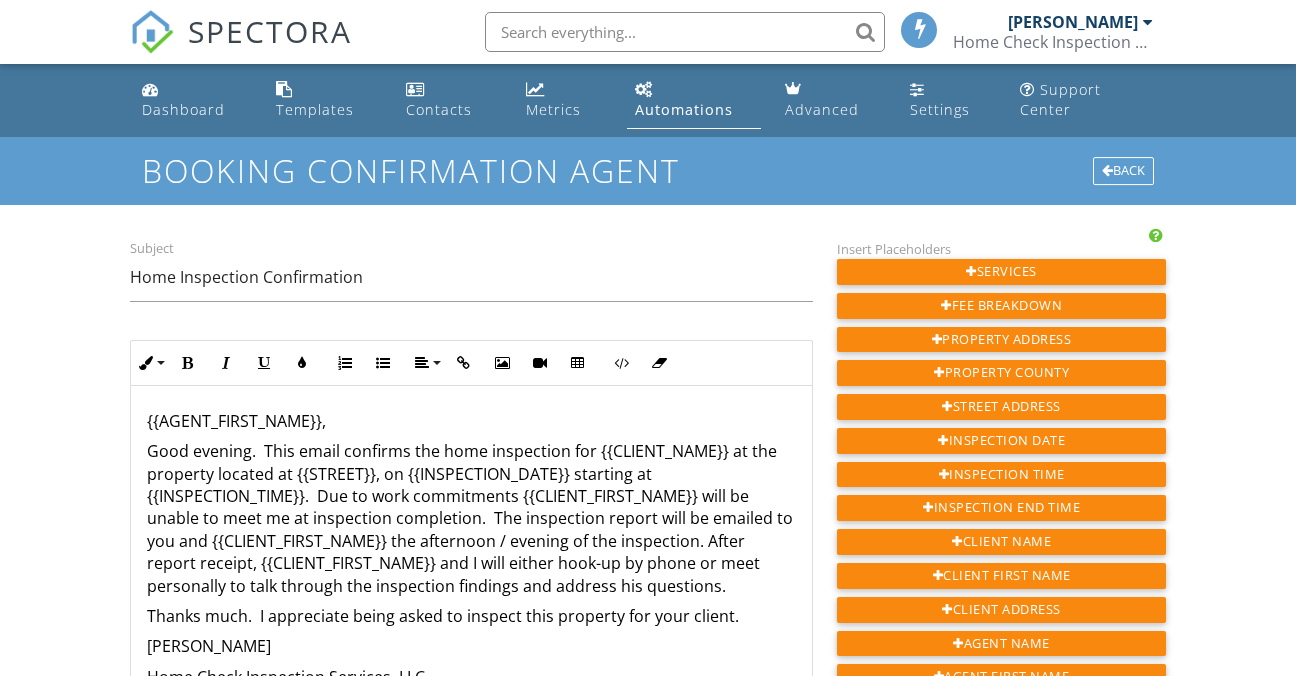 scroll, scrollTop: 0, scrollLeft: 0, axis: both 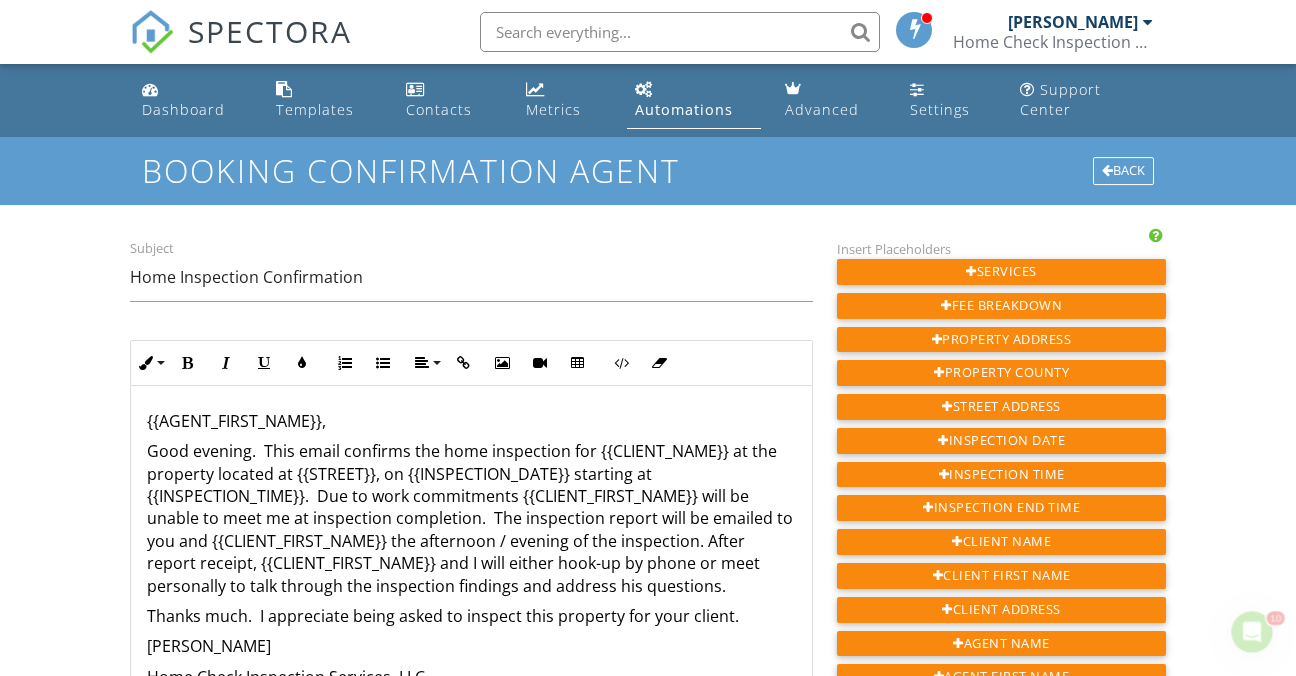 click on "Good evening.  This email confirms the home inspection for {{CLIENT_NAME}} at the property located at {{STREET}}, on {{INSPECTION_DATE}} starting at {{INSPECTION_TIME}}.  Due to work commitments {{CLIENT_FIRST_NAME}} will be unable to meet me at inspection completion.  The inspection report will be emailed to you and {{CLIENT_FIRST_NAME}} the afternoon / evening of the inspection. After report receipt, {{CLIENT_FIRST_NAME}} and I will either hook-up by phone or meet personally to talk through the inspection findings and address his questions." at bounding box center (471, 518) 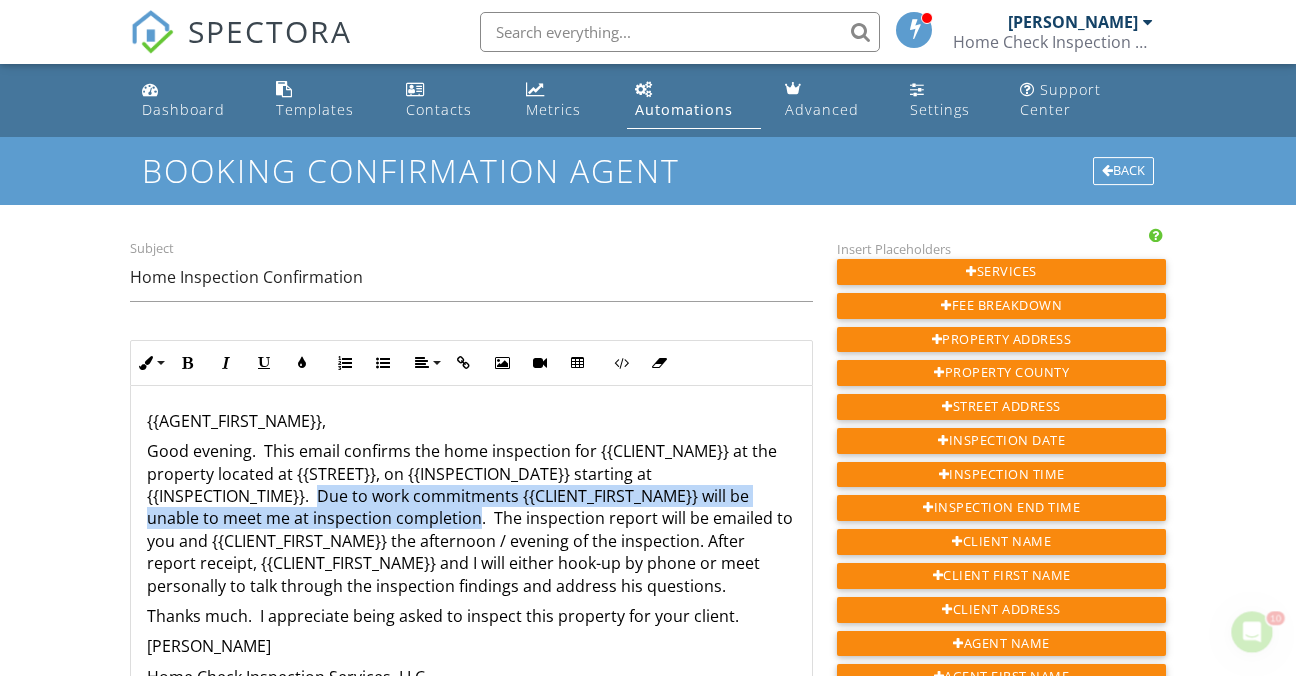 drag, startPoint x: 320, startPoint y: 492, endPoint x: 478, endPoint y: 515, distance: 159.66527 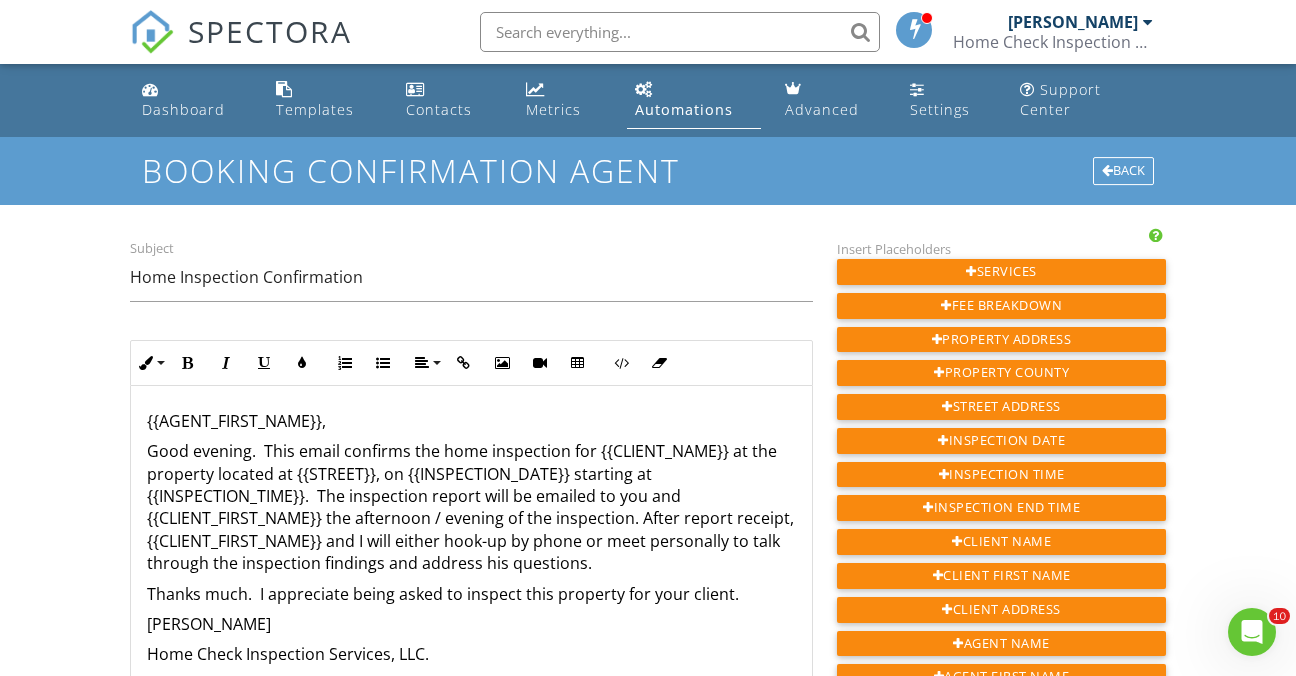 type 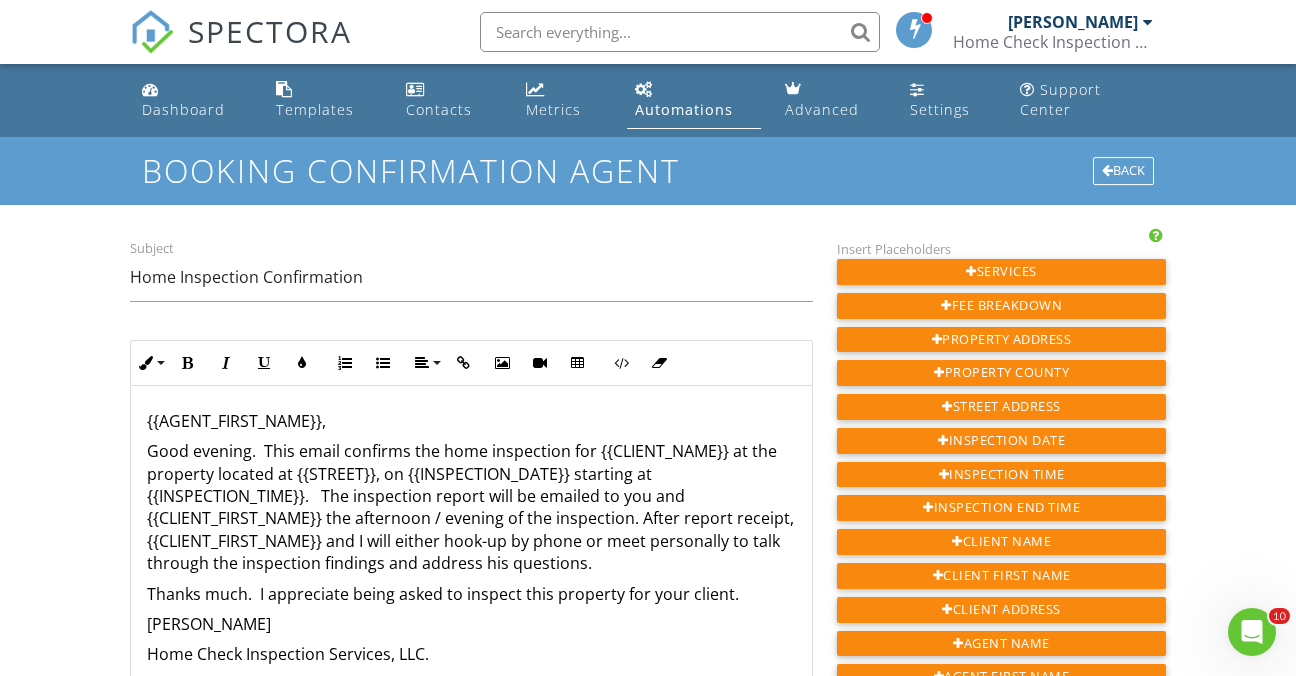 click on "Good evening.  This email confirms the home inspection for {{CLIENT_NAME}} at the property located at {{STREET}}, on {{INSPECTION_DATE}} starting at {{INSPECTION_TIME}}.   The inspection report will be emailed to you and {{CLIENT_FIRST_NAME}} the afternoon / evening of the inspection. After report receipt, {{CLIENT_FIRST_NAME}} and I will either hook-up by phone or meet personally to talk through the inspection findings and address his questions." at bounding box center (471, 507) 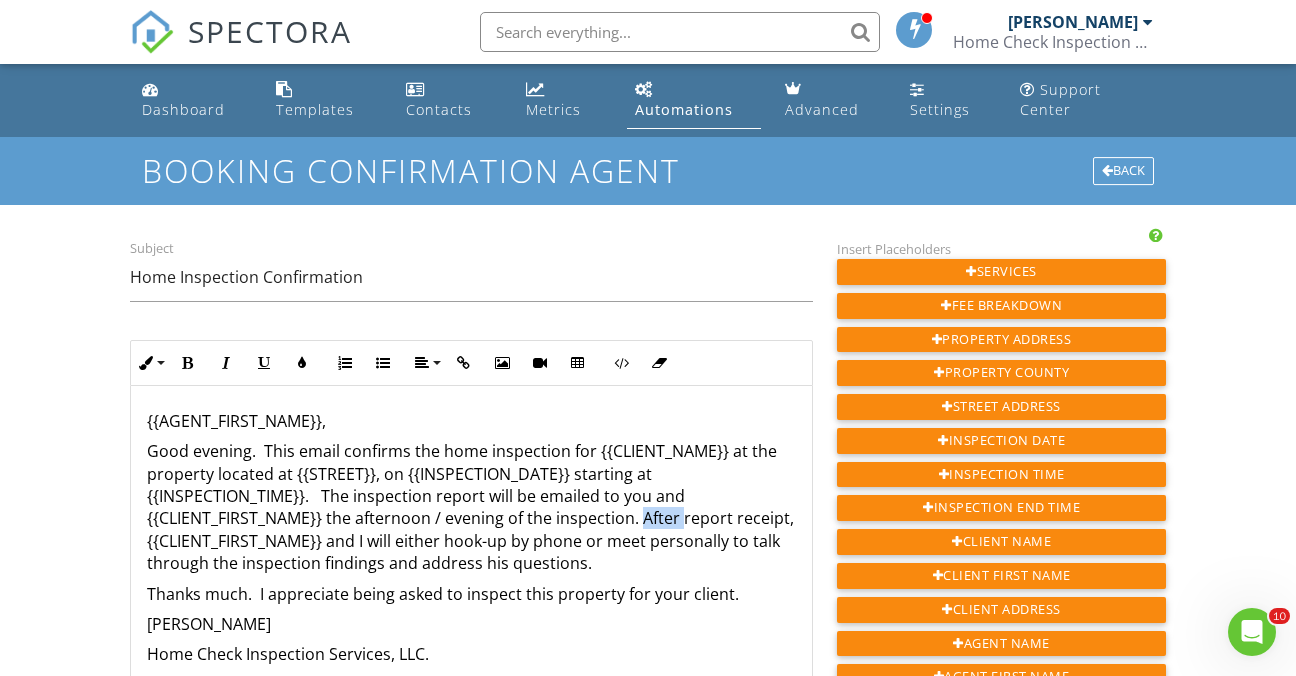 click on "Good evening.  This email confirms the home inspection for {{CLIENT_NAME}} at the property located at {{STREET}}, on {{INSPECTION_DATE}} starting at {{INSPECTION_TIME}}.   The inspection report will be emailed to you and {{CLIENT_FIRST_NAME}} the afternoon / evening of the inspection. After report receipt, {{CLIENT_FIRST_NAME}} and I will either hook-up by phone or meet personally to talk through the inspection findings and address his questions." at bounding box center [471, 507] 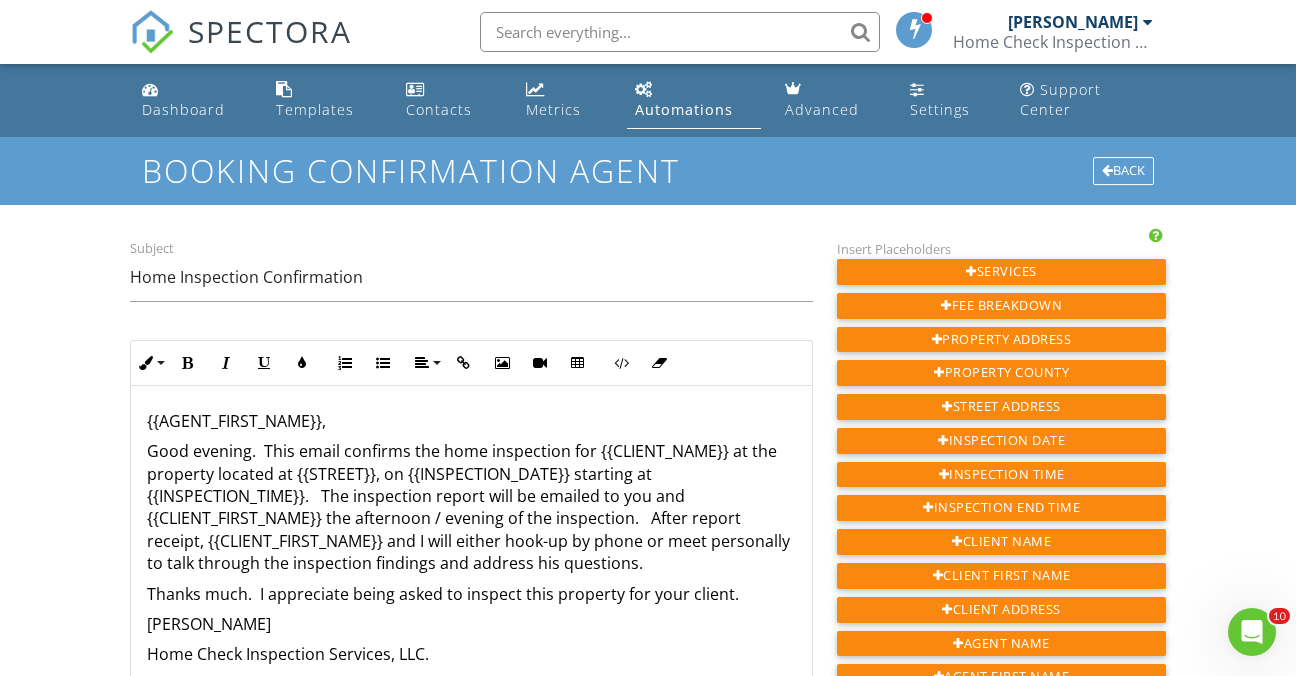 click on "Good evening.  This email confirms the home inspection for {{CLIENT_NAME}} at the property located at {{STREET}}, on {{INSPECTION_DATE}} starting at {{INSPECTION_TIME}}.   The inspection report will be emailed to you and {{CLIENT_FIRST_NAME}} the afternoon / evening of the inspection.   After report receipt, {{CLIENT_FIRST_NAME}} and I will either hook-up by phone or meet personally to talk through the inspection findings and address his questions." at bounding box center [471, 507] 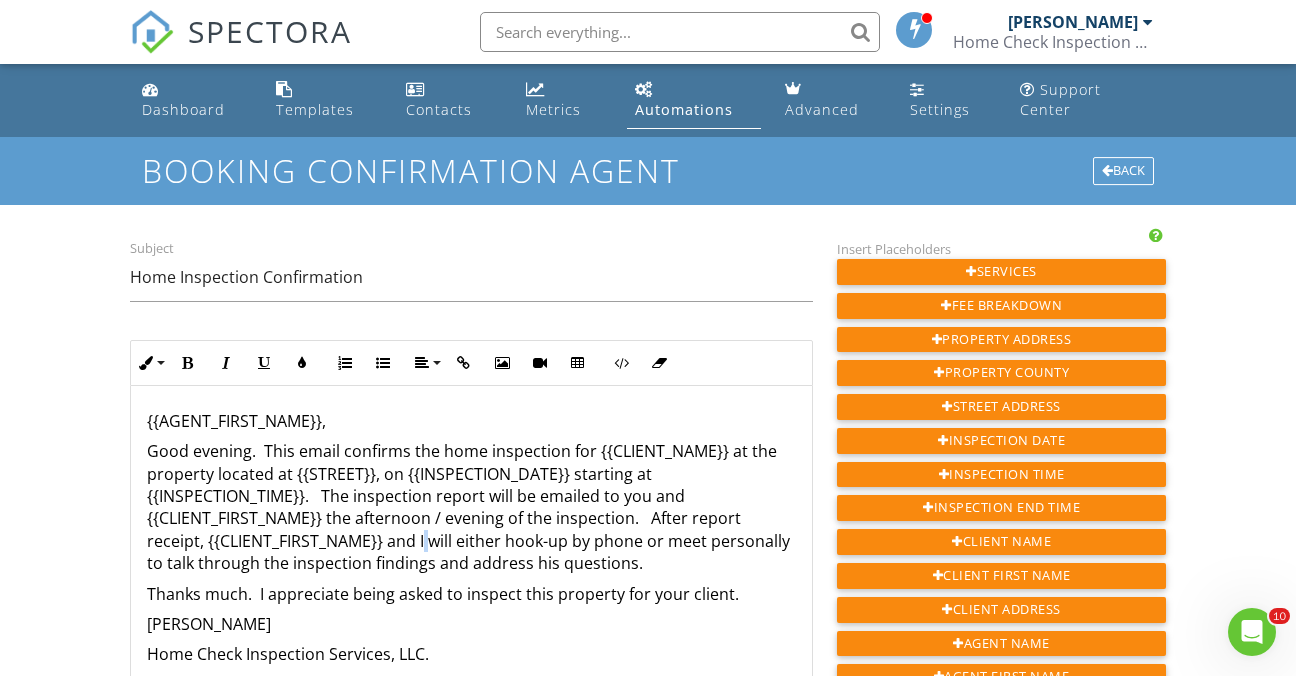 click on "Good evening.  This email confirms the home inspection for {{CLIENT_NAME}} at the property located at {{STREET}}, on {{INSPECTION_DATE}} starting at {{INSPECTION_TIME}}.   The inspection report will be emailed to you and {{CLIENT_FIRST_NAME}} the afternoon / evening of the inspection.   After report receipt, {{CLIENT_FIRST_NAME}} and I will either hook-up by phone or meet personally to talk through the inspection findings and address his questions." at bounding box center (471, 507) 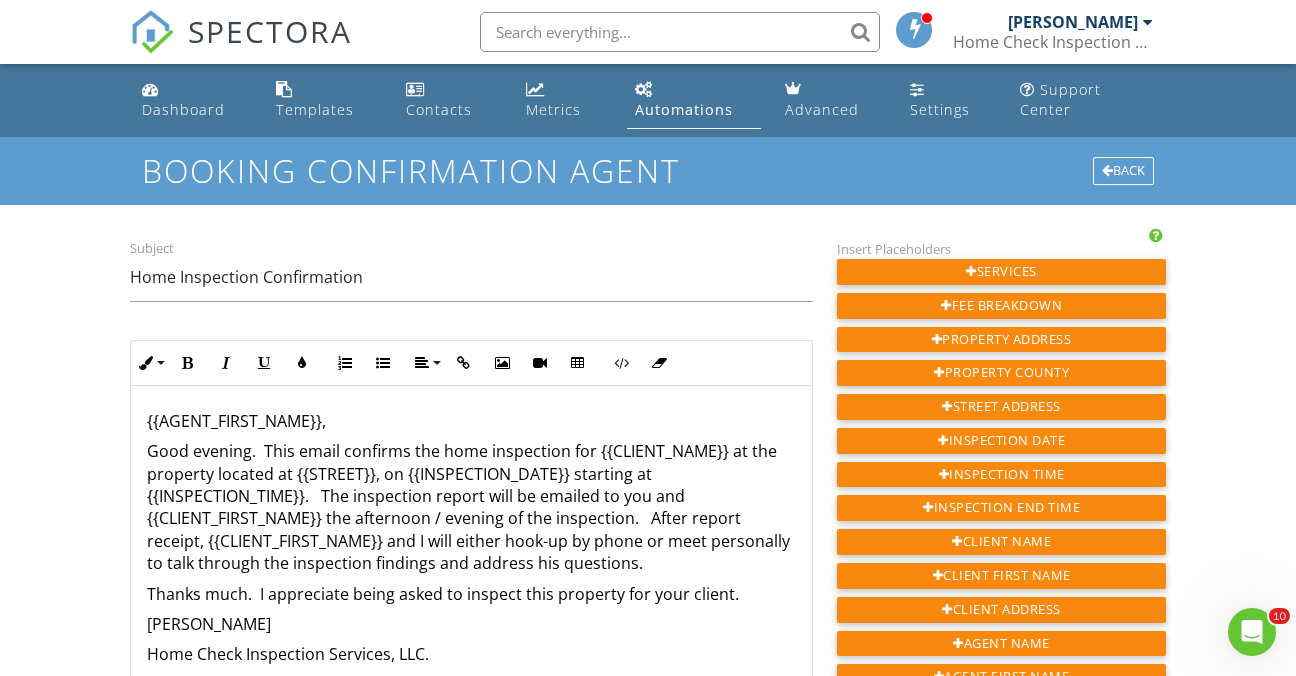 click on "Good evening.  This email confirms the home inspection for {{CLIENT_NAME}} at the property located at {{STREET}}, on {{INSPECTION_DATE}} starting at {{INSPECTION_TIME}}.   The inspection report will be emailed to you and {{CLIENT_FIRST_NAME}} the afternoon / evening of the inspection.   After report receipt, {{CLIENT_FIRST_NAME}} and I will either hook-up by phone or meet personally to talk through the inspection findings and address his questions." at bounding box center [471, 507] 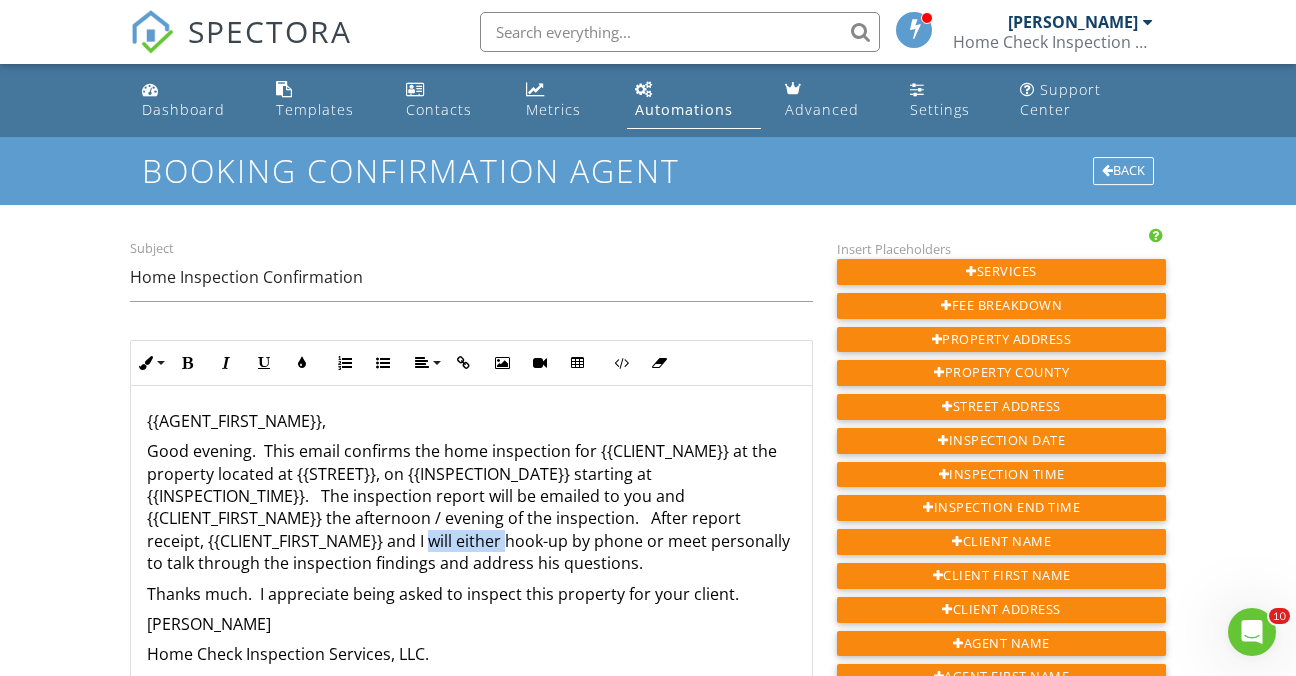 drag, startPoint x: 433, startPoint y: 540, endPoint x: 506, endPoint y: 538, distance: 73.02739 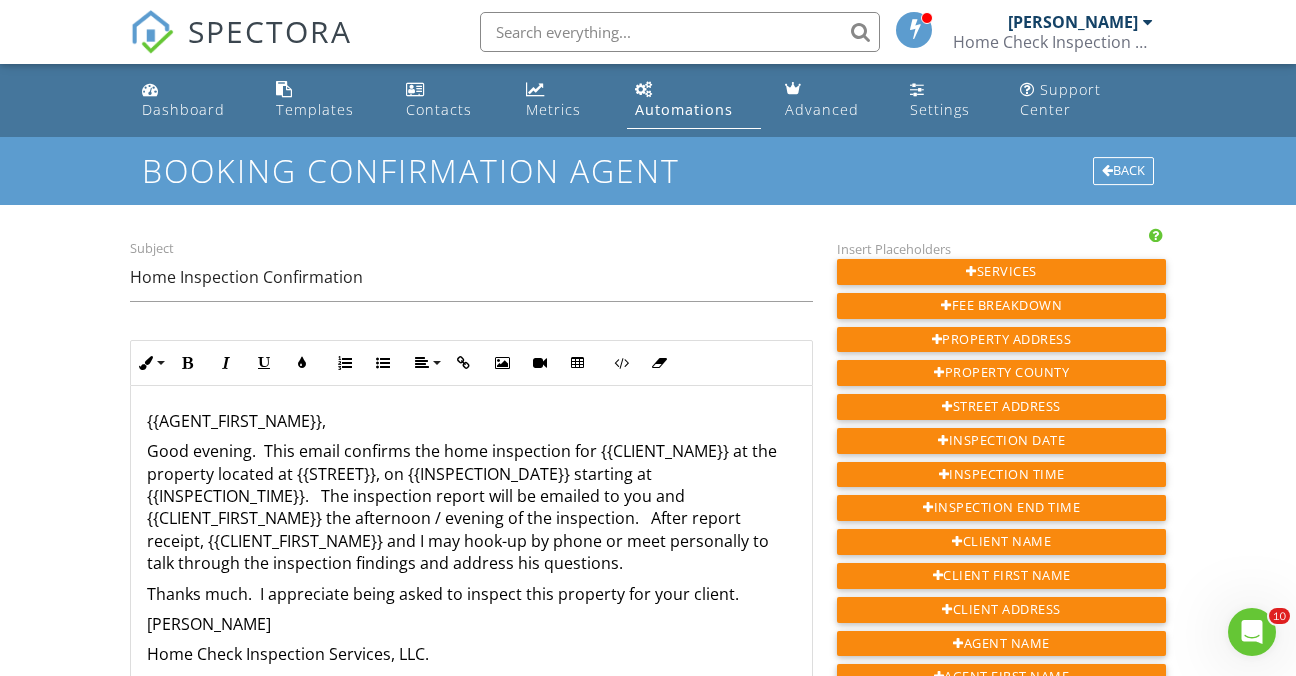 click on "Good evening.  This email confirms the home inspection for {{CLIENT_NAME}} at the property located at {{STREET}}, on {{INSPECTION_DATE}} starting at {{INSPECTION_TIME}}.   The inspection report will be emailed to you and {{CLIENT_FIRST_NAME}} the afternoon / evening of the inspection.   After report receipt, {{CLIENT_FIRST_NAME}} and I may hook-up by phone or meet personally to talk through the inspection findings and address his questions." at bounding box center (471, 507) 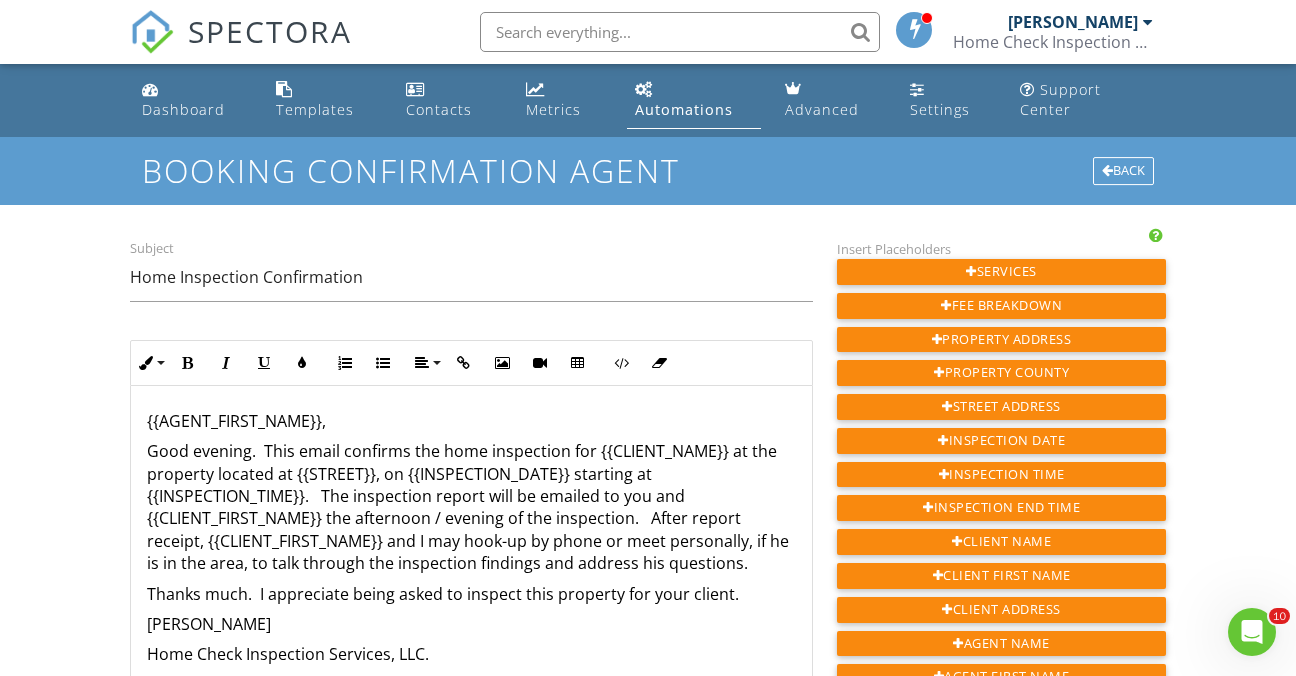 click on "Good evening.  This email confirms the home inspection for {{CLIENT_NAME}} at the property located at {{STREET}}, on {{INSPECTION_DATE}} starting at {{INSPECTION_TIME}}.   The inspection report will be emailed to you and {{CLIENT_FIRST_NAME}} the afternoon / evening of the inspection.   After report receipt, {{CLIENT_FIRST_NAME}} and I may hook-up by phone or meet personally, if he is in the area, to talk through the inspection findings and address his questions." at bounding box center (471, 507) 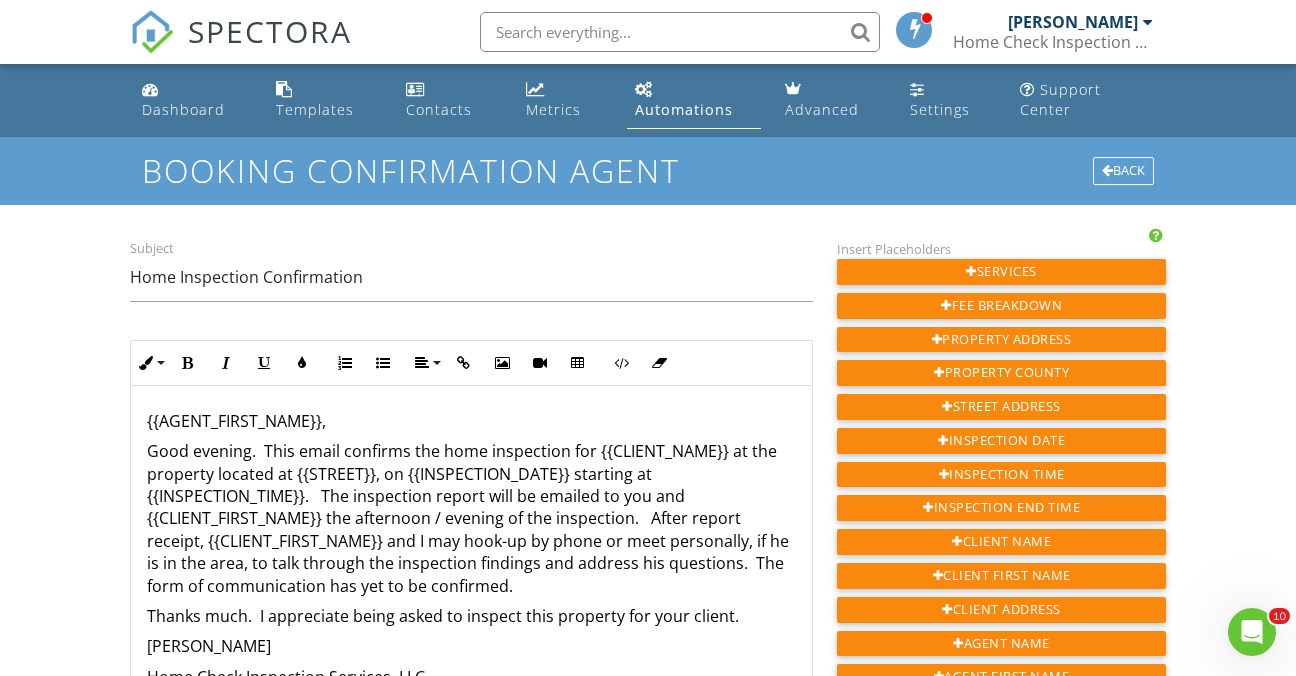 click on "Good evening.  This email confirms the home inspection for {{CLIENT_NAME}} at the property located at {{STREET}}, on {{INSPECTION_DATE}} starting at {{INSPECTION_TIME}}.   The inspection report will be emailed to you and {{CLIENT_FIRST_NAME}} the afternoon / evening of the inspection.   After report receipt, {{CLIENT_FIRST_NAME}} and I may hook-up by phone or meet personally, if he is in the area, to talk through the inspection findings and address his questions.  The form of communication has yet to be confirmed." at bounding box center (471, 518) 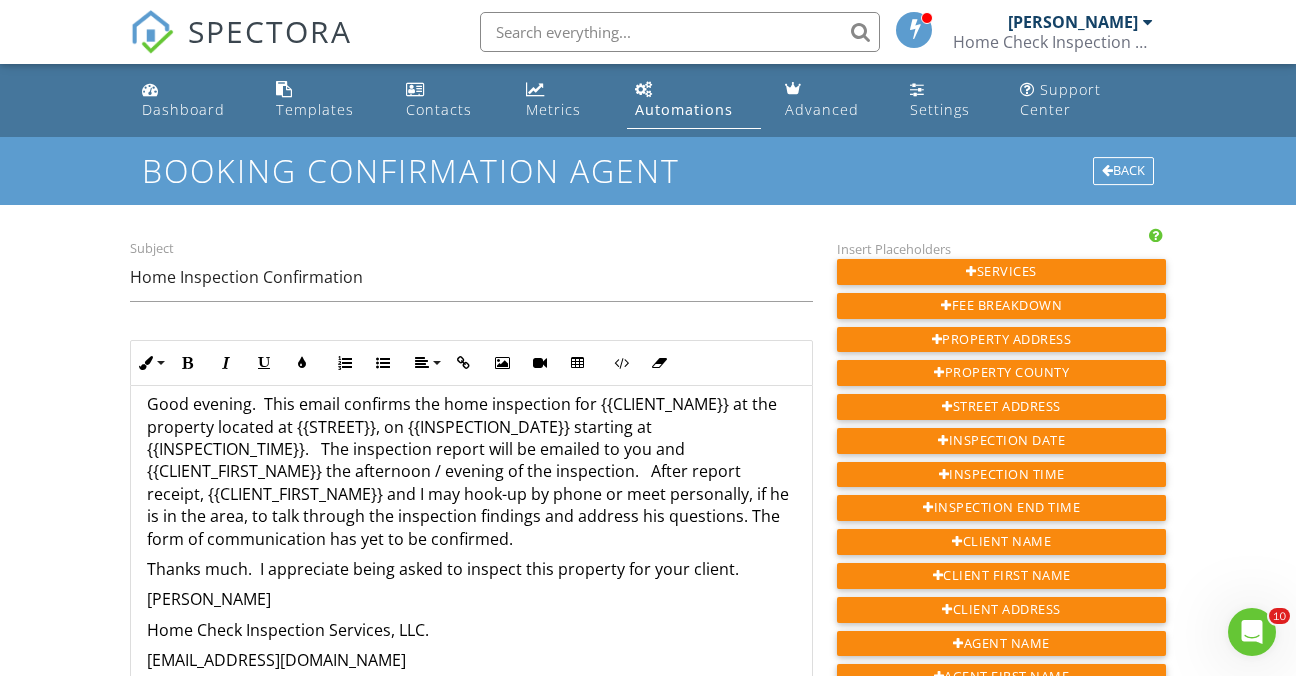 scroll, scrollTop: 0, scrollLeft: 0, axis: both 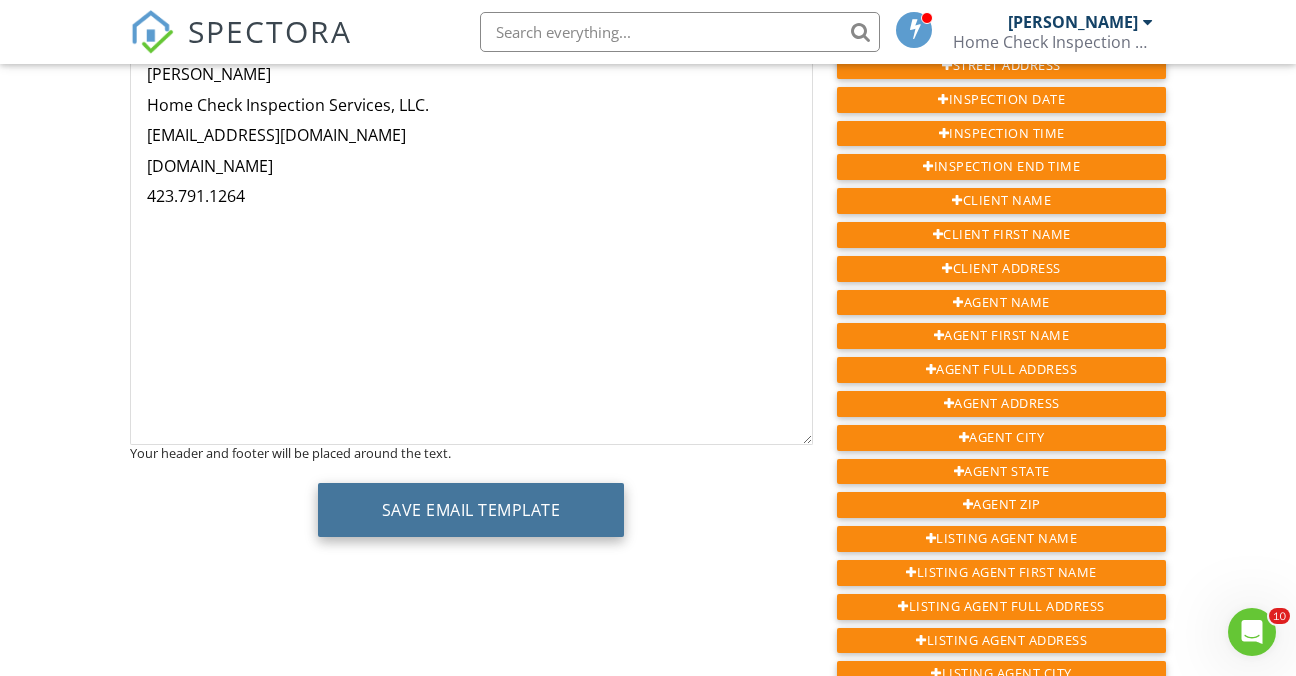 click on "Save Email Template" at bounding box center (471, 510) 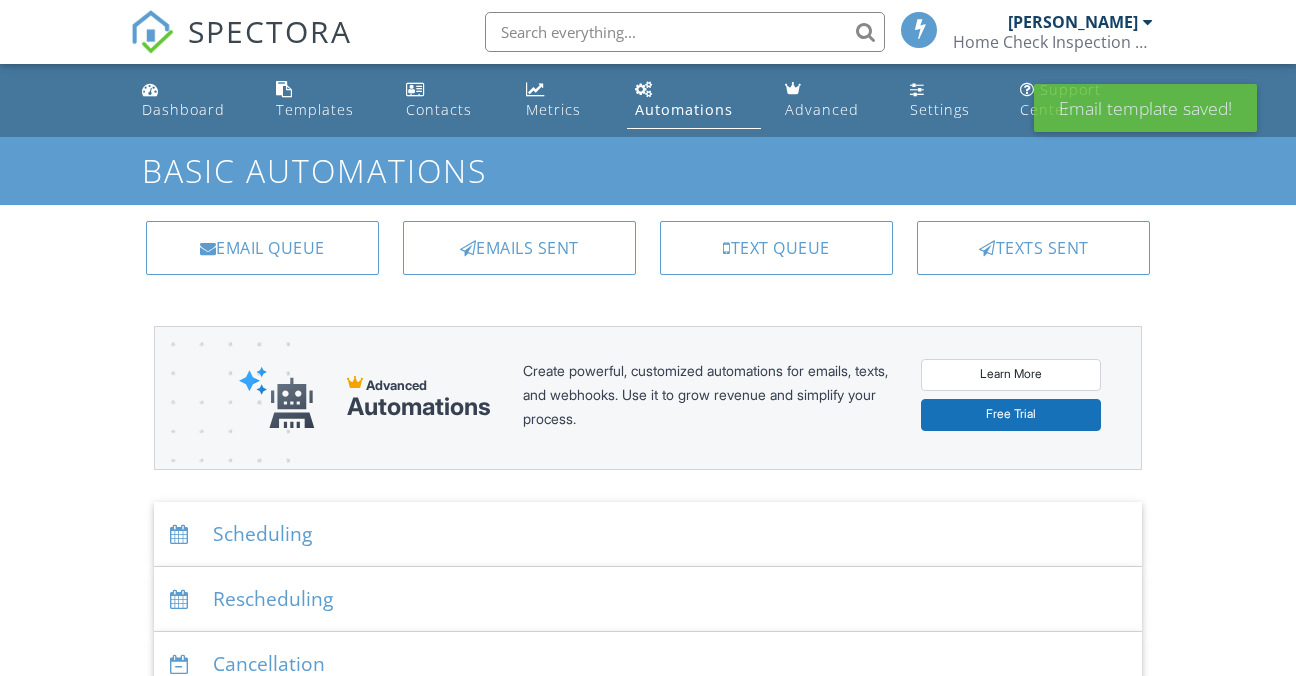 scroll, scrollTop: 0, scrollLeft: 0, axis: both 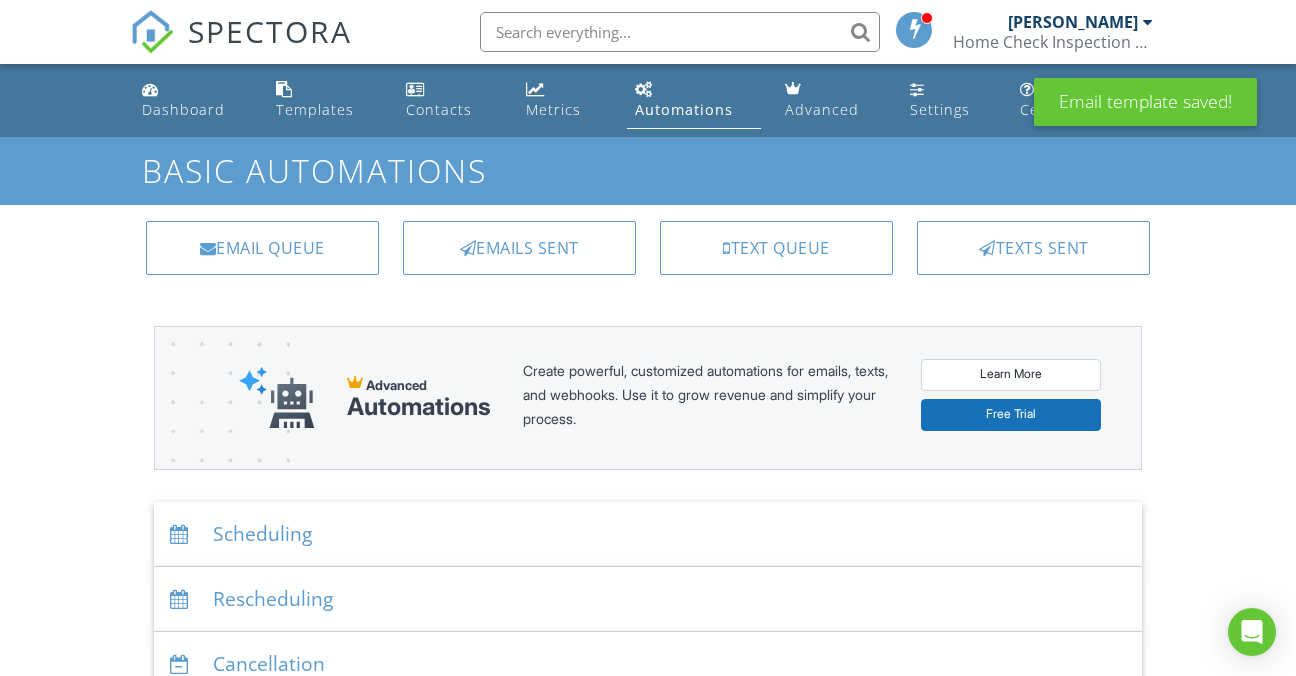 click on "Scheduling" at bounding box center [648, 534] 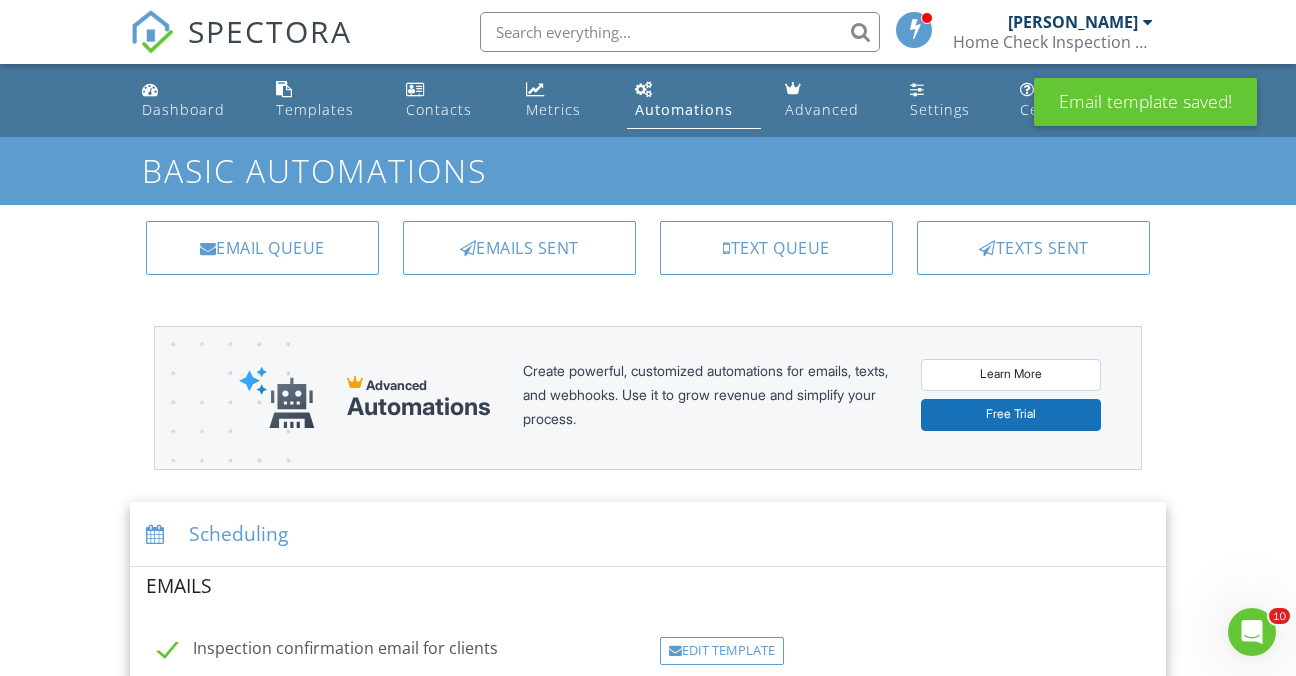 scroll, scrollTop: 0, scrollLeft: 0, axis: both 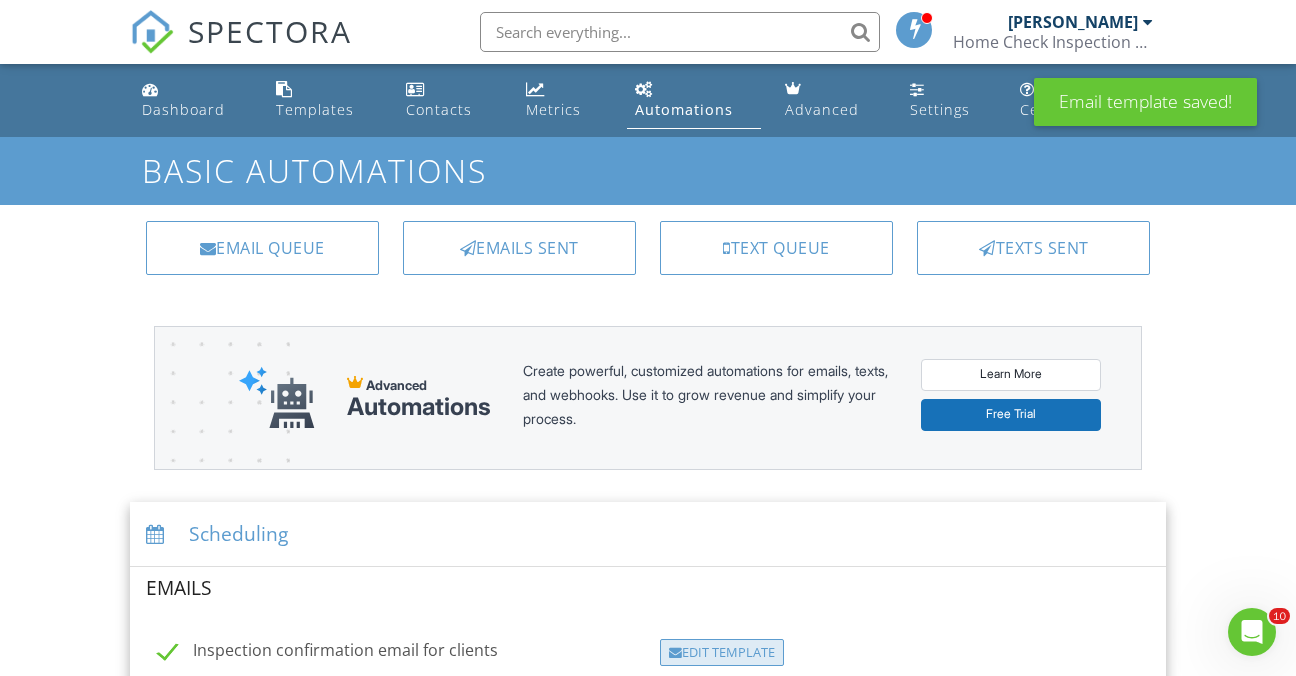 click on "Edit Template" at bounding box center (722, 653) 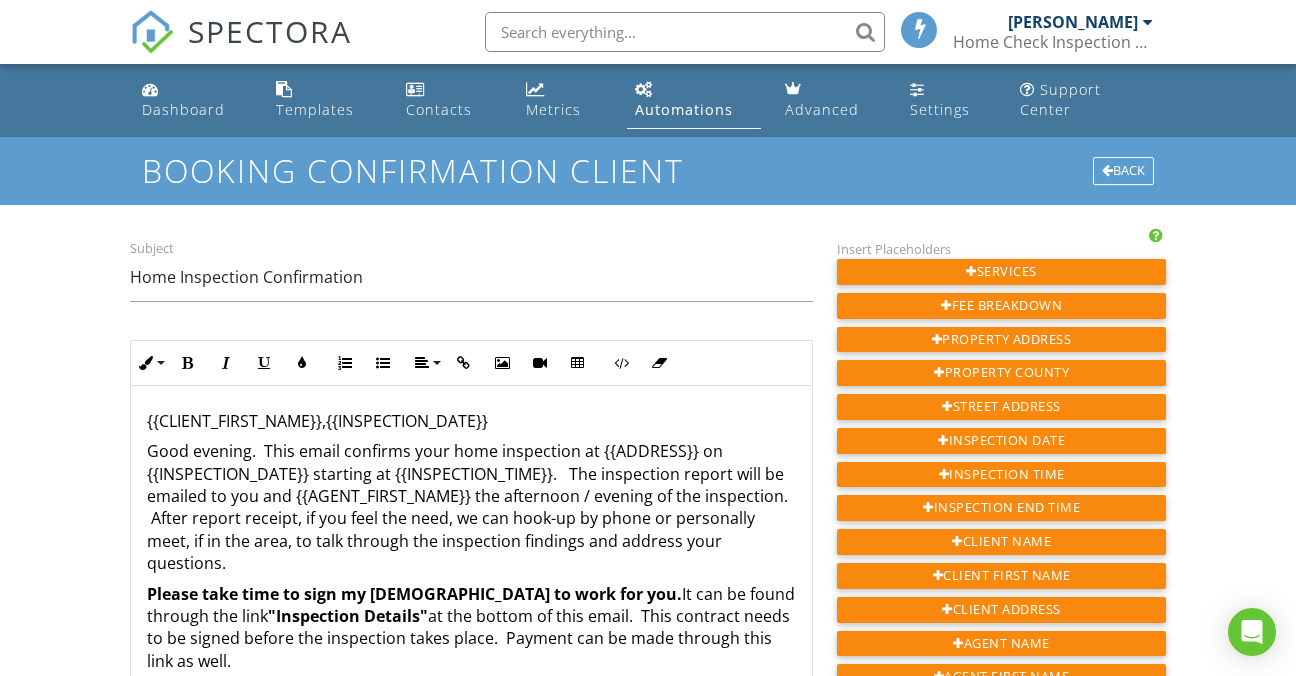 scroll, scrollTop: 0, scrollLeft: 0, axis: both 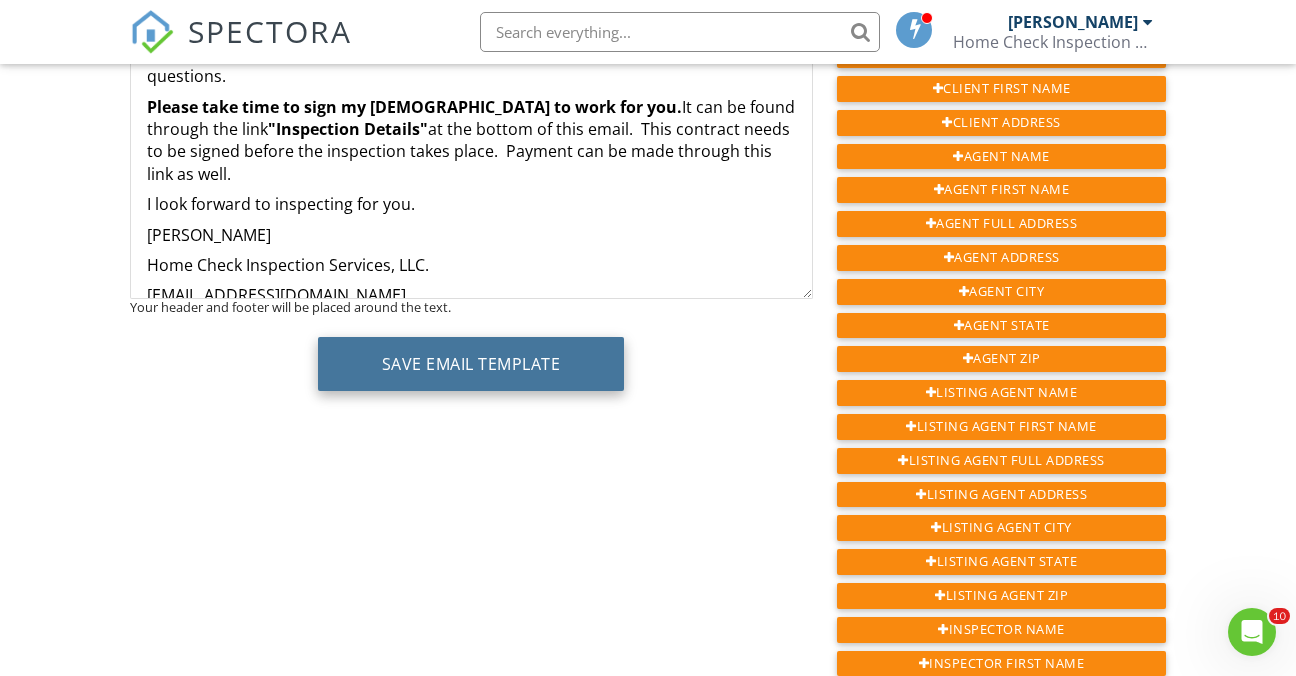 click on "Save Email Template" at bounding box center [471, 364] 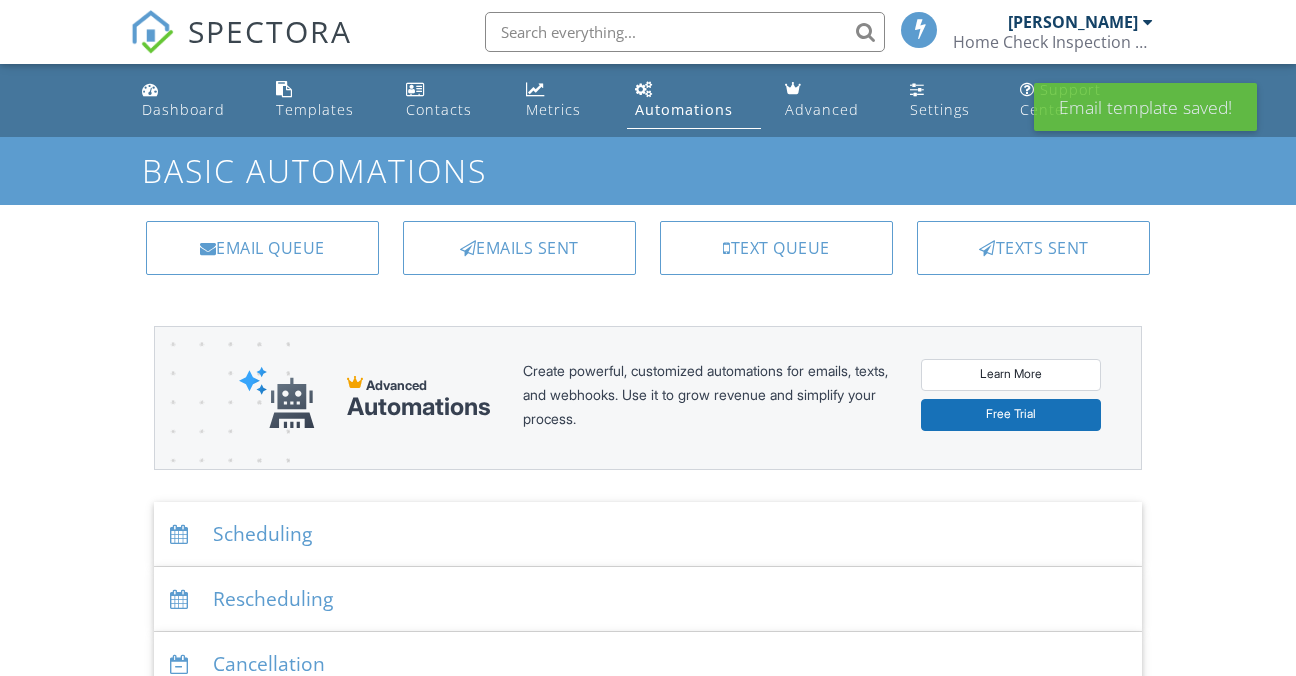 scroll, scrollTop: 0, scrollLeft: 0, axis: both 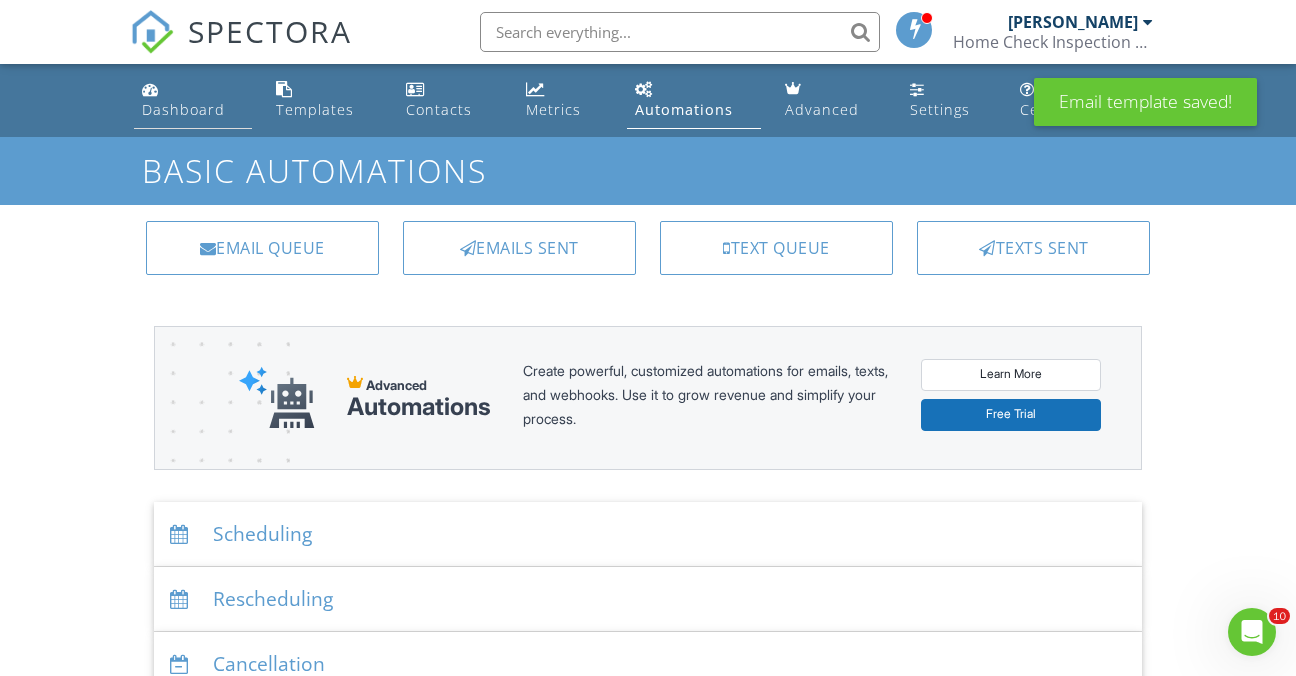 click on "Dashboard" at bounding box center (183, 109) 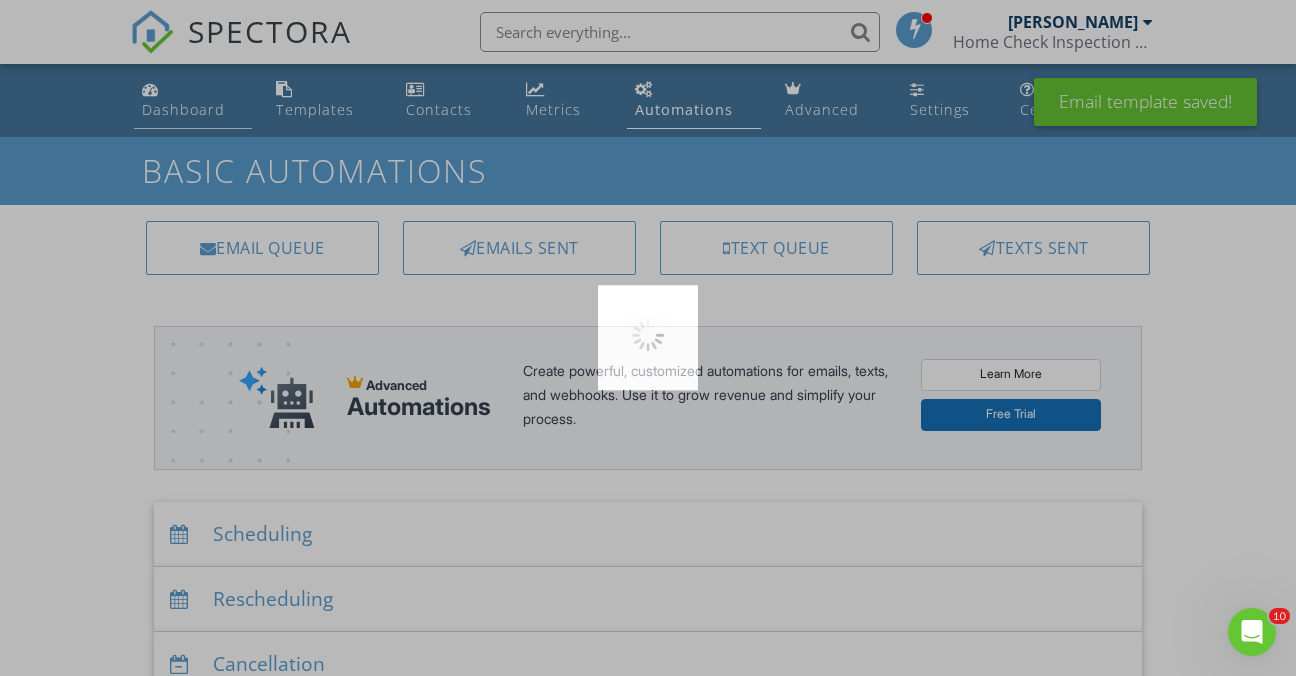 click at bounding box center [648, 338] 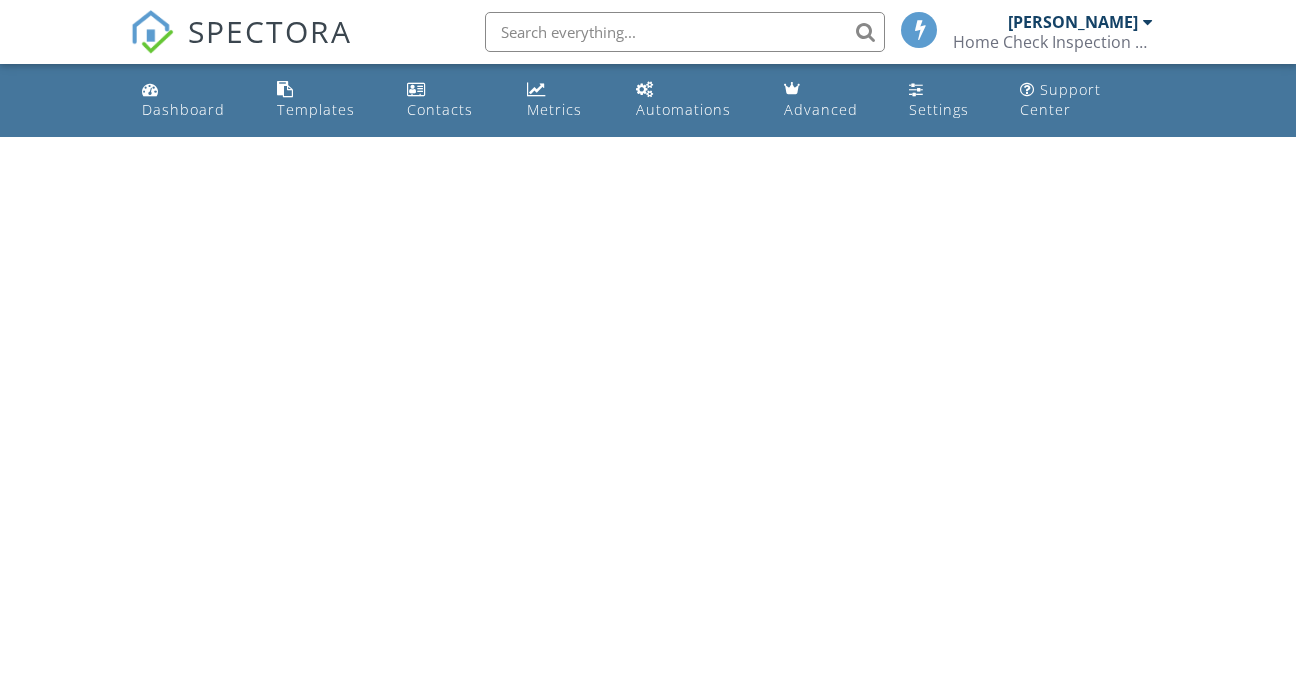 scroll, scrollTop: 0, scrollLeft: 0, axis: both 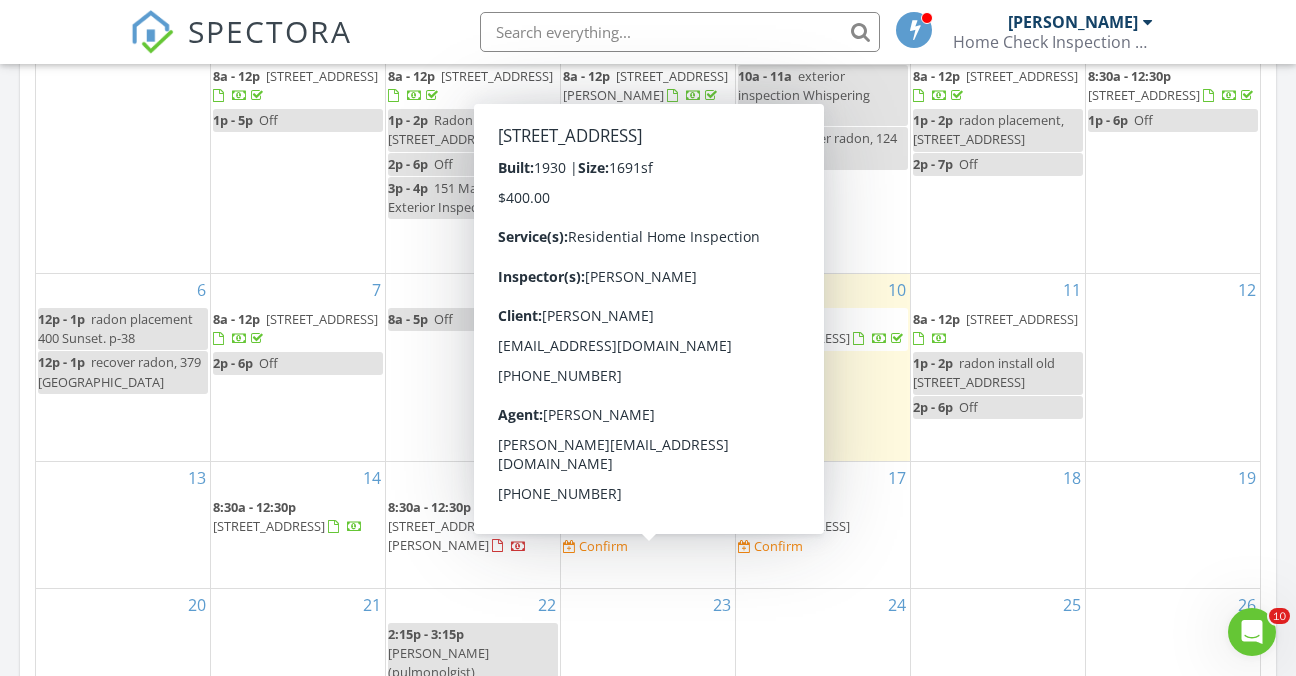 click on "1003 E Watauga Ave, Johnson City 37601" at bounding box center [619, 526] 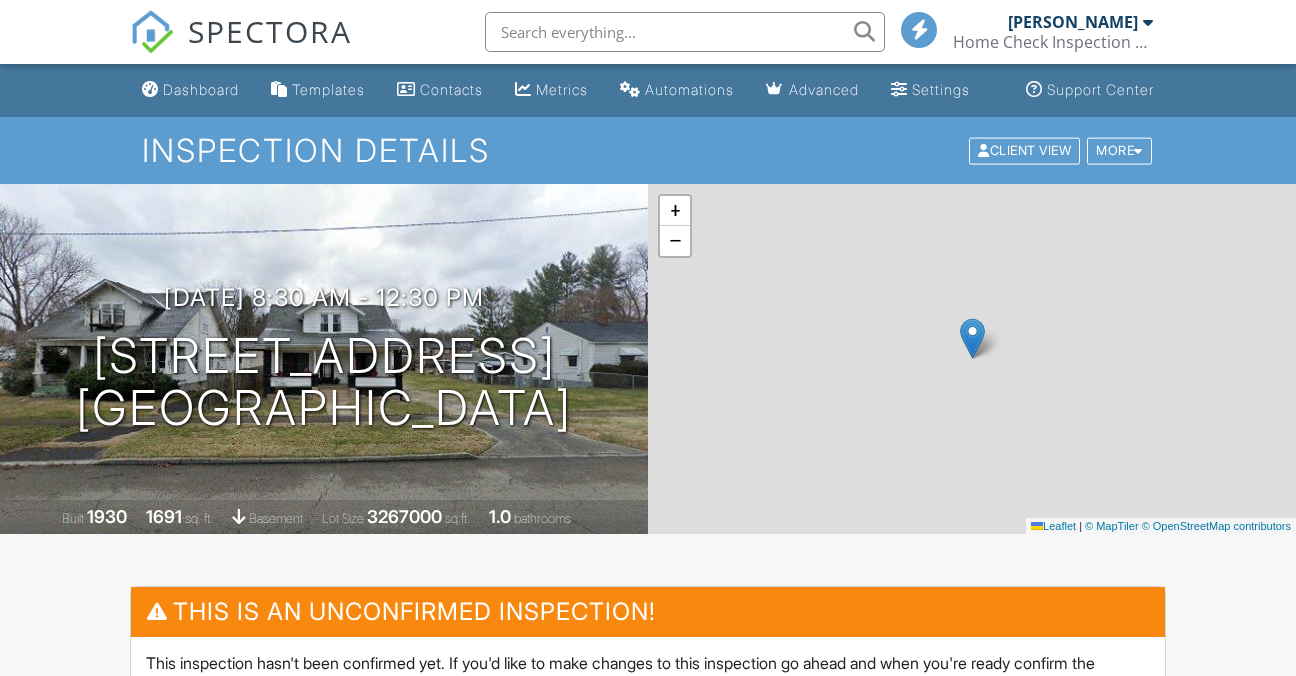 scroll, scrollTop: 0, scrollLeft: 0, axis: both 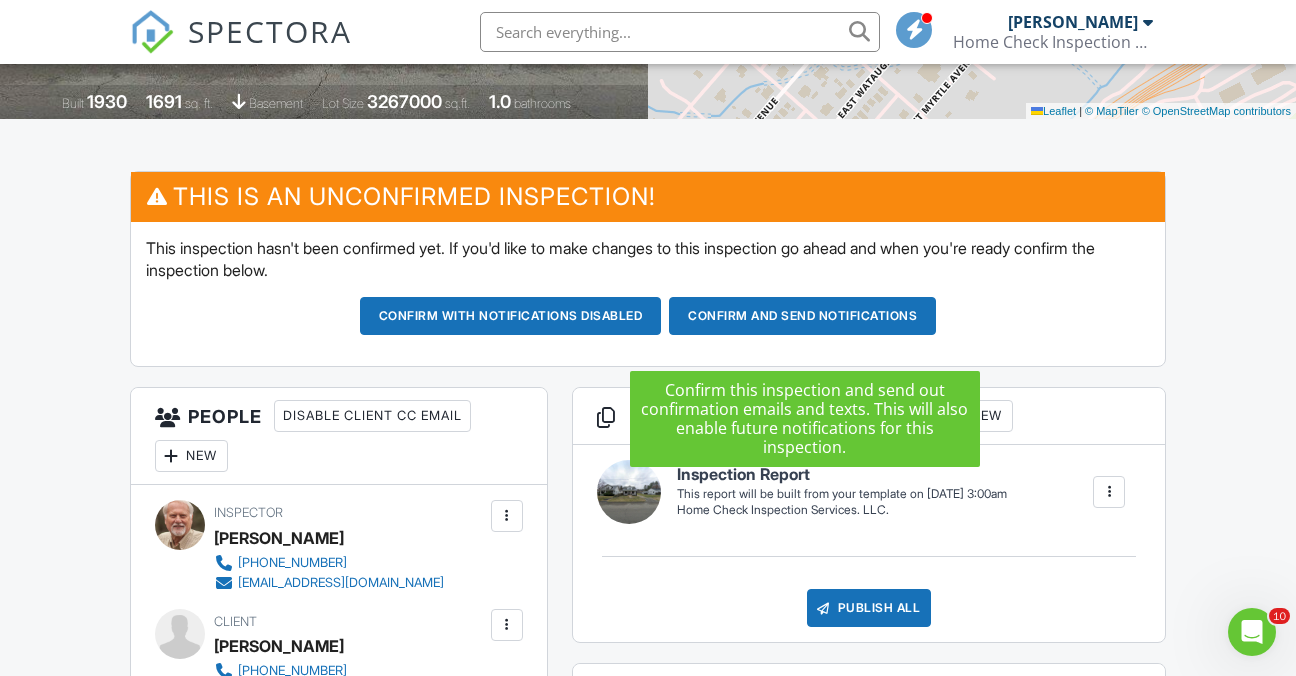click on "Confirm and send notifications" at bounding box center (511, 316) 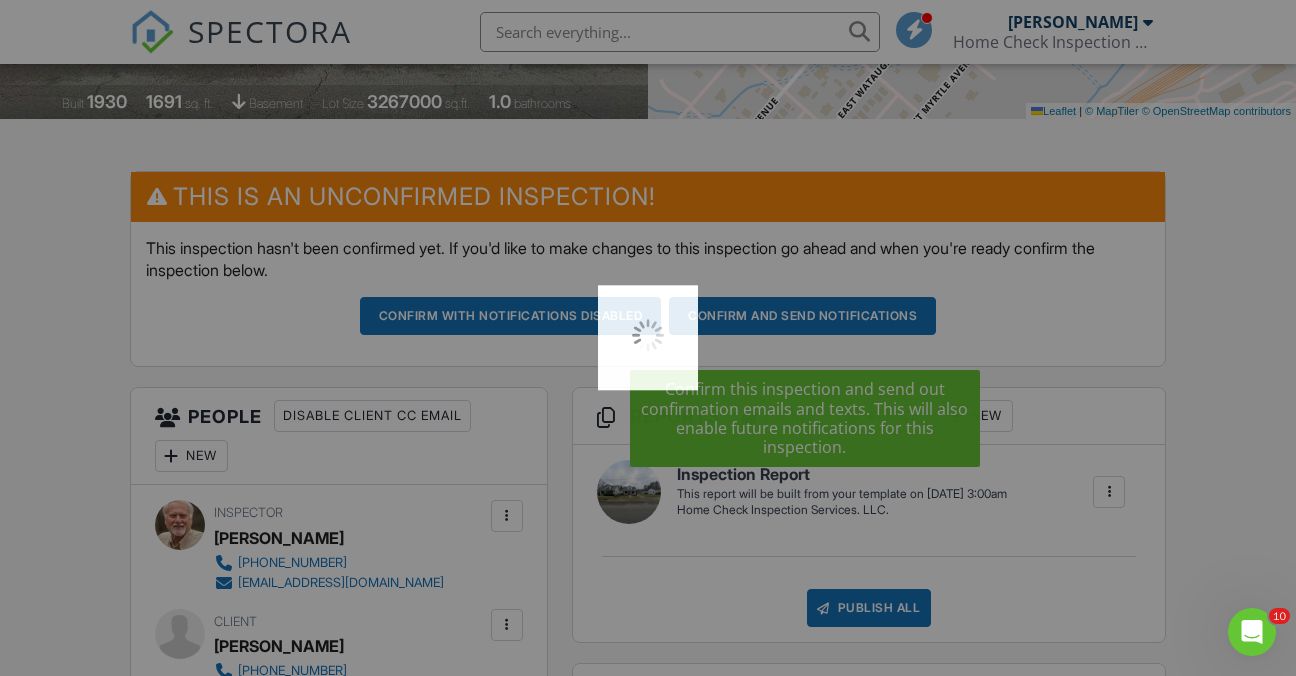 click at bounding box center [648, 338] 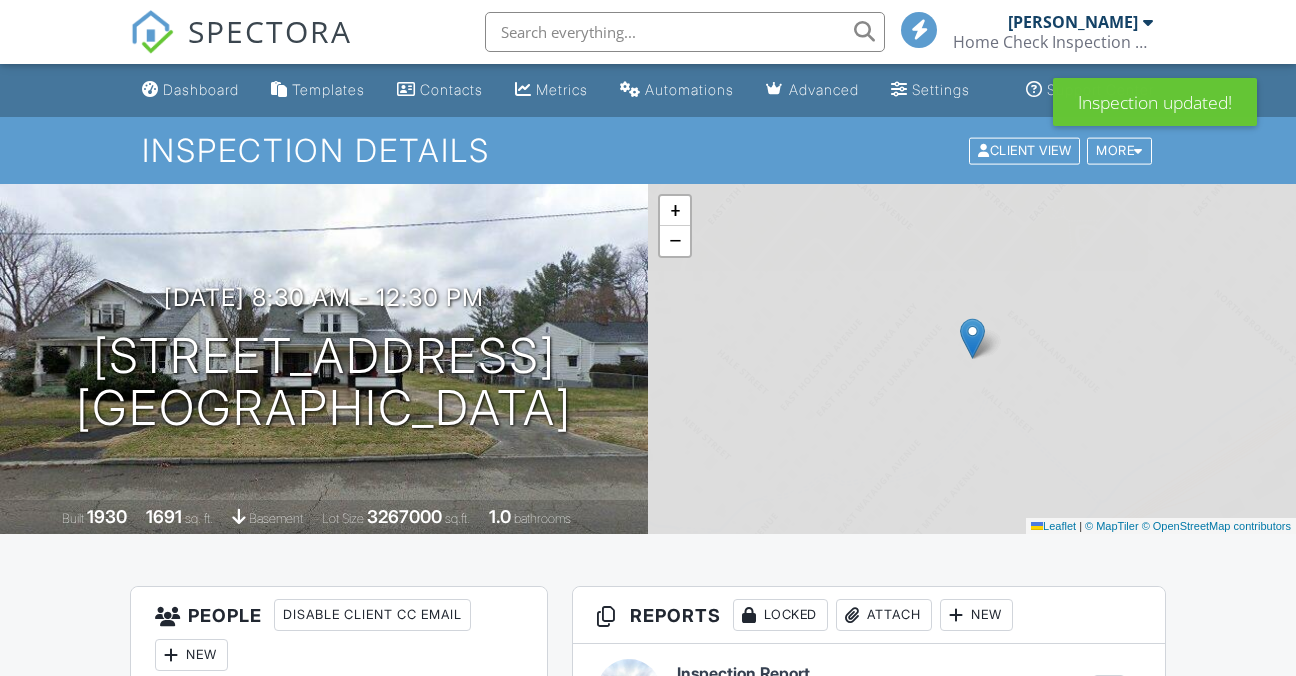 scroll, scrollTop: 0, scrollLeft: 0, axis: both 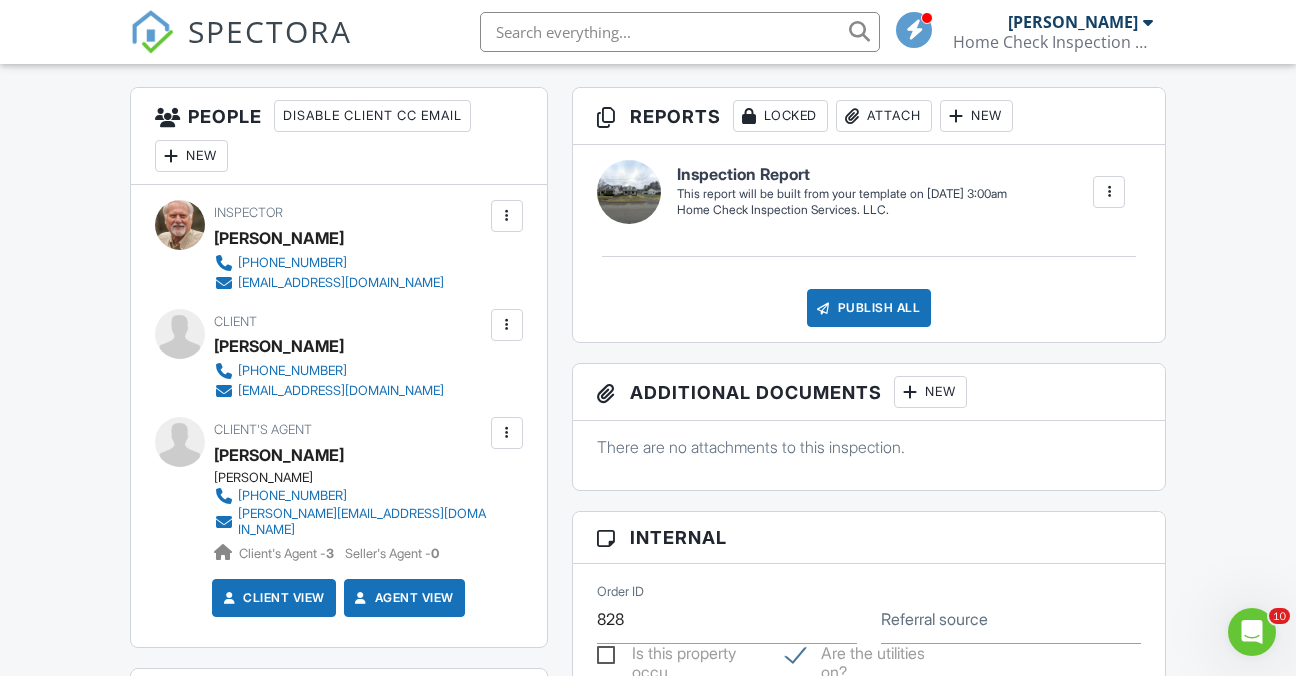 click on "Dashboard
Templates
Contacts
Metrics
Automations
Advanced
Settings
Support Center
Inspection Details
Client View
More
Property Details
Reschedule
Reorder / Copy
Share
Cancel
Delete
Print Order
Convert to V10
Enable Pass on CC Fees
View Change Log
07/16/2025  8:30 am
- 12:30 pm
1003 E Watauga Ave
Johnson City, TN 37601
Built
1930
1691
sq. ft.
basement
Lot Size
3267000
sq.ft.
1.0
bathrooms
+ −  Leaflet   |   © MapTiler   © OpenStreetMap contributors
All emails and texts are disabled for this inspection!
Turn on emails and texts
Turn on and Requeue Notifications
Reports
Locked
Attach
New
Inspection Report" at bounding box center (648, 980) 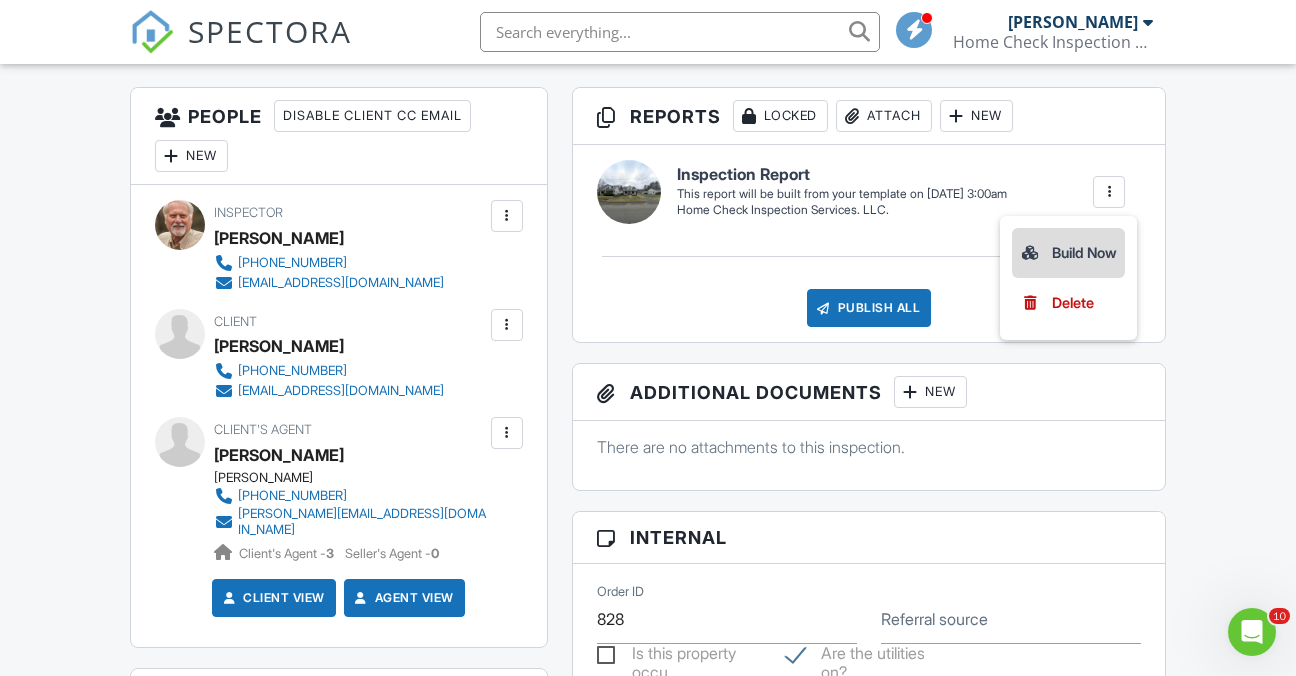 click on "Build Now" at bounding box center (1068, 253) 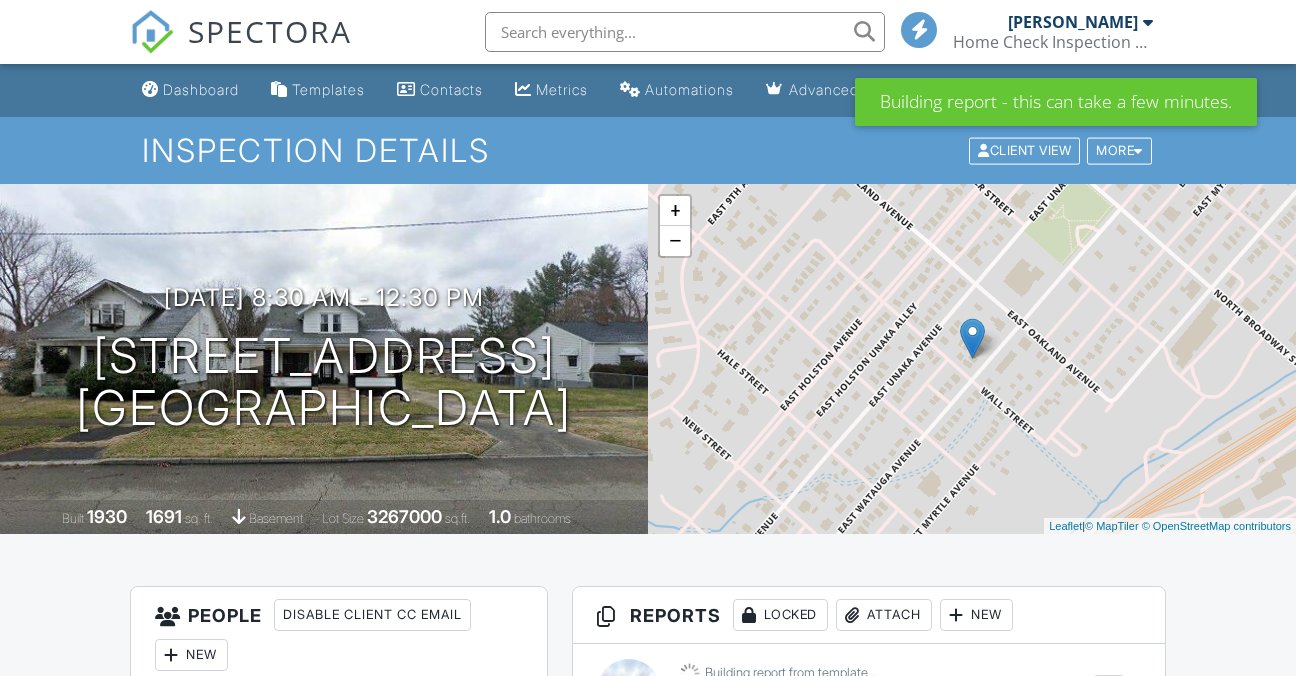 scroll, scrollTop: 0, scrollLeft: 0, axis: both 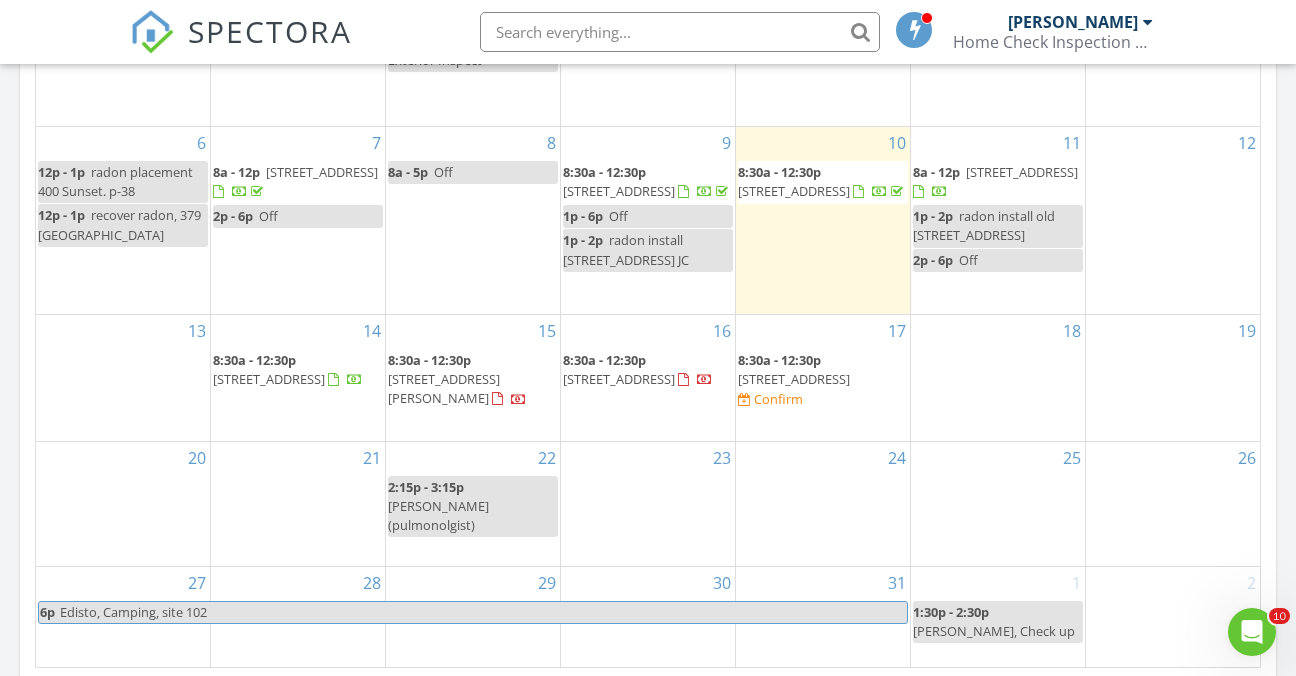 click on "[STREET_ADDRESS]" at bounding box center (619, 379) 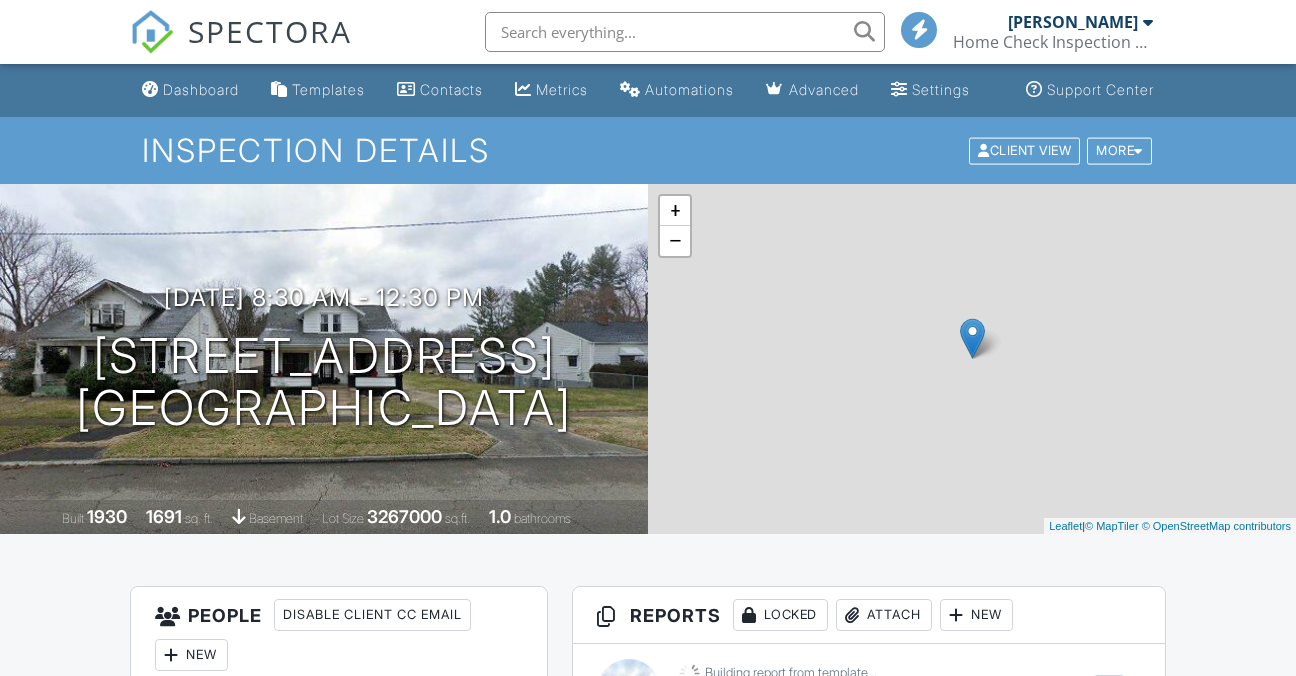 scroll, scrollTop: 0, scrollLeft: 0, axis: both 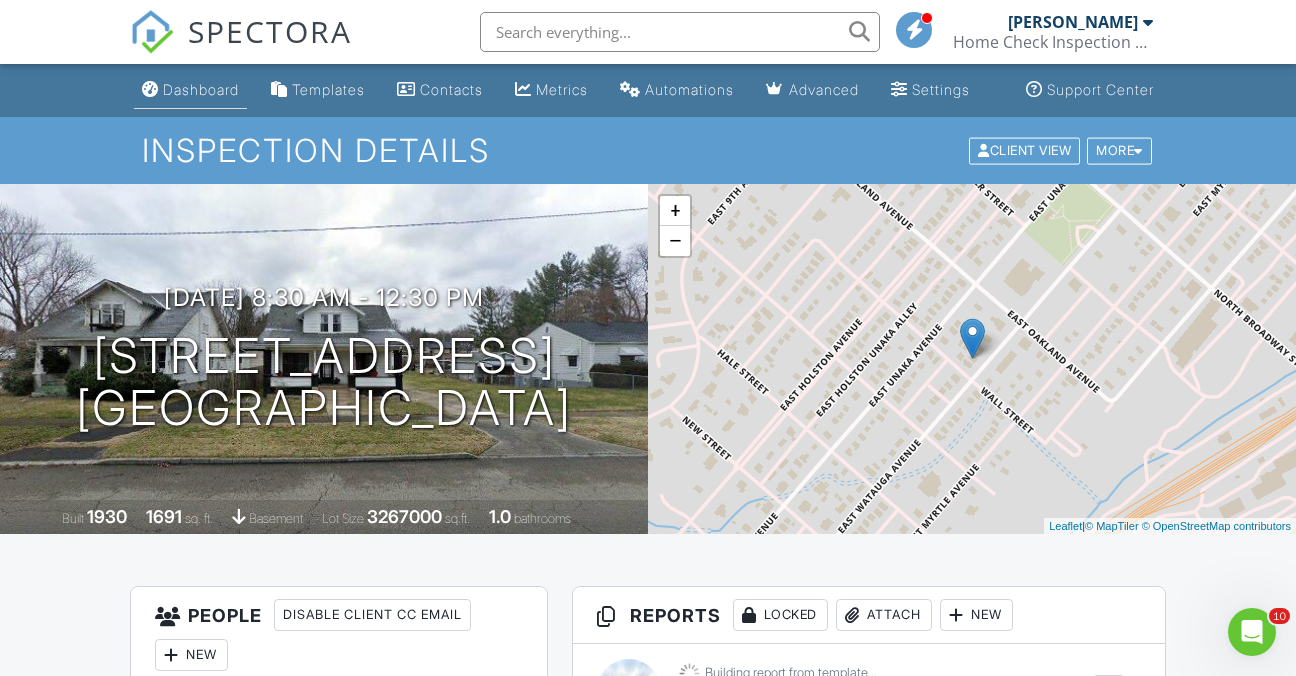click on "Dashboard" at bounding box center [201, 89] 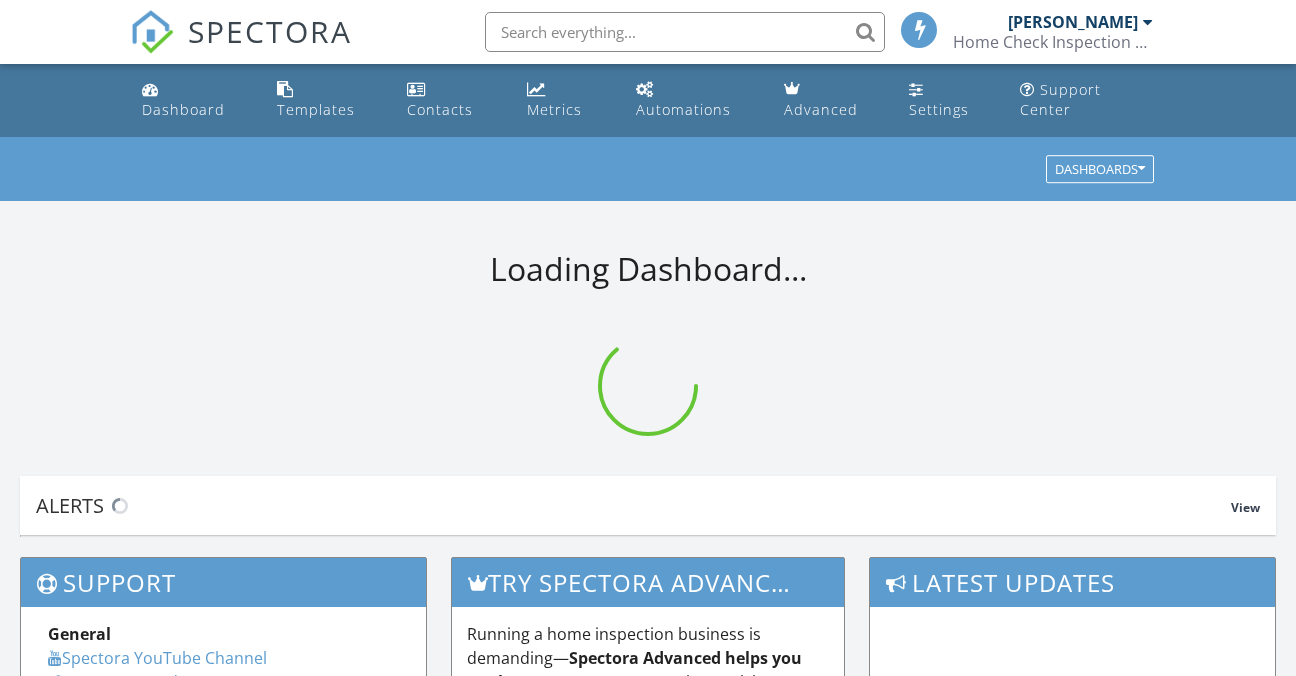 scroll, scrollTop: 0, scrollLeft: 0, axis: both 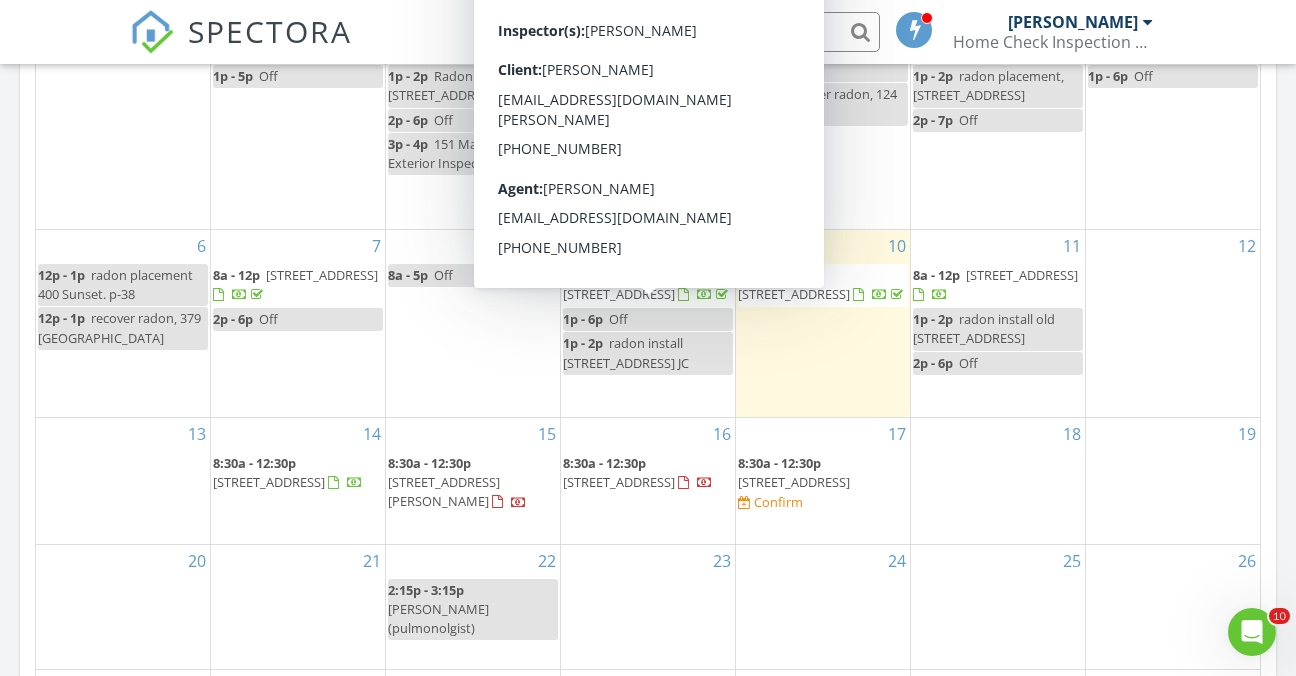 click on "3
10a - 11a
exterior inspection Whispering Ridges
1p - 2p
Recover radon, 124 Golden Rod" at bounding box center [823, 108] 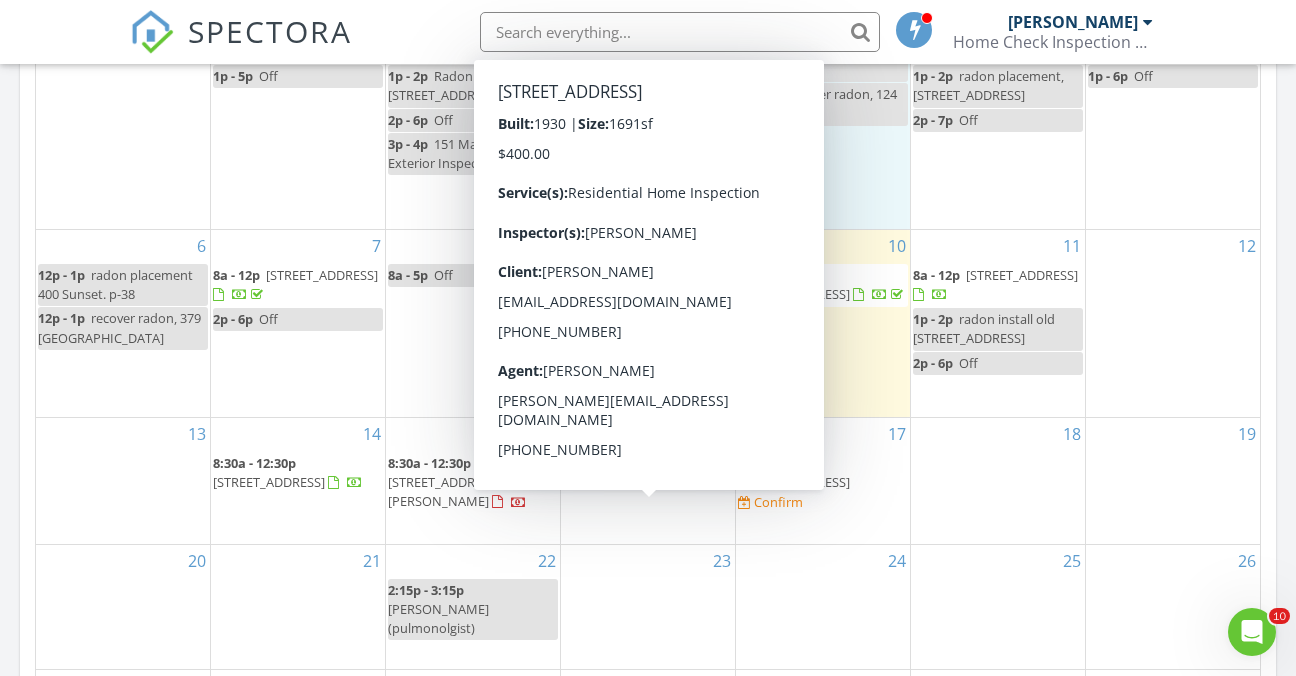 click on "16
8:30a - 12:30p
1003 E Watauga Ave, Johnson City 37601" at bounding box center (648, 481) 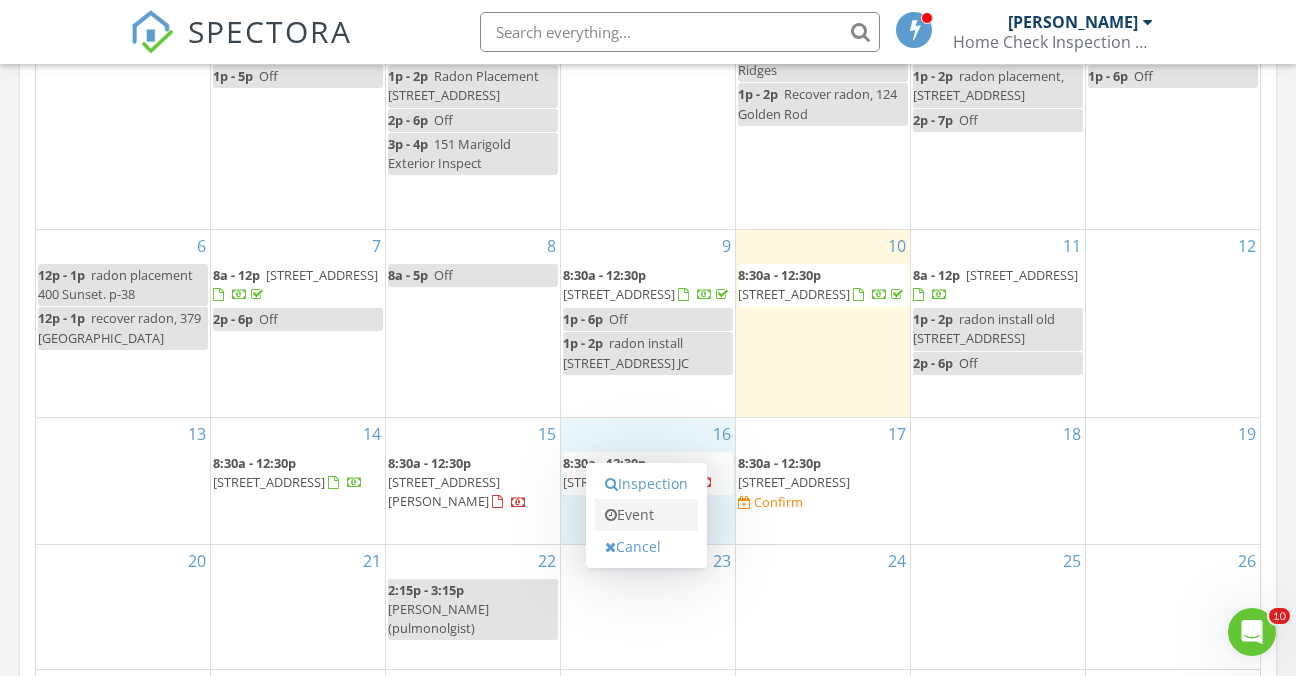 click on "Event" at bounding box center (646, 515) 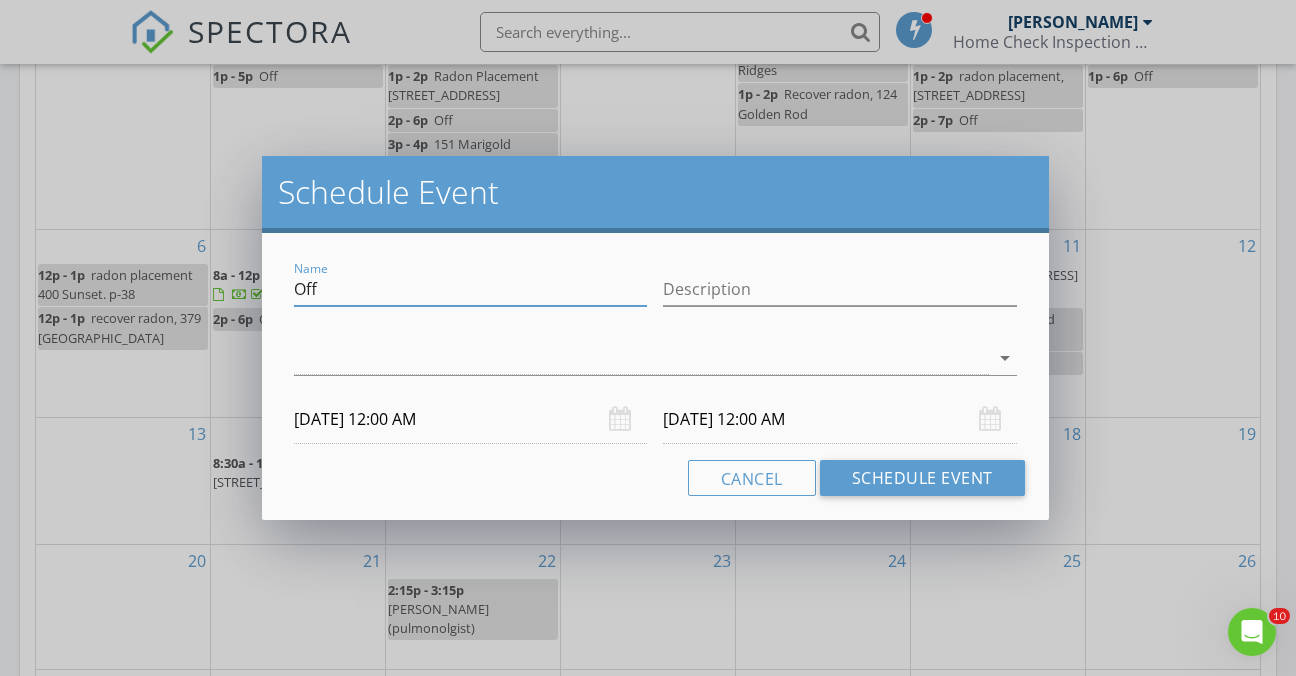 drag, startPoint x: 326, startPoint y: 281, endPoint x: 285, endPoint y: 279, distance: 41.04875 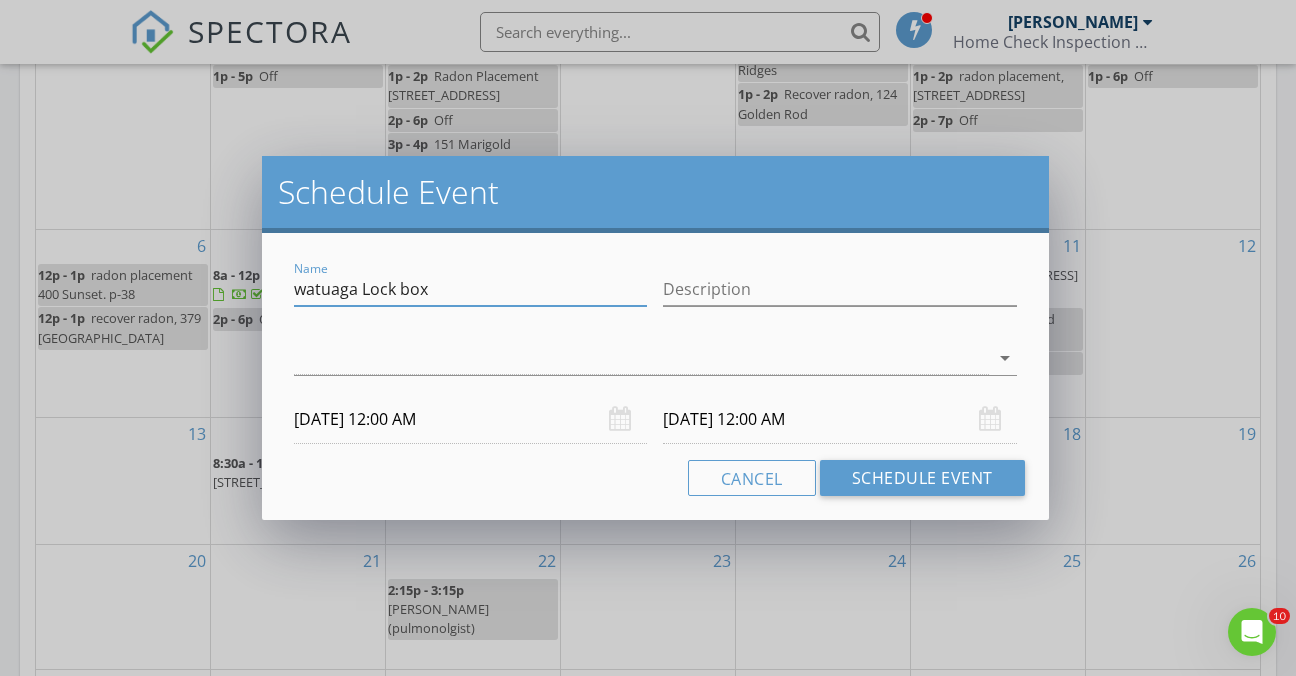 click on "watuaga Lock box" at bounding box center [470, 289] 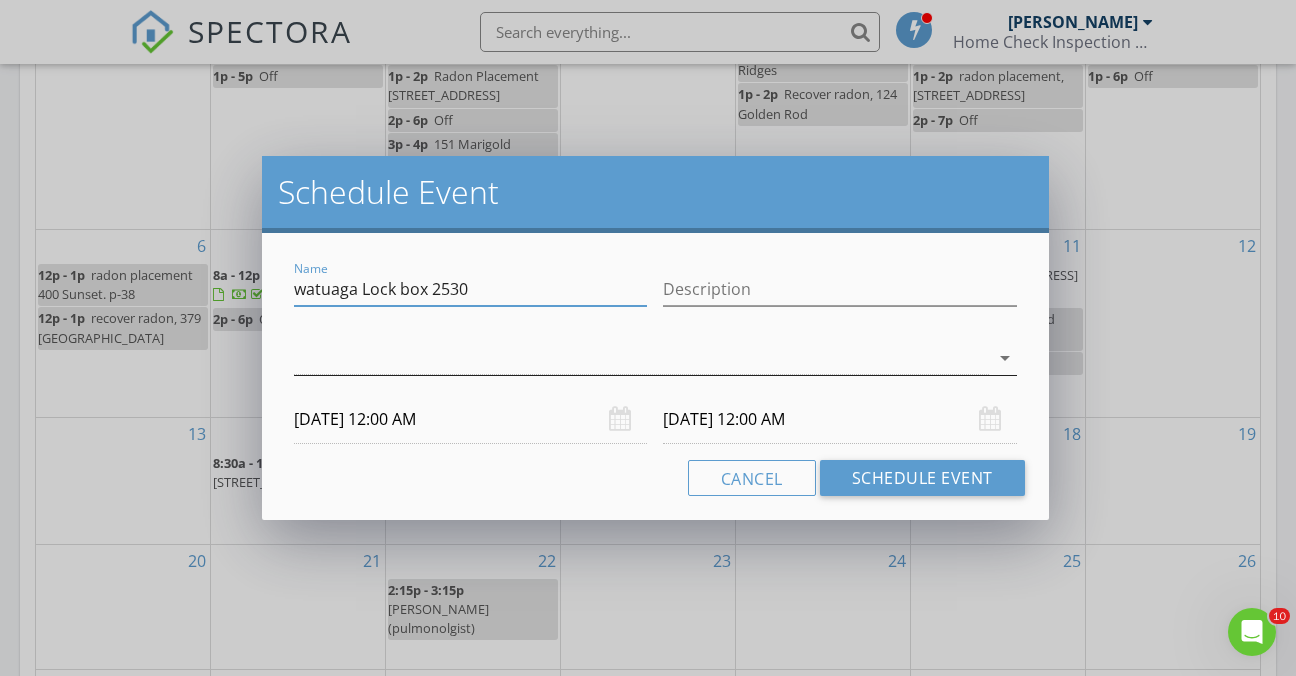 type on "watuaga Lock box 2530" 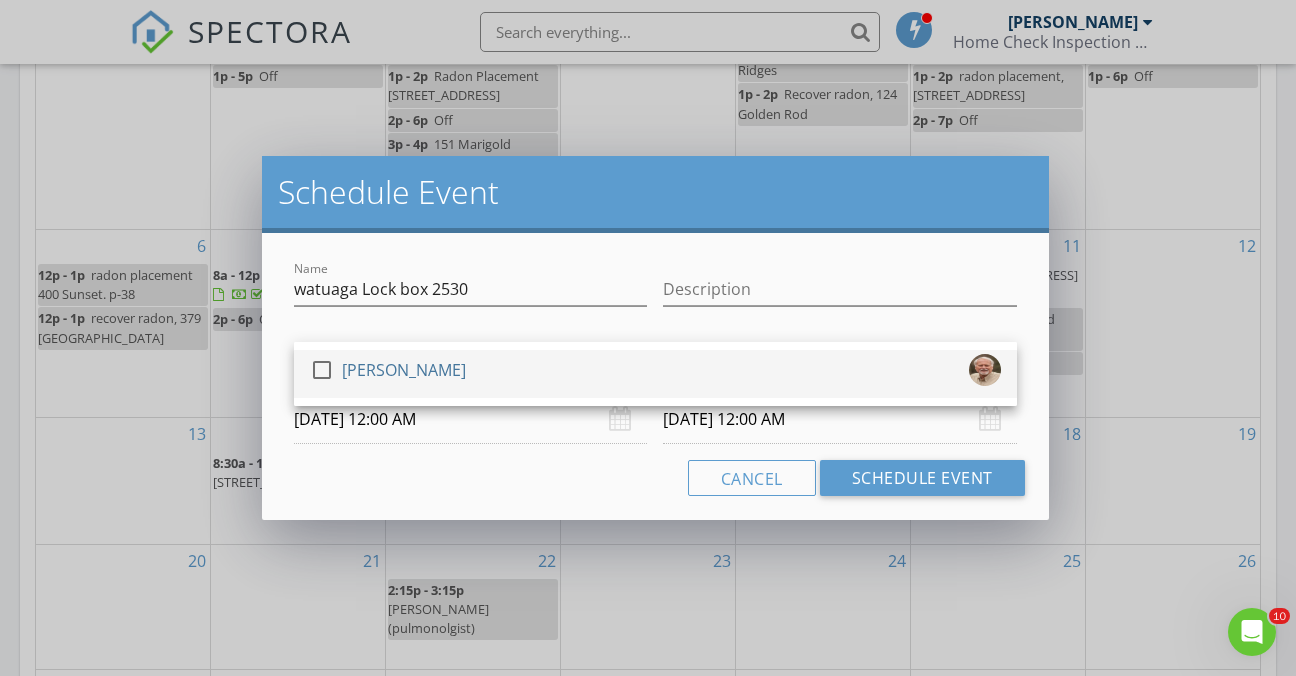 click at bounding box center [322, 370] 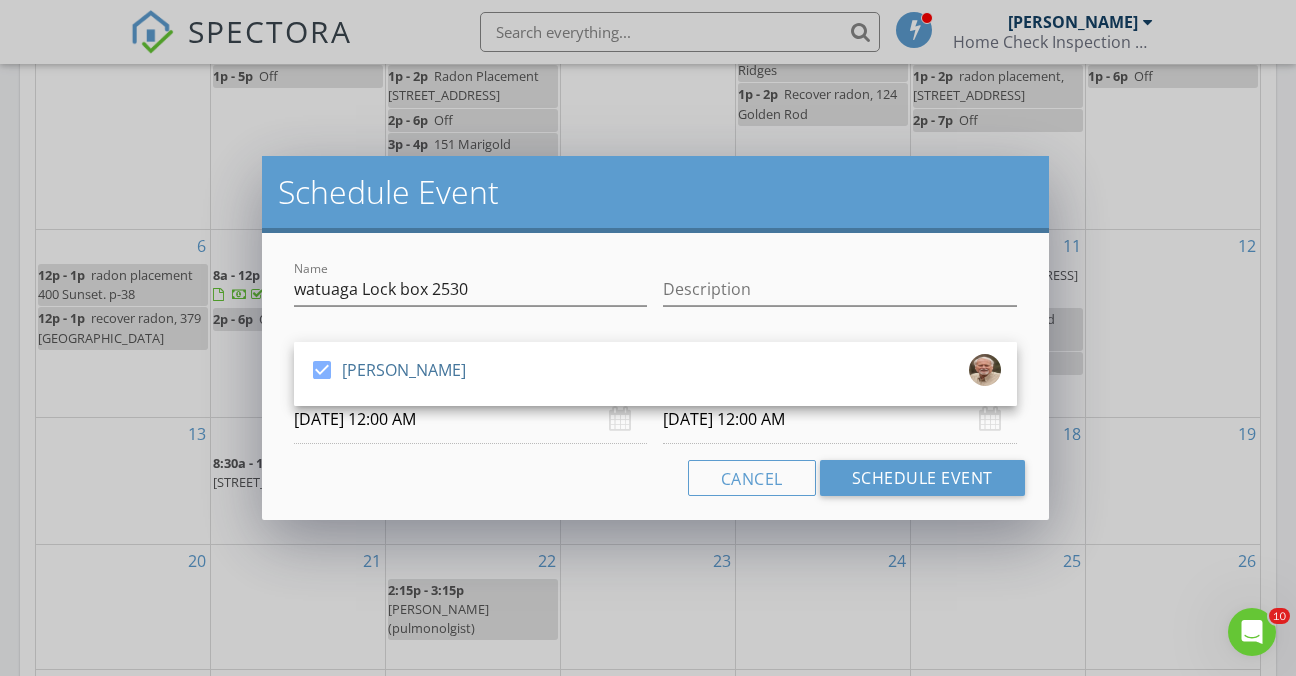 click on "07/16/2025 12:00 AM" at bounding box center (470, 419) 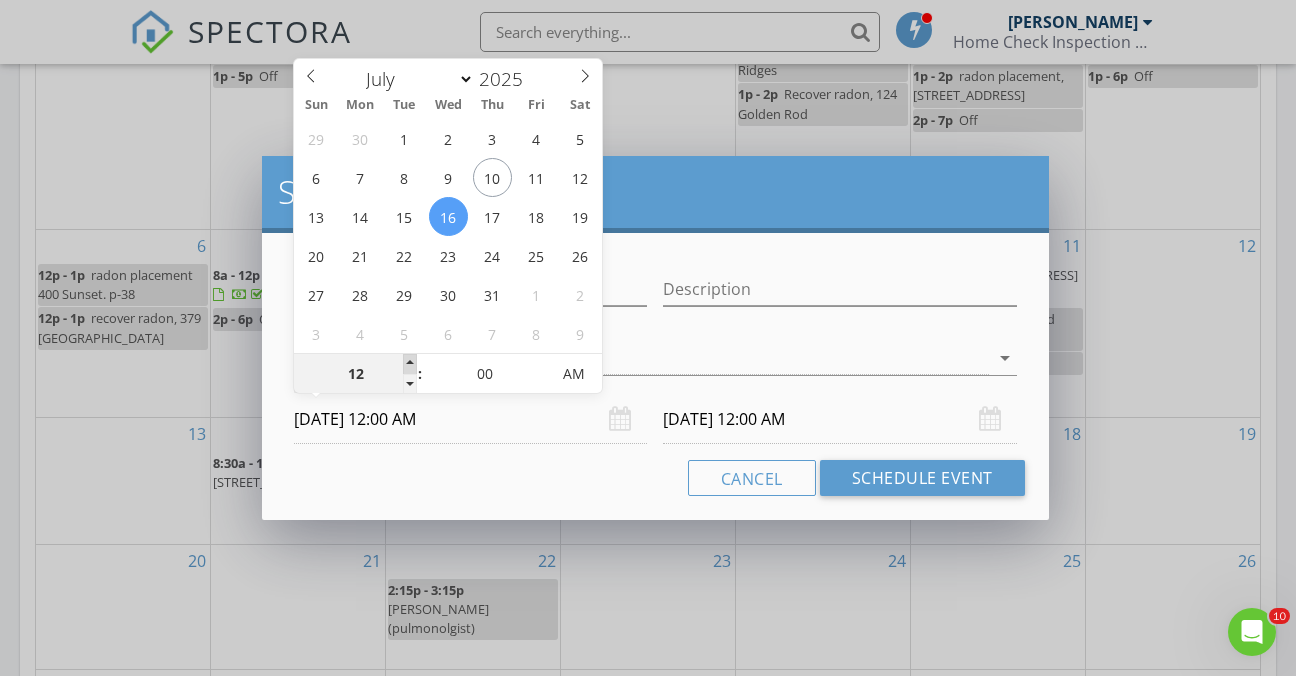 type on "01" 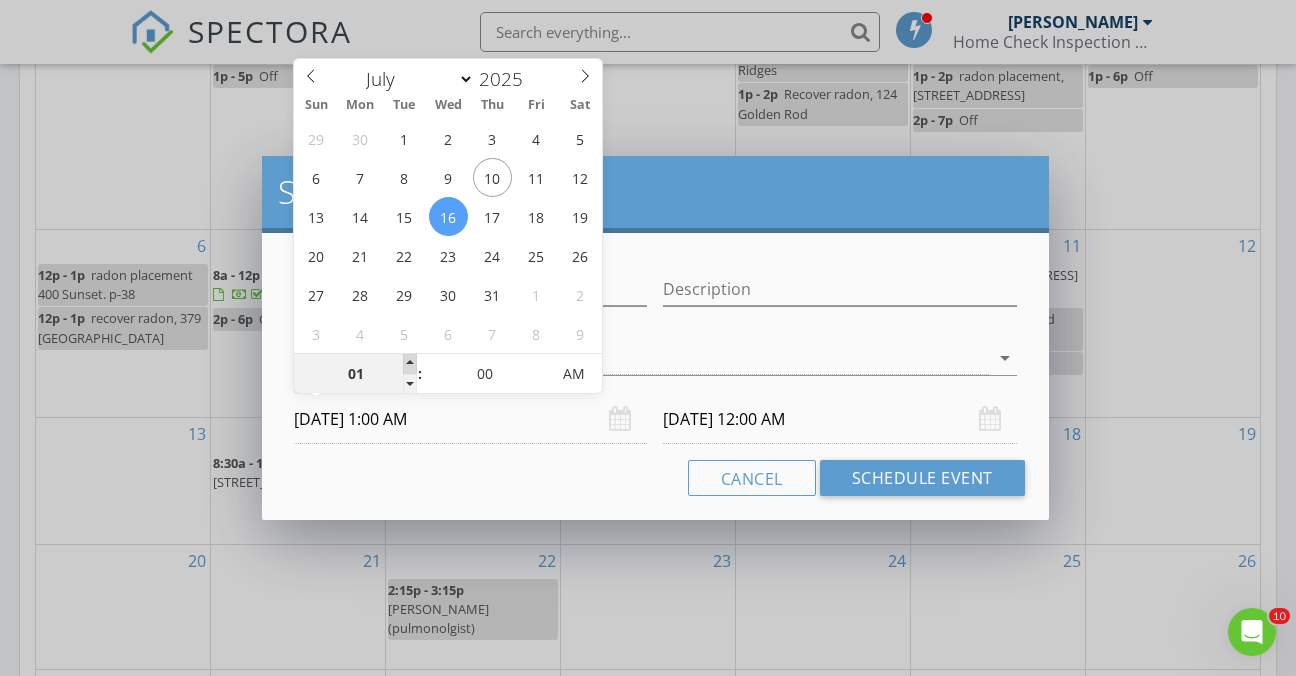 click at bounding box center [410, 364] 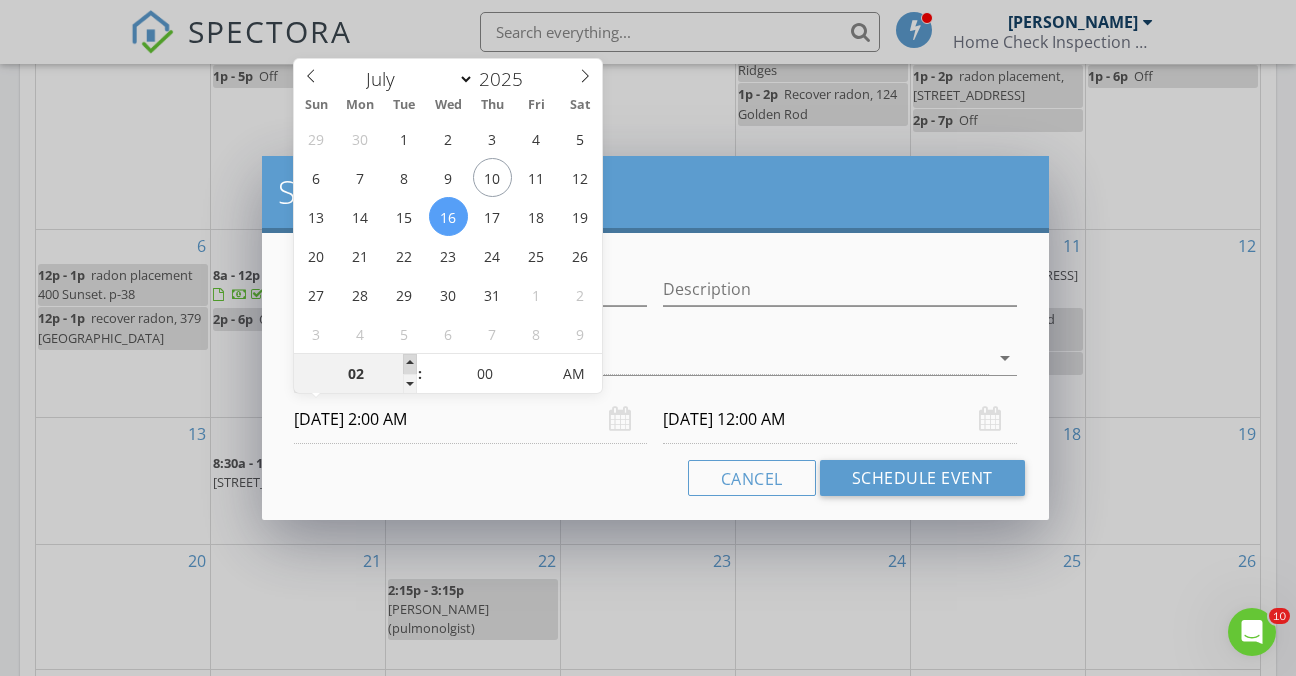 click at bounding box center (410, 364) 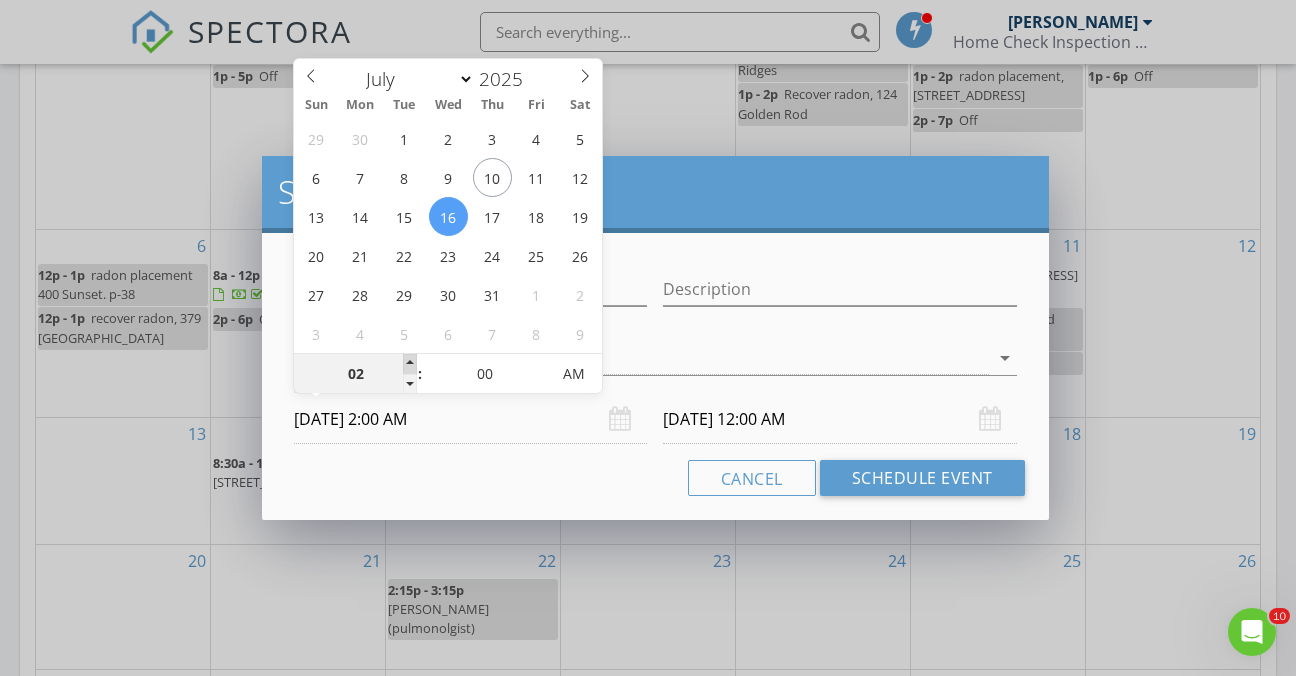type on "03" 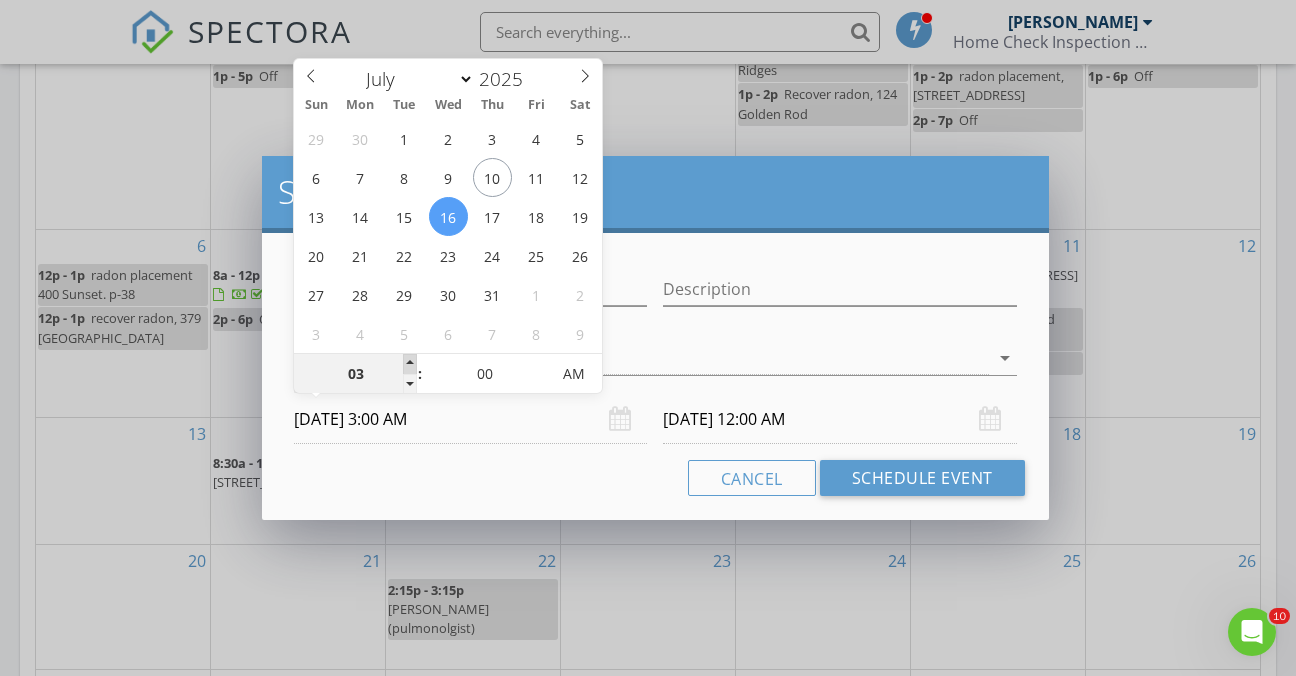click at bounding box center (410, 364) 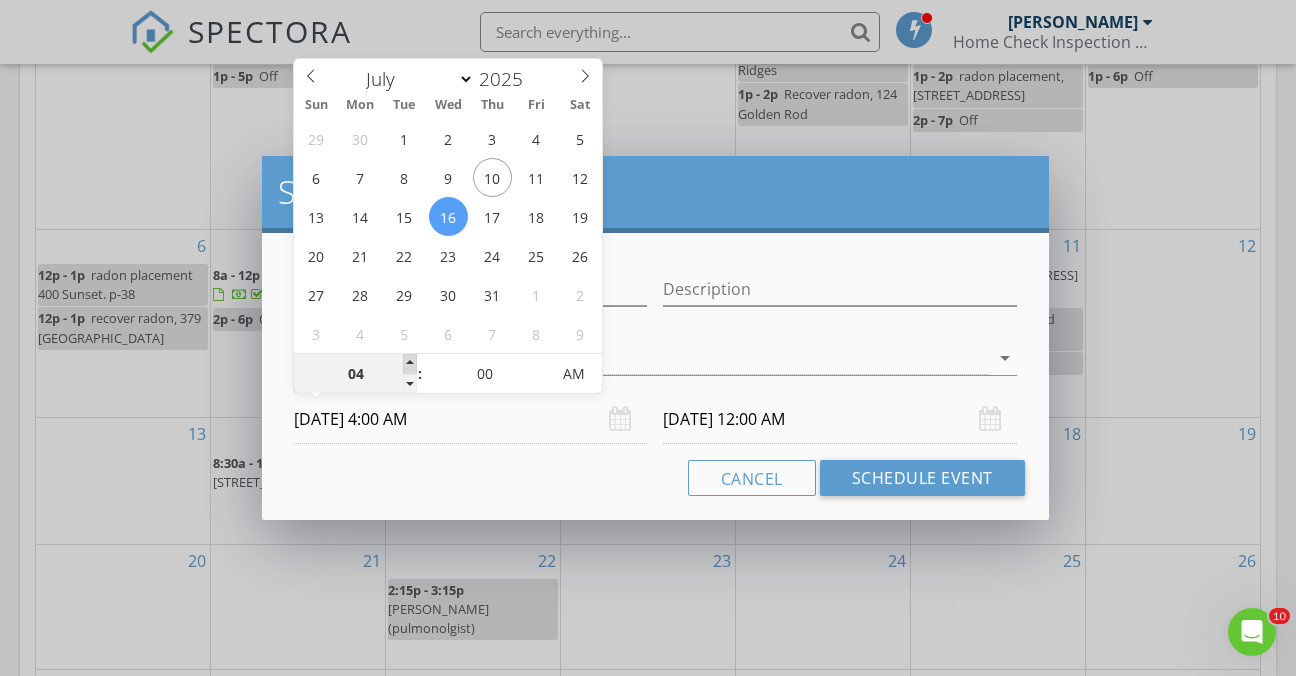 click at bounding box center [410, 364] 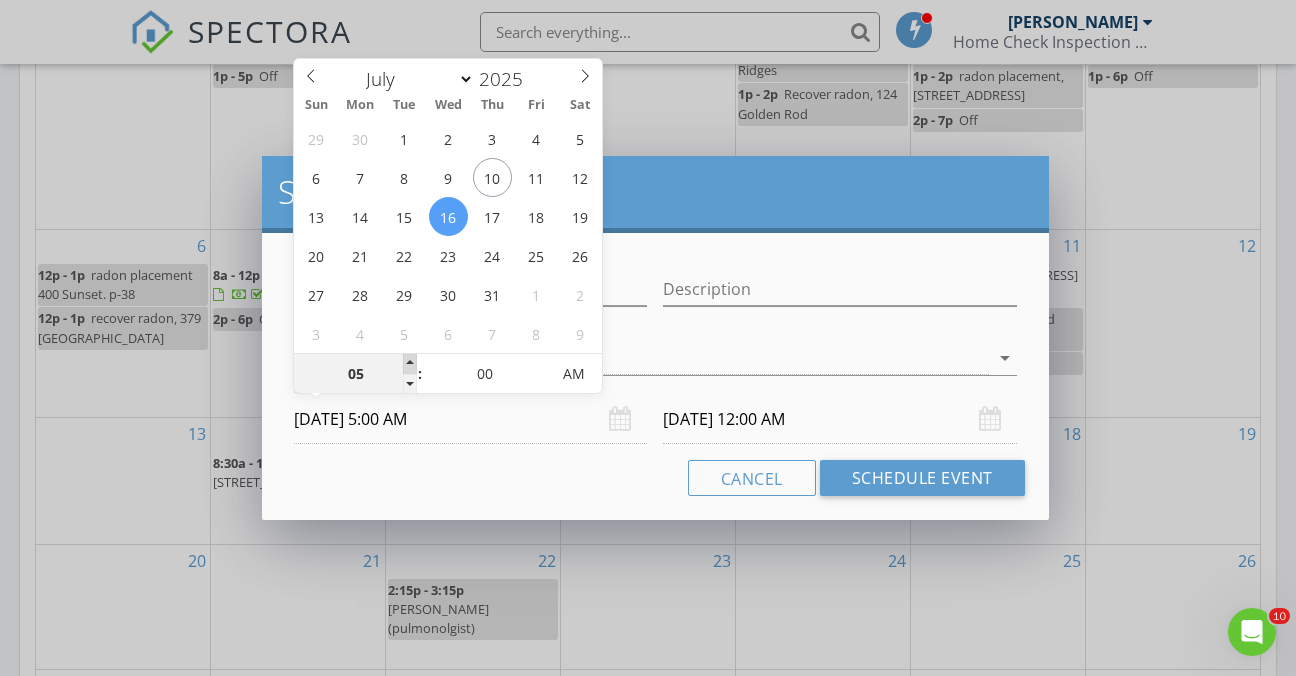 click at bounding box center [410, 364] 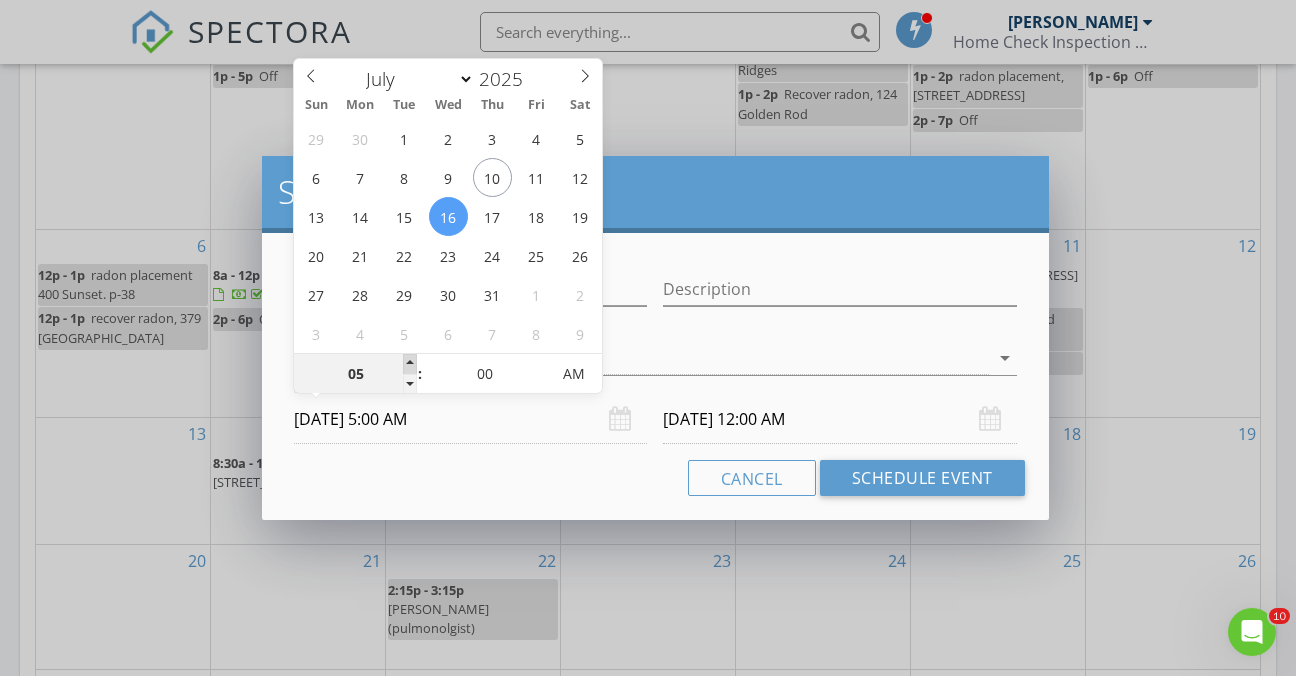 type on "06" 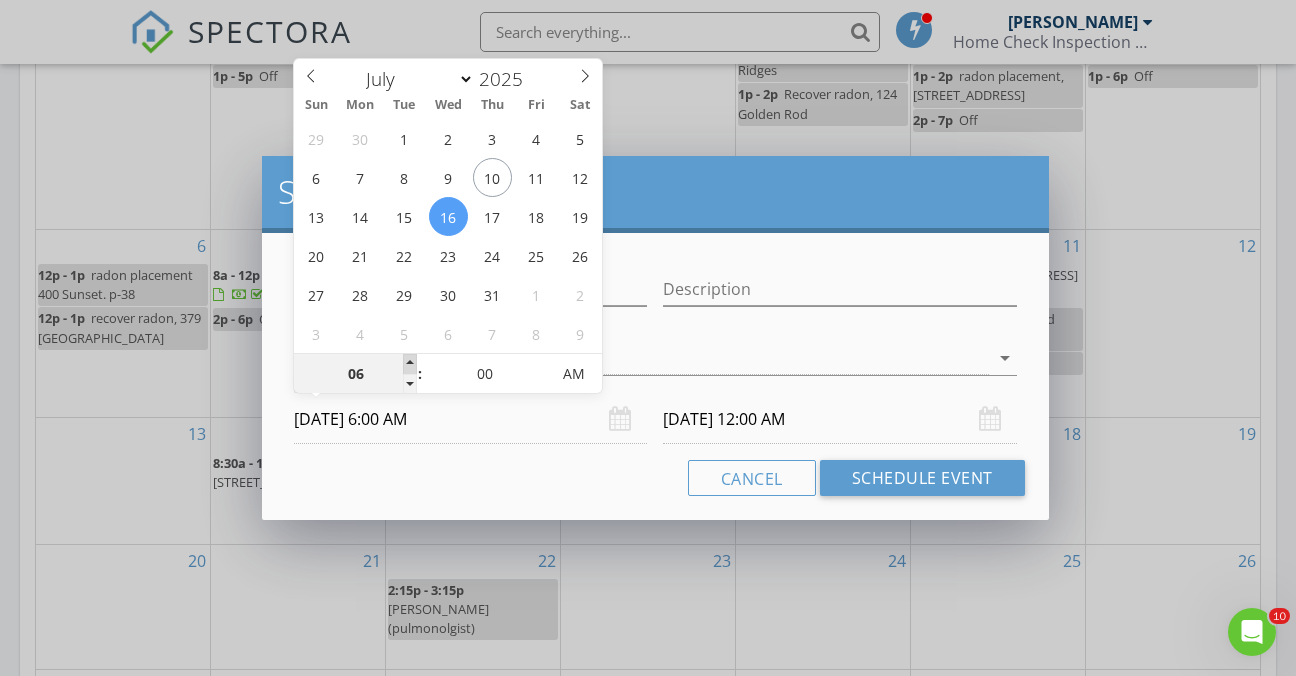 click at bounding box center (410, 364) 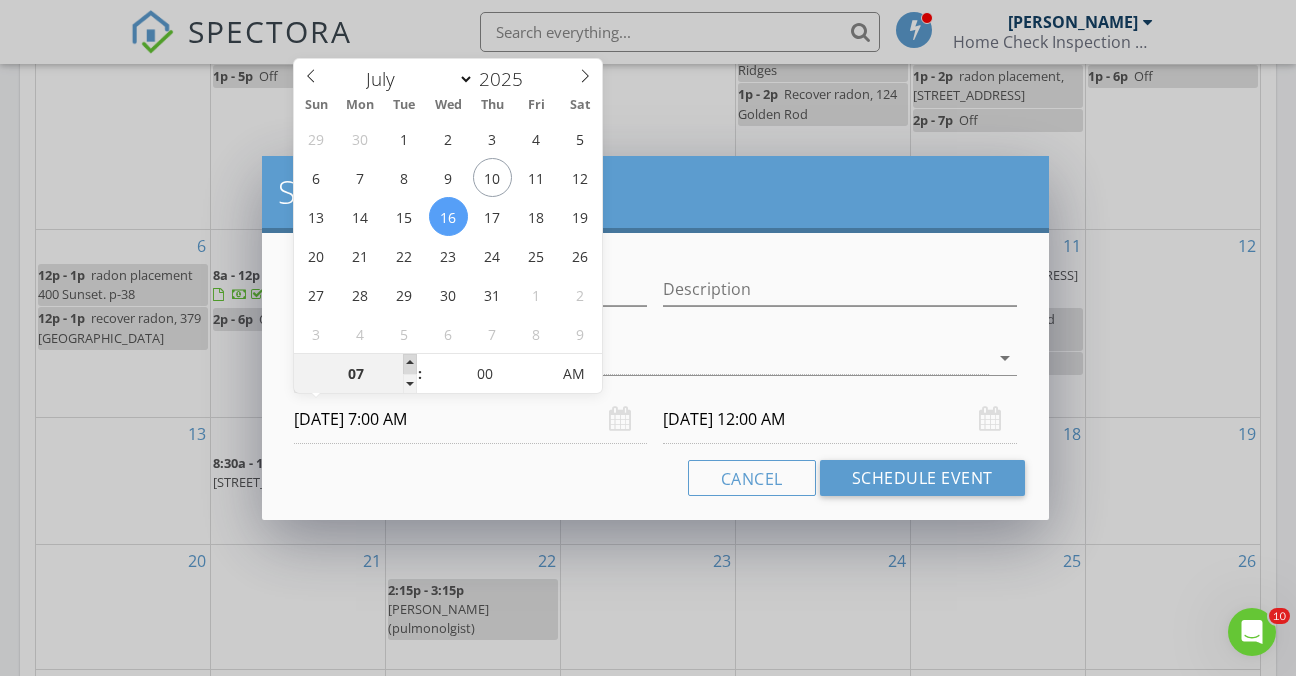 click at bounding box center (410, 364) 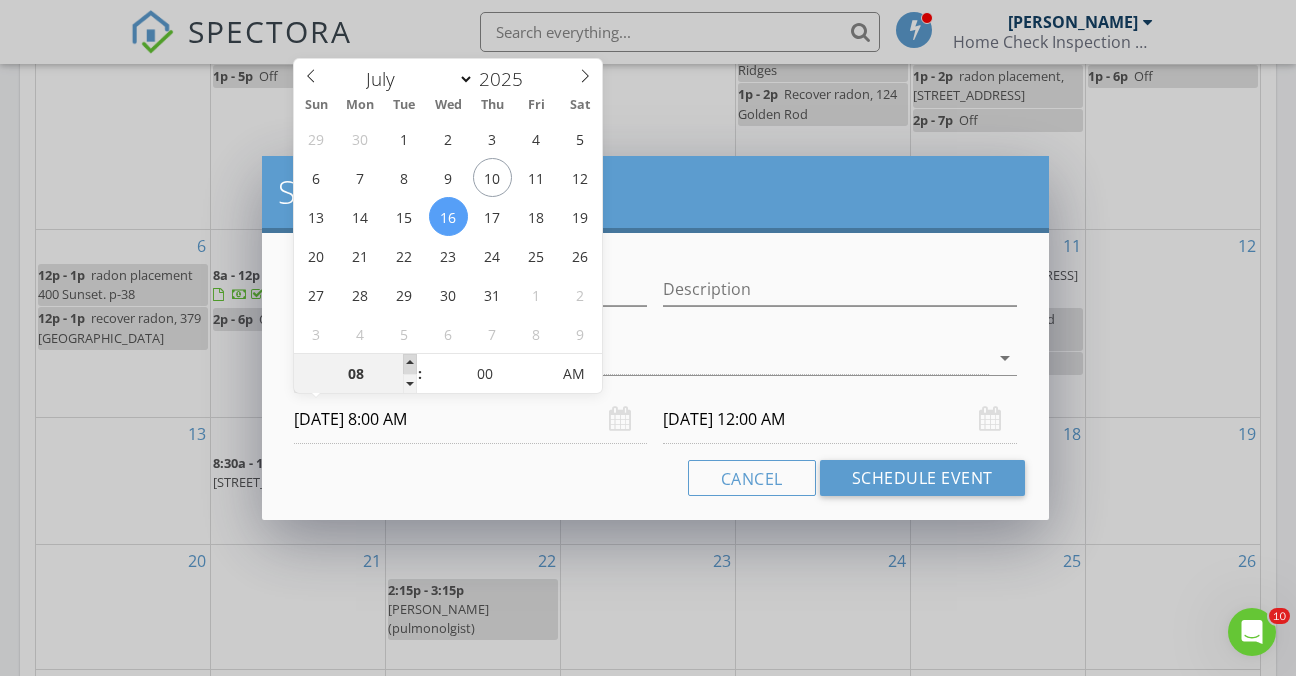 click at bounding box center [410, 364] 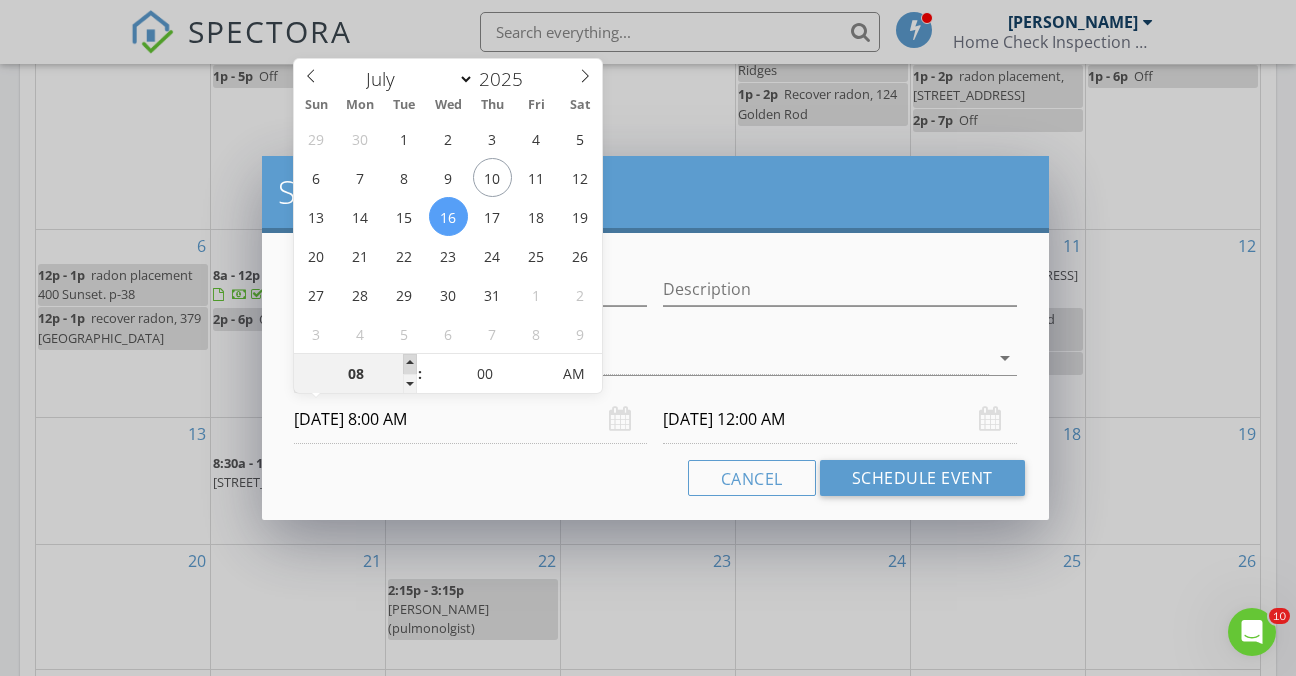 type on "09" 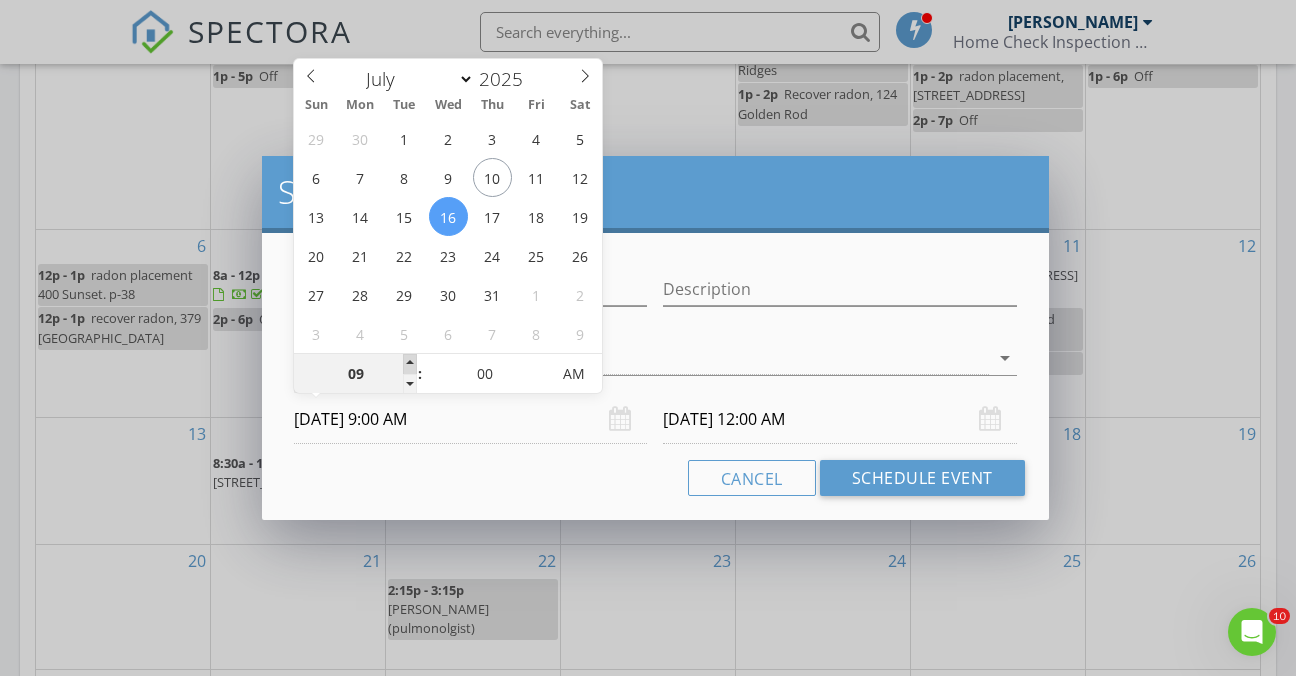 click at bounding box center (410, 364) 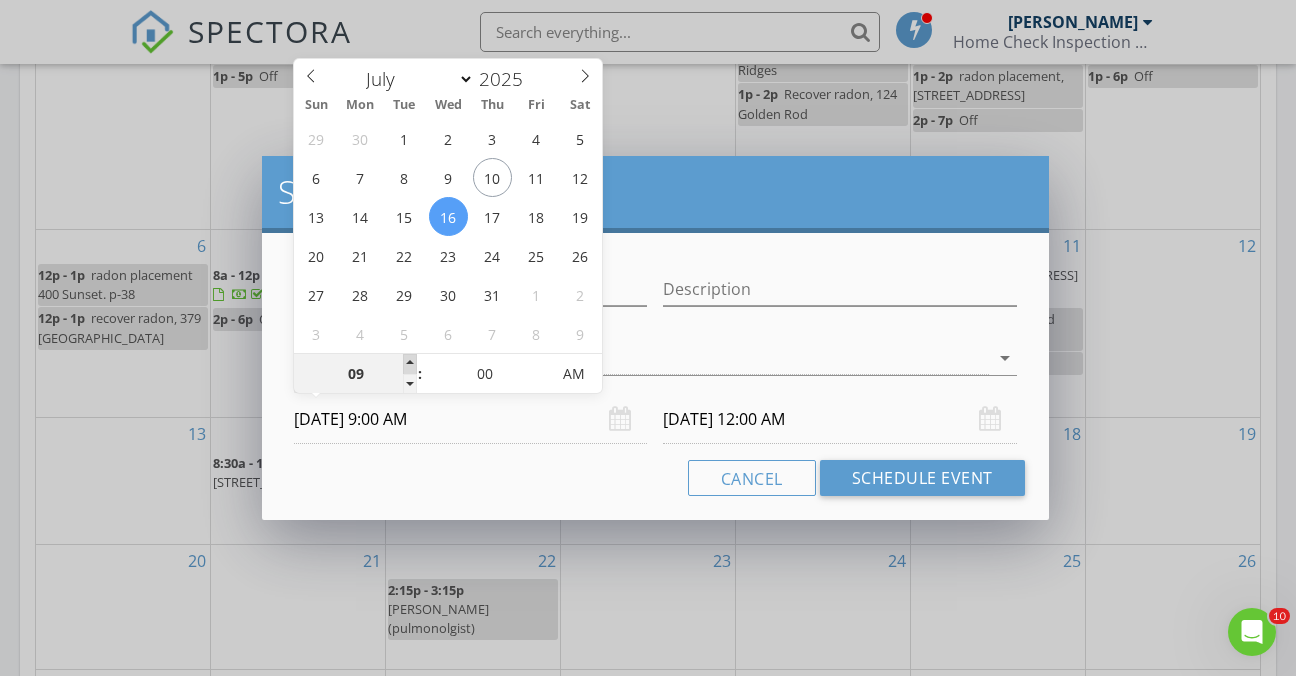 type on "09" 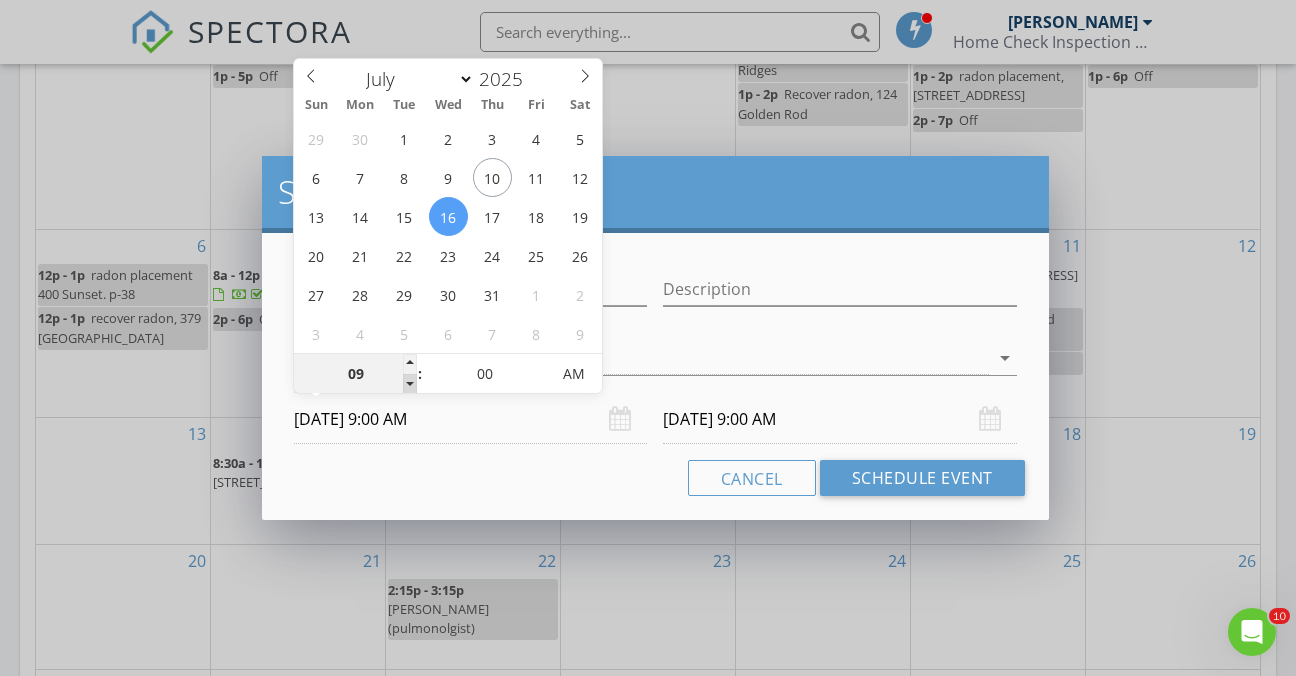 type on "08" 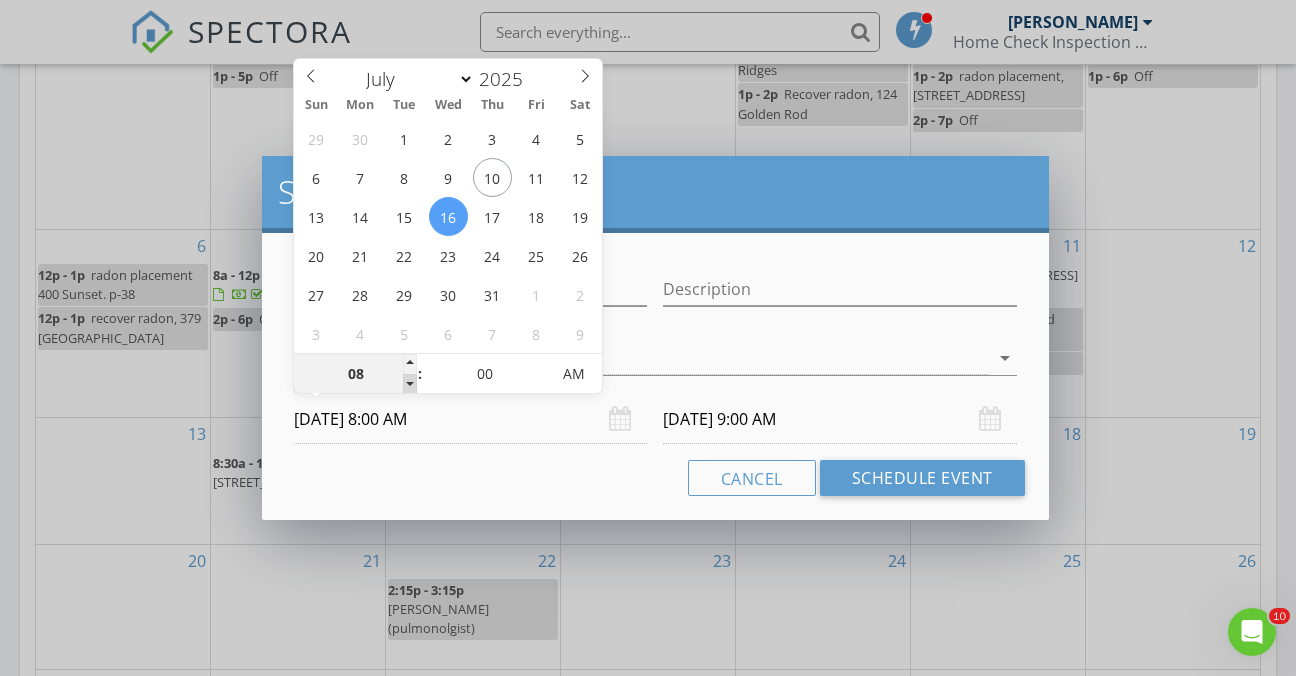 click at bounding box center [410, 384] 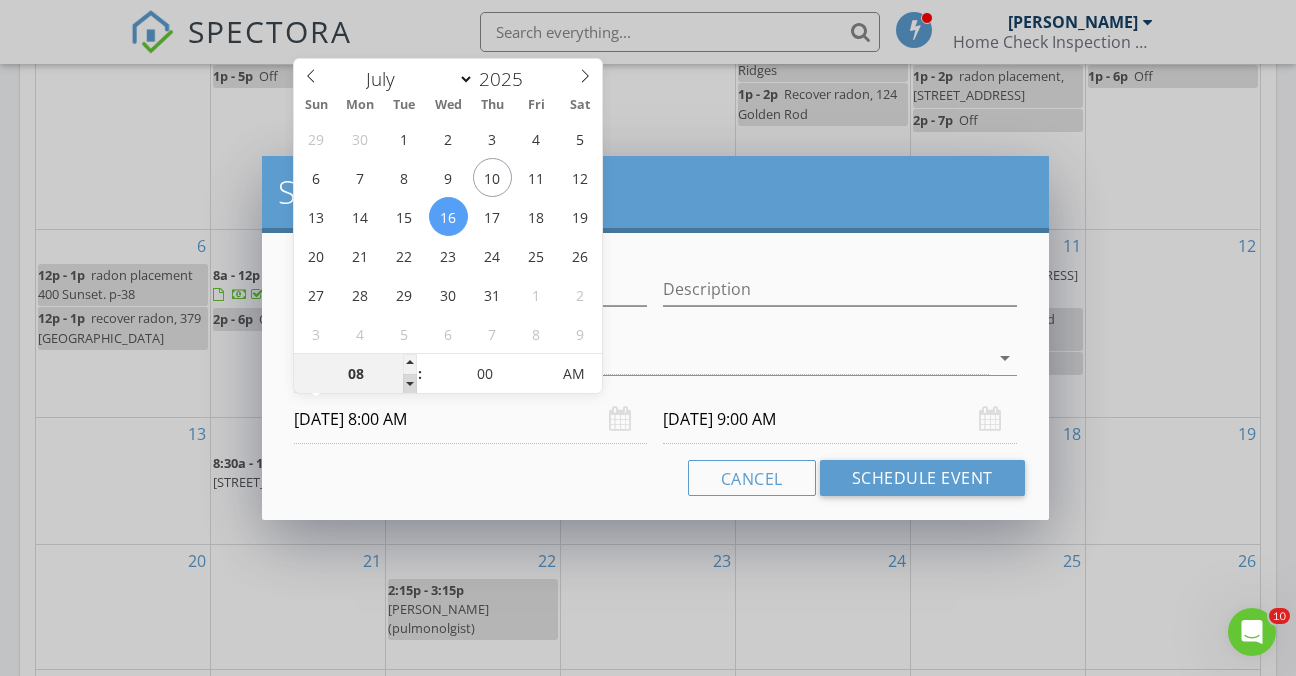 type on "08" 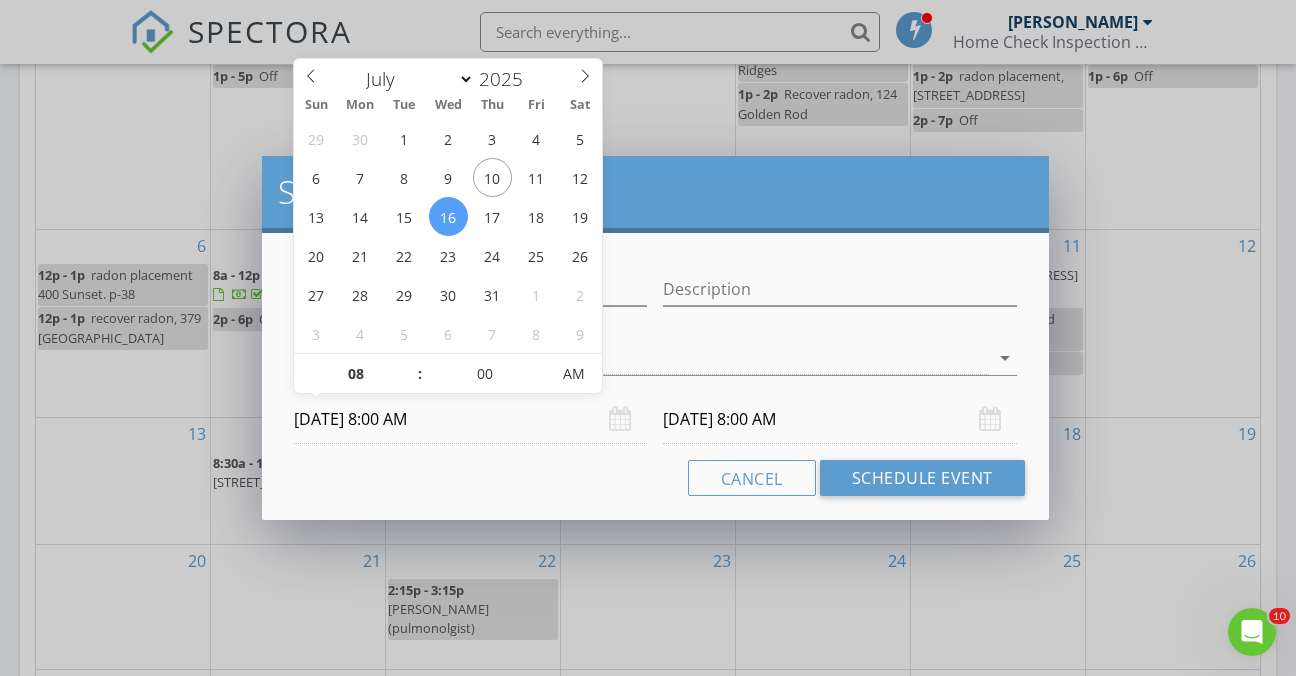 click on "07/17/2025 8:00 AM" at bounding box center [839, 419] 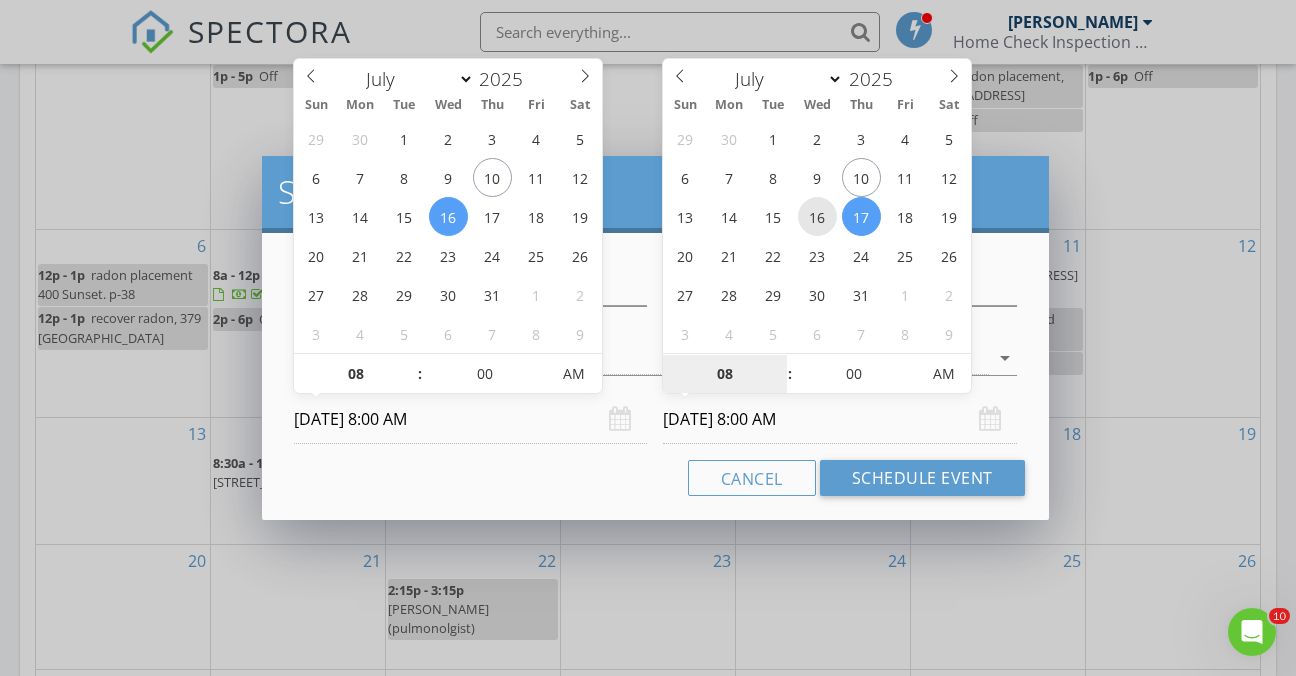 type on "07/16/2025 8:00 AM" 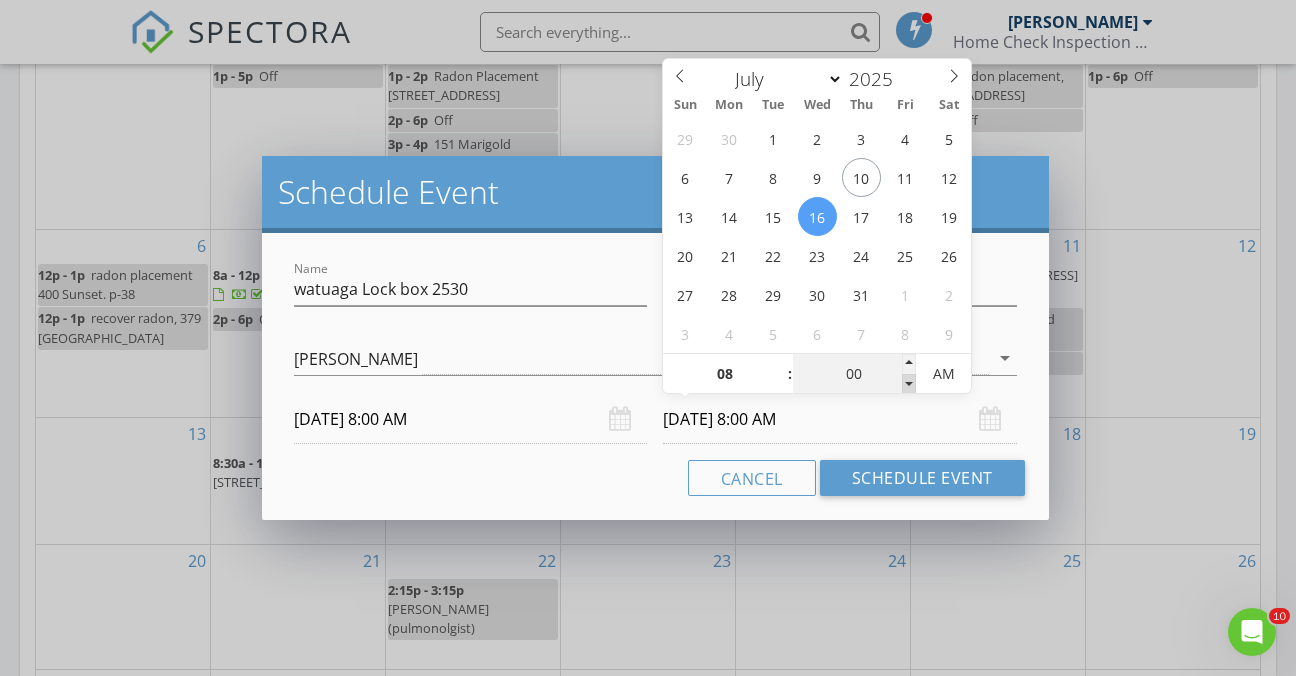 type on "07" 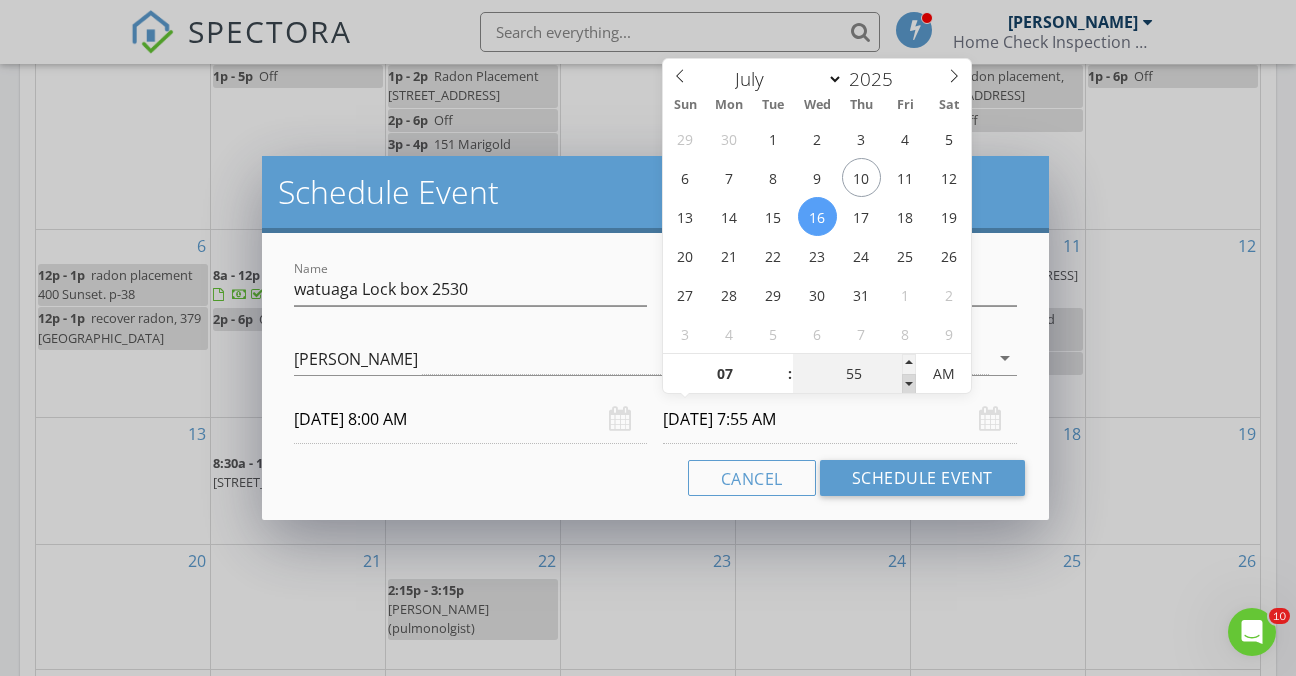 click at bounding box center (909, 384) 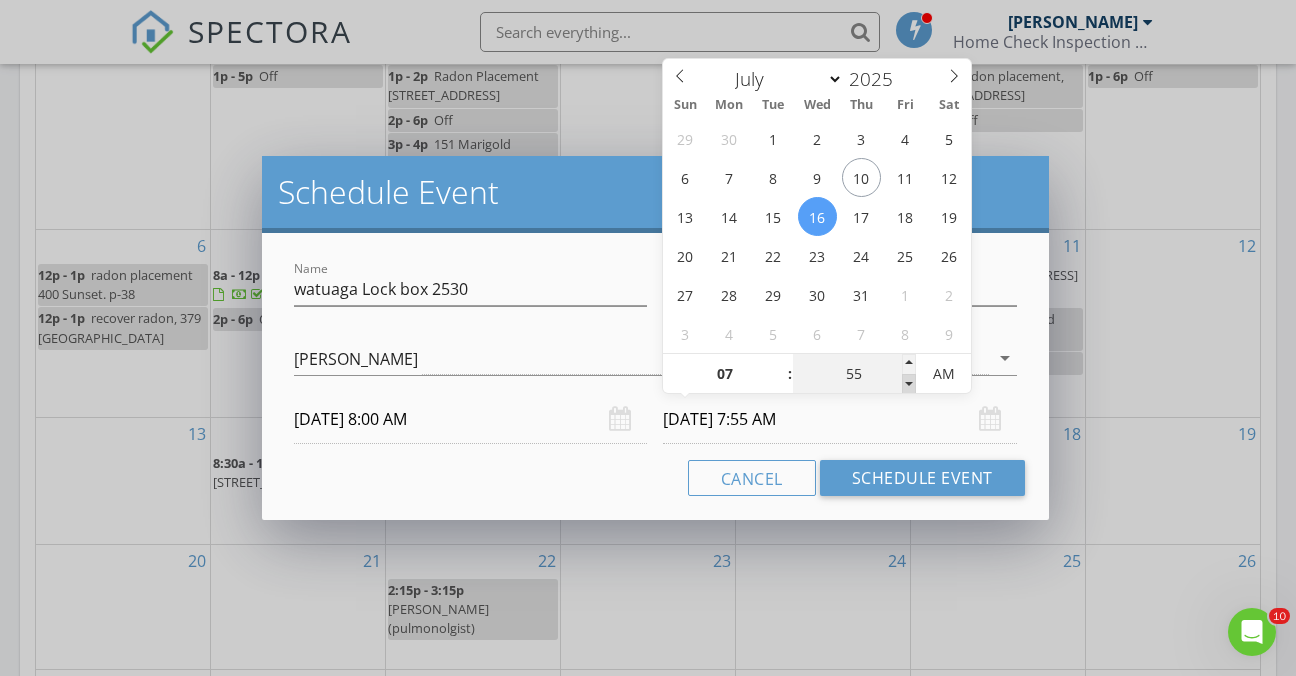 type on "50" 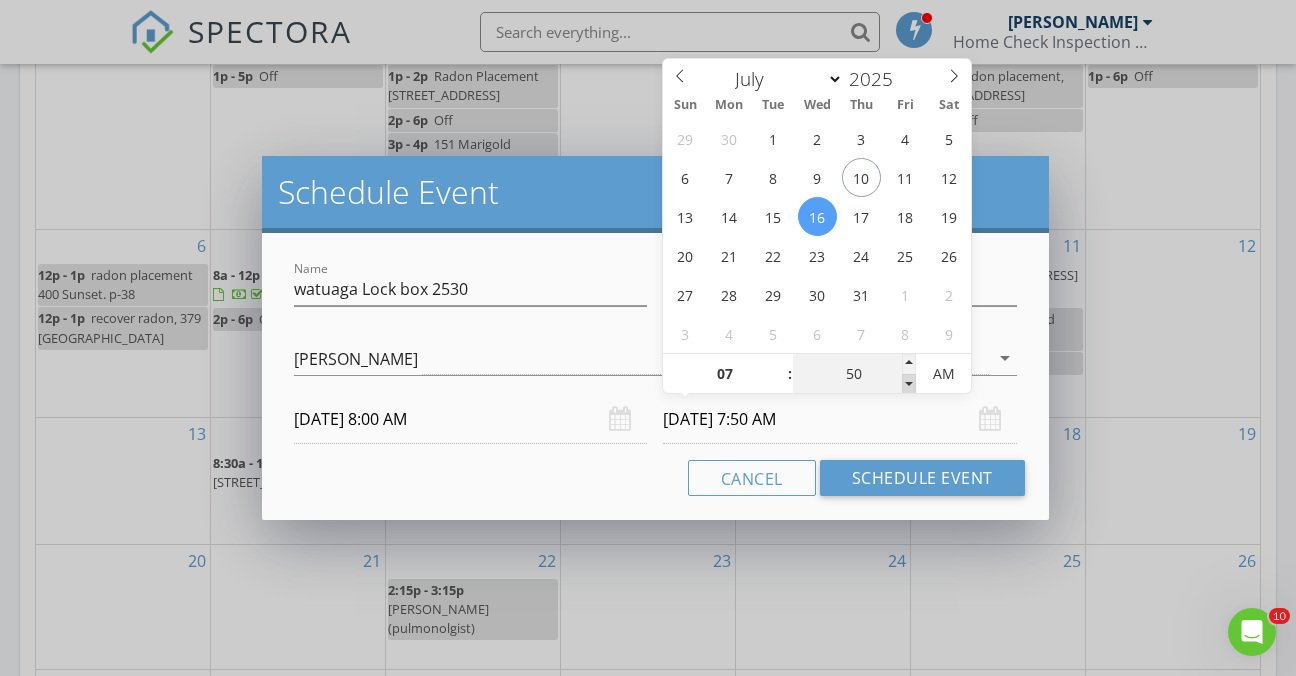 click at bounding box center [909, 384] 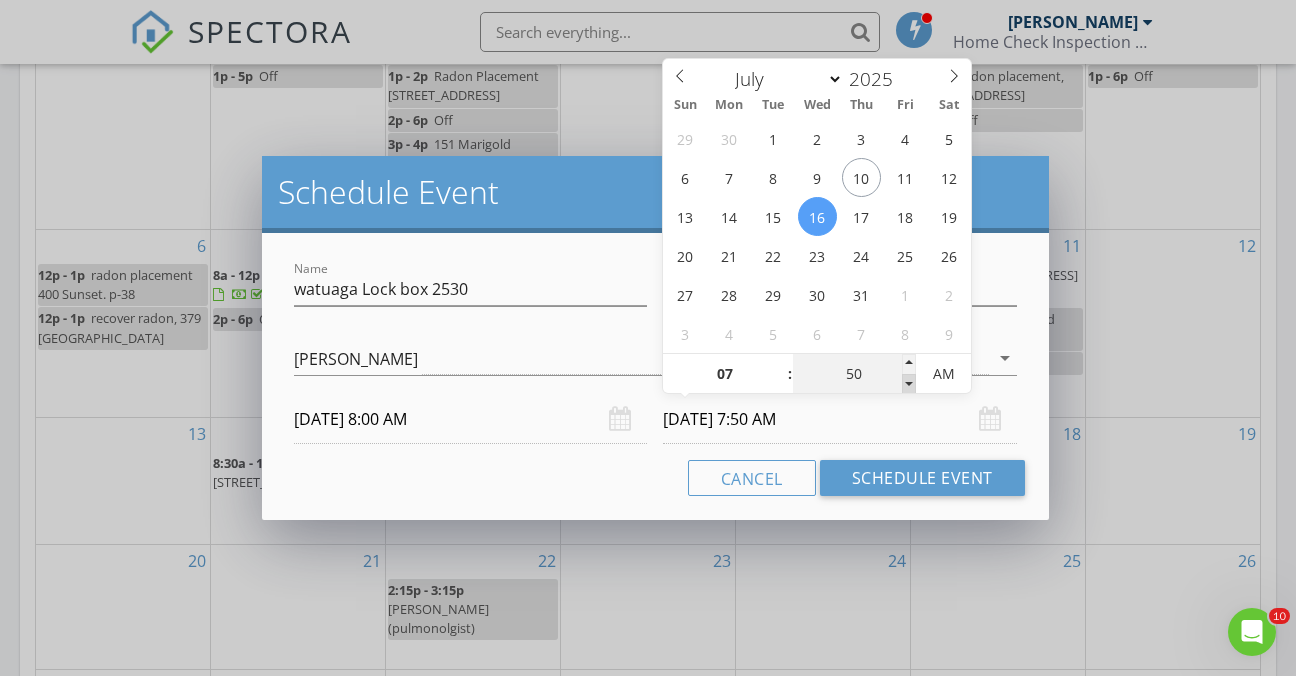 type on "45" 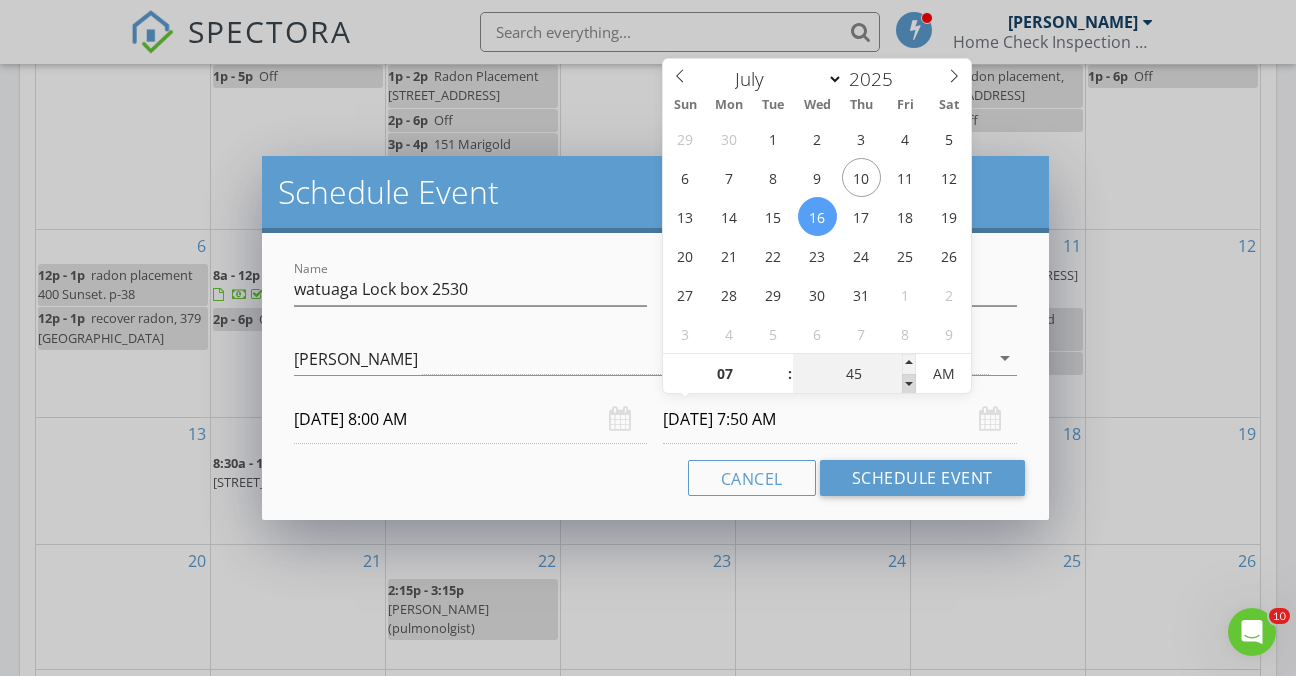 type on "07/16/2025 7:45 AM" 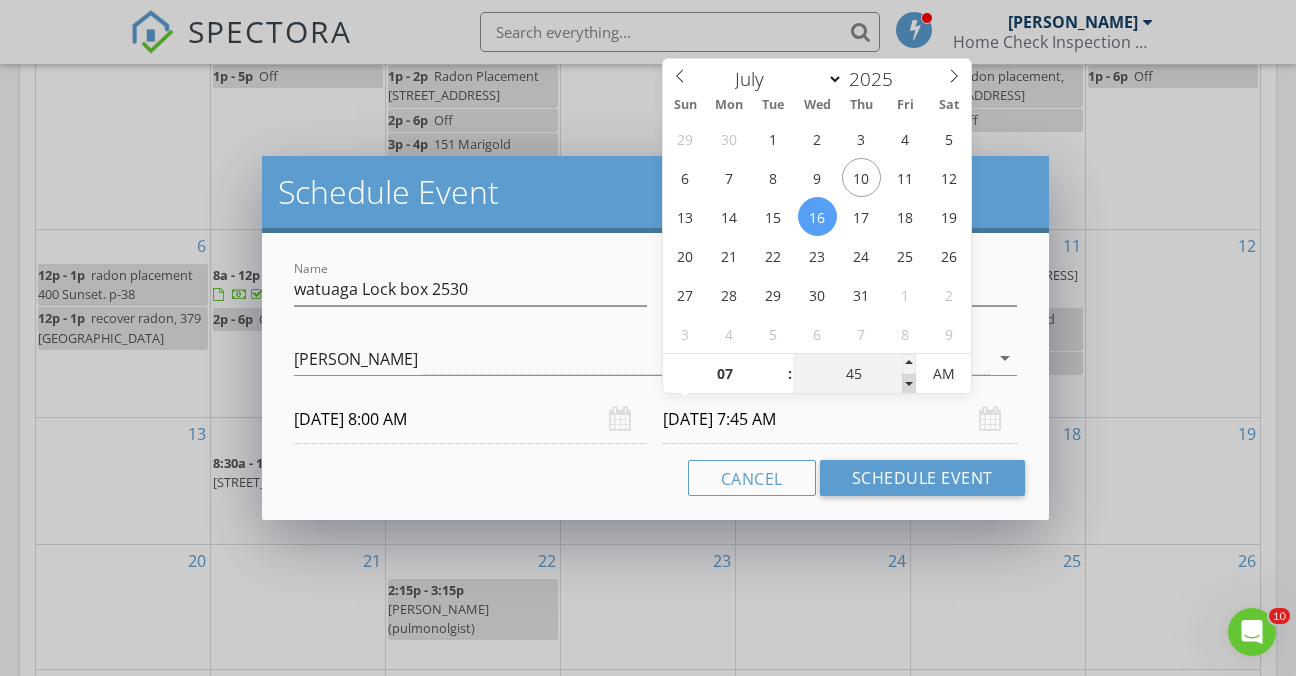 click at bounding box center (909, 384) 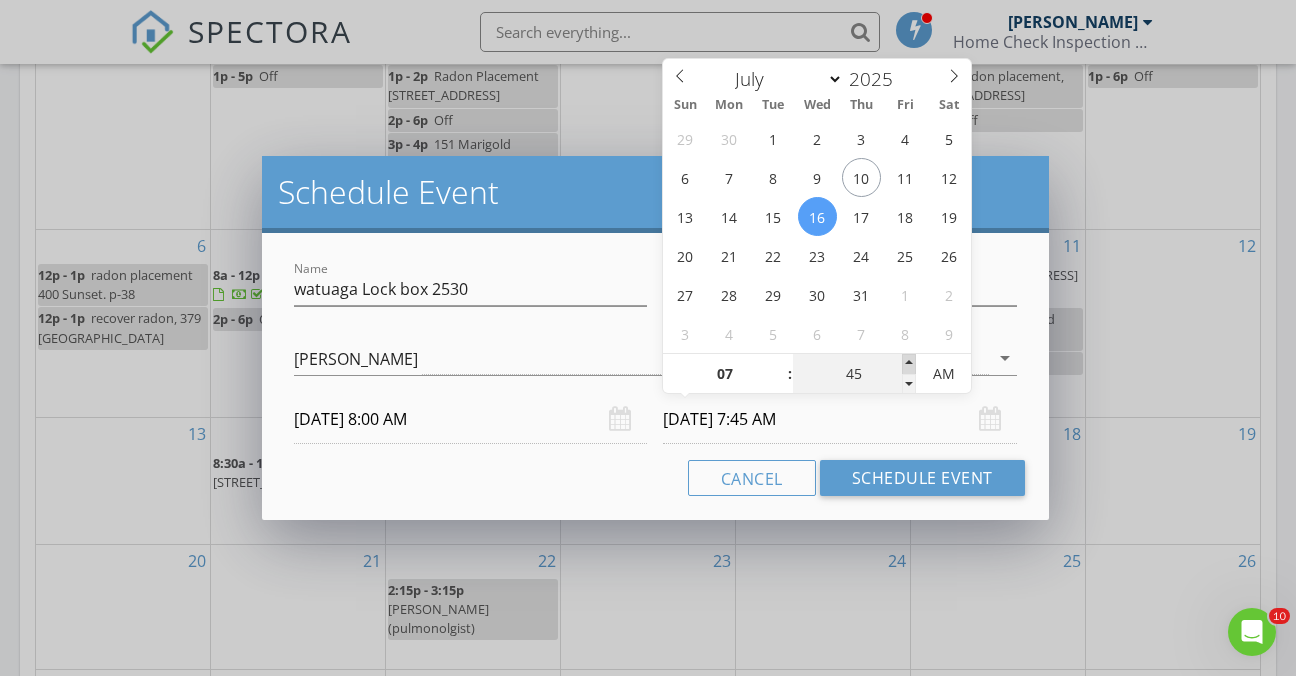 type on "50" 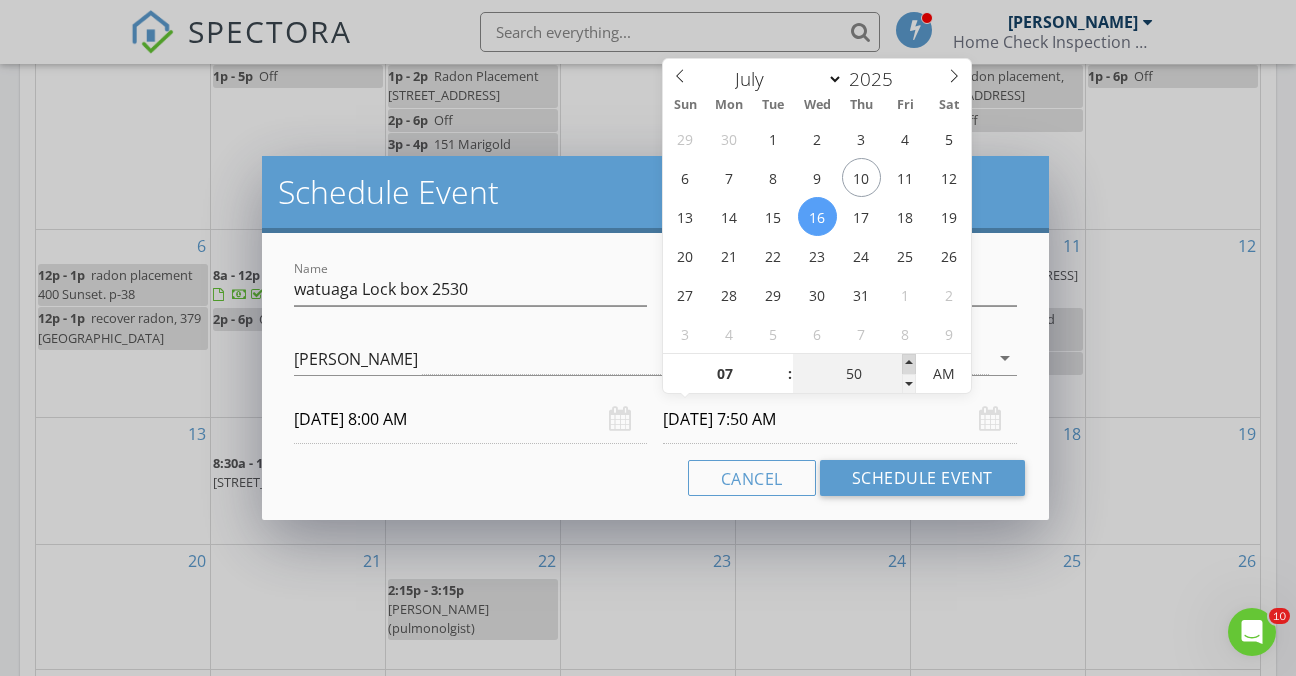 click at bounding box center [909, 364] 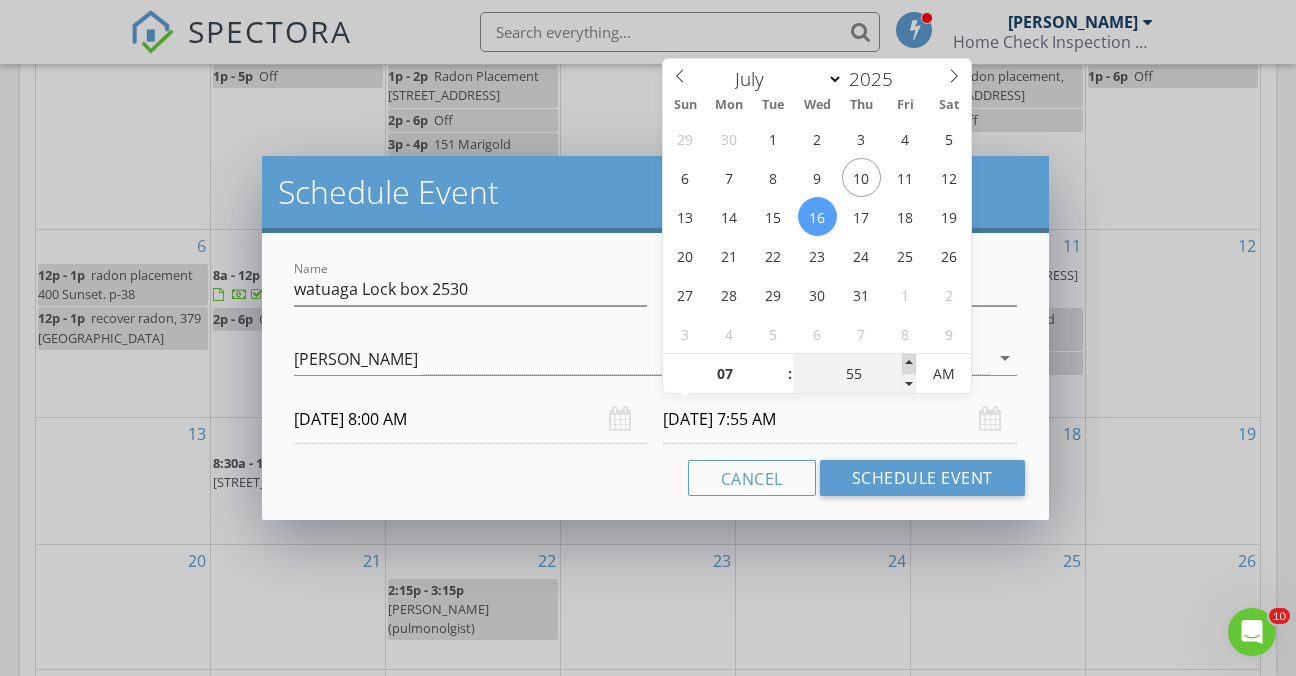 click at bounding box center [909, 364] 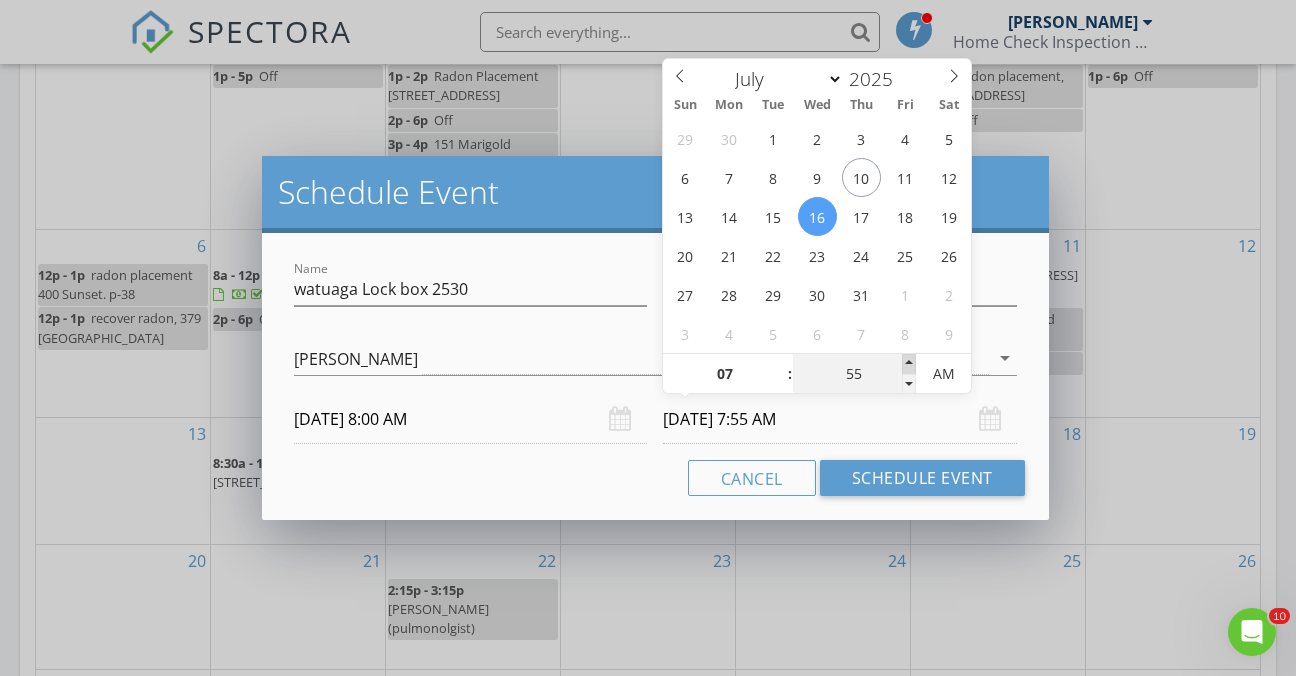 type on "08" 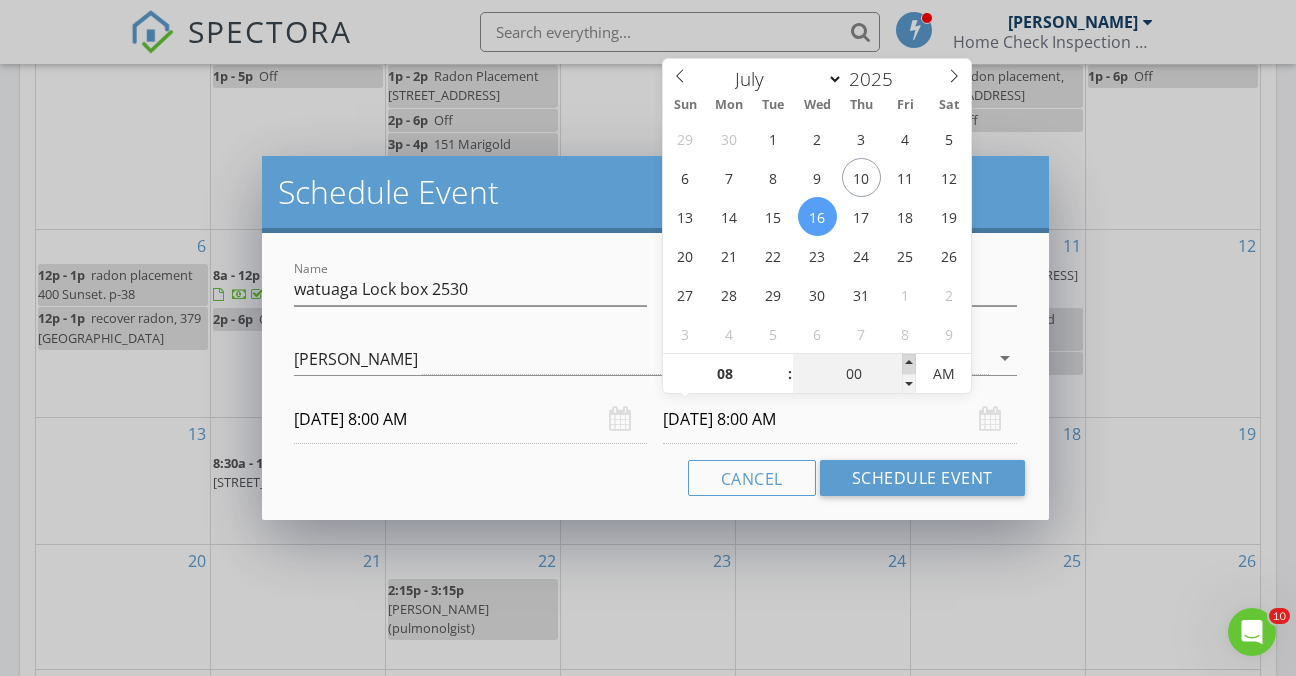 click at bounding box center [909, 364] 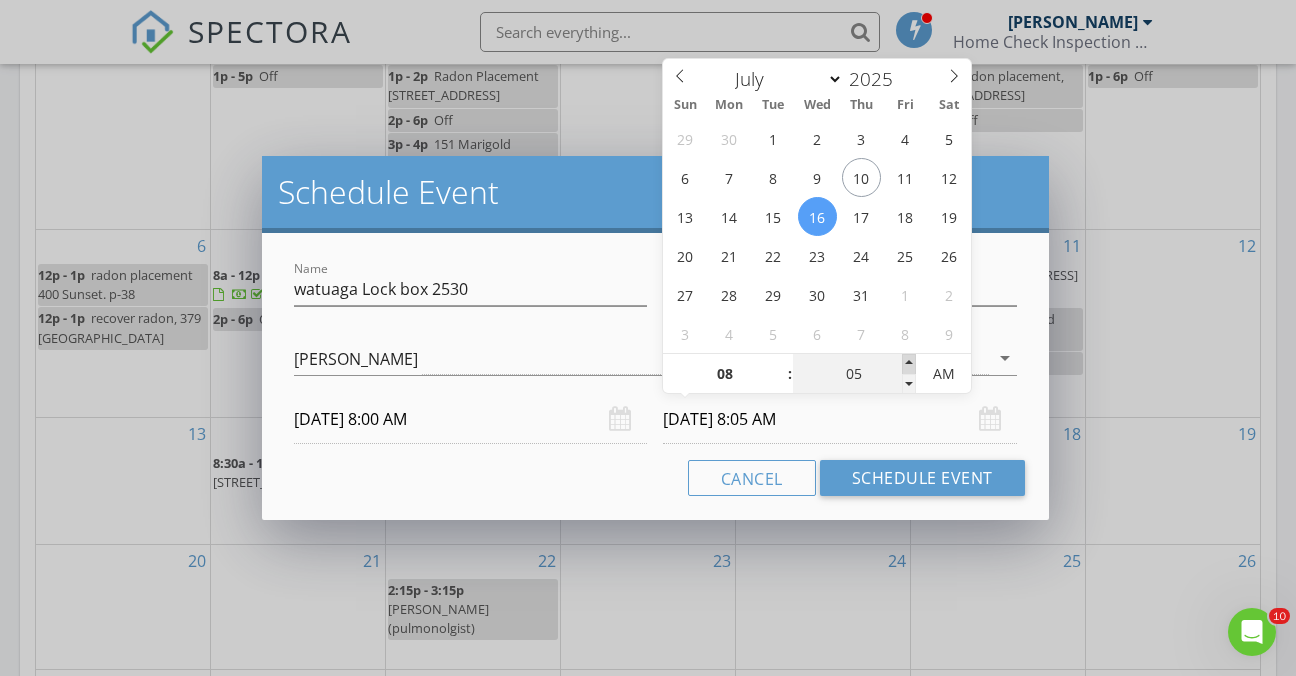 click at bounding box center [909, 364] 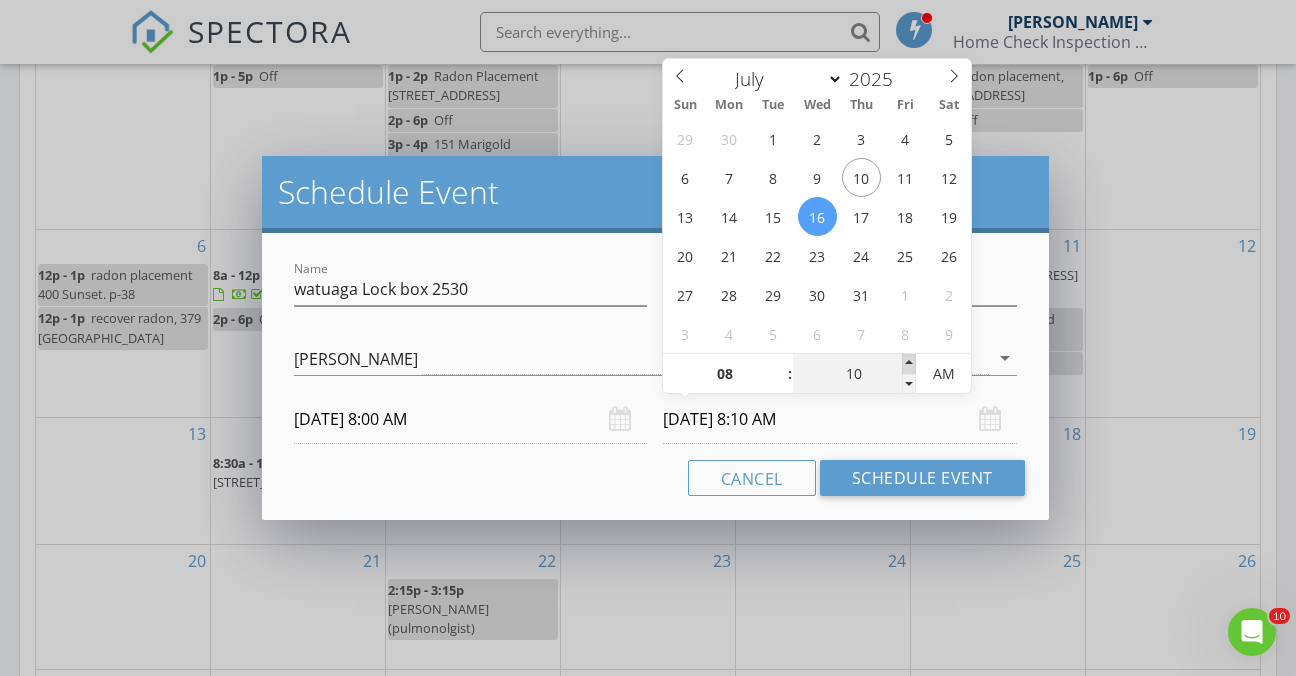 click at bounding box center (909, 364) 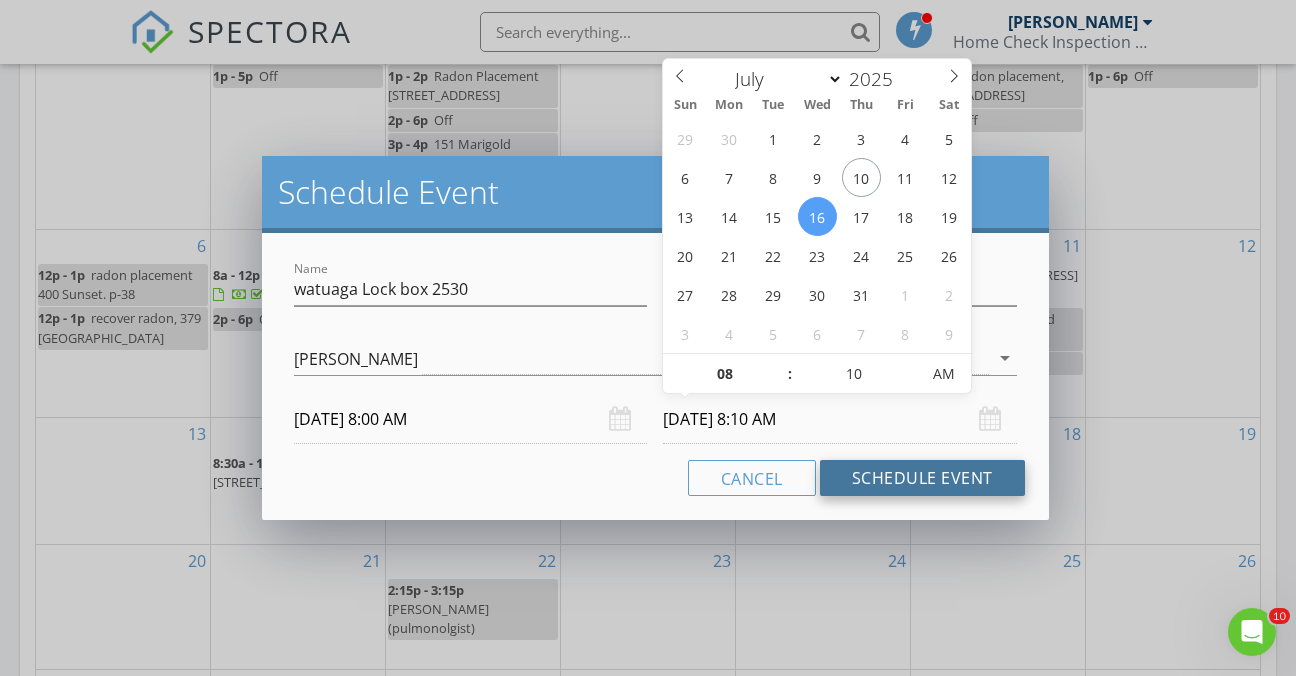 click on "Schedule Event" at bounding box center (922, 478) 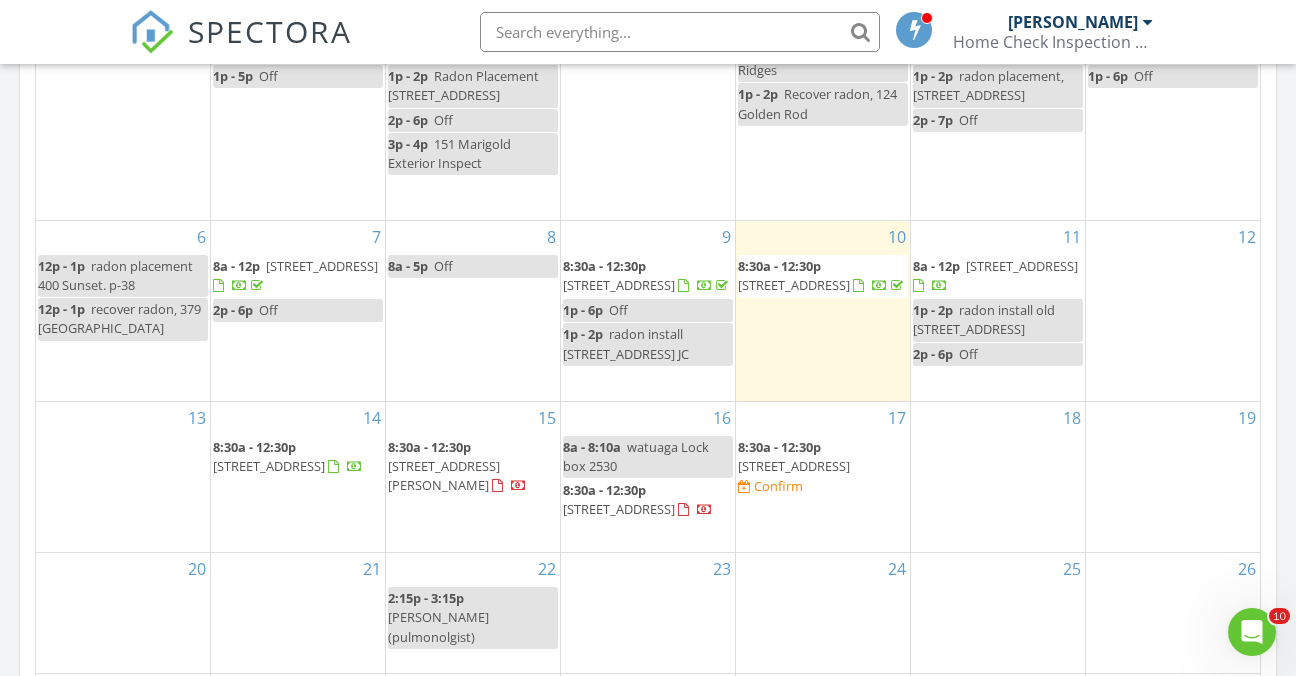 drag, startPoint x: 908, startPoint y: 287, endPoint x: 941, endPoint y: 284, distance: 33.13608 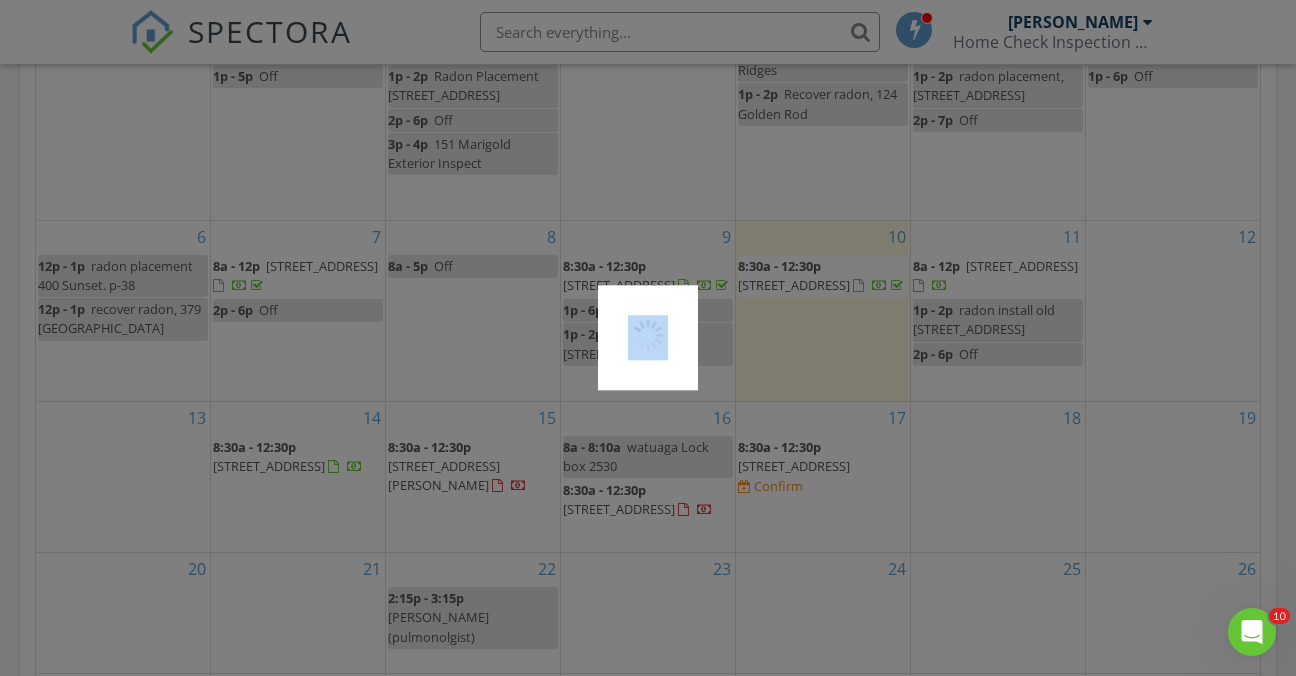 click at bounding box center (648, 338) 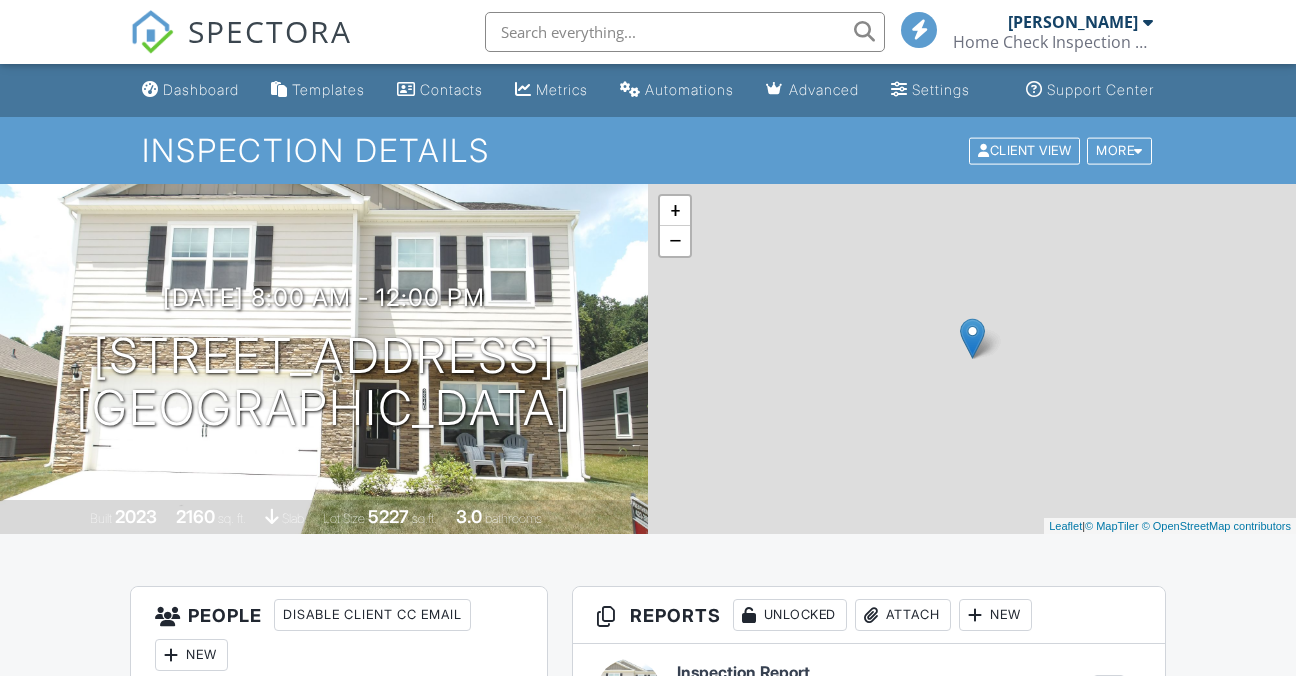 scroll, scrollTop: 0, scrollLeft: 0, axis: both 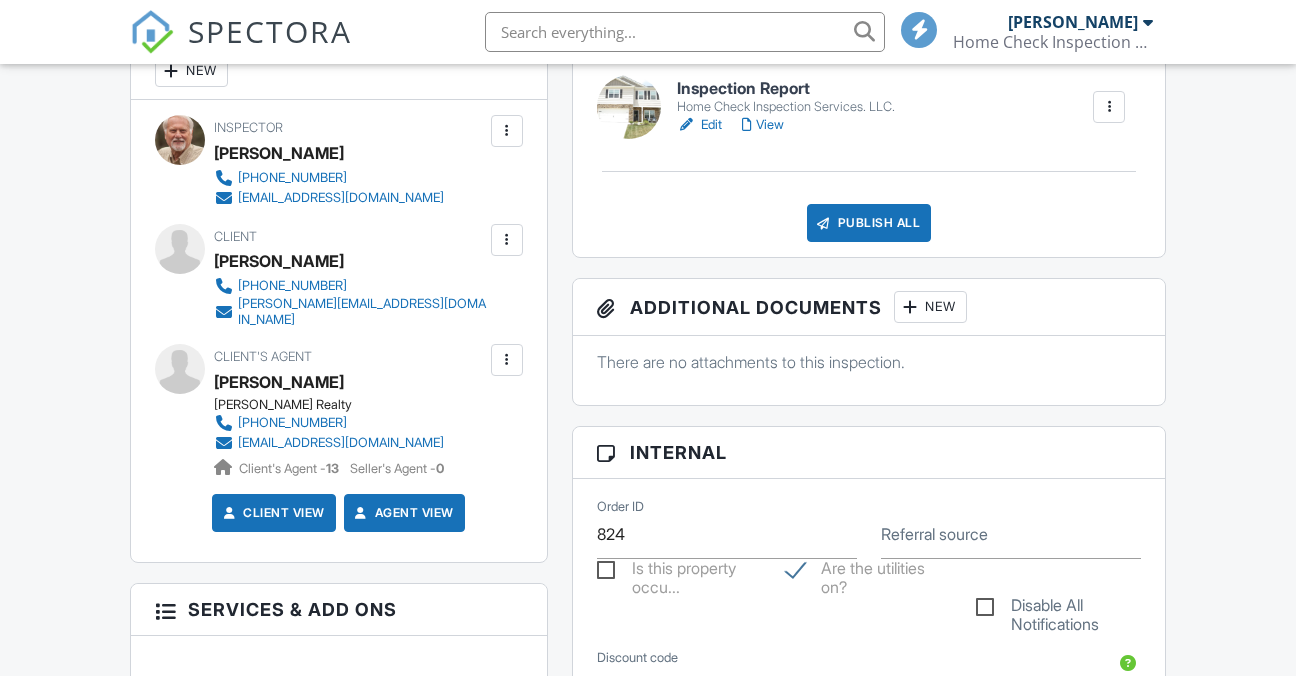 click on "Edit" at bounding box center (699, 125) 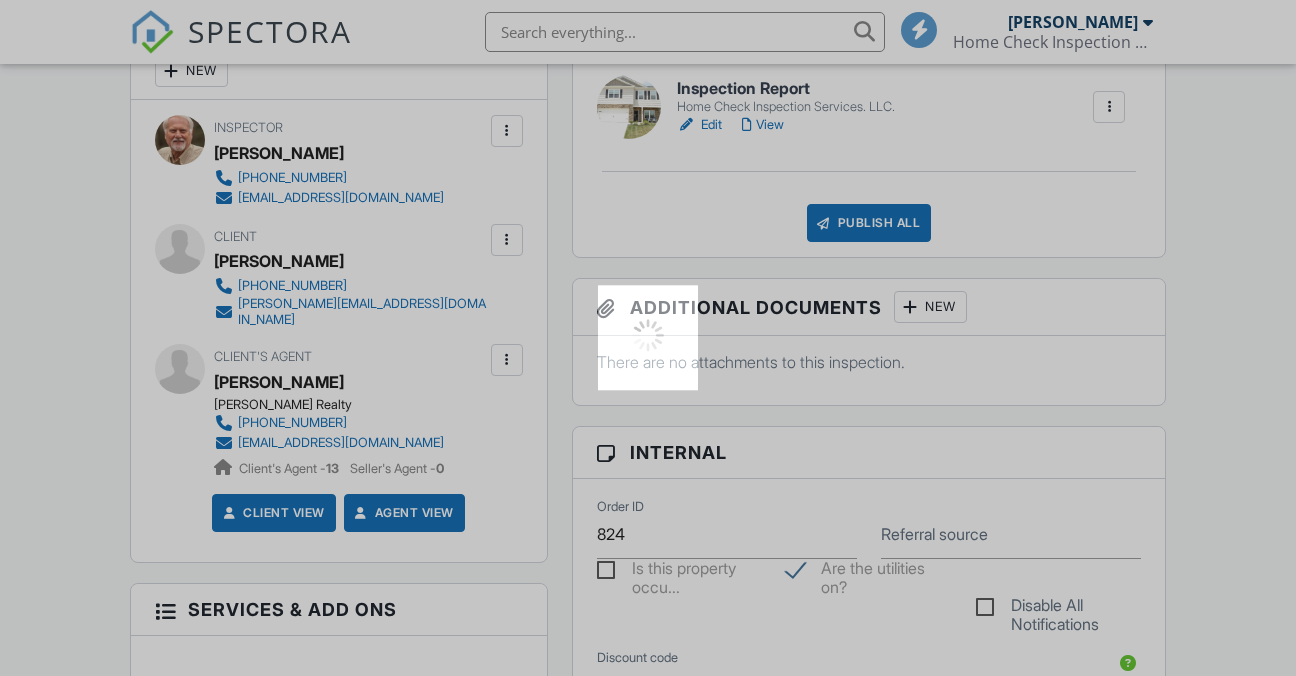 click at bounding box center (648, 338) 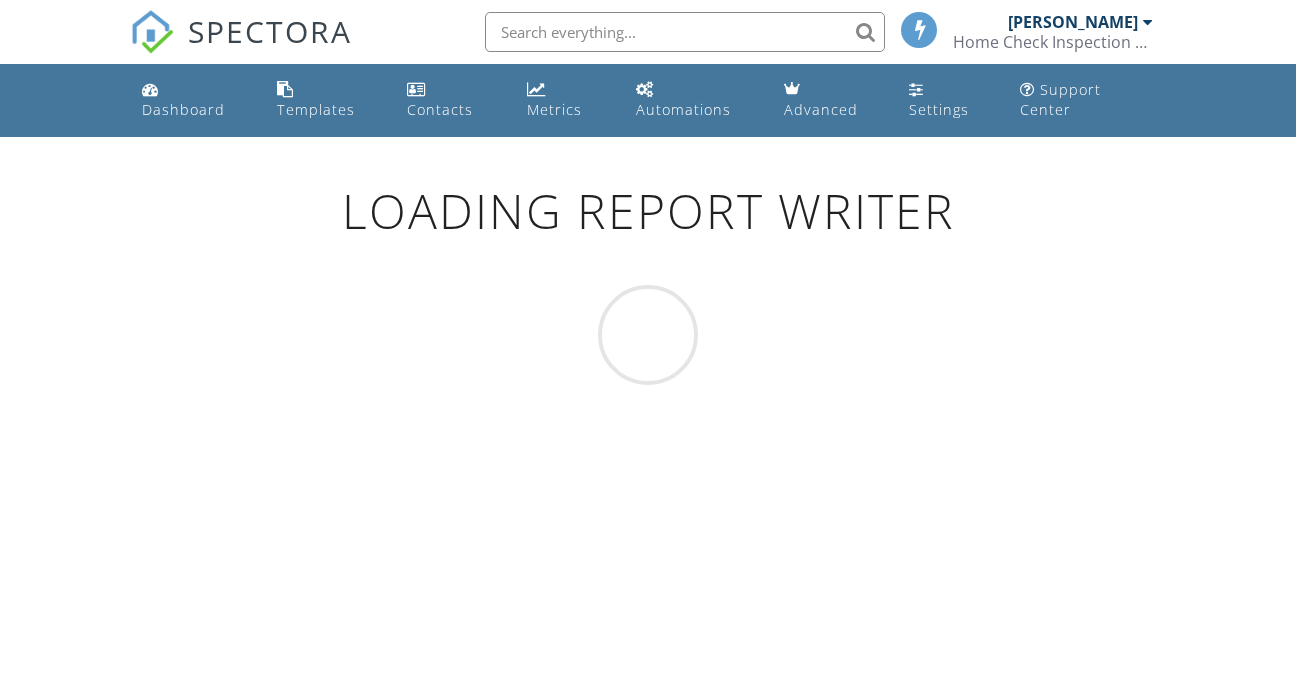 scroll, scrollTop: 0, scrollLeft: 0, axis: both 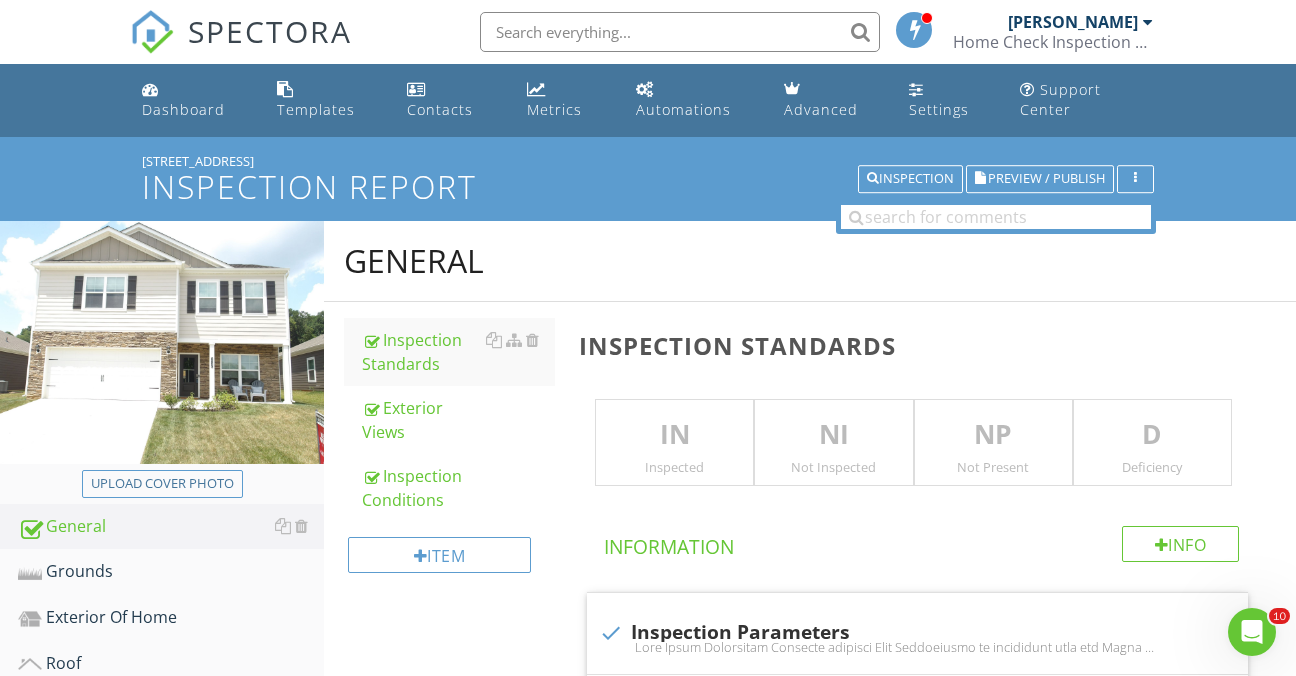 click on "[STREET_ADDRESS]
Inspection Report
Inspection
Preview / Publish" at bounding box center [648, 178] 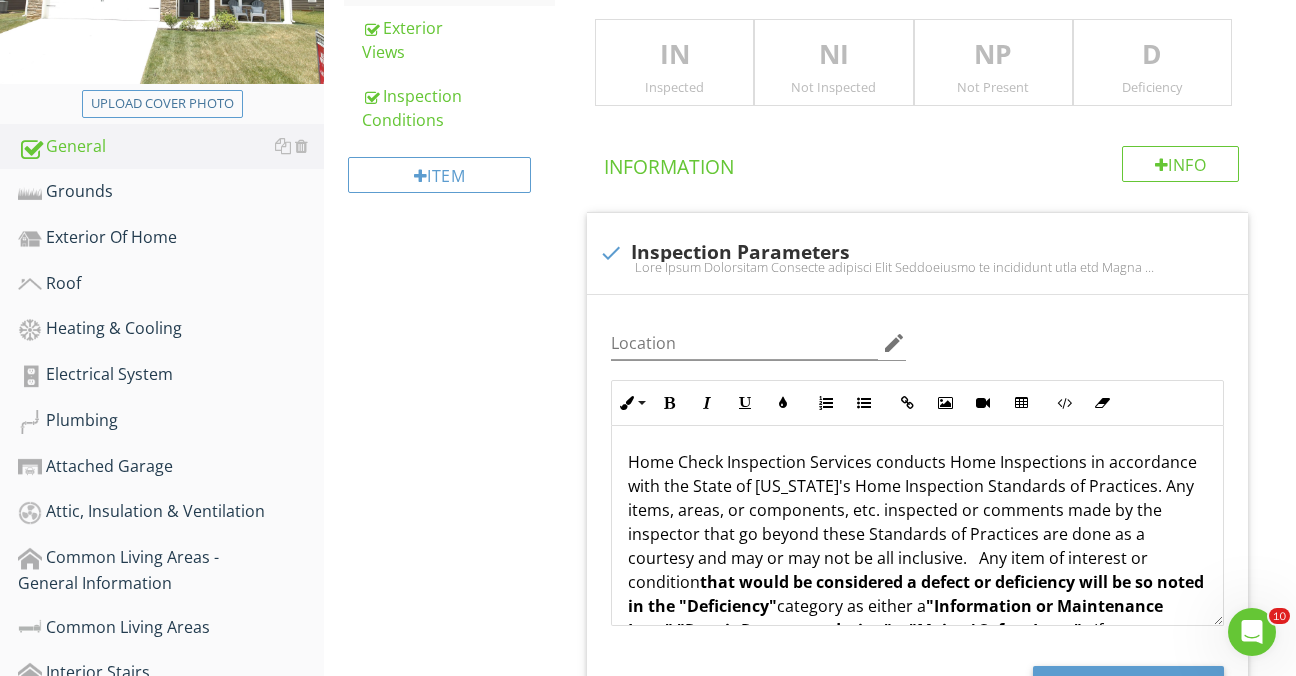 scroll, scrollTop: 370, scrollLeft: 0, axis: vertical 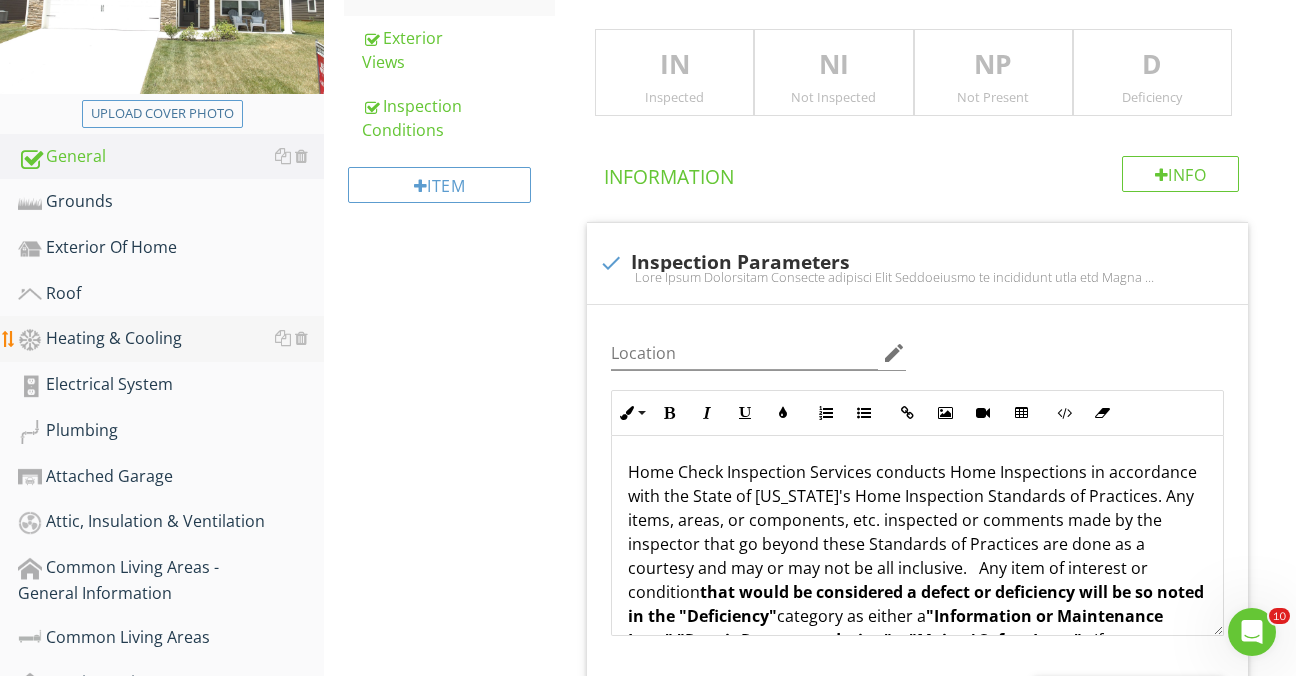 click on "Heating & Cooling" at bounding box center [171, 339] 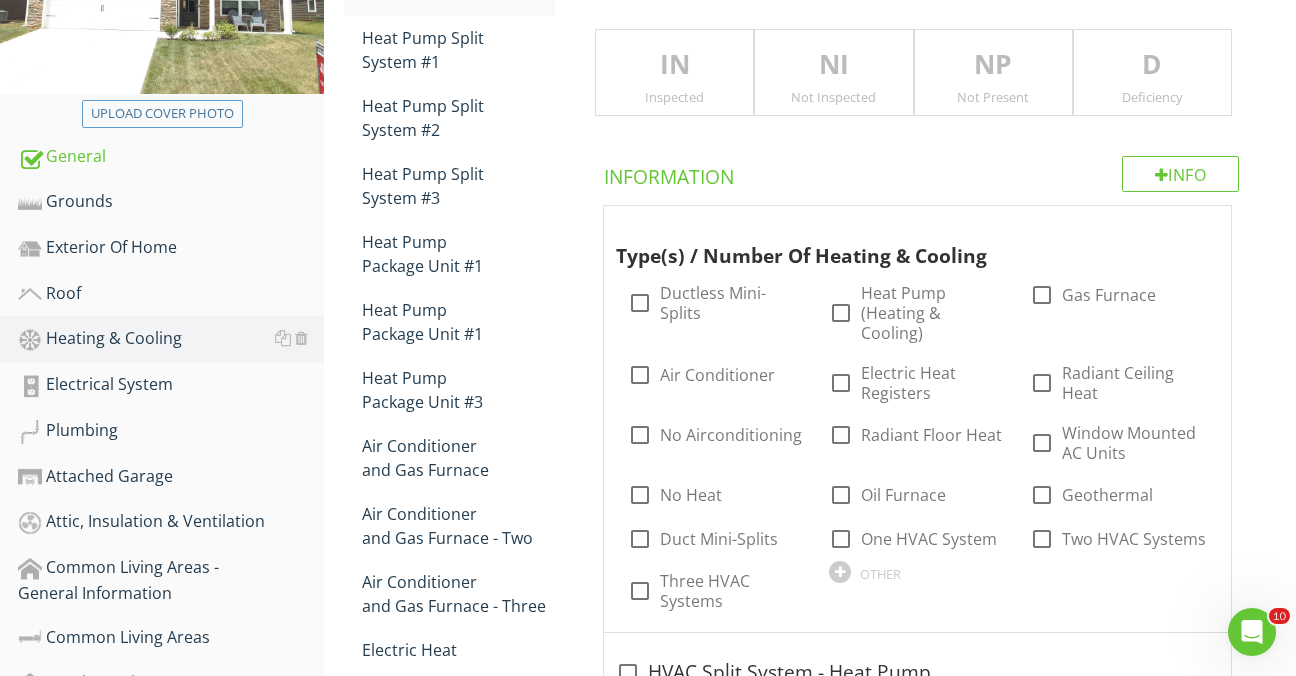 scroll, scrollTop: 236, scrollLeft: 0, axis: vertical 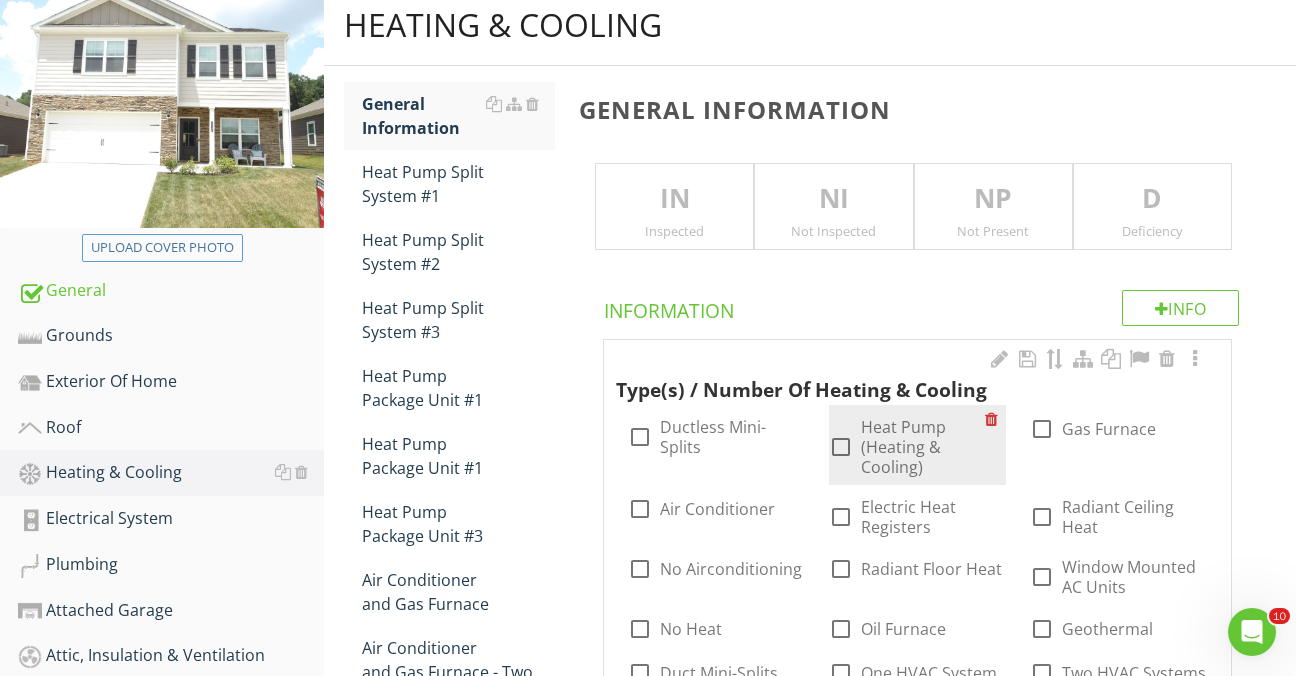click at bounding box center [841, 447] 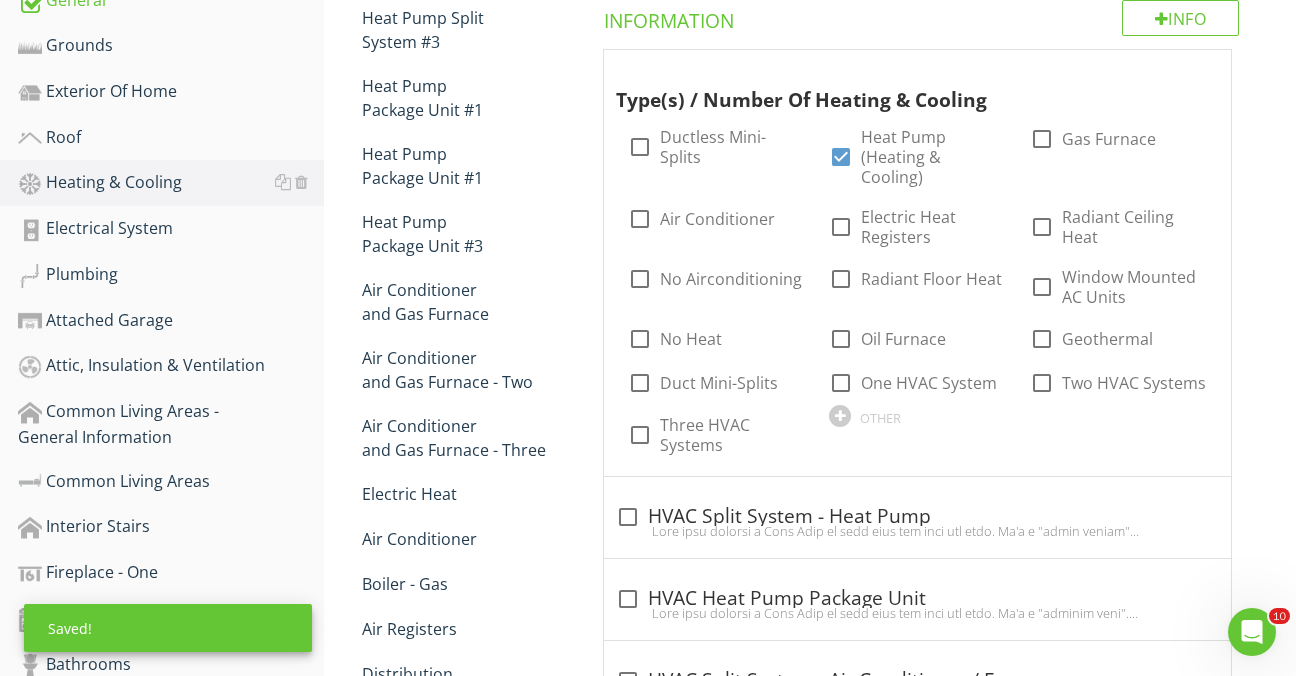 scroll, scrollTop: 530, scrollLeft: 0, axis: vertical 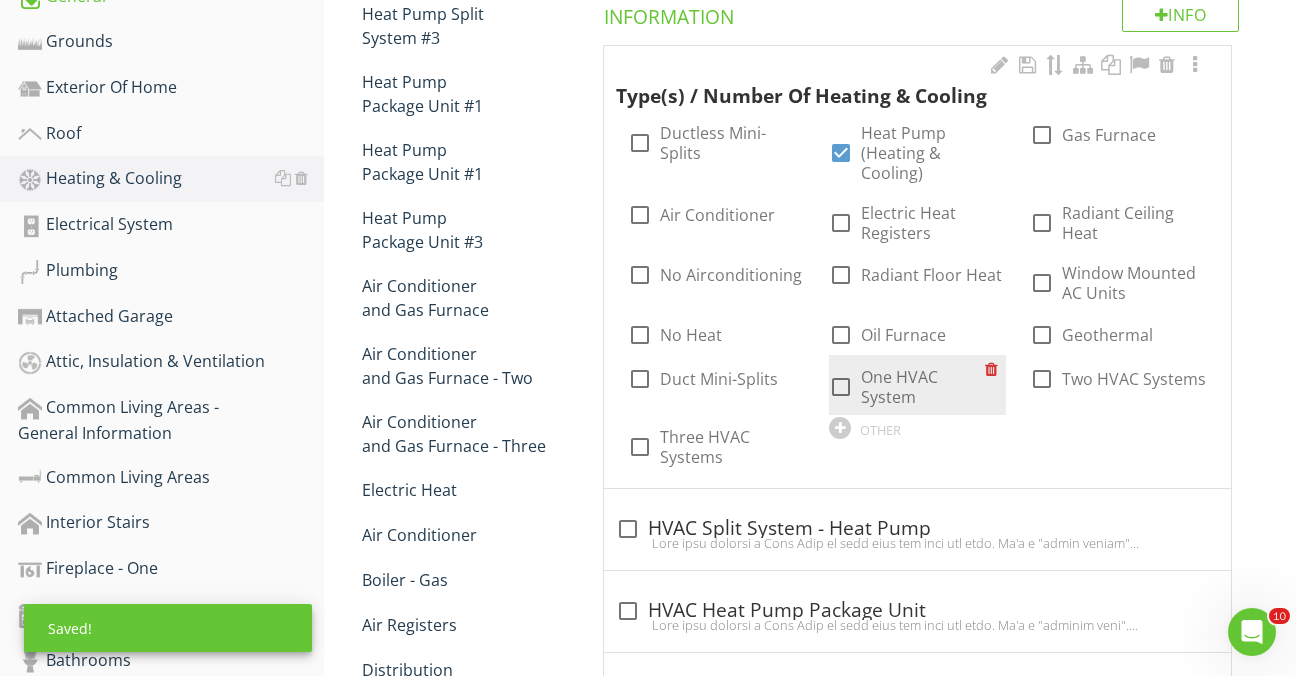 click at bounding box center (841, 387) 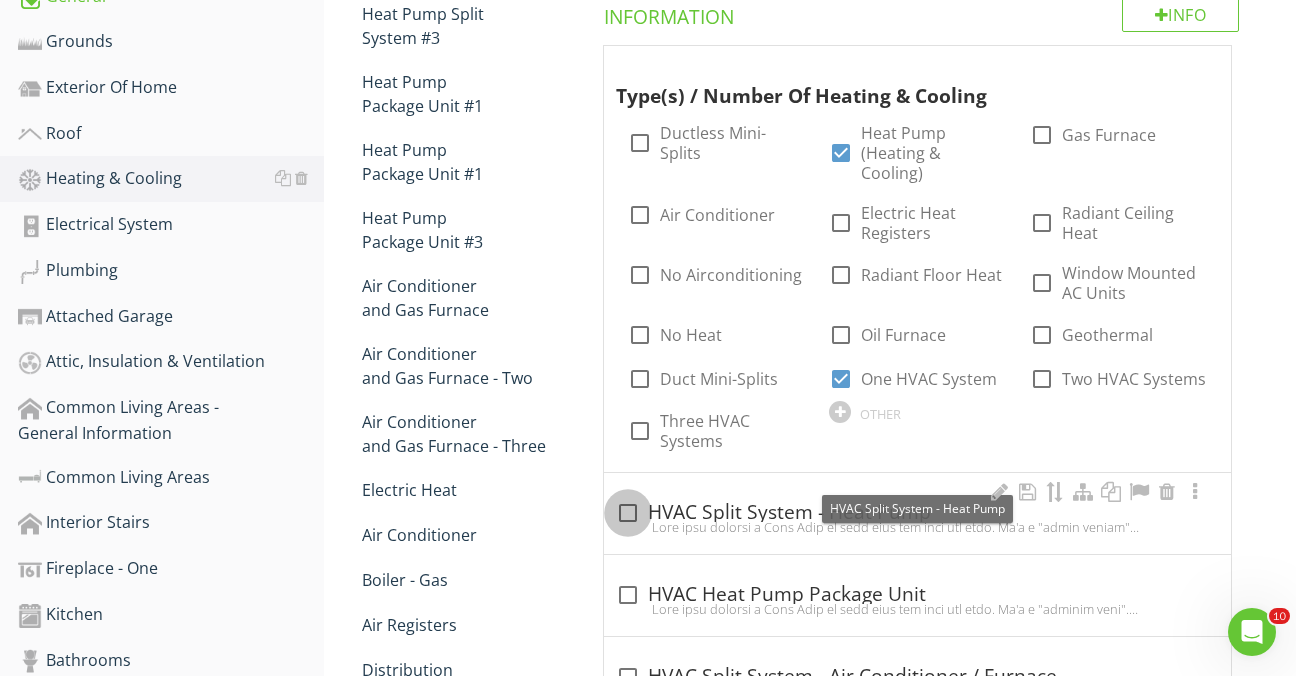 click at bounding box center (628, 513) 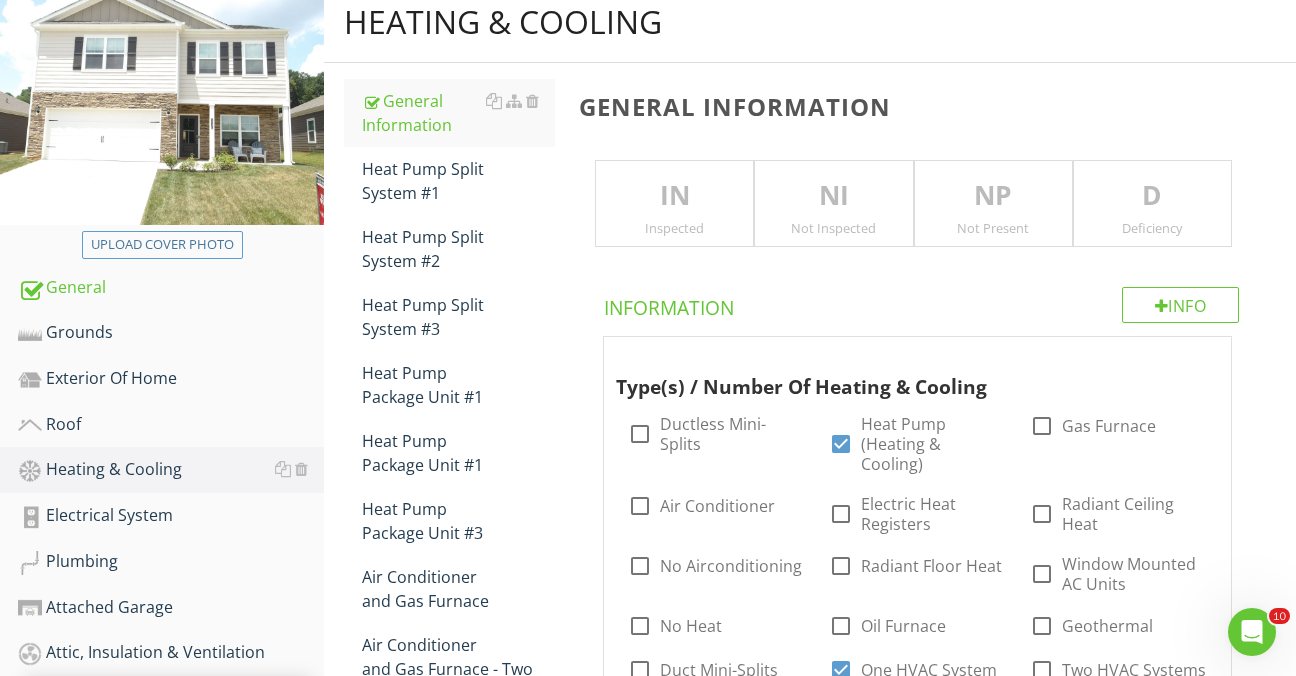 scroll, scrollTop: 235, scrollLeft: 0, axis: vertical 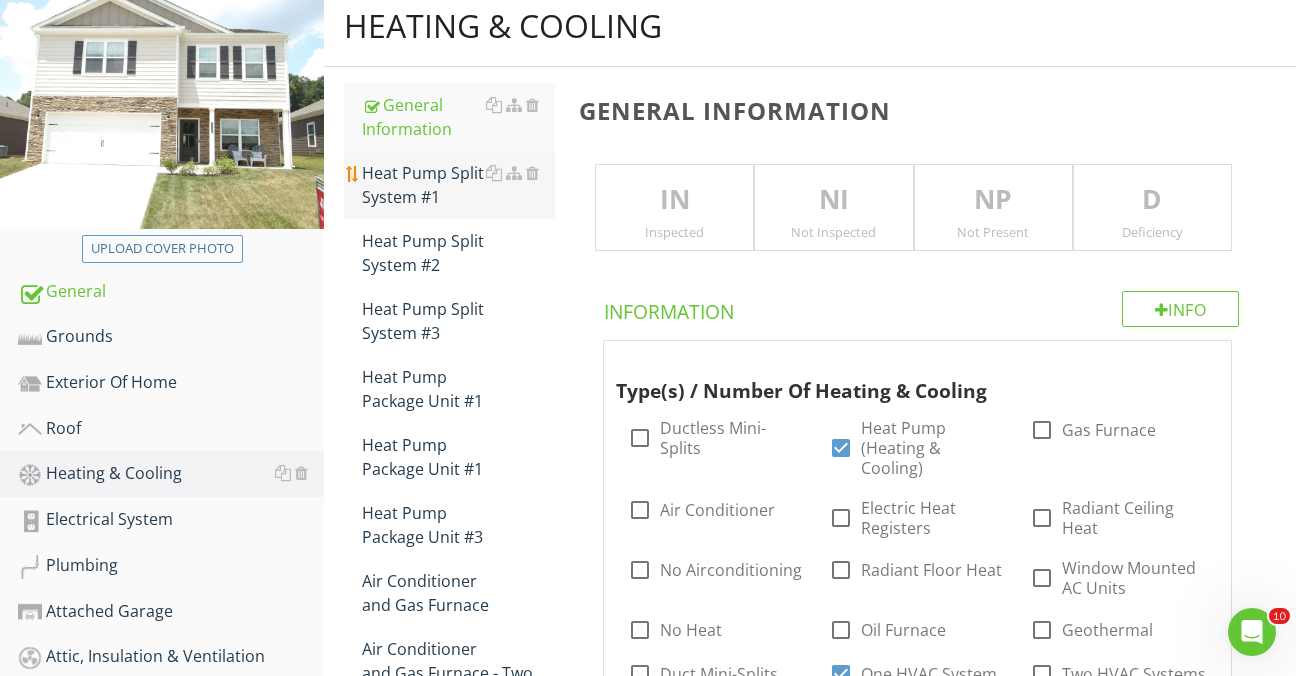 click on "Heat Pump Split System #1" at bounding box center [458, 185] 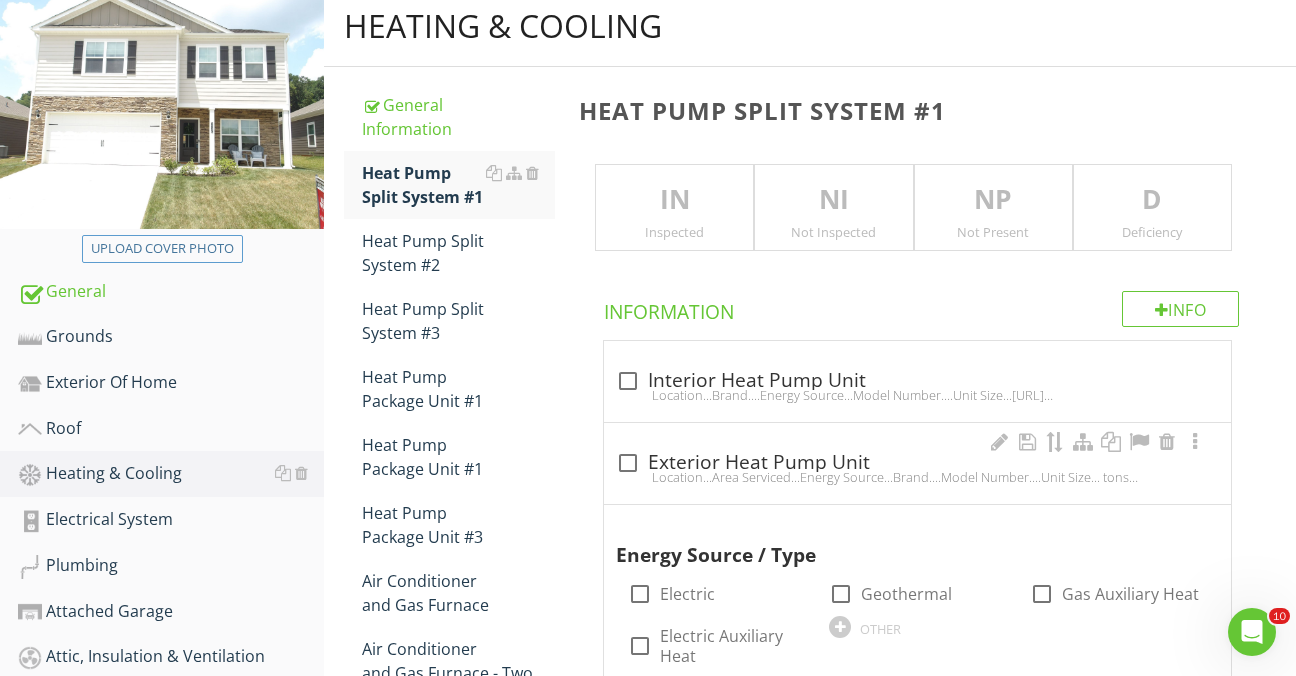 click on "check_box_outline_blank
Exterior Heat Pump Unit
Location...Area Serviced...Energy Source...Brand....Model Number....Unit Size...  tons, ,000 BTUs. In this area one ton or 12,000 BTUs should adequately service roughly 400-600 square feet of conditioned space.  This gives one a general idea of the unit's capacity although load calculations by a licensed HVAC professional can determine exact unit sizing requirements.Serial Number....Date of Manufacture....Age...Generally, the average life-span of a heat pump is 12-15 years, although some can wear out [DATE]. An individual heat pump's life-span may vary depending on use and maintenance. Newer units may last longer.Max Disconnect Recommended...  amps" at bounding box center (917, 463) 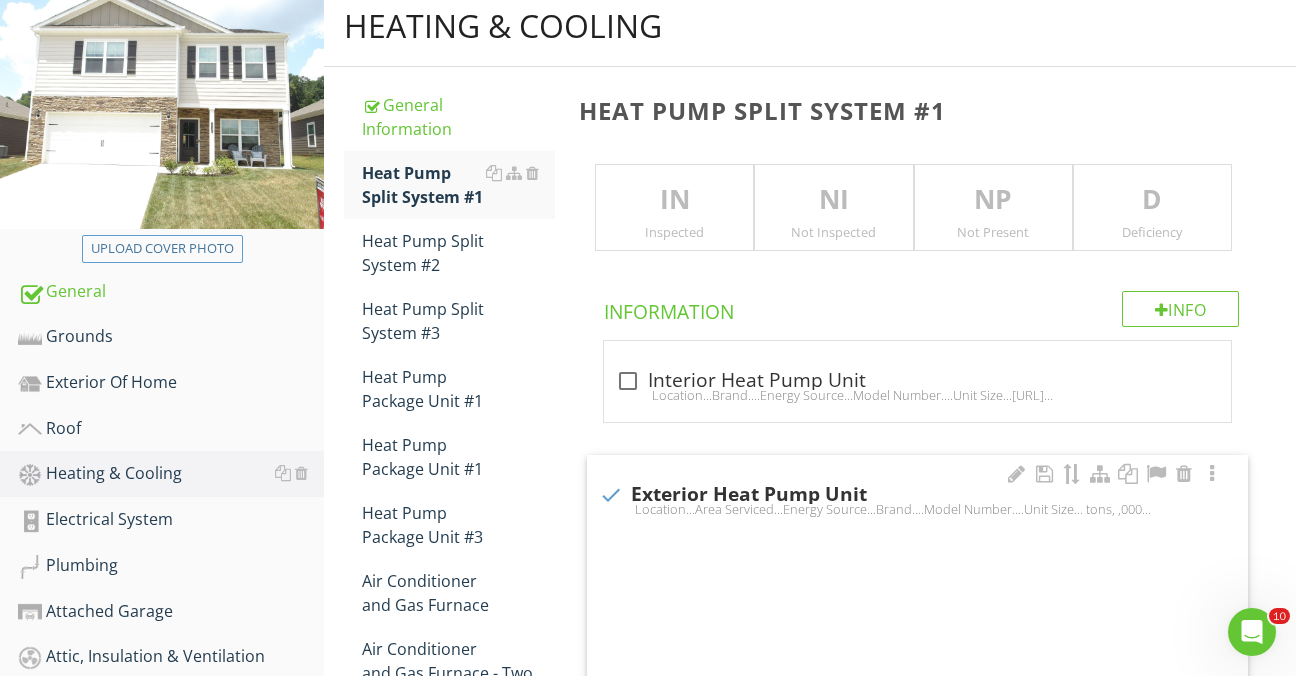 checkbox on "true" 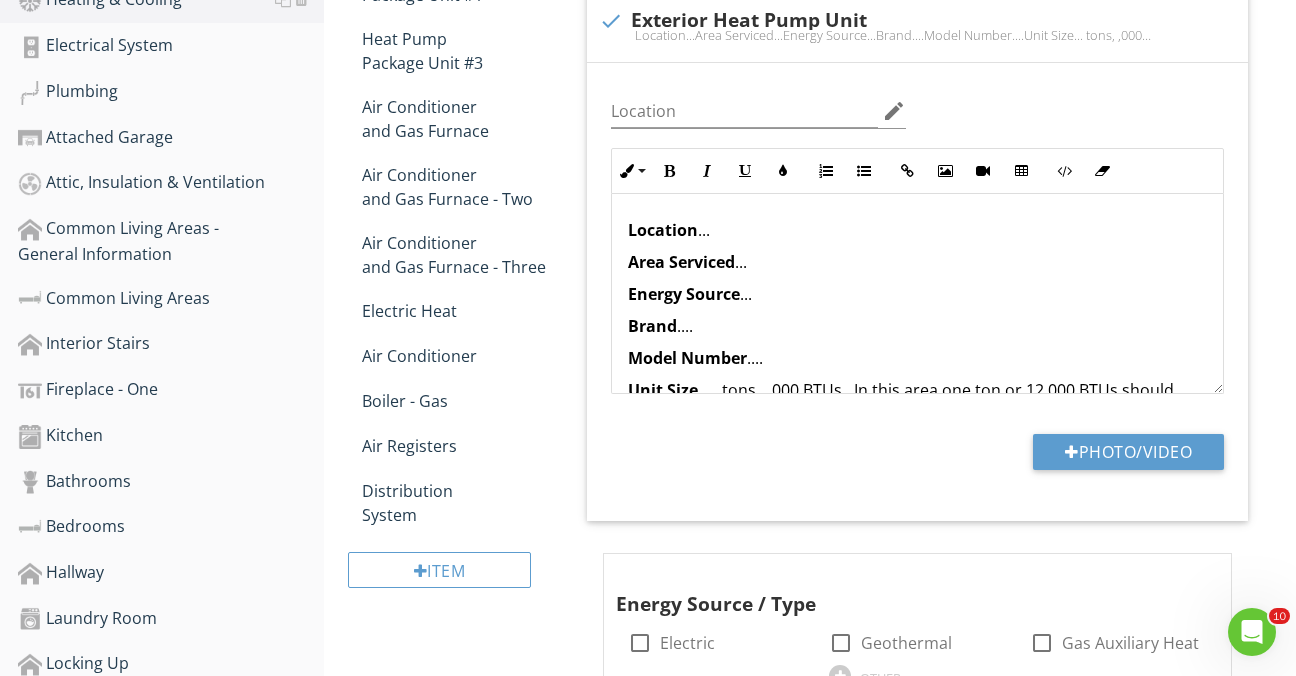 scroll, scrollTop: 809, scrollLeft: 0, axis: vertical 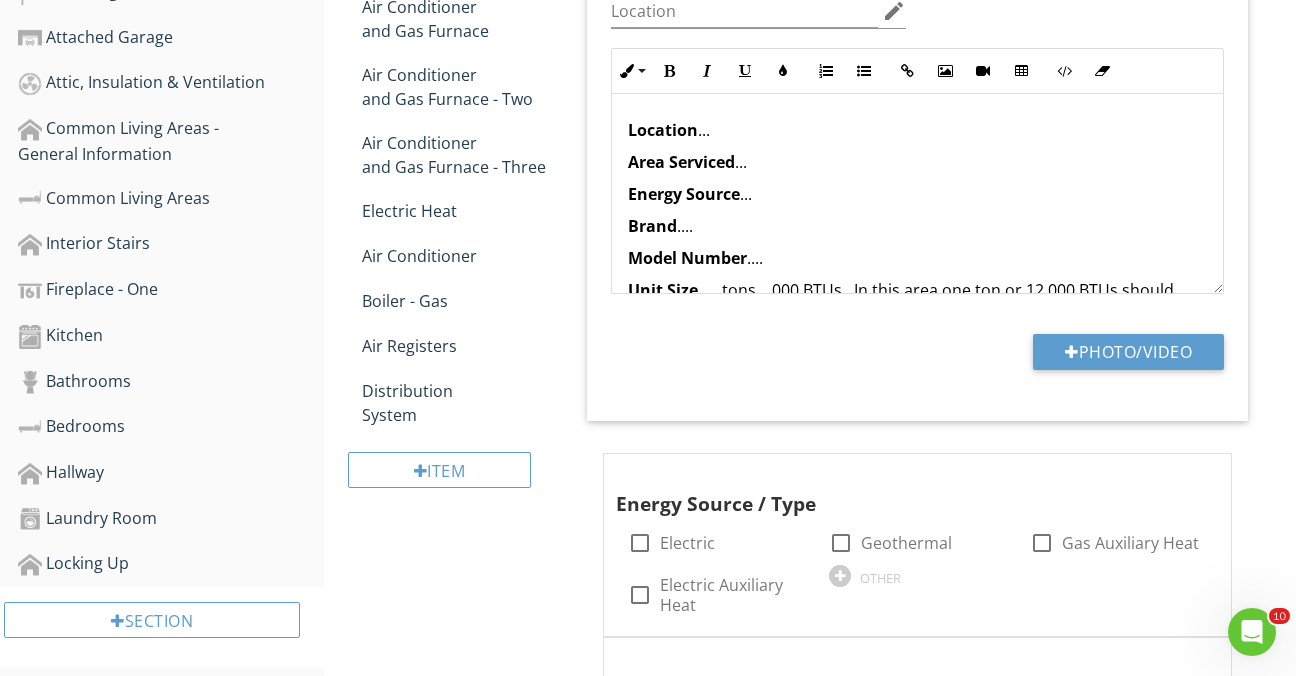 click on "Location ..." at bounding box center [917, 130] 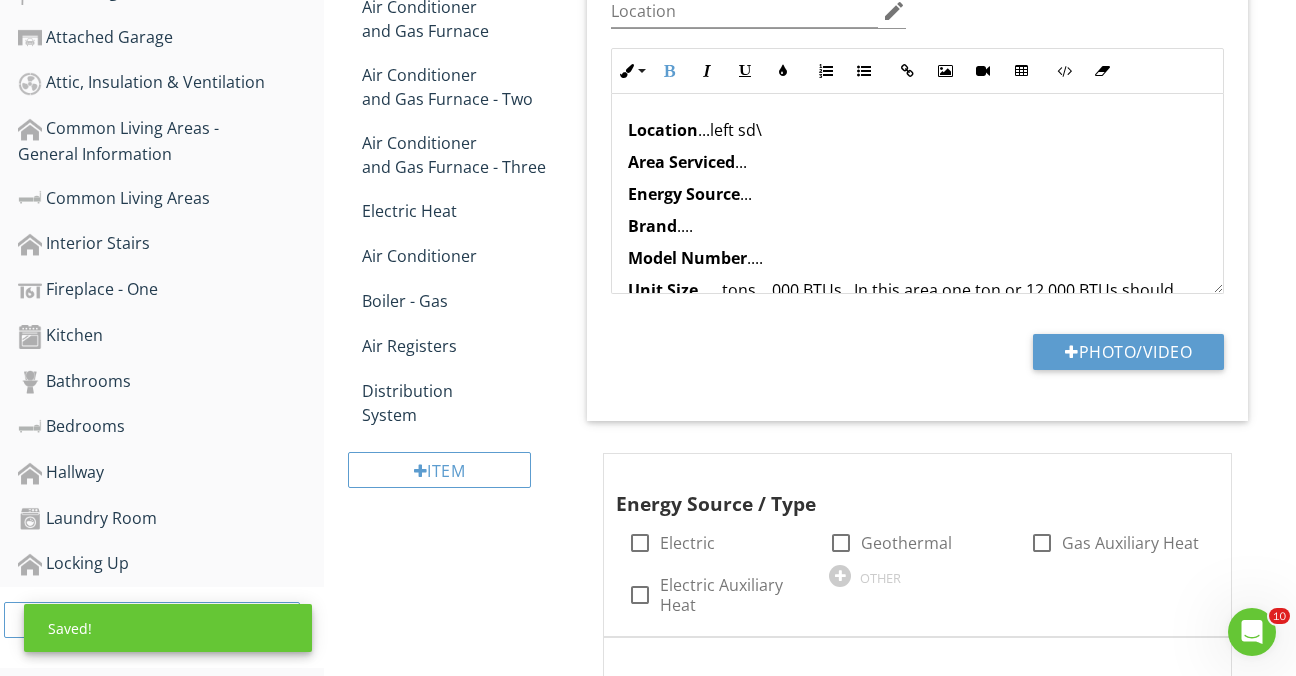 click on "Location ...left sd\ Area Serviced ... Energy Source ... Brand .... Model Number .... Unit Size ...   tons,  ,000 BTUs.  In this area one ton or 12,000 BTUs should adequately service roughly 400-600 square feet of conditioned space.   This gives one a general idea of the unit's capacity although load calculations by a licensed HVAC pro fessional can determine exact unit sizing requirements. Serial Number .... Date of Manufacture .... Age ... Generally, the average life-span of a heat pump is 12-15 years, although some can wear out [DATE].  An individual heat pump's life-span may vary depending on use and maintenance. Newer units may last longer. Max Disconnect Recommended ...   amps" at bounding box center [917, 350] 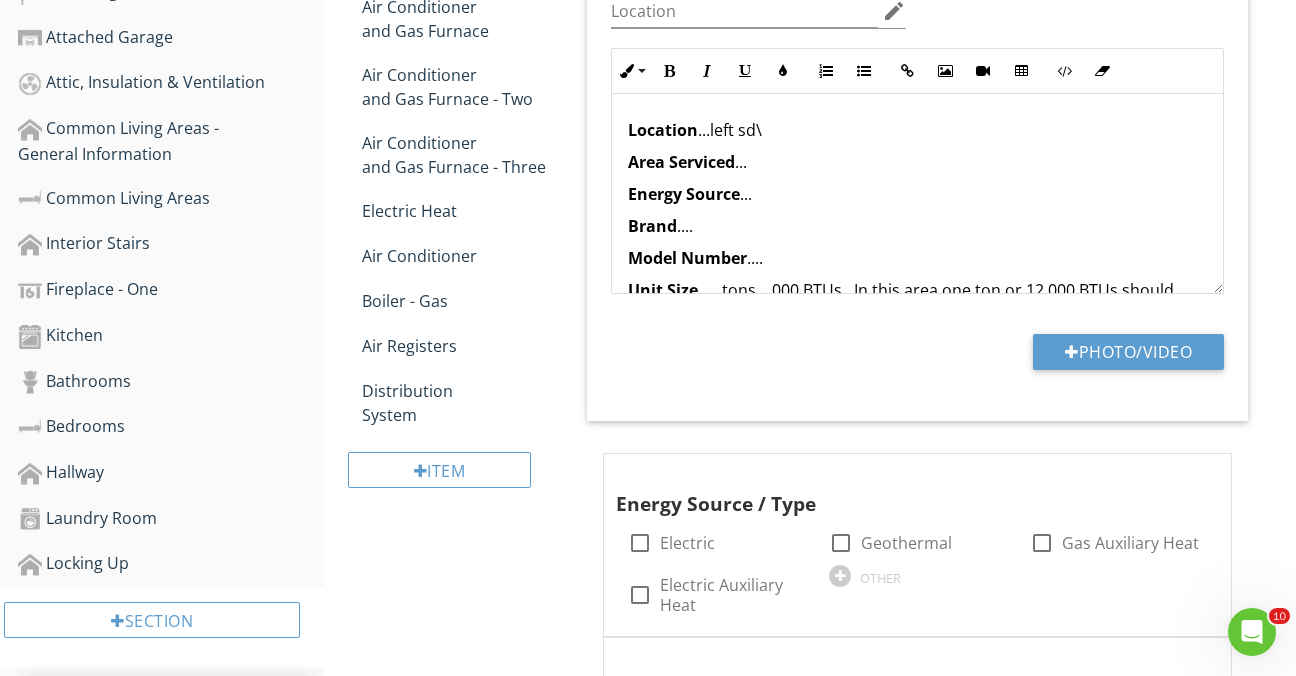 click on "Location ...left sd\" at bounding box center [917, 130] 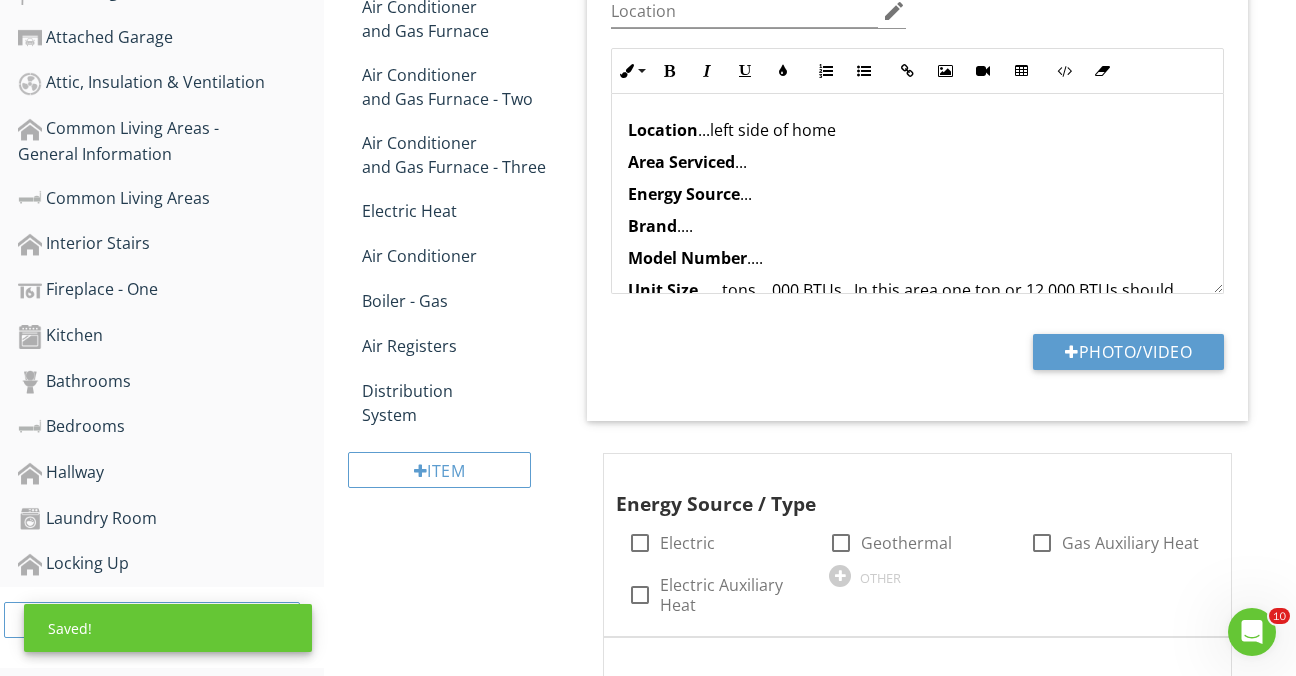 click on "Area Serviced ..." at bounding box center (917, 162) 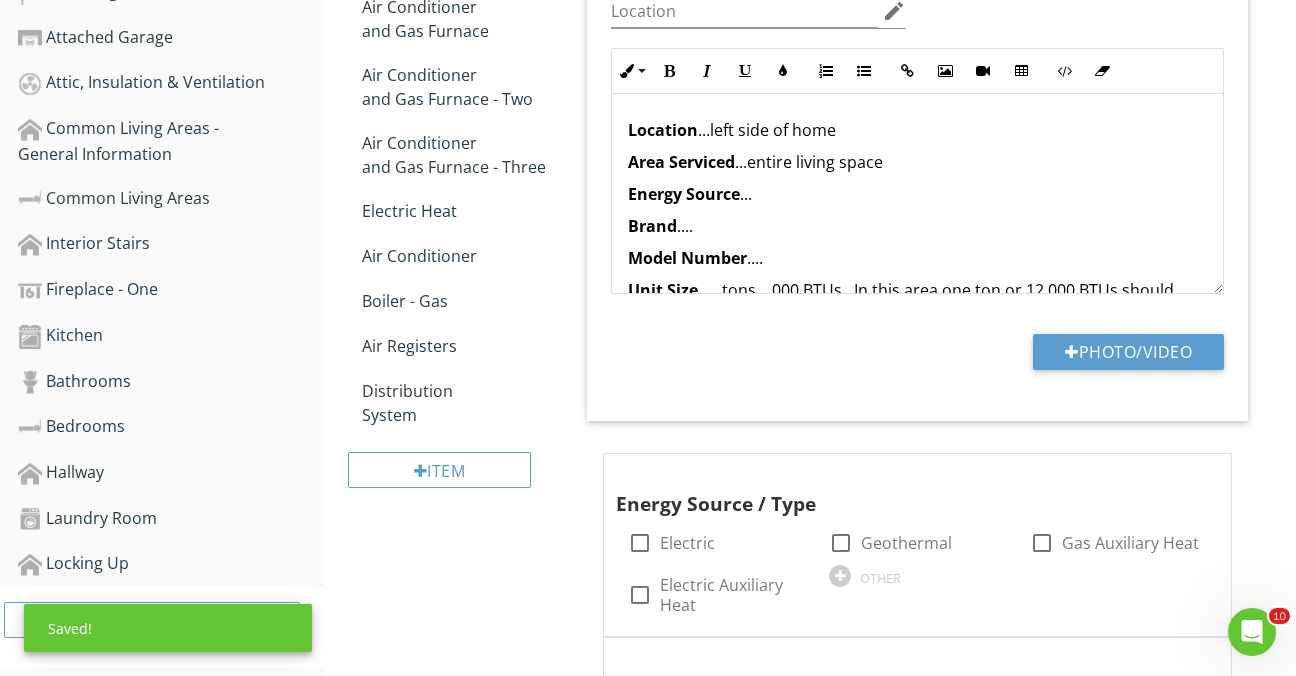 click on "Energy Source ..." at bounding box center (917, 194) 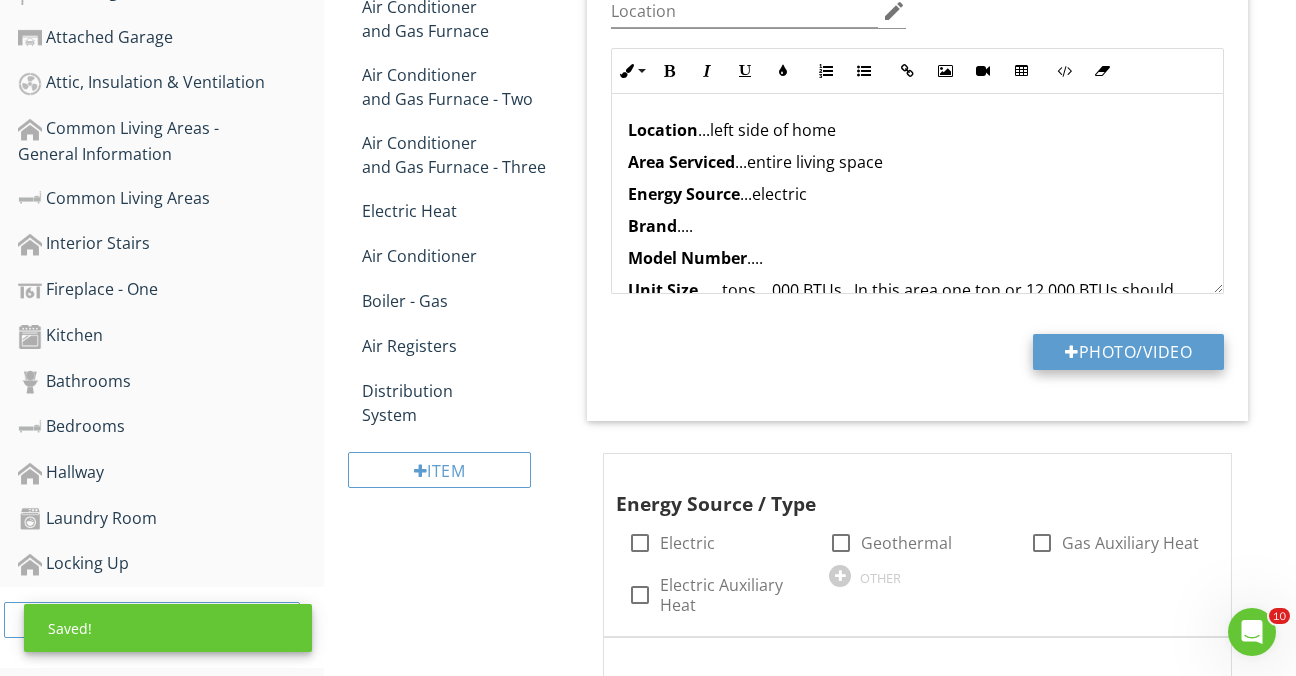 click on "Photo/Video" at bounding box center [1128, 352] 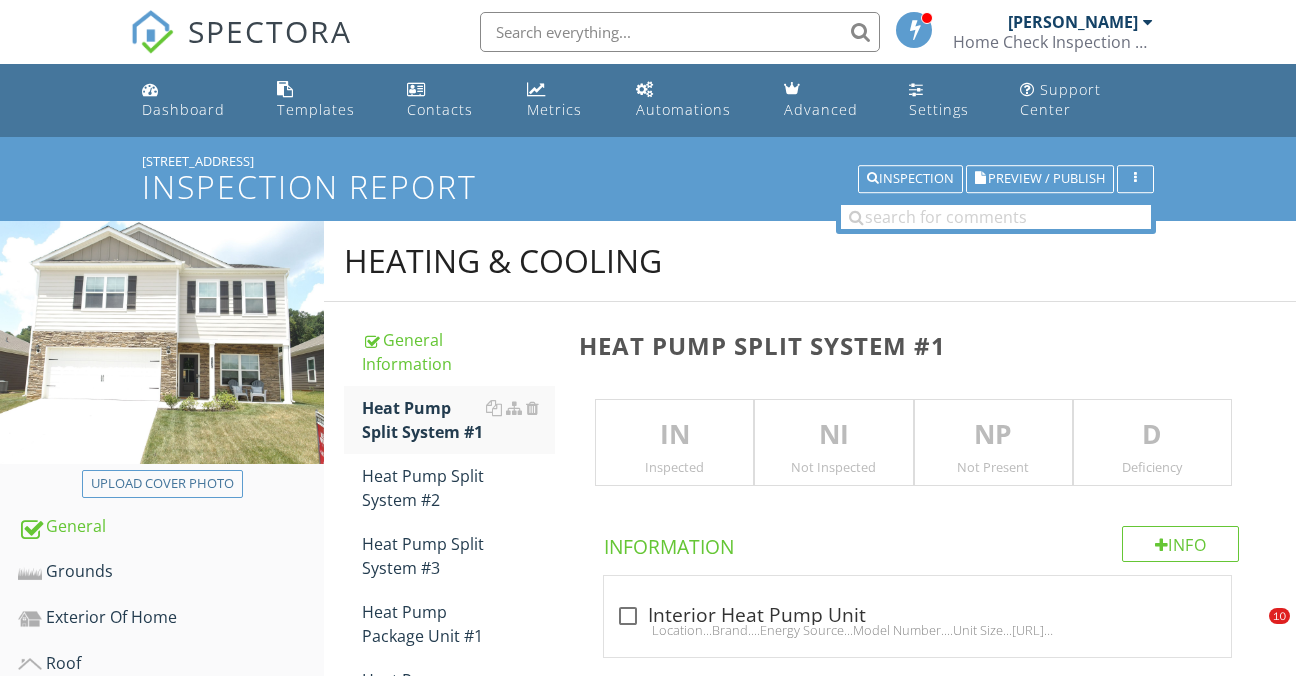 scroll, scrollTop: 729, scrollLeft: 0, axis: vertical 